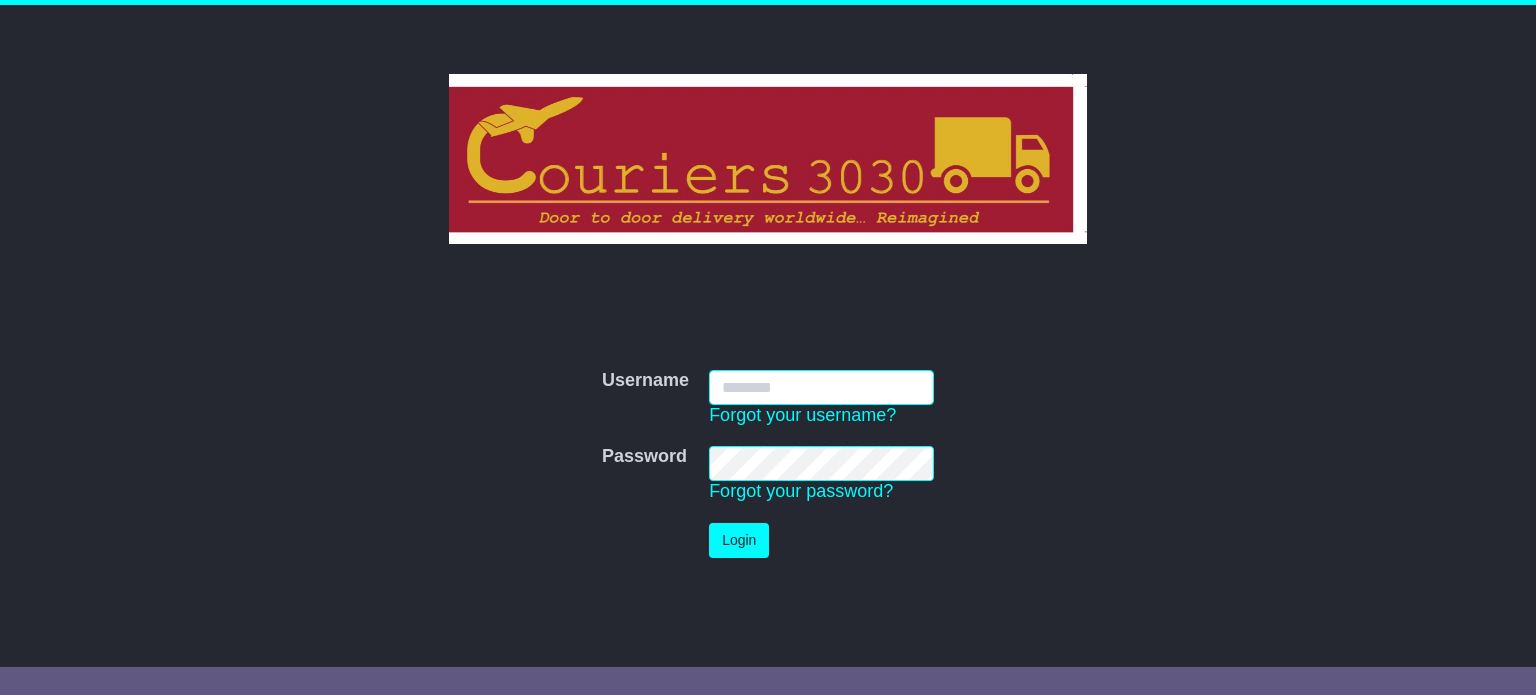 scroll, scrollTop: 0, scrollLeft: 0, axis: both 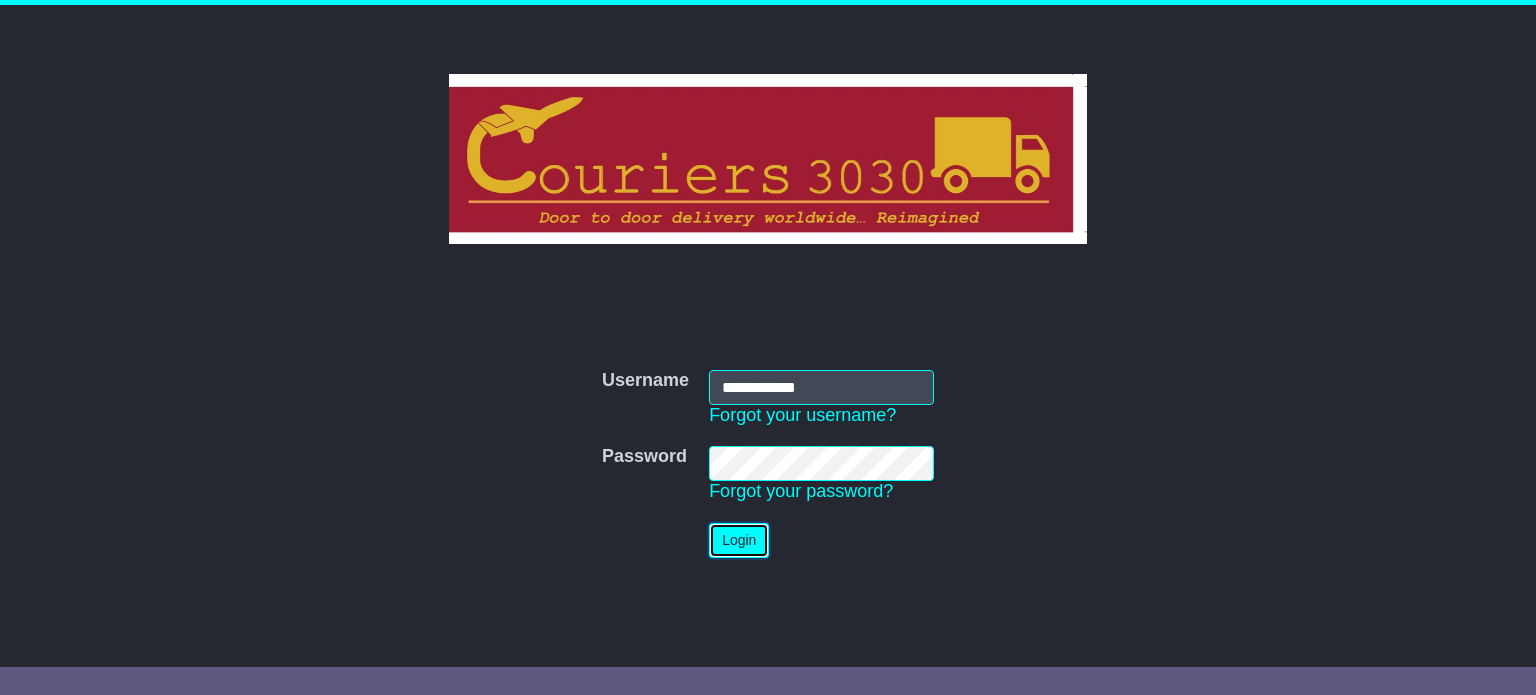 click on "Login" at bounding box center (739, 540) 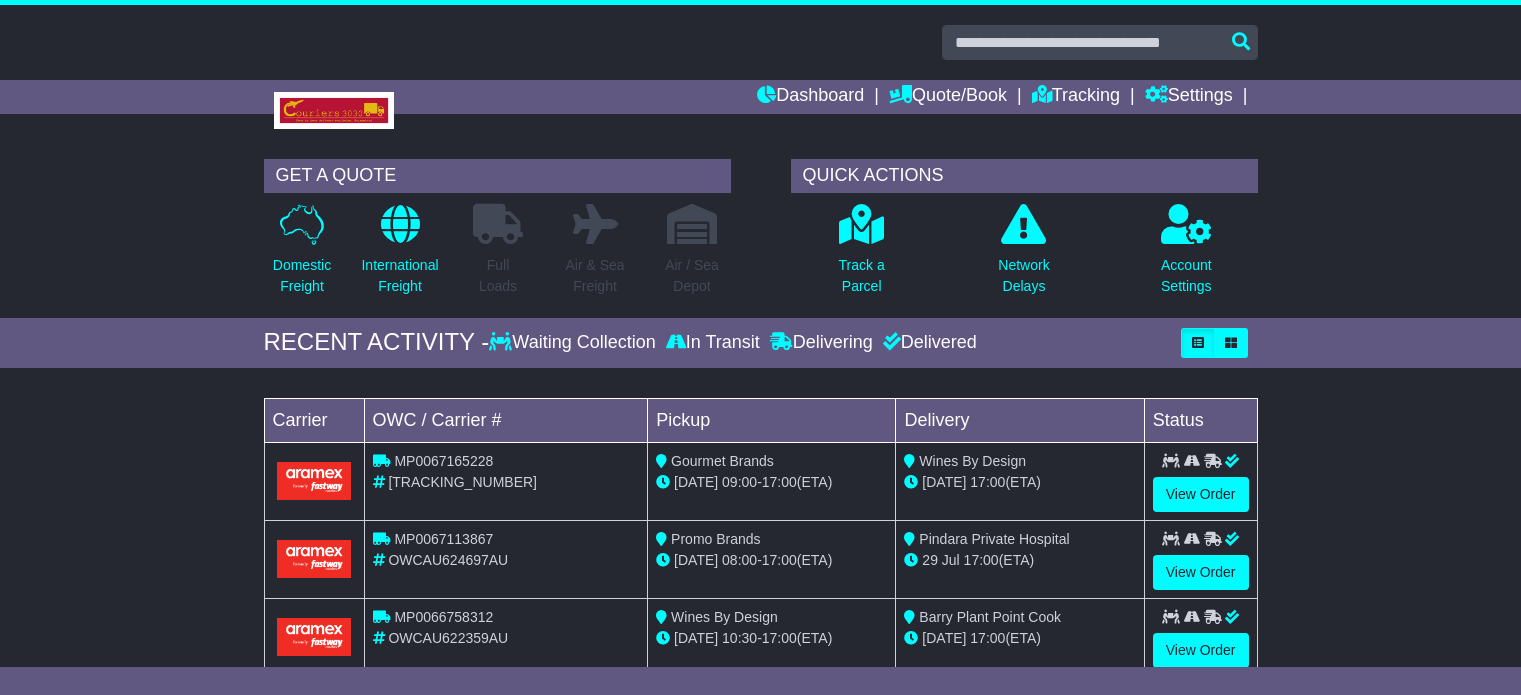 scroll, scrollTop: 0, scrollLeft: 0, axis: both 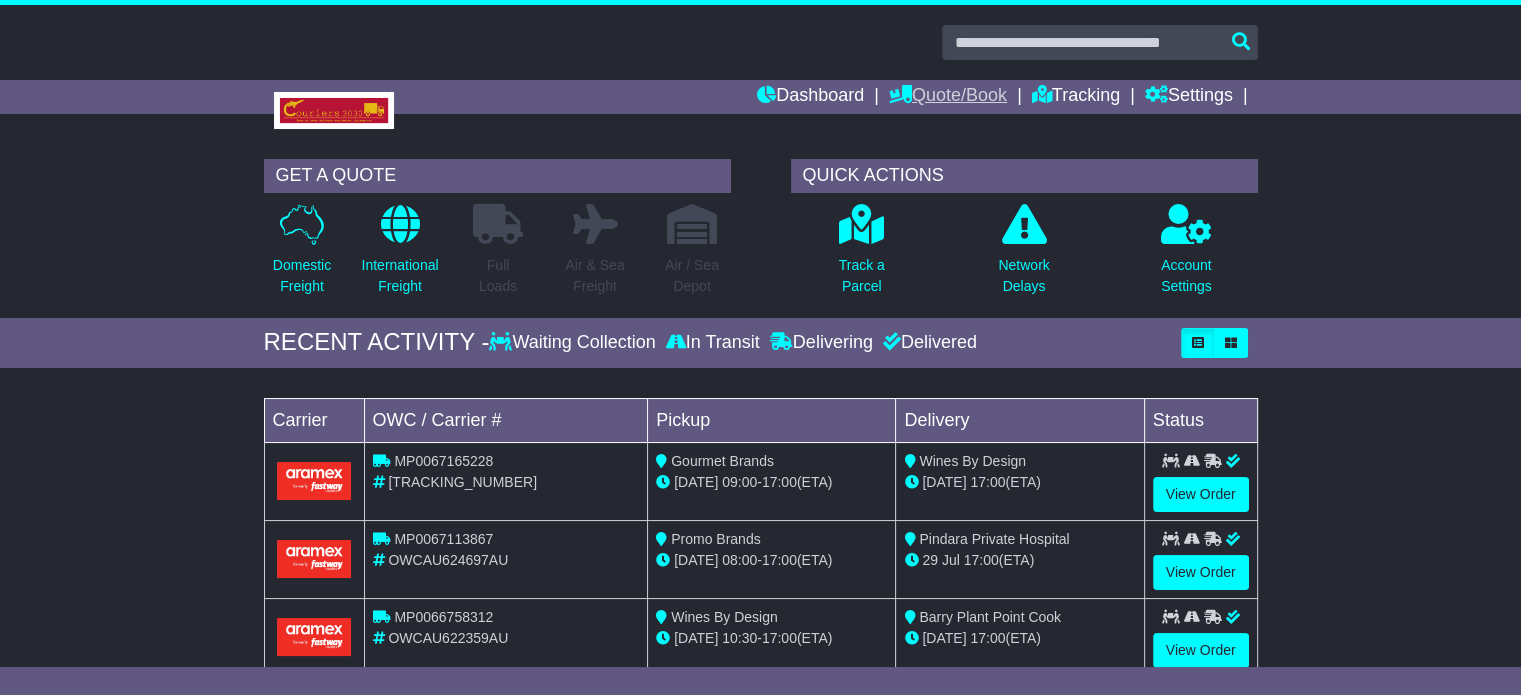 click on "Quote/Book" at bounding box center [948, 97] 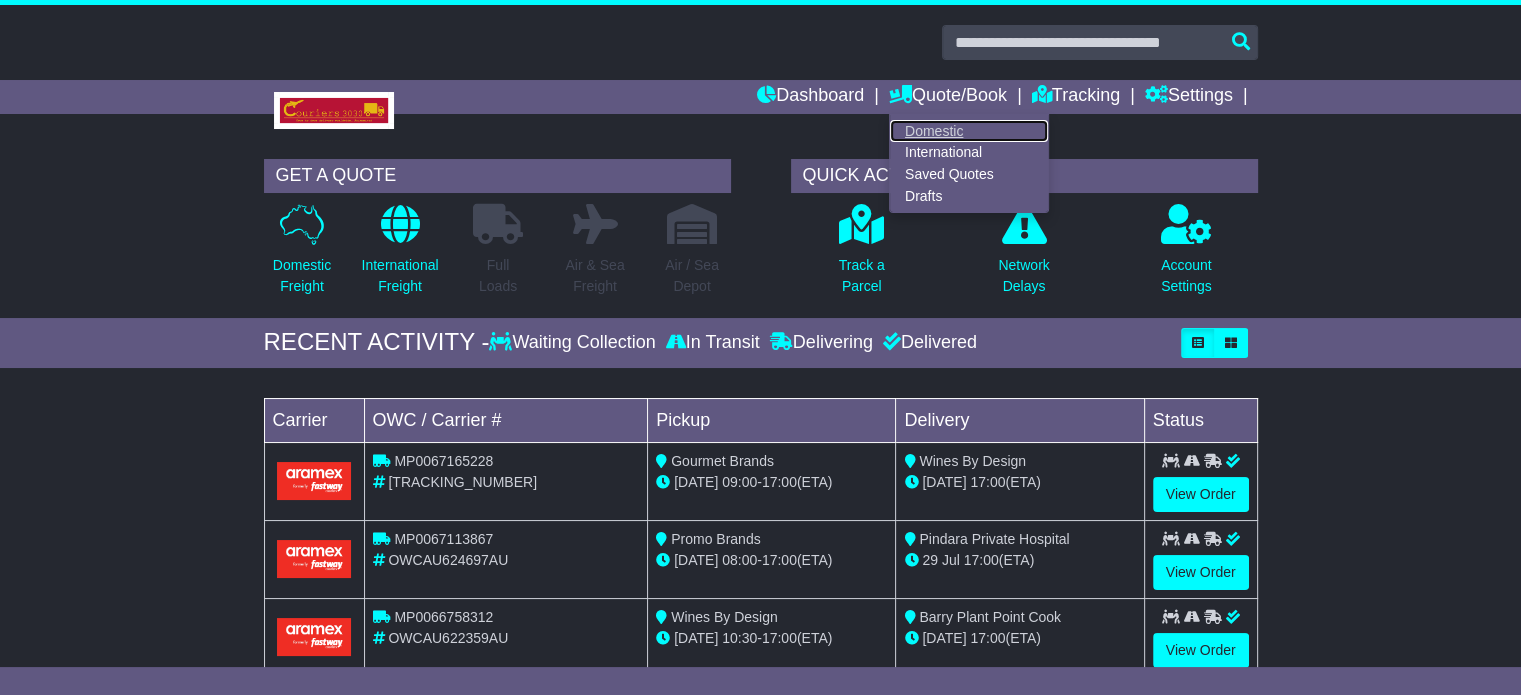 click on "Domestic" at bounding box center [969, 131] 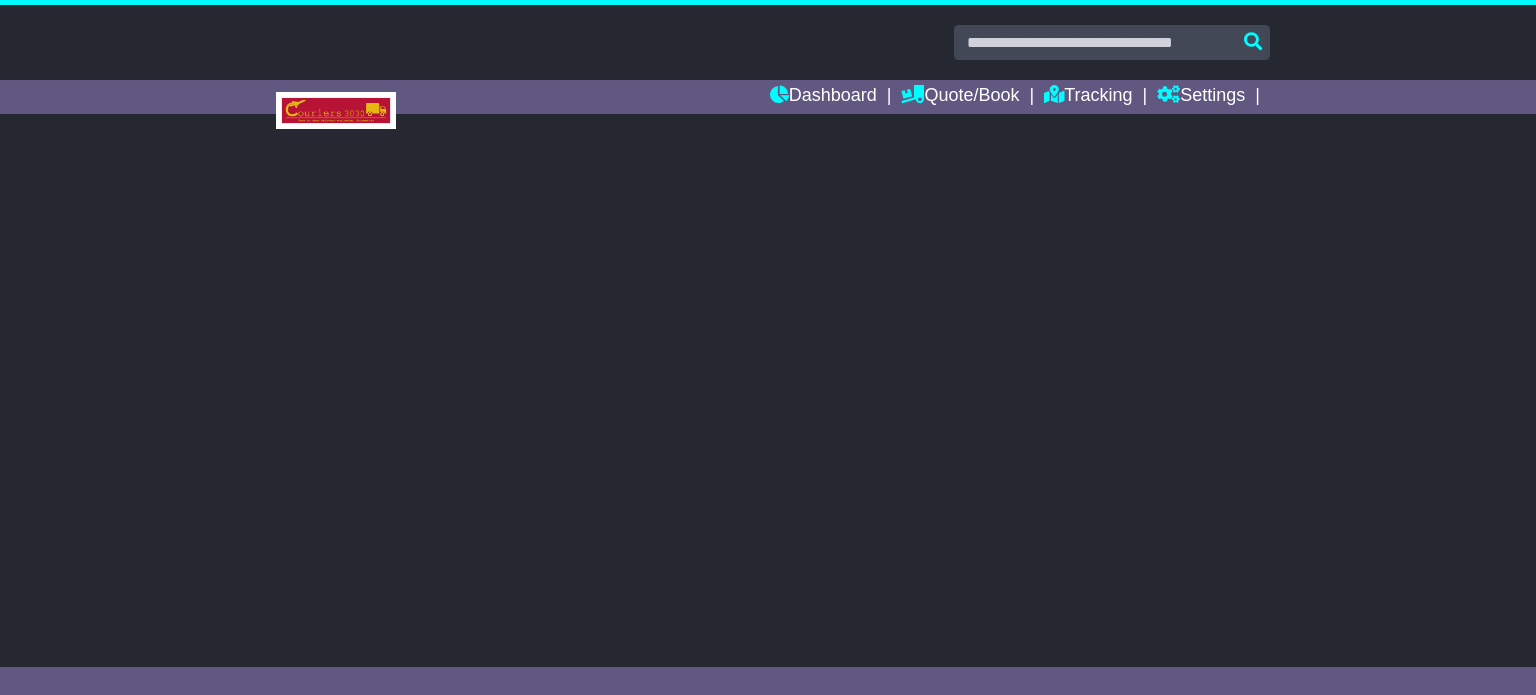 scroll, scrollTop: 0, scrollLeft: 0, axis: both 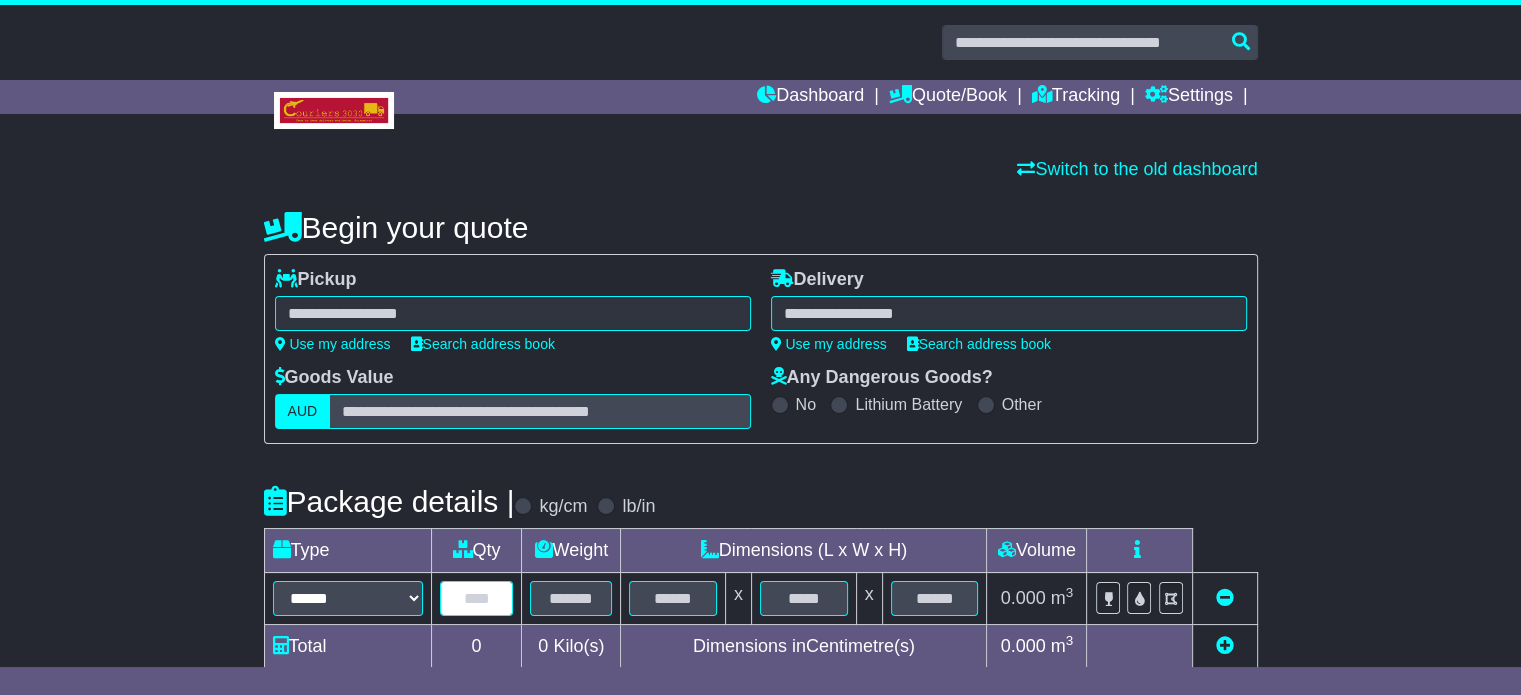click at bounding box center [477, 598] 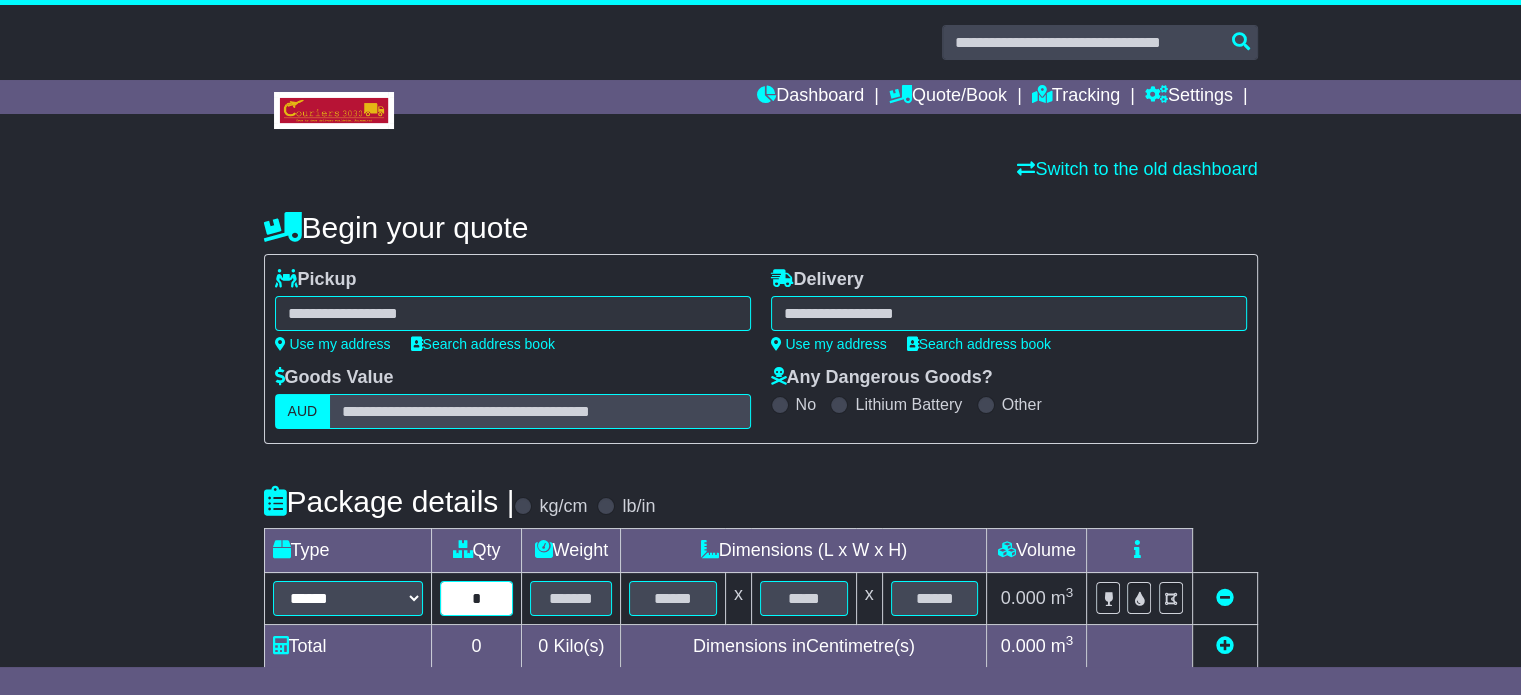 type on "*" 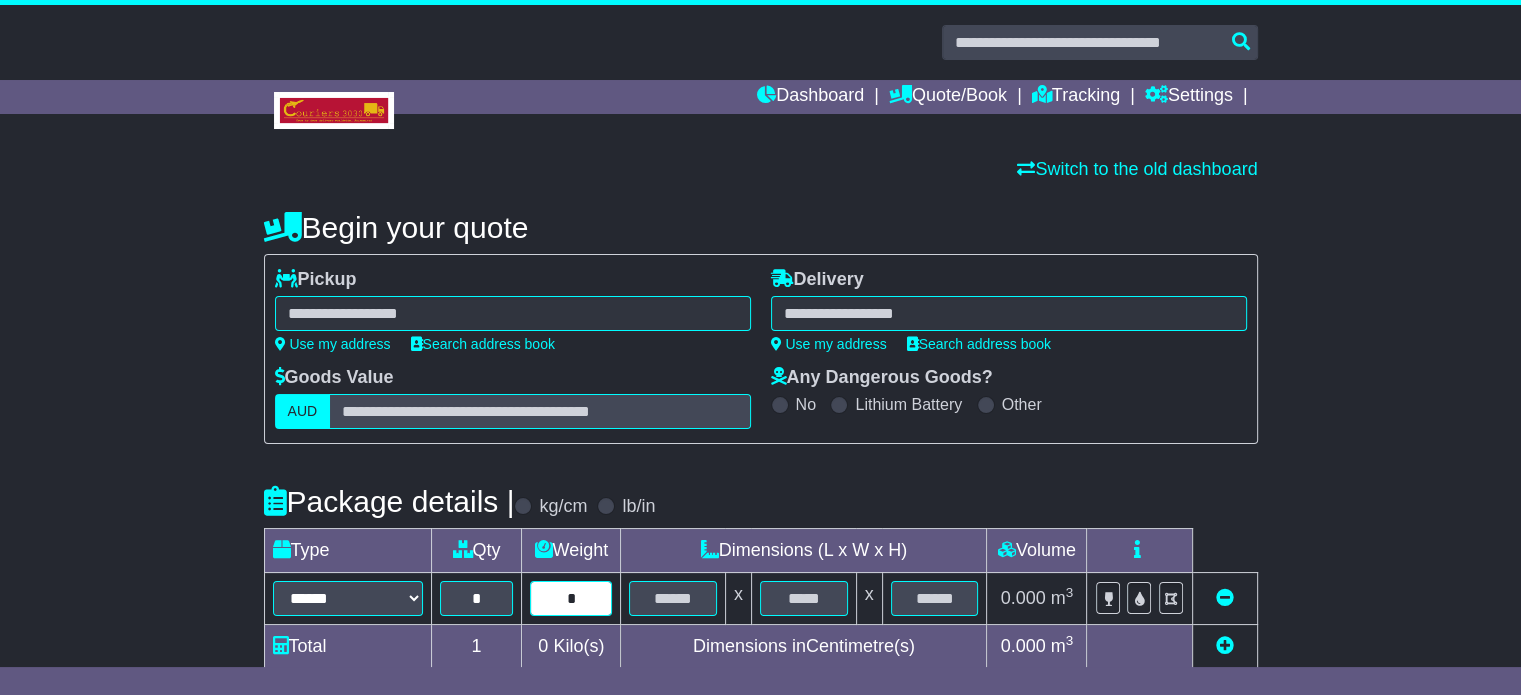 type on "*" 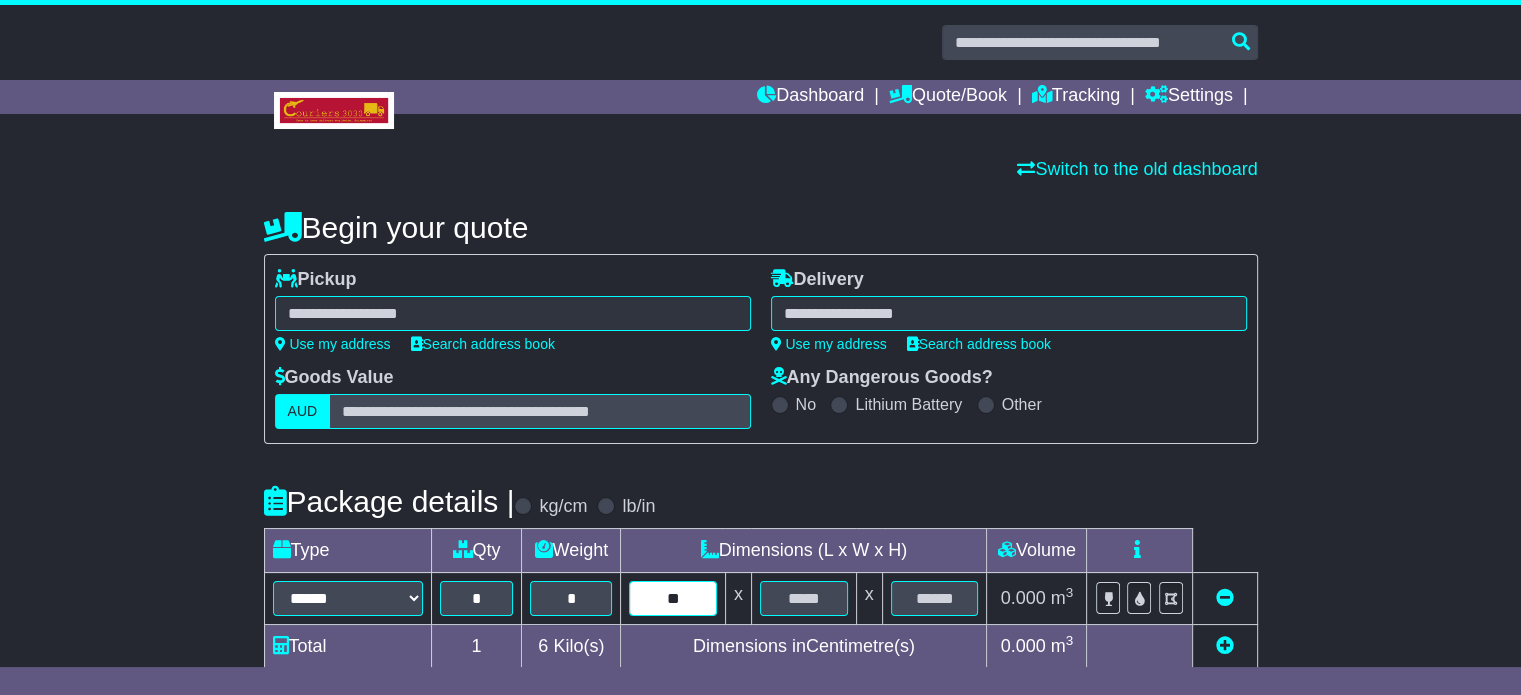 type on "**" 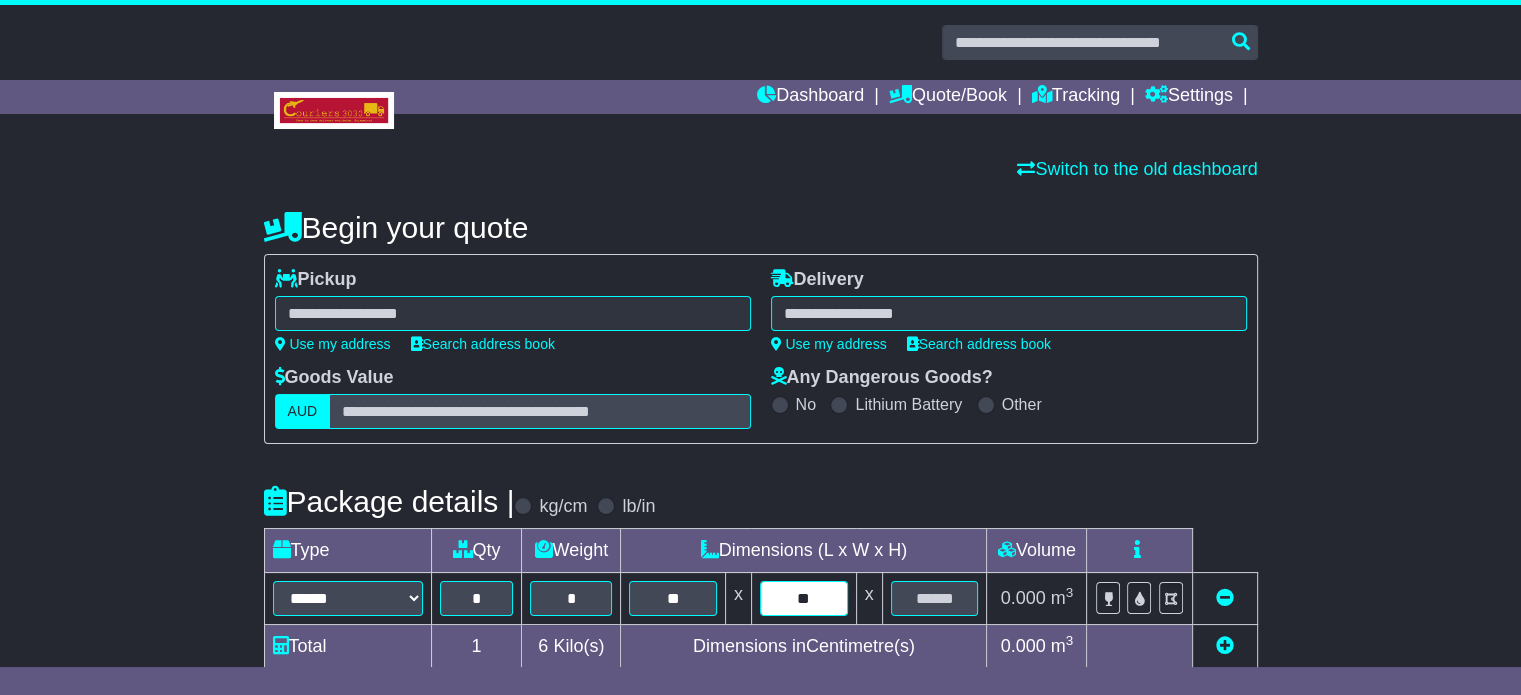 type on "**" 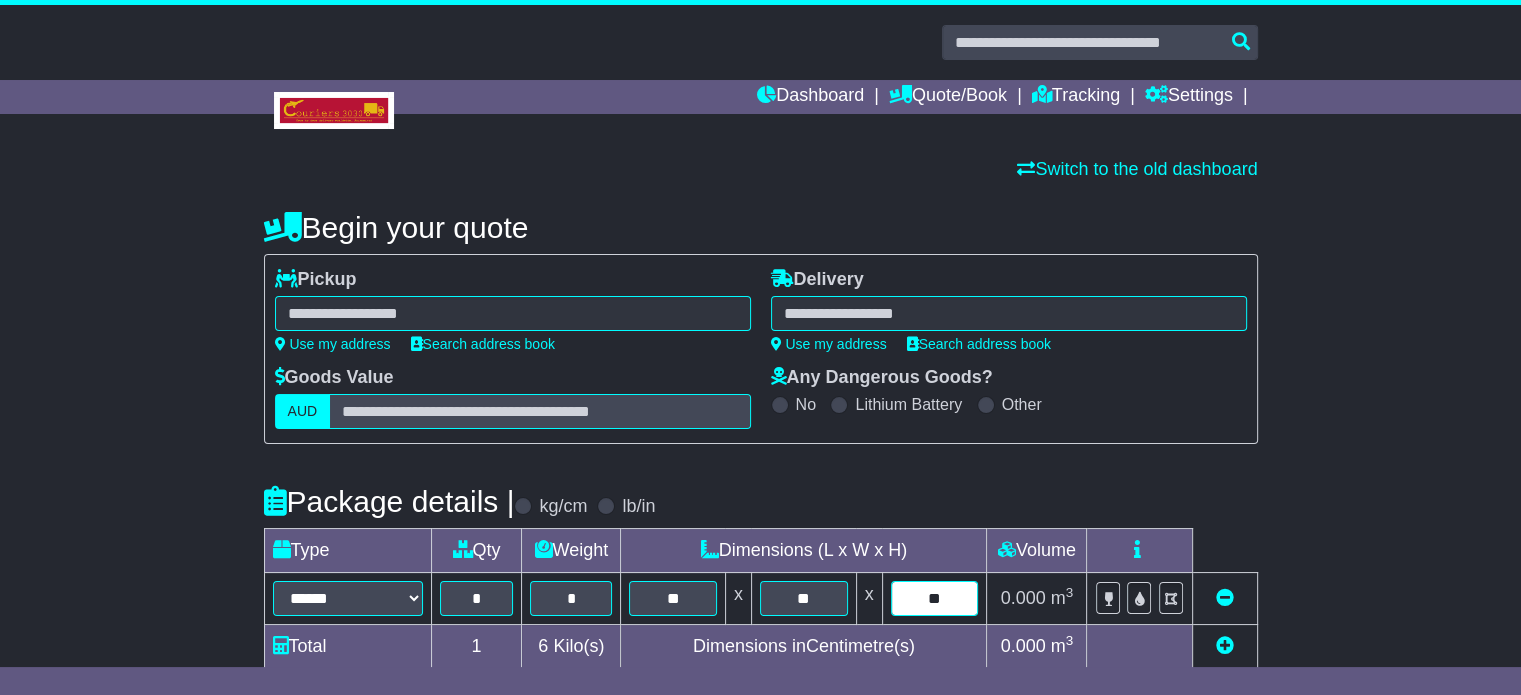 type on "**" 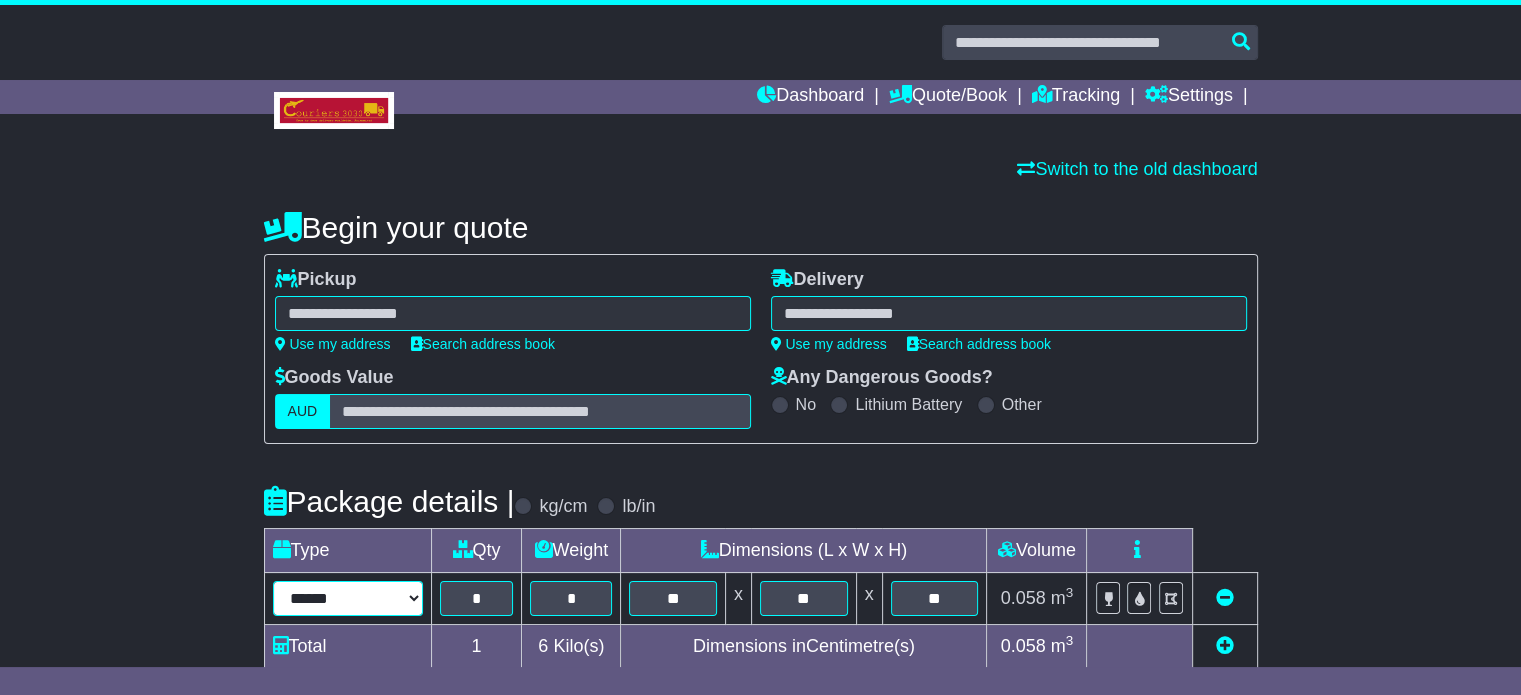 click on "**********" at bounding box center (348, 598) 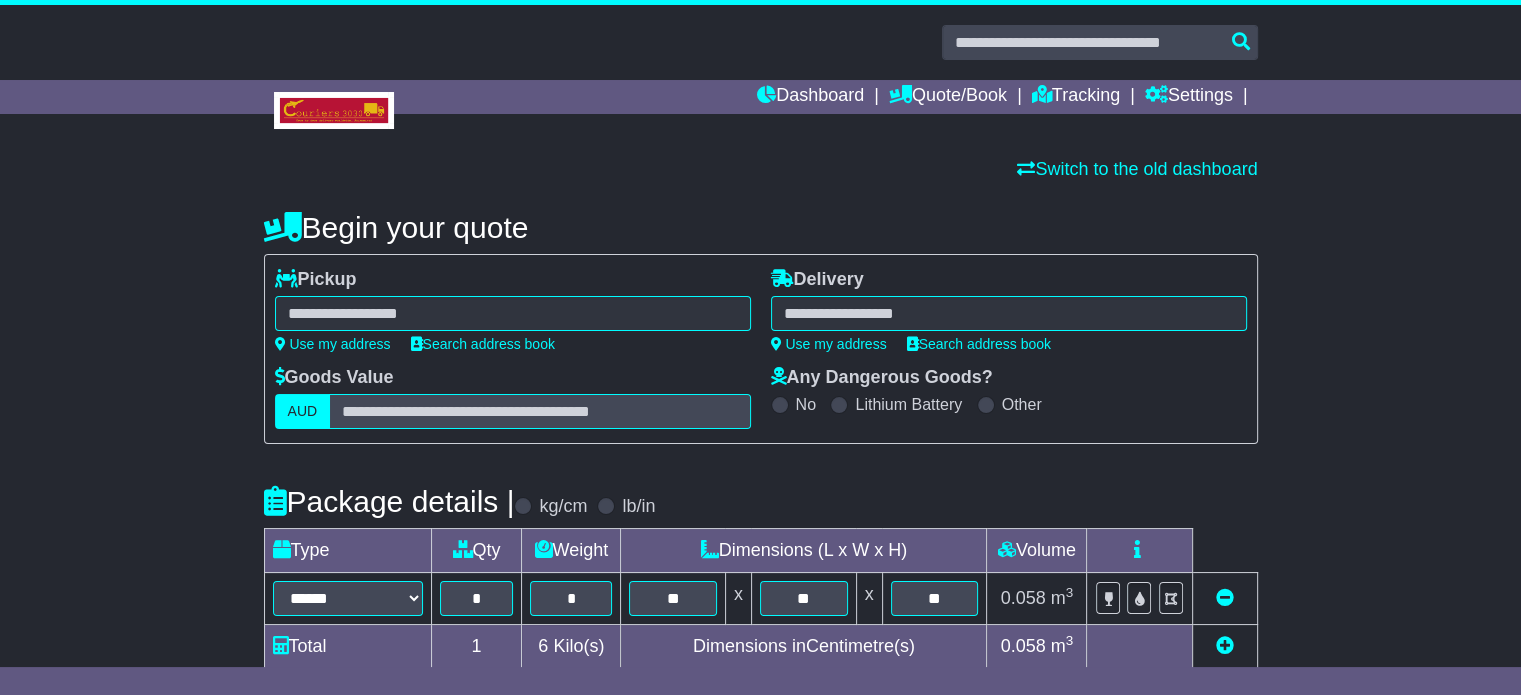 click on "**********" at bounding box center (760, 604) 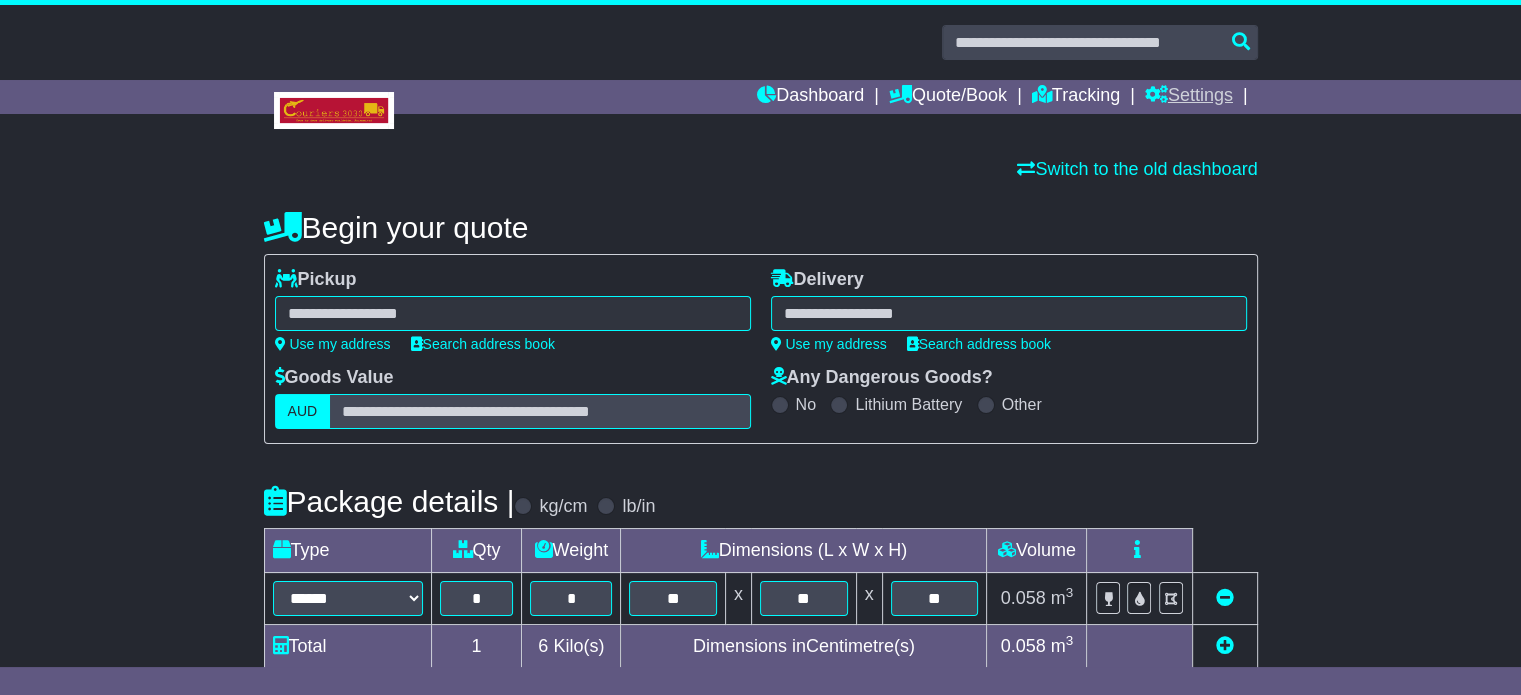 click on "Settings" at bounding box center [1189, 97] 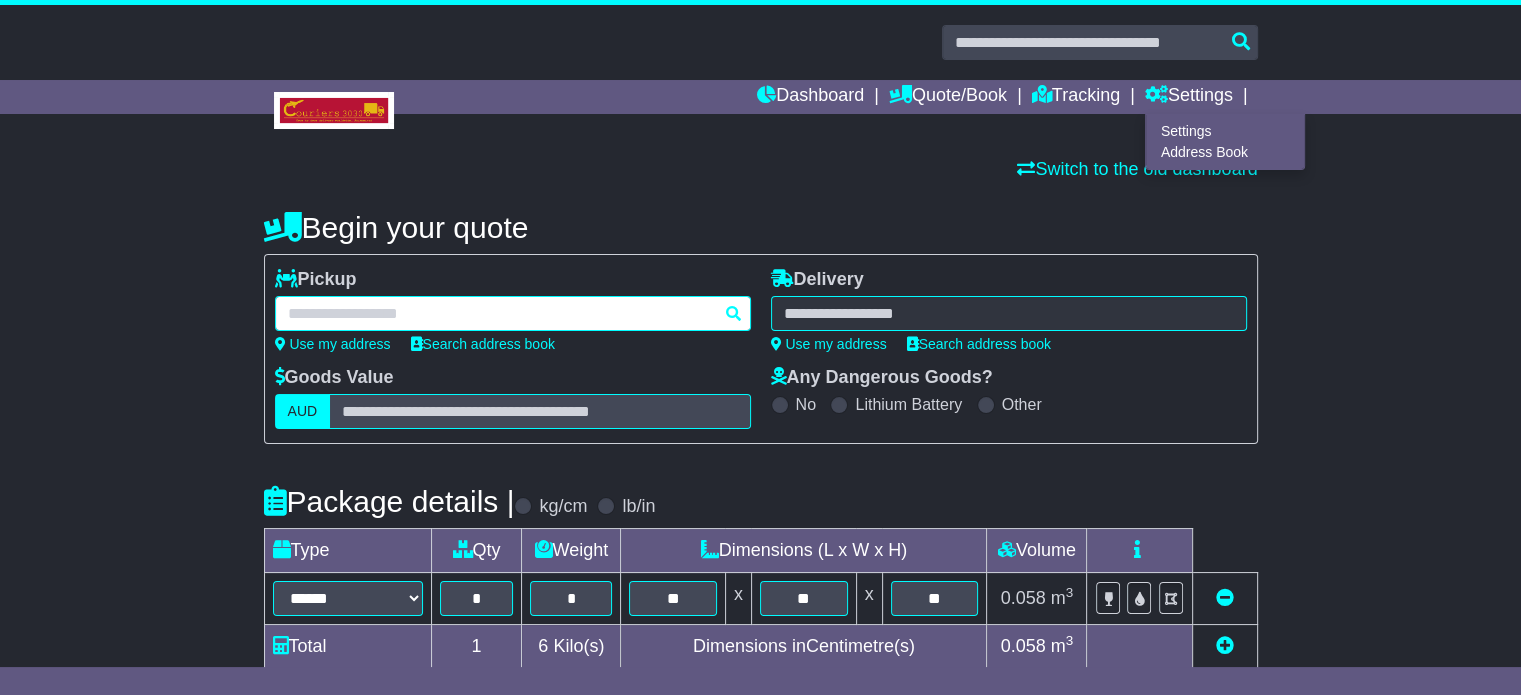 click at bounding box center (513, 313) 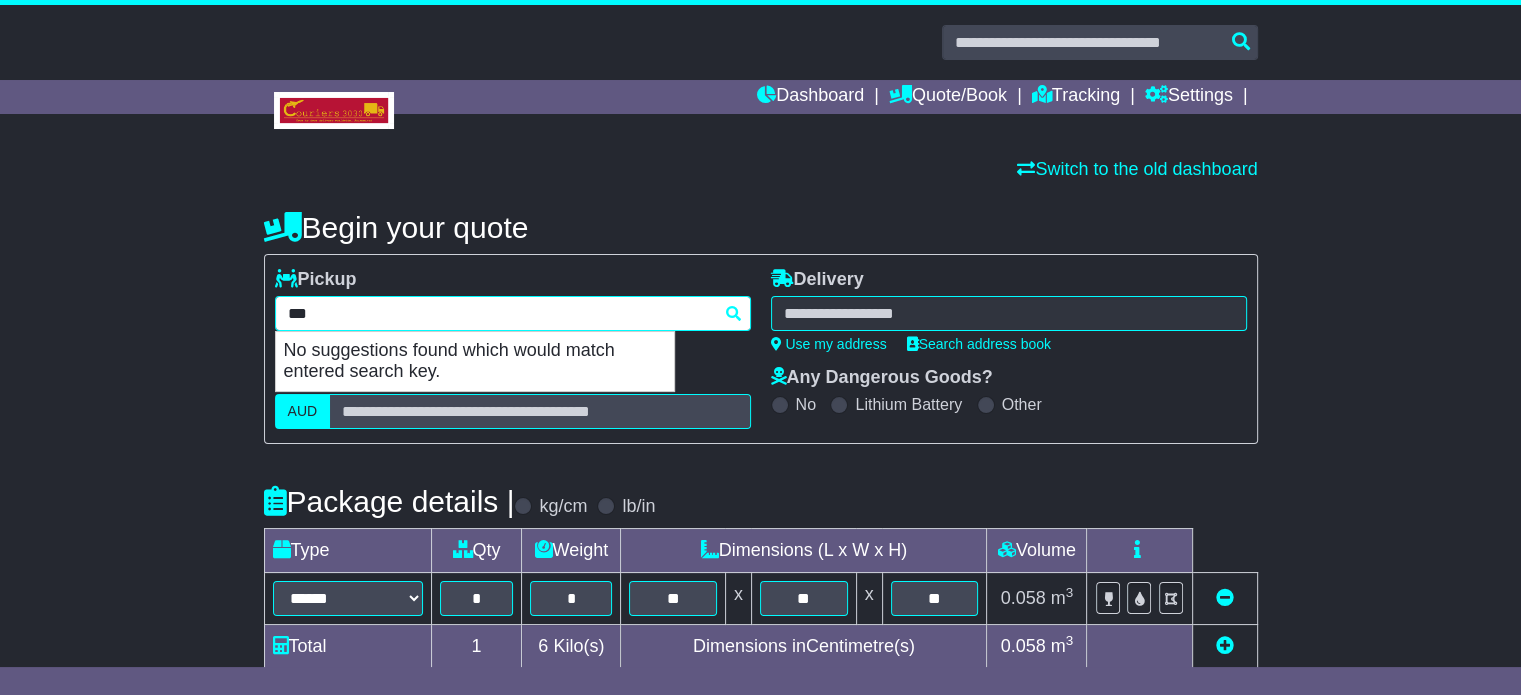 type on "****" 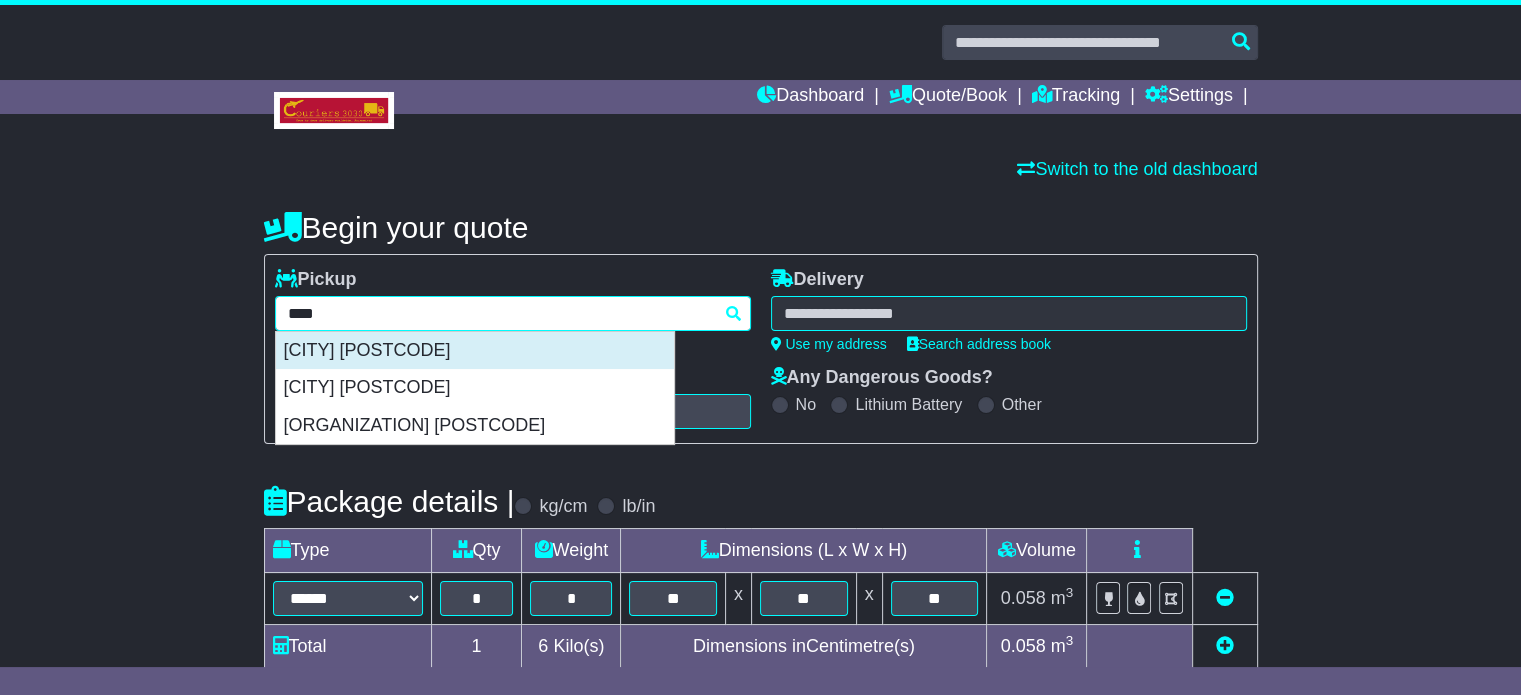 click on "[CITY] [POSTAL_CODE]" at bounding box center [475, 351] 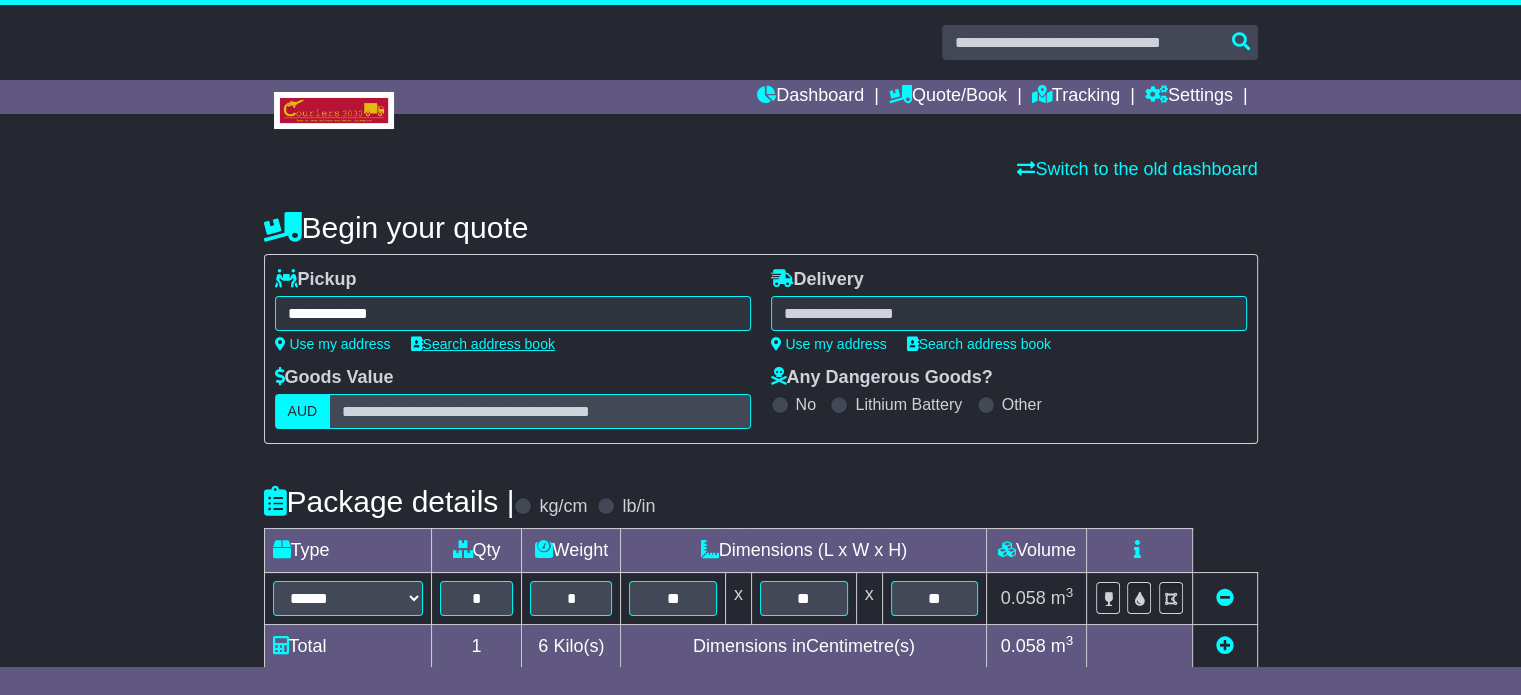 type on "**********" 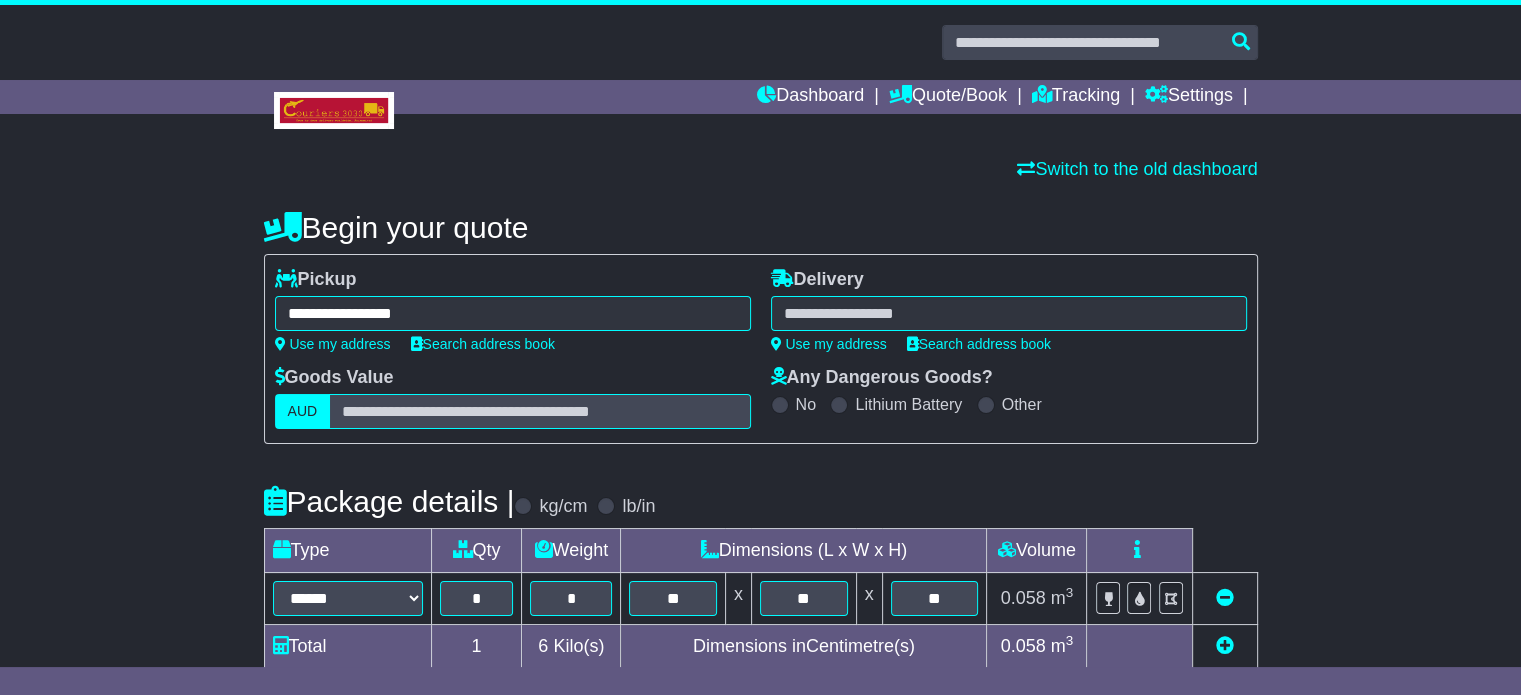 click at bounding box center [1009, 313] 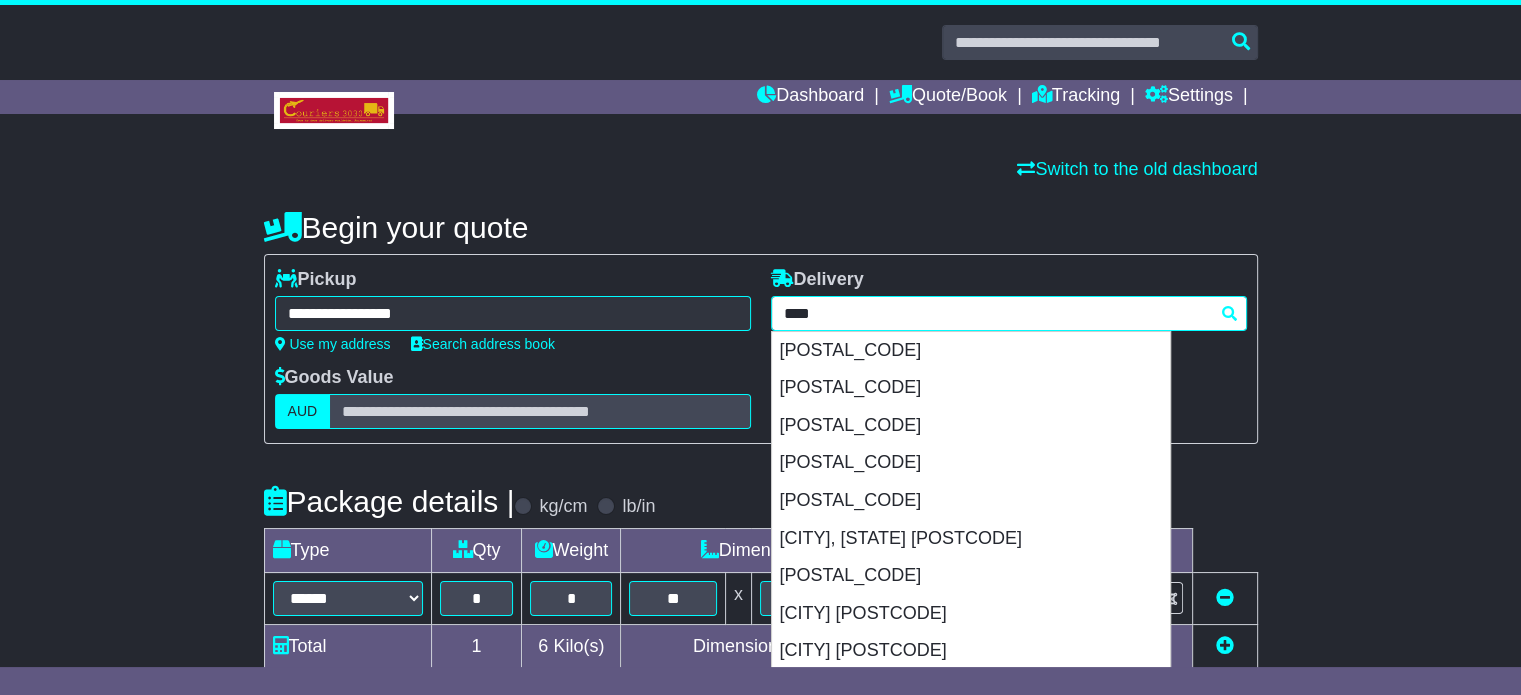 drag, startPoint x: 836, startPoint y: 307, endPoint x: 736, endPoint y: 319, distance: 100.71743 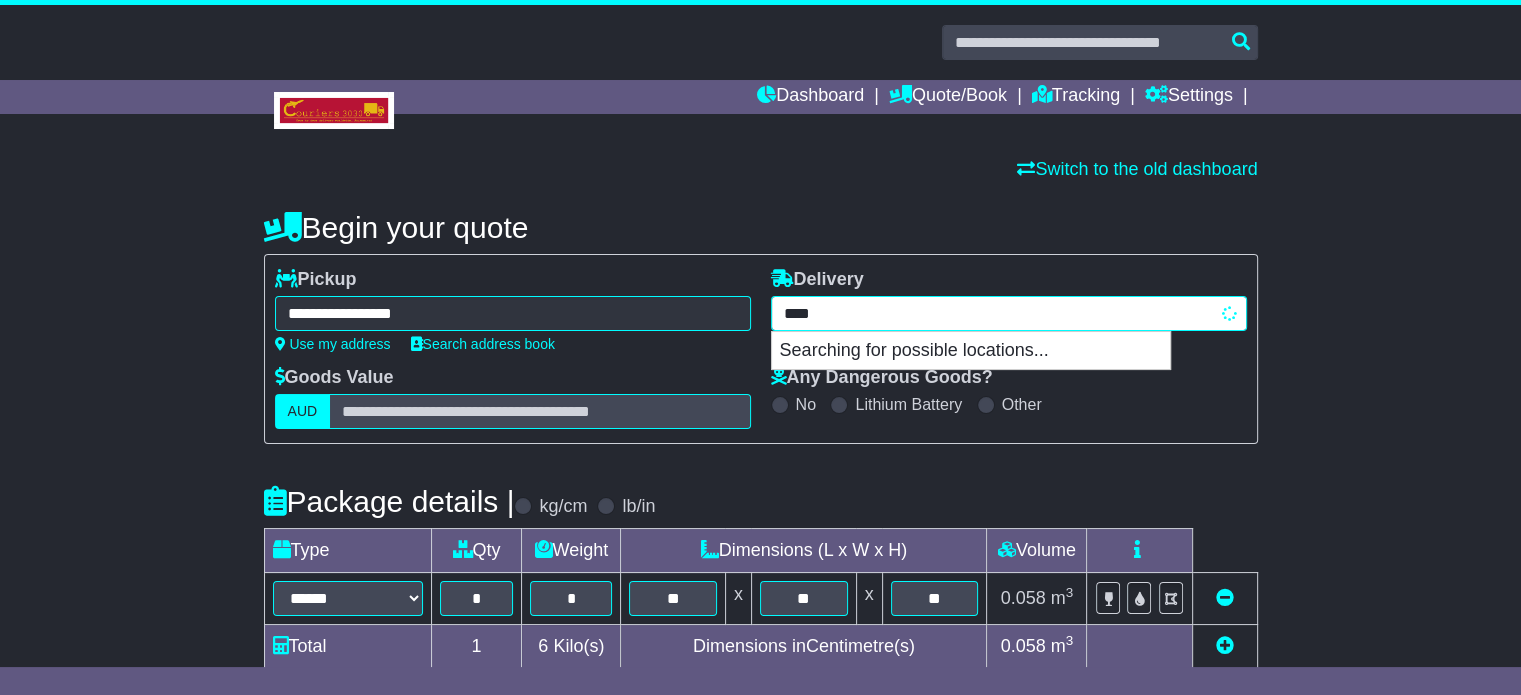 type on "*****" 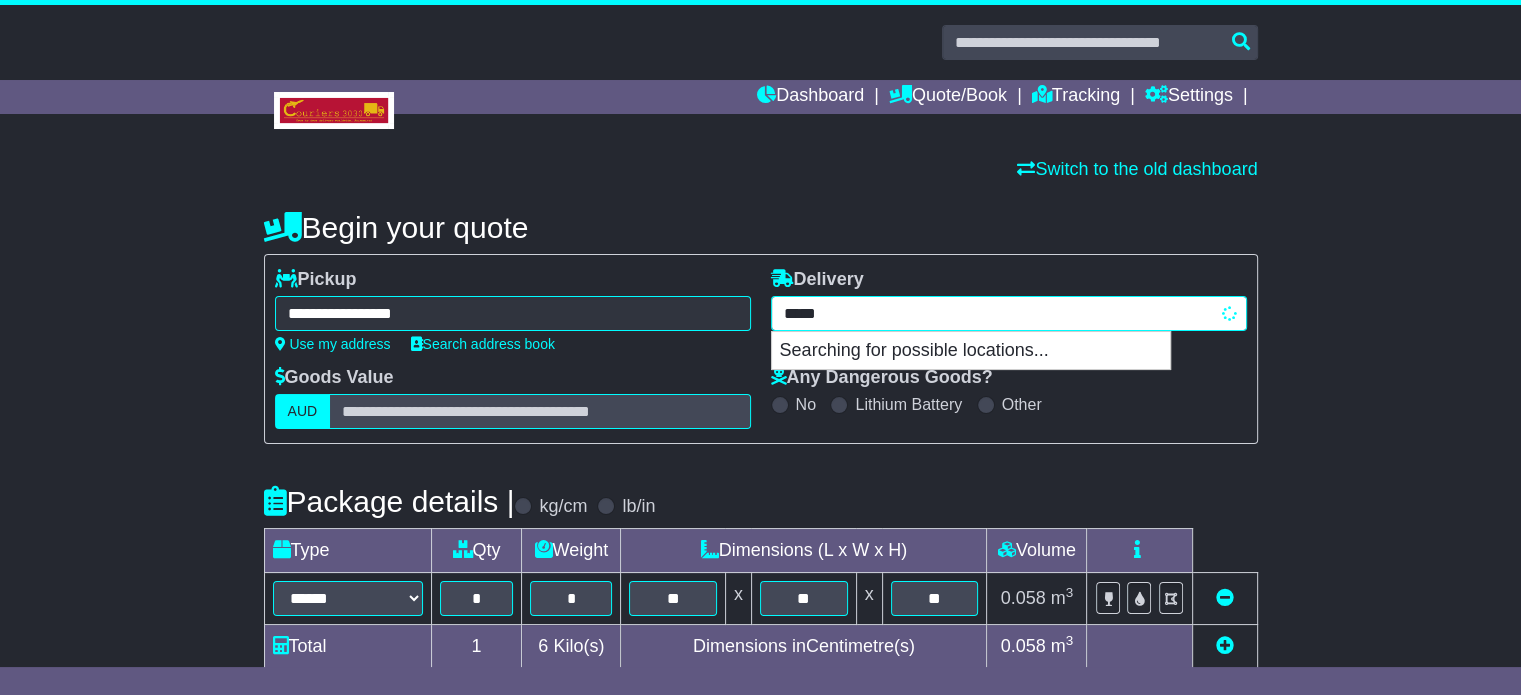 type on "**********" 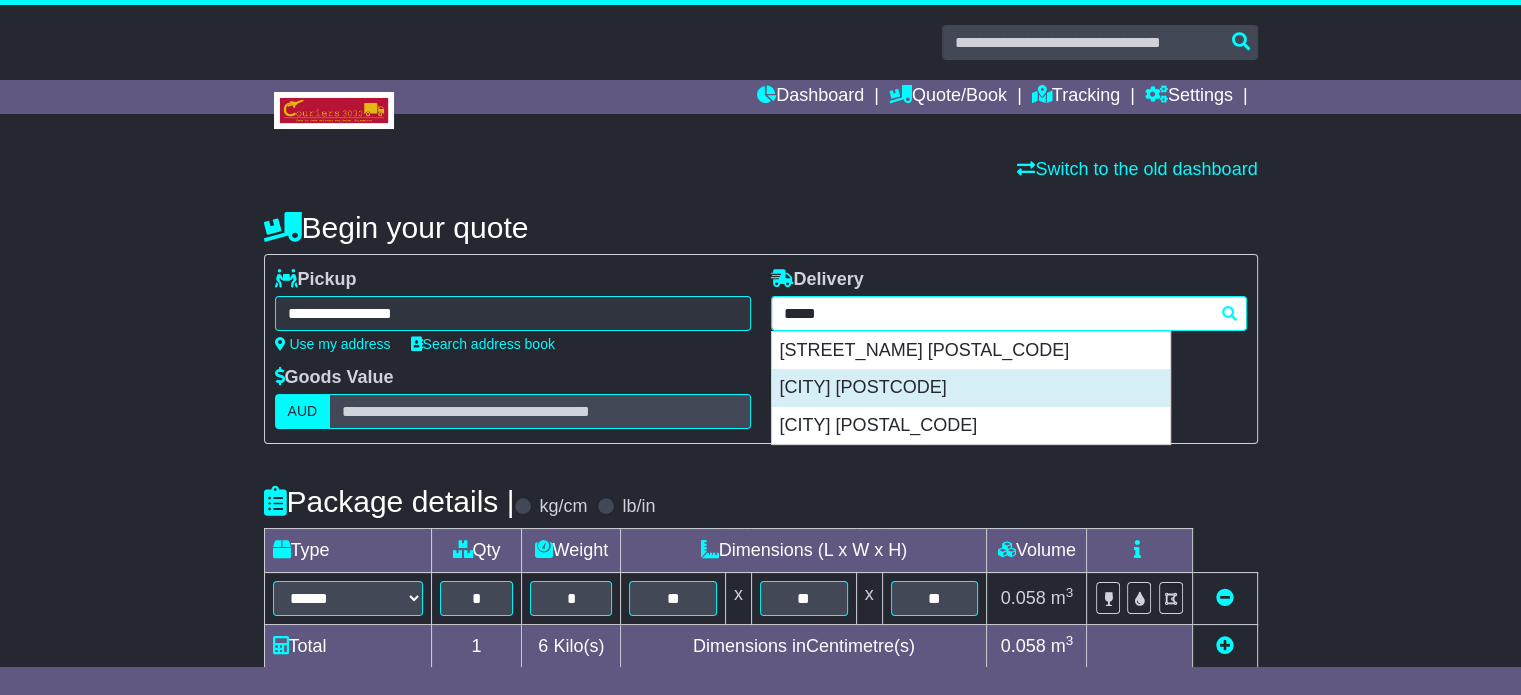 click on "SANDHURST 3977" at bounding box center [971, 388] 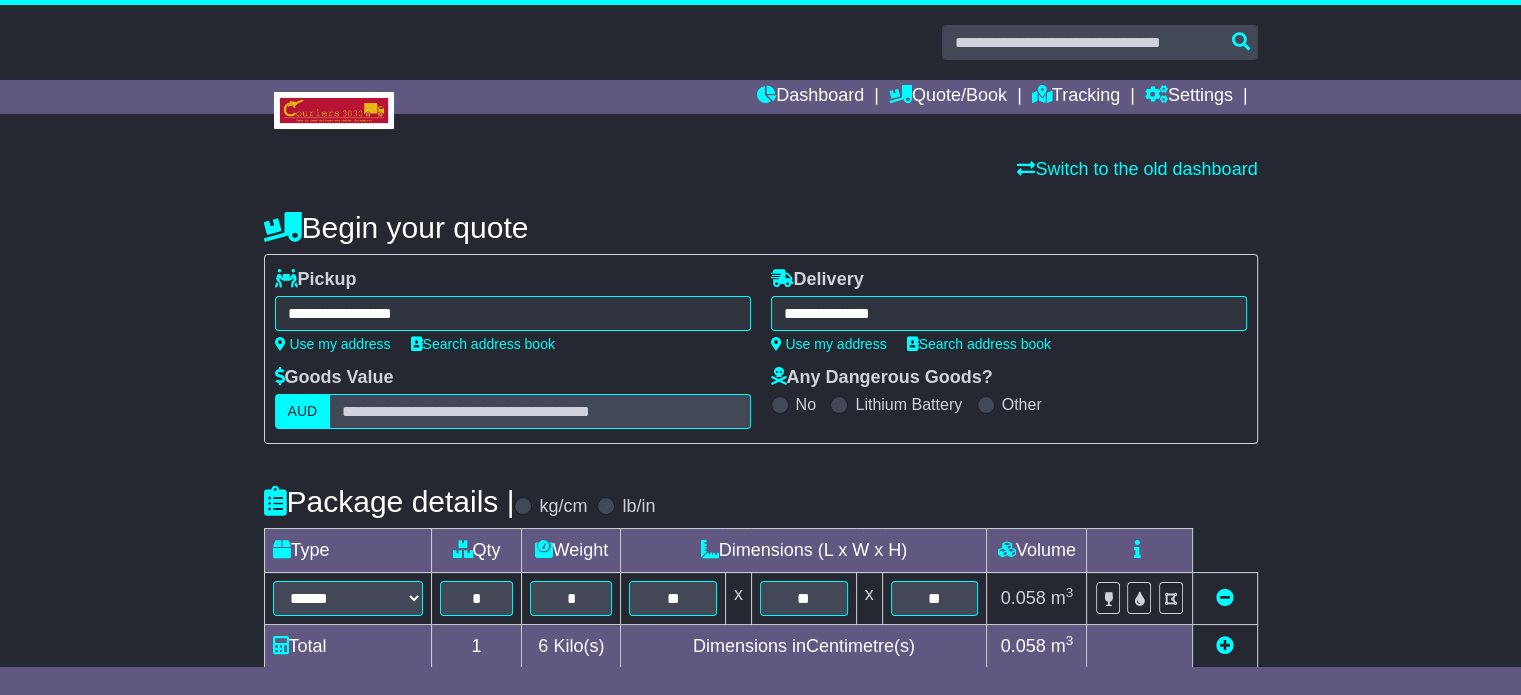 type on "**********" 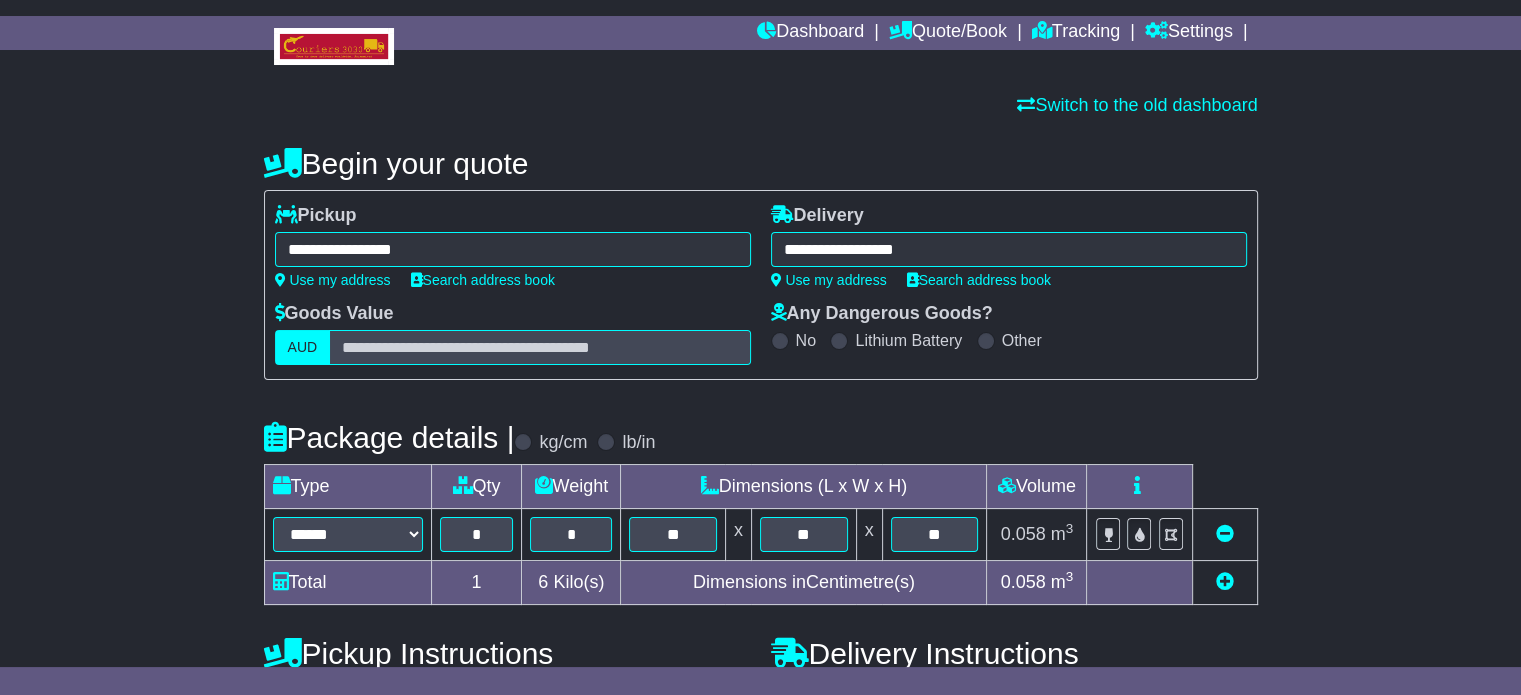 scroll, scrollTop: 100, scrollLeft: 0, axis: vertical 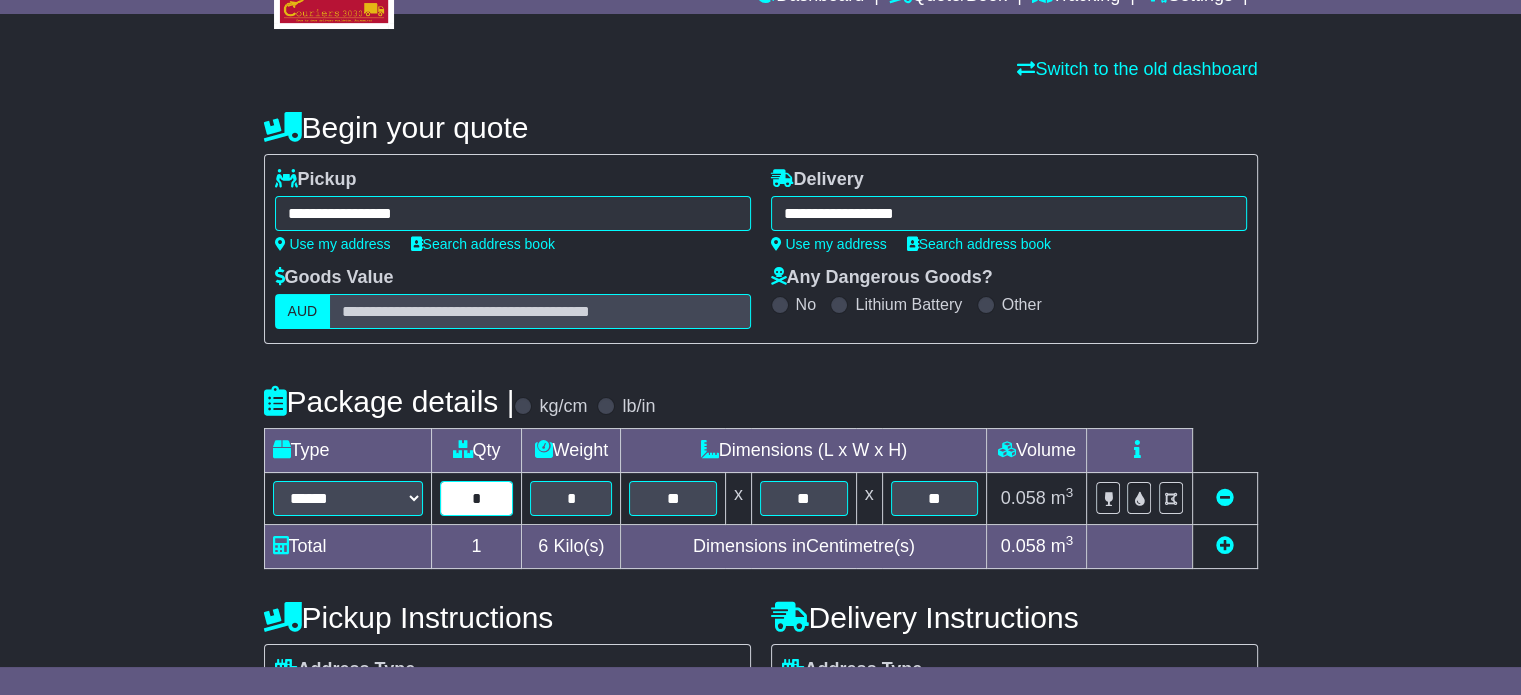 drag, startPoint x: 487, startPoint y: 496, endPoint x: 440, endPoint y: 489, distance: 47.518417 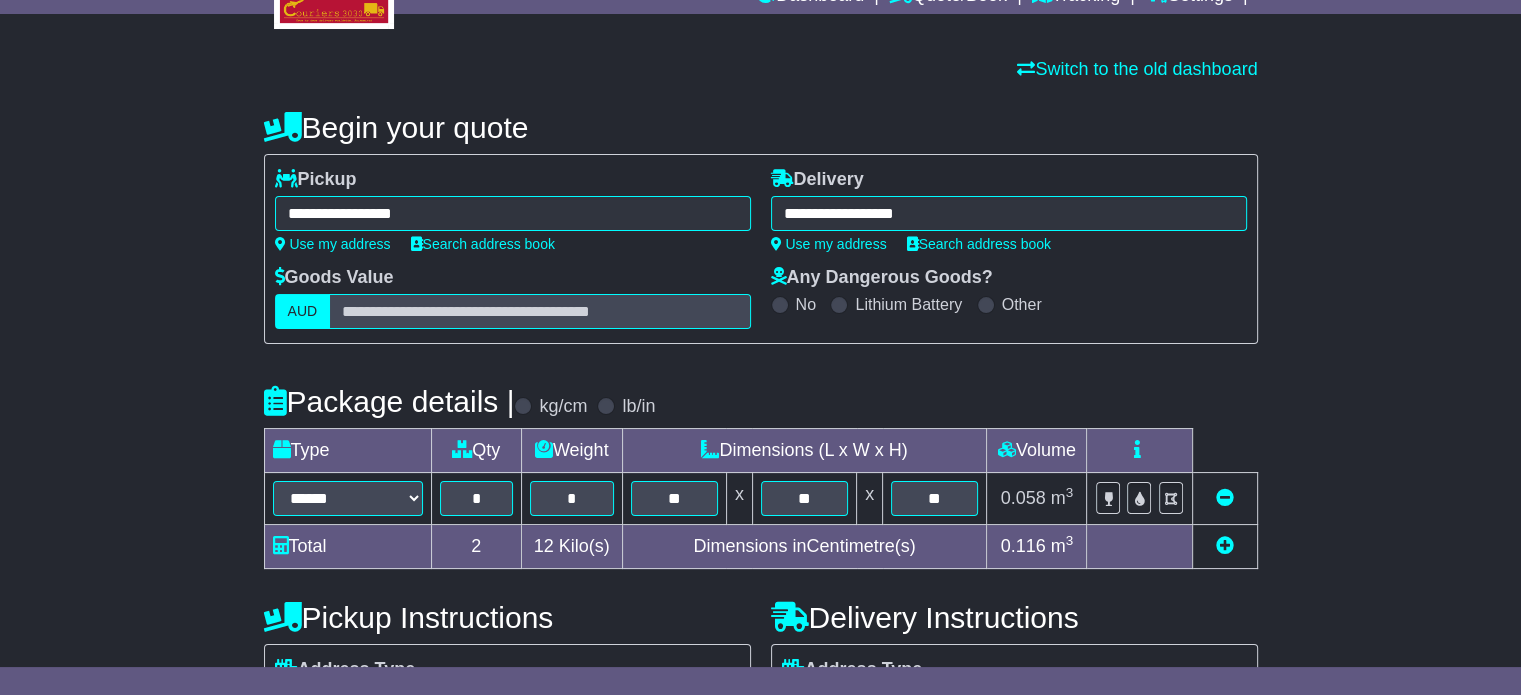 click on "**********" at bounding box center [760, 504] 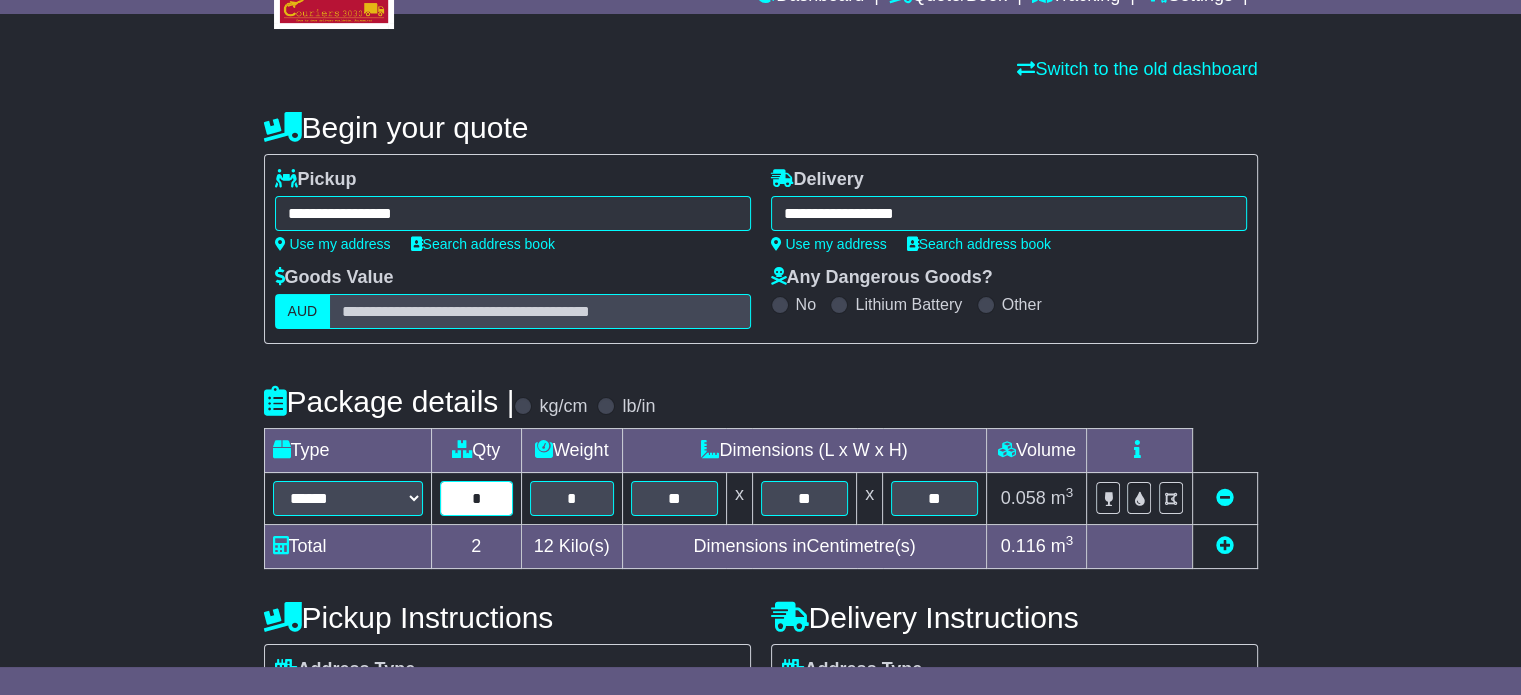 drag, startPoint x: 472, startPoint y: 492, endPoint x: 427, endPoint y: 497, distance: 45.276924 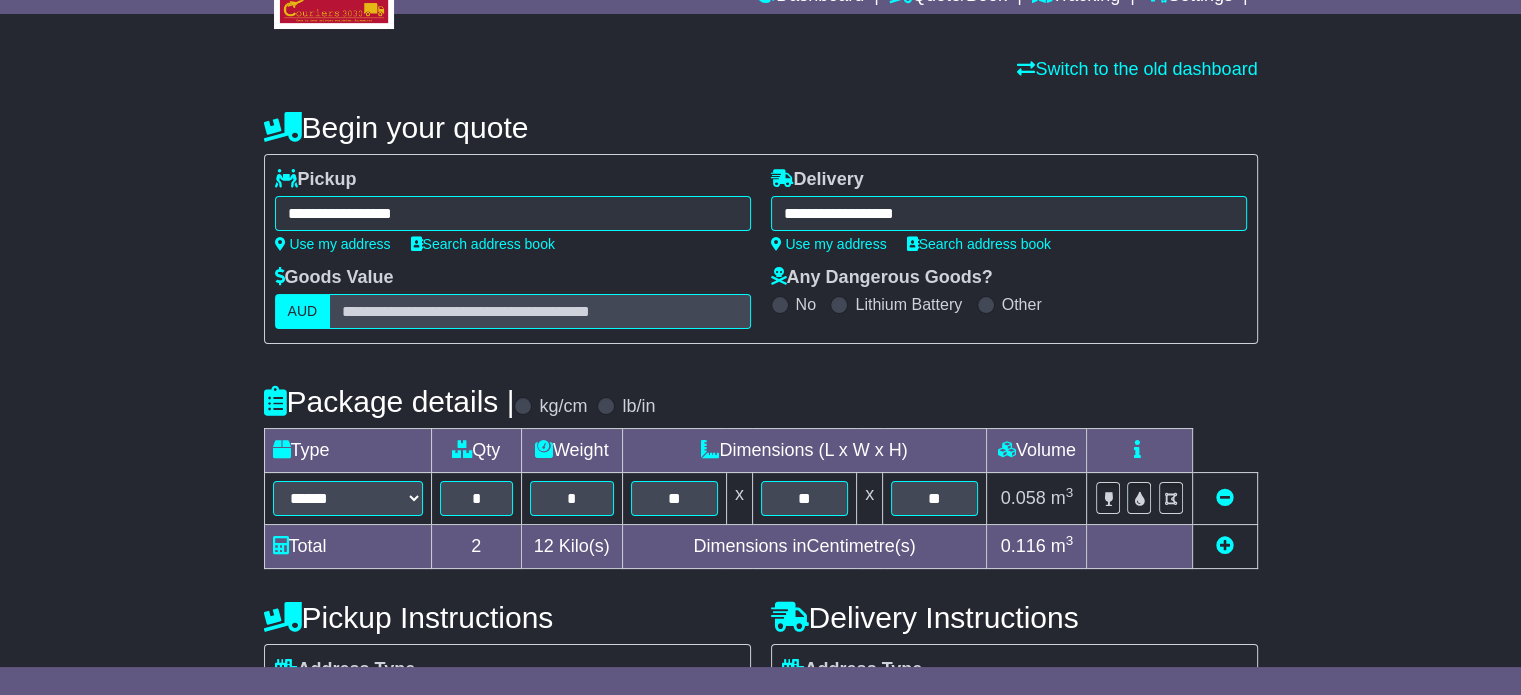 click at bounding box center (1225, 545) 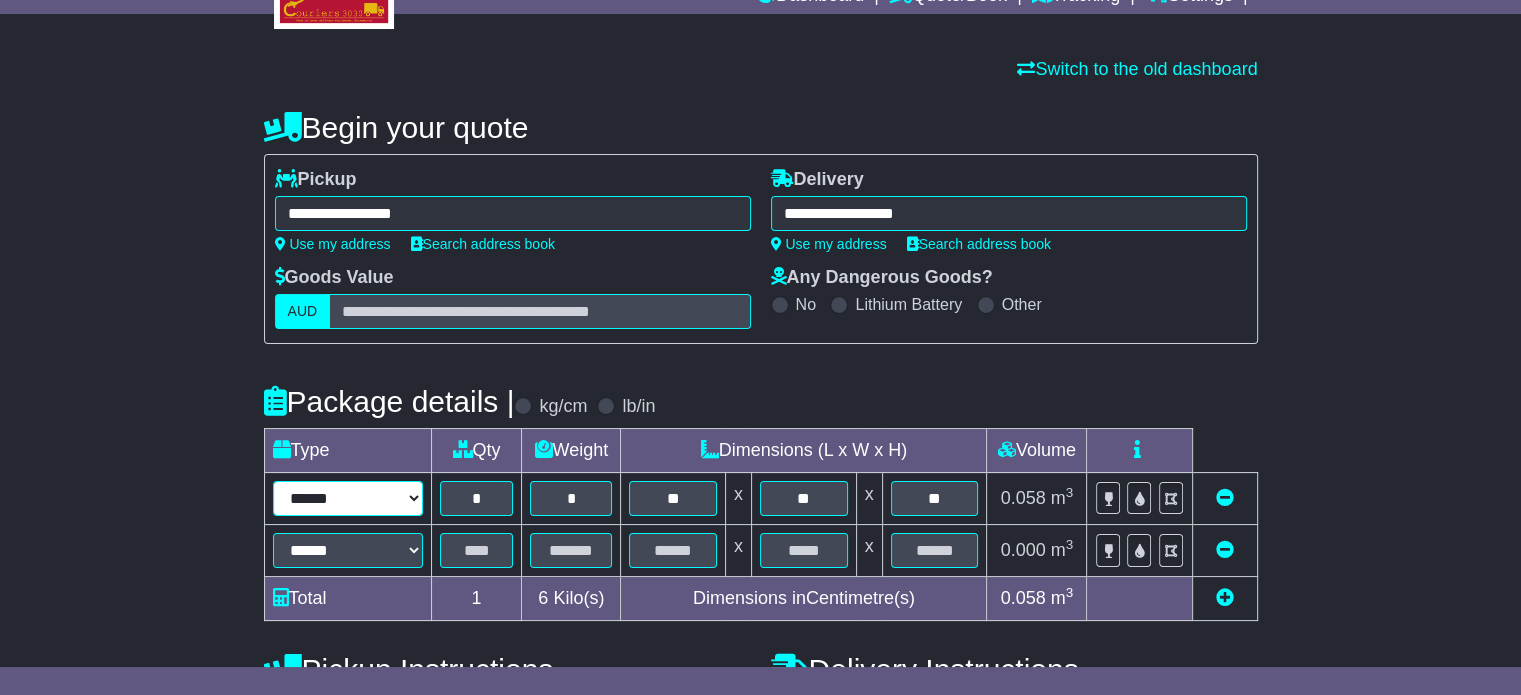 drag, startPoint x: 323, startPoint y: 479, endPoint x: 320, endPoint y: 495, distance: 16.27882 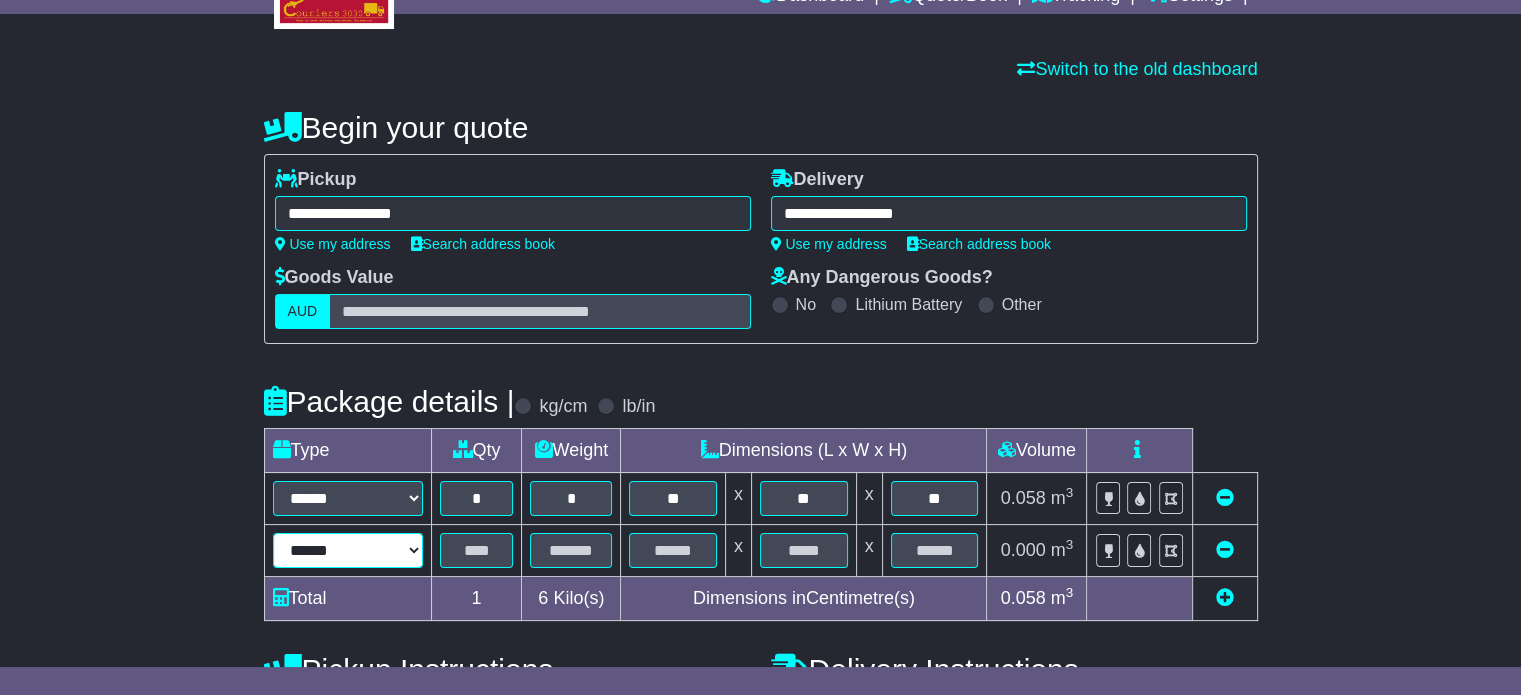 click on "**********" at bounding box center [348, 550] 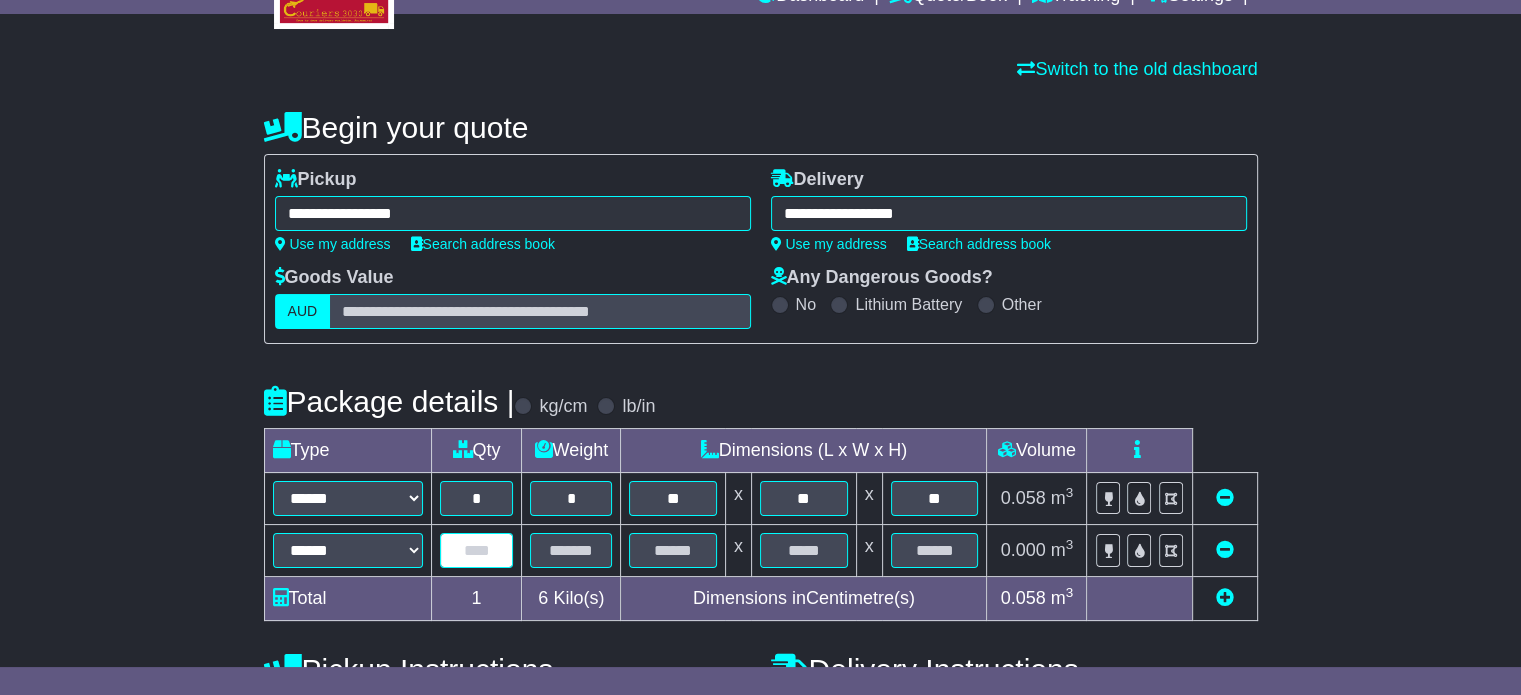 click at bounding box center [477, 550] 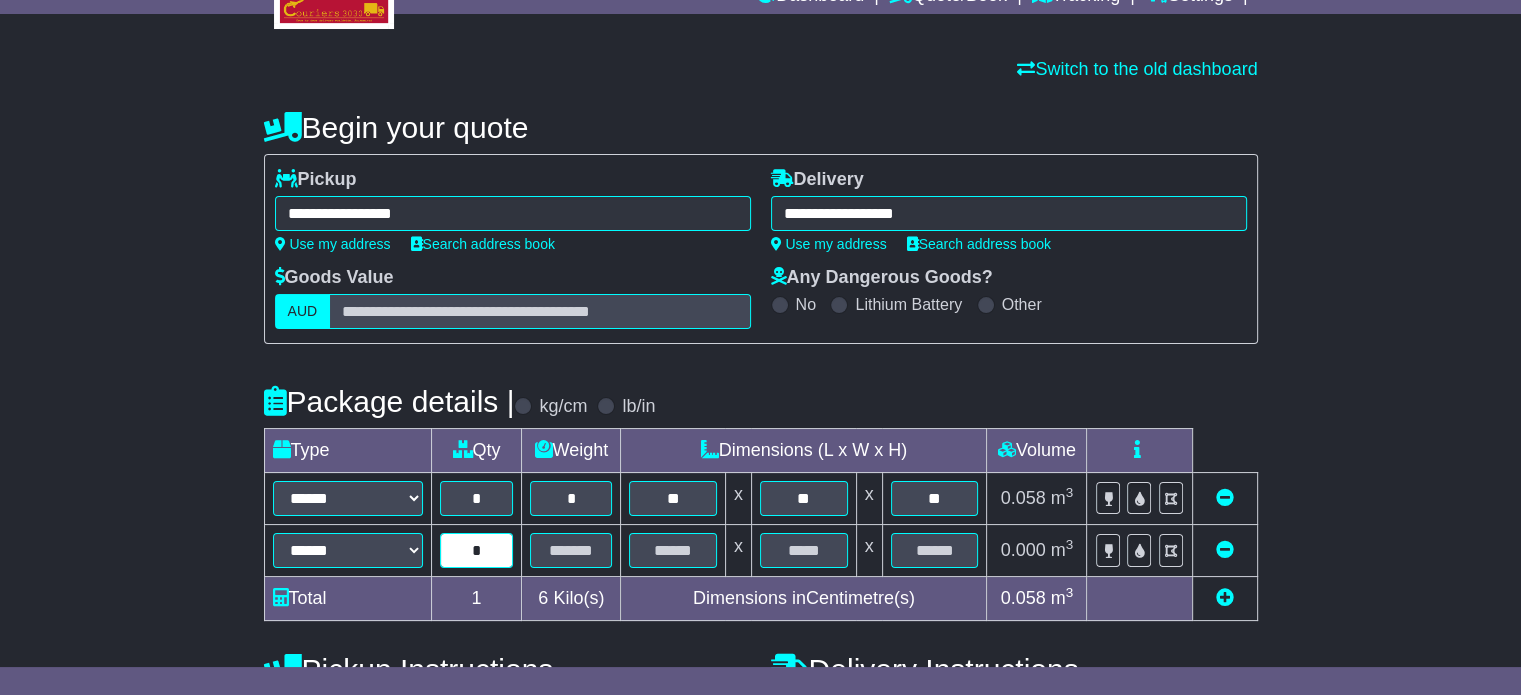 type on "*" 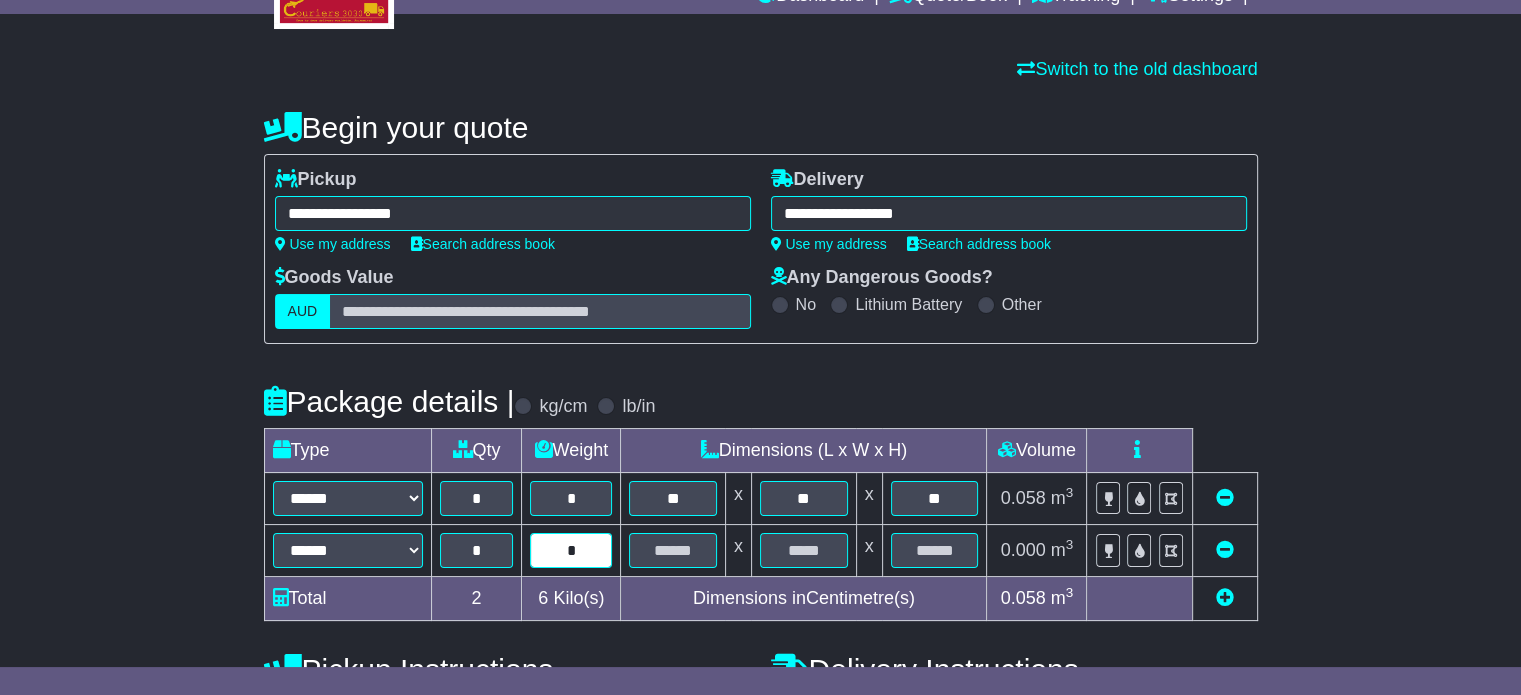 type on "*" 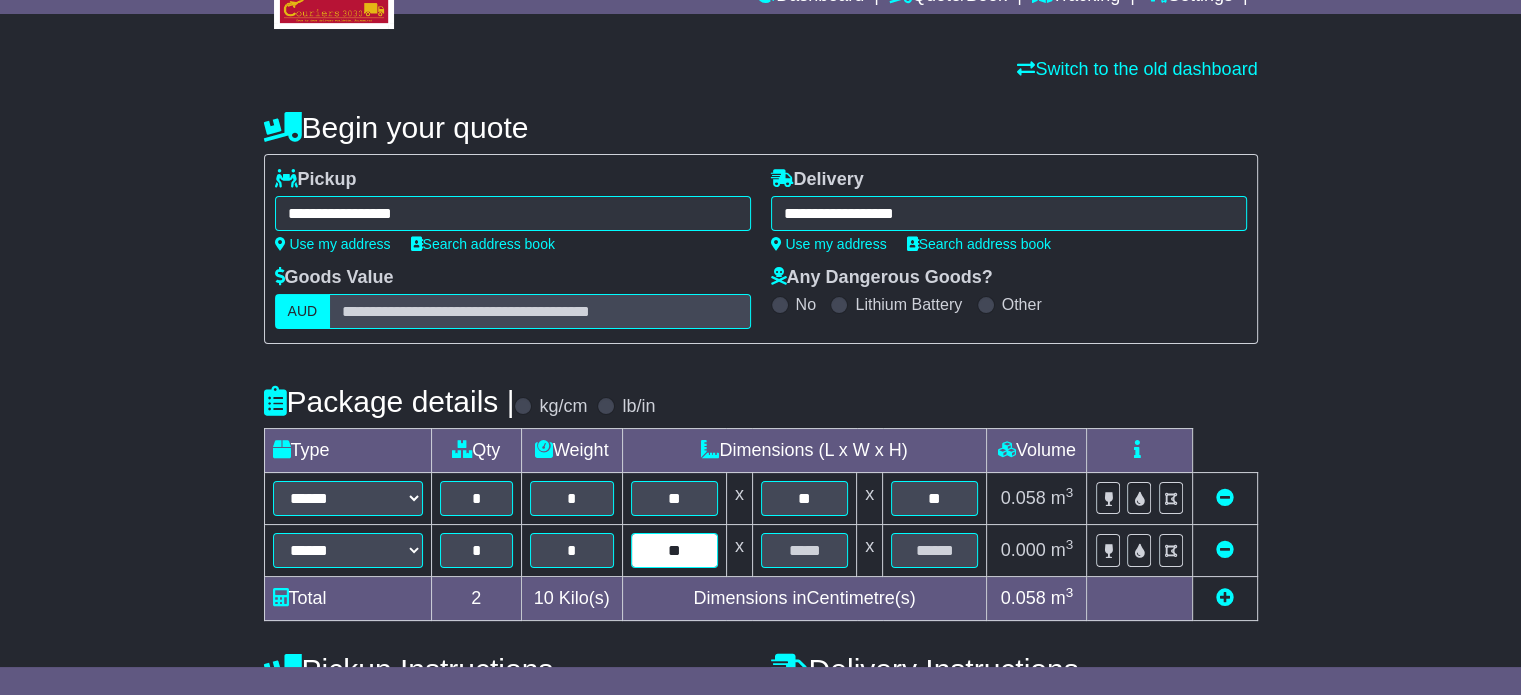 type on "**" 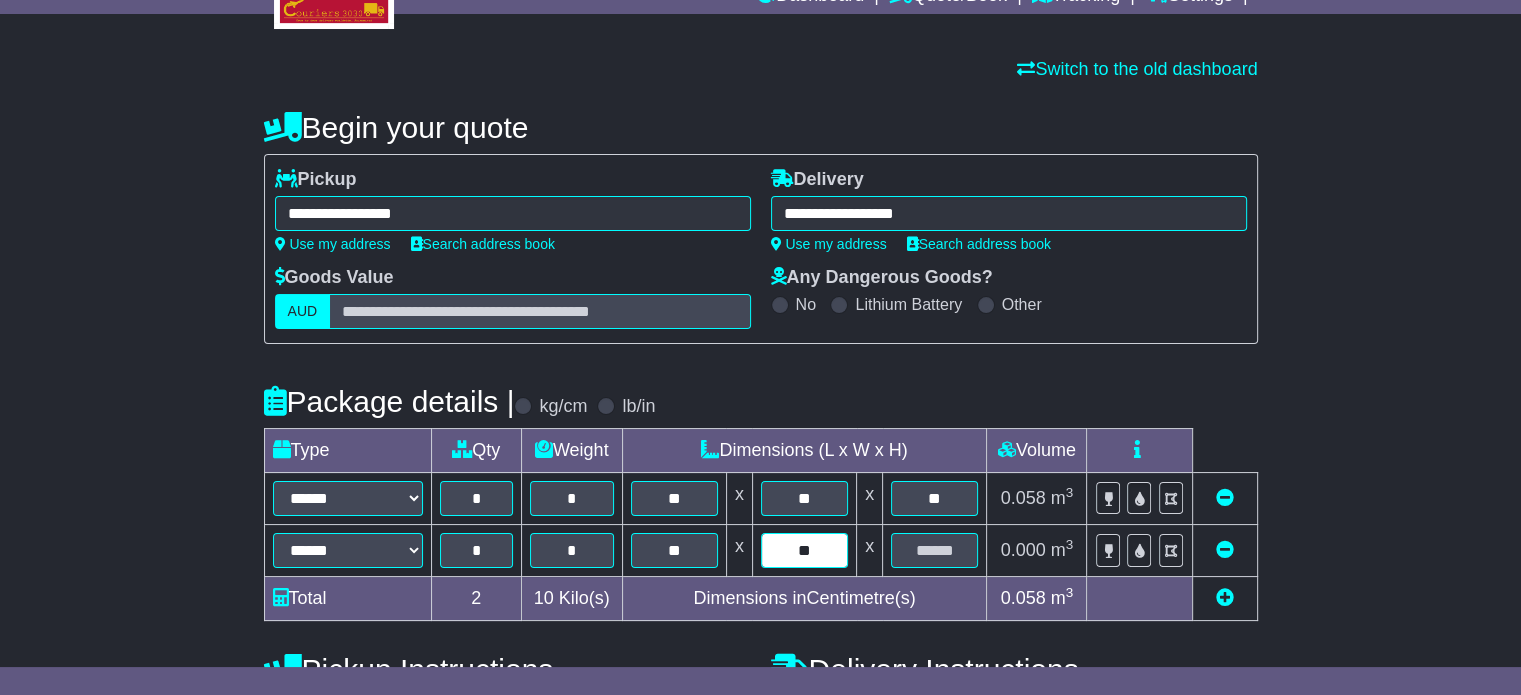 type on "**" 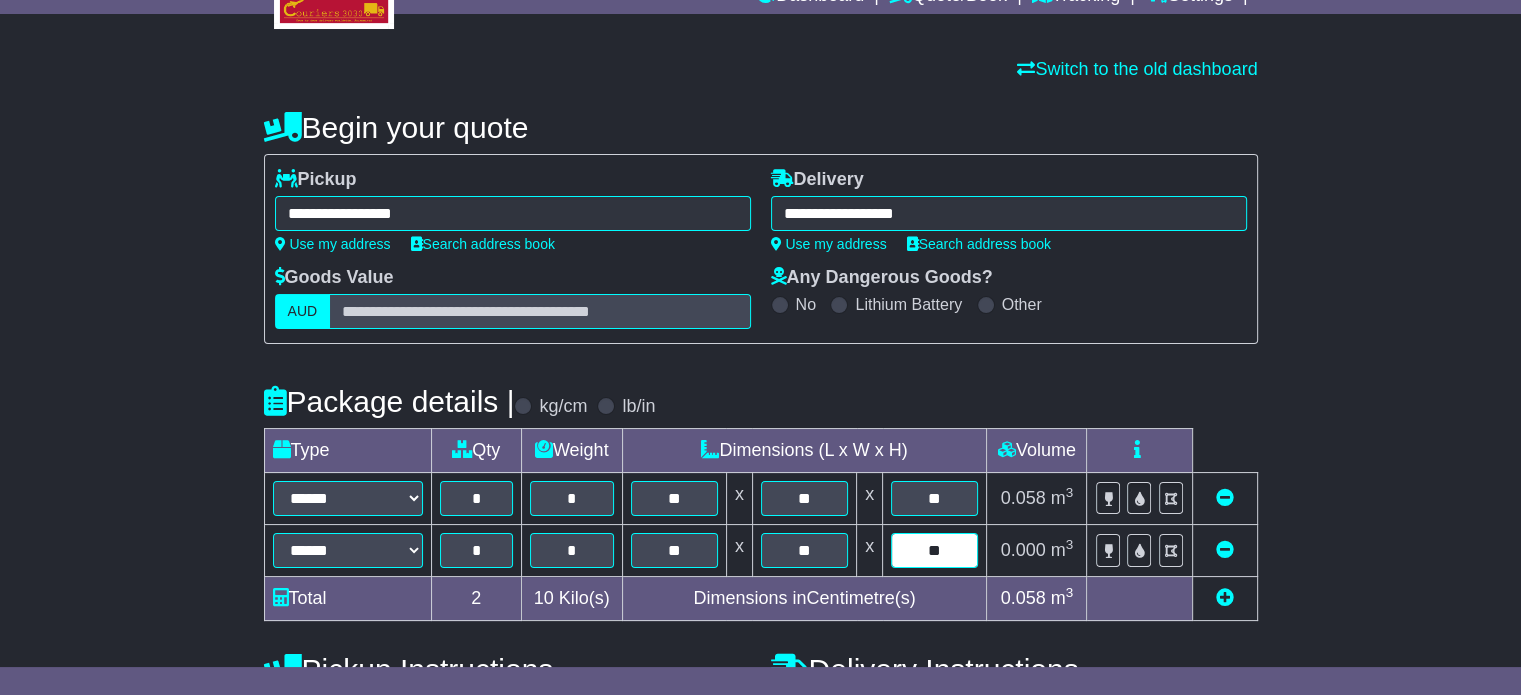 type on "**" 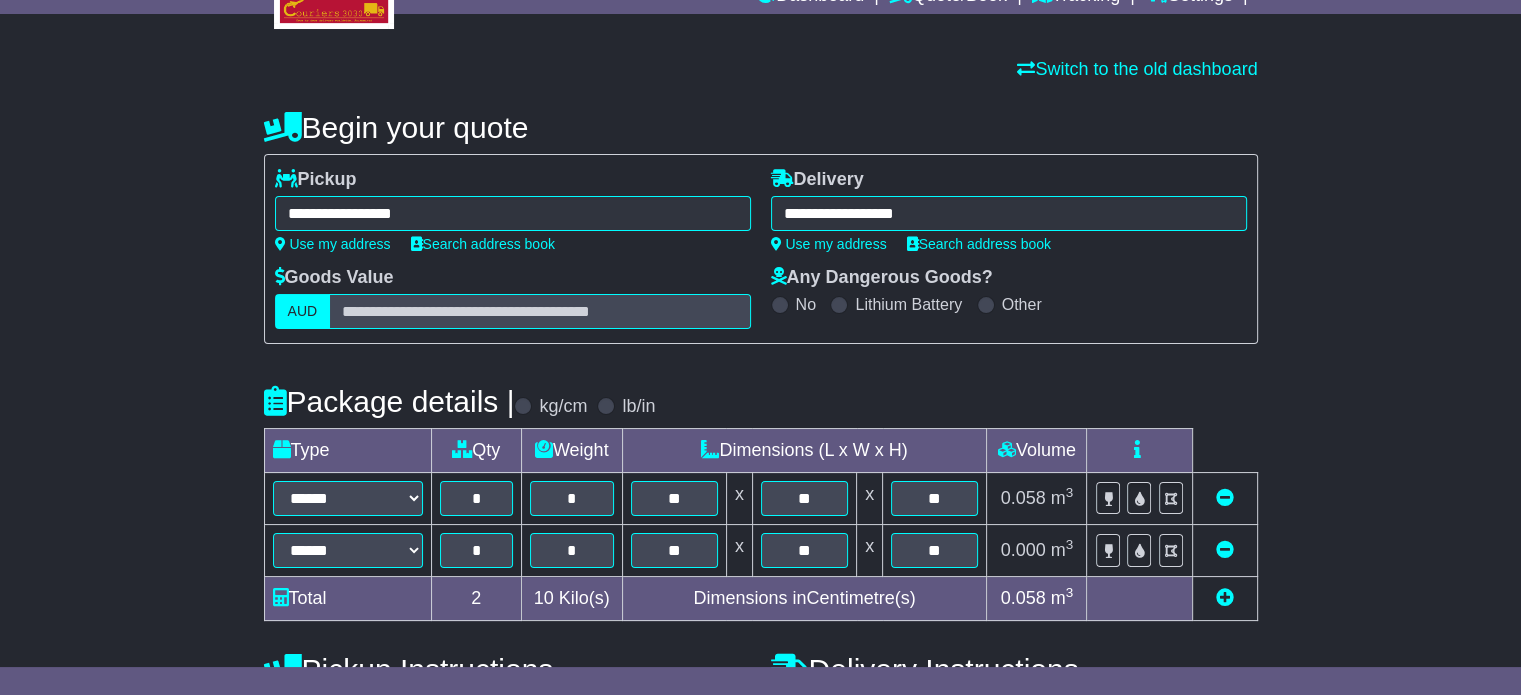 scroll, scrollTop: 411, scrollLeft: 0, axis: vertical 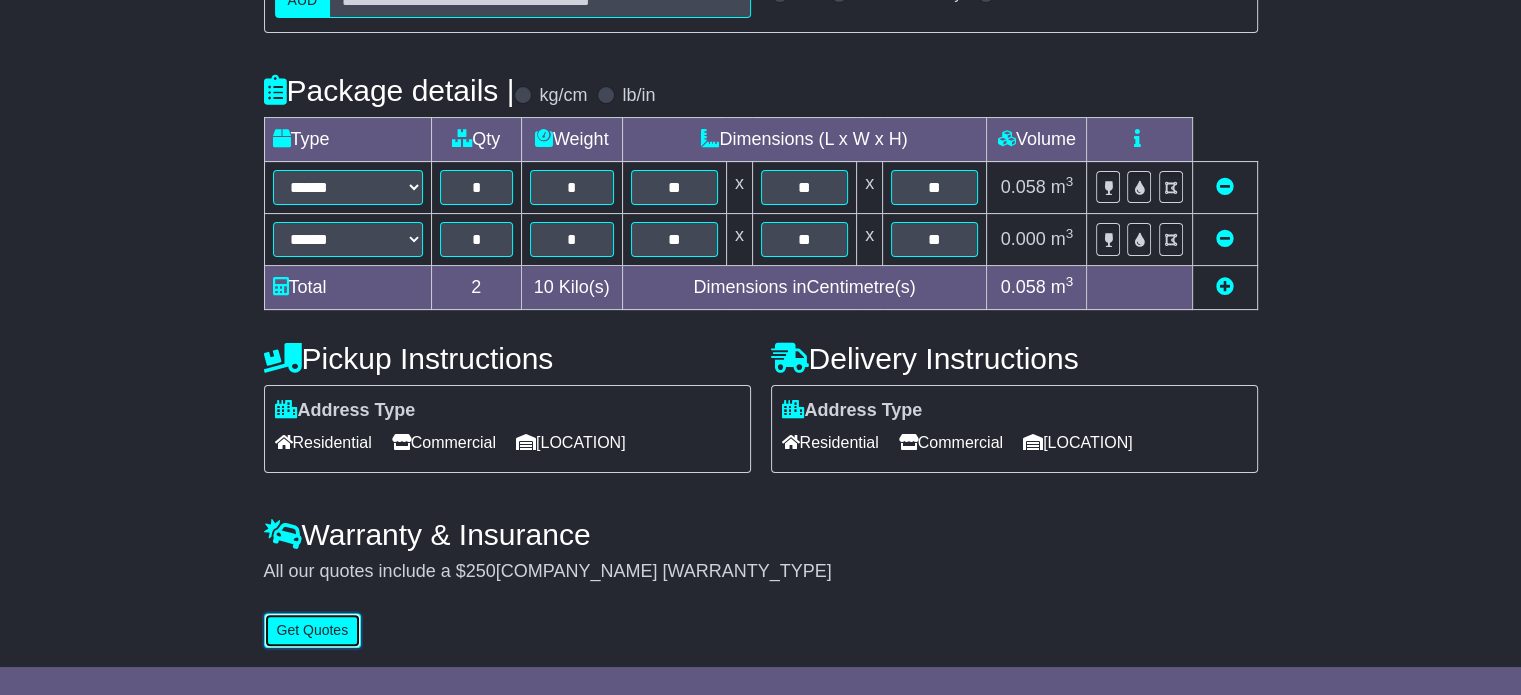 type 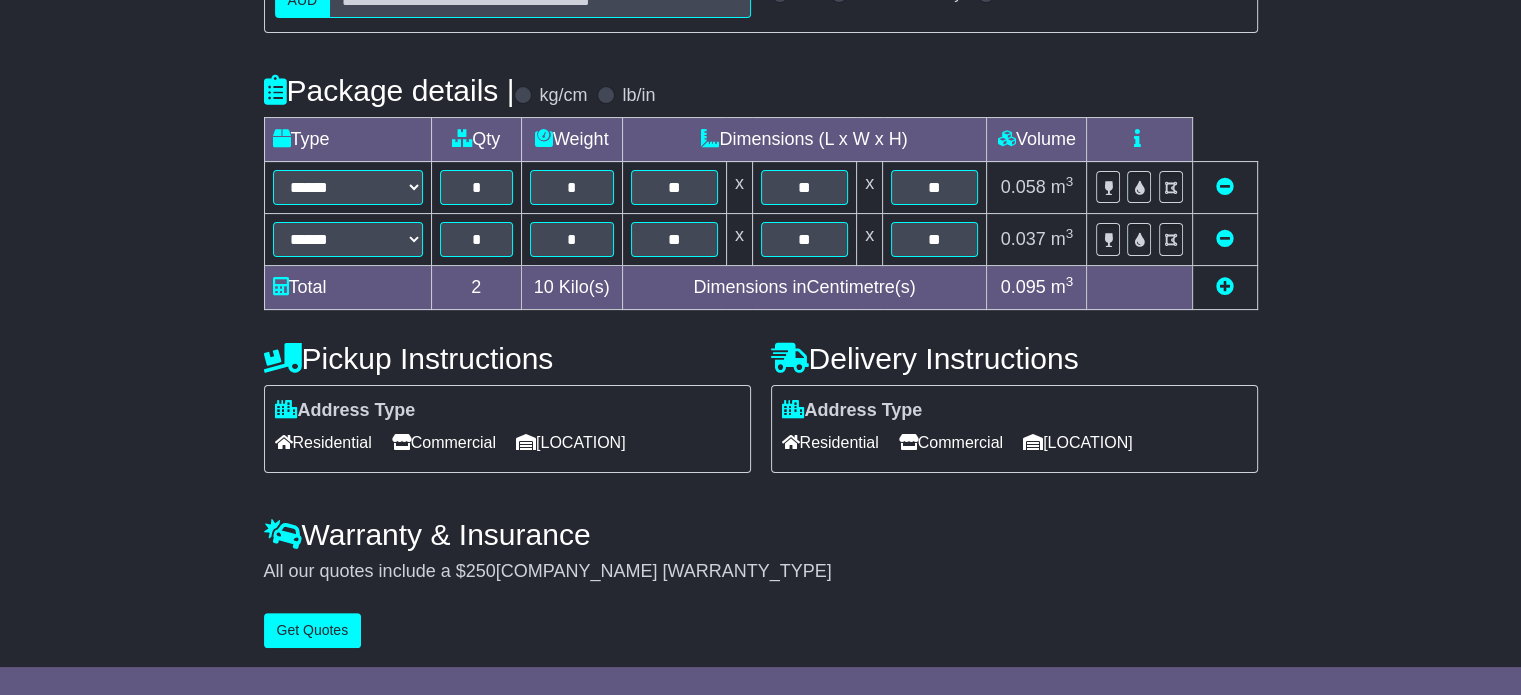 click on "Commercial" at bounding box center (951, 442) 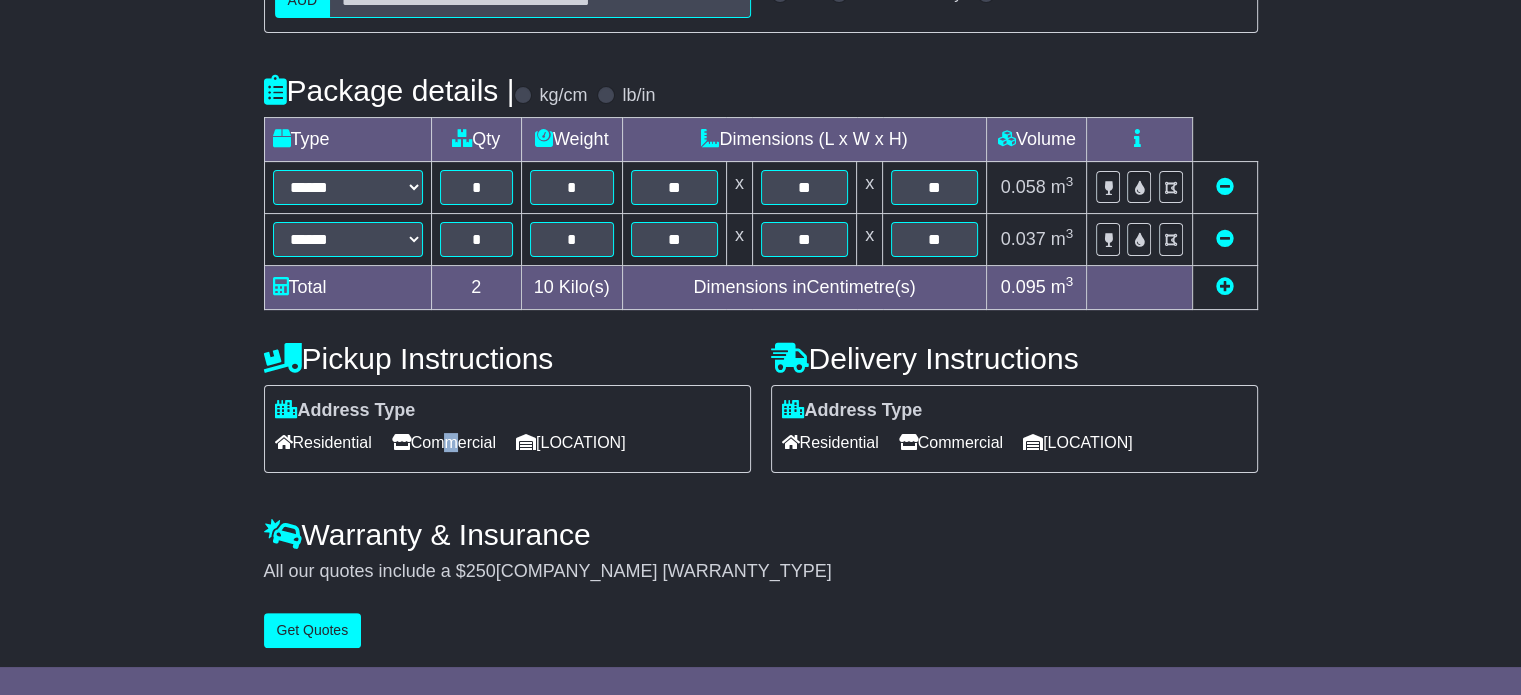 click on "Commercial" at bounding box center [444, 442] 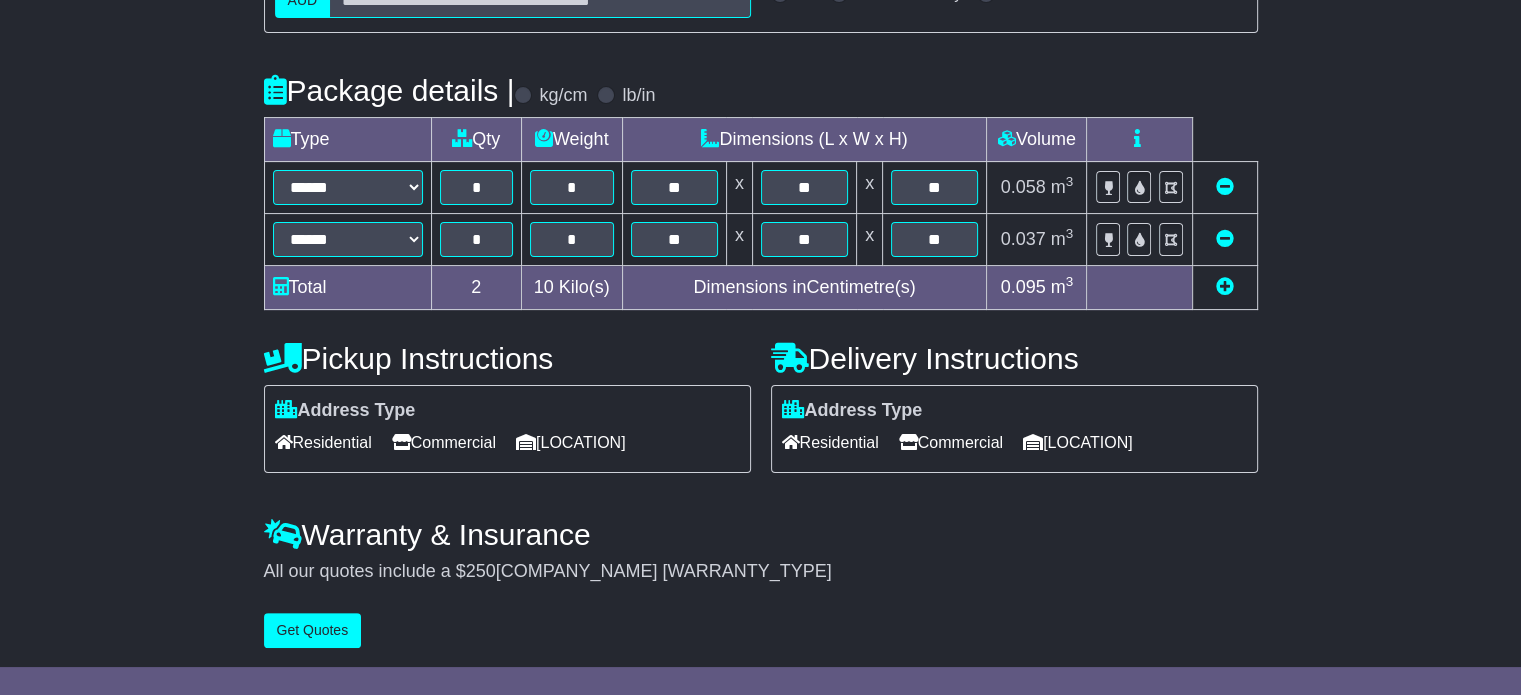 click on "Residential" at bounding box center (830, 442) 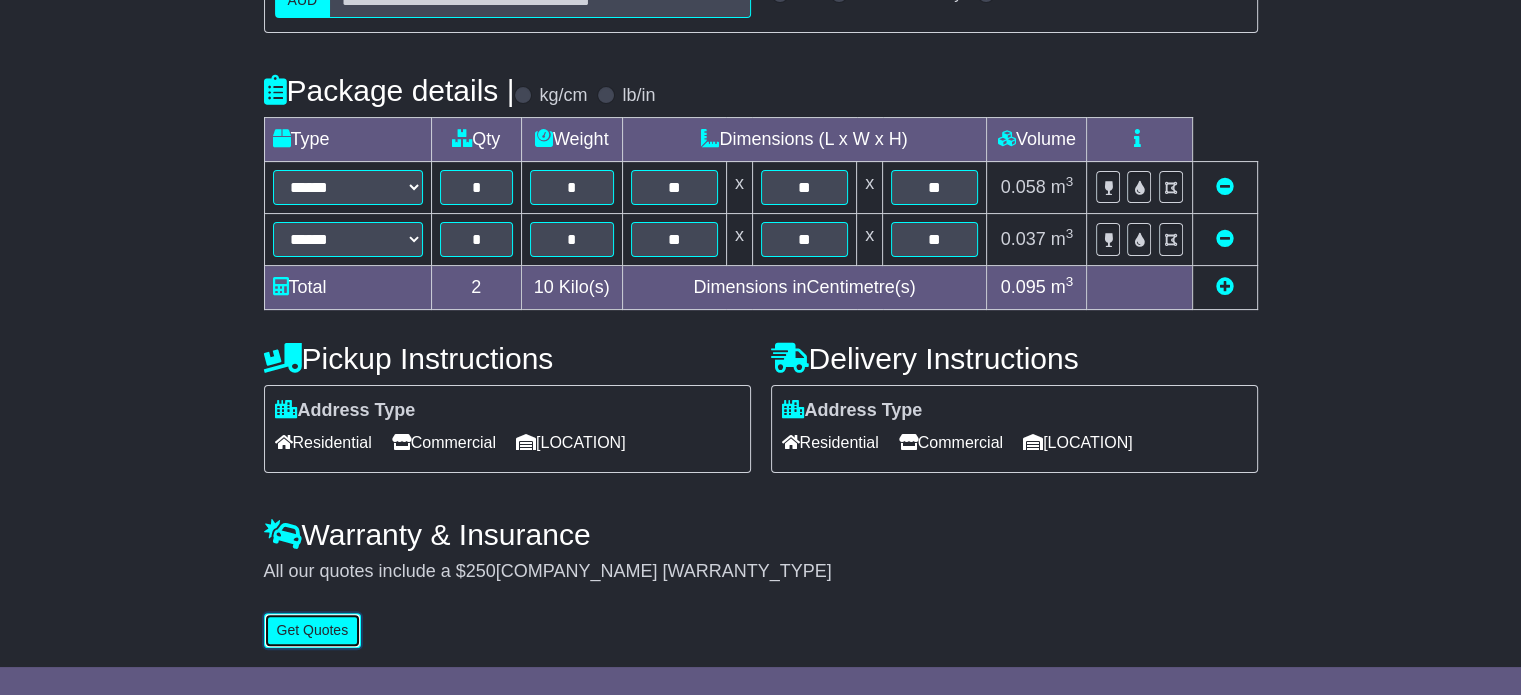 click on "Get Quotes" at bounding box center (313, 630) 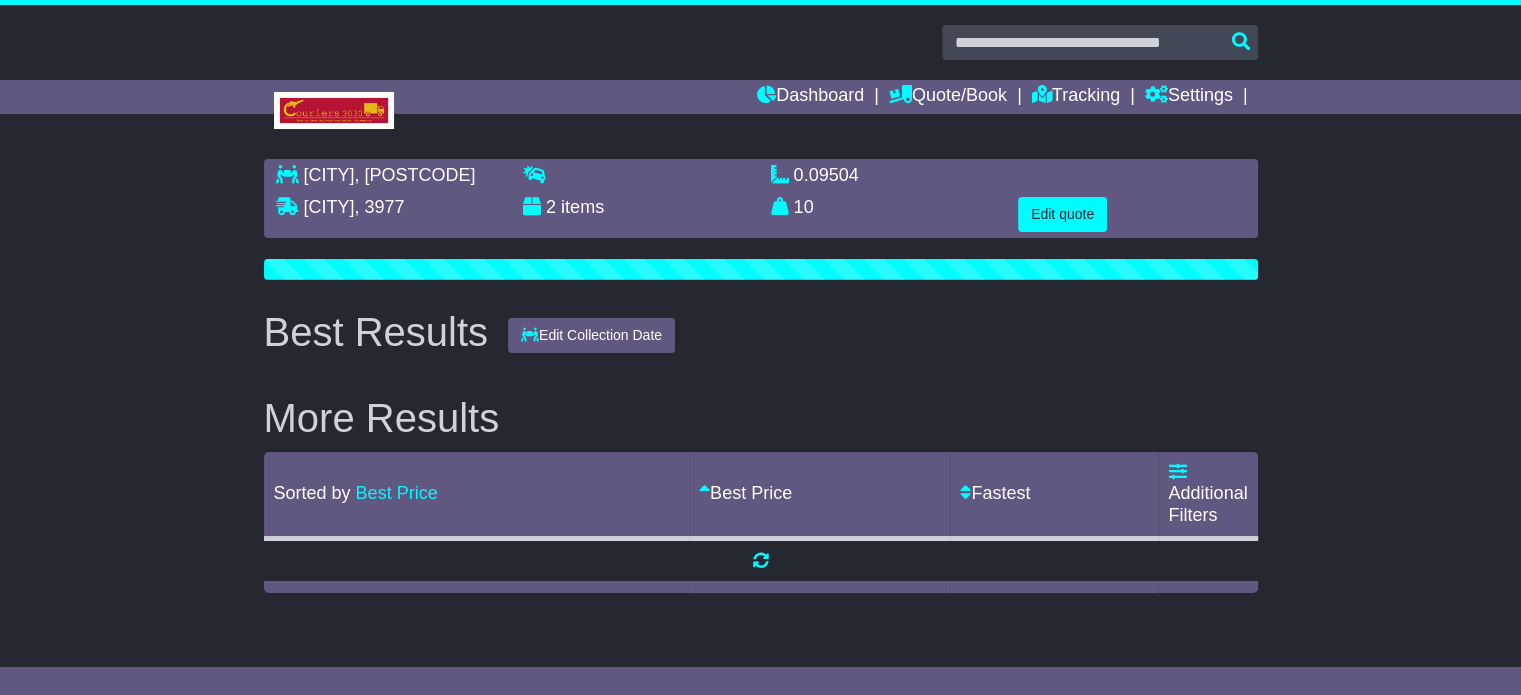 scroll, scrollTop: 0, scrollLeft: 0, axis: both 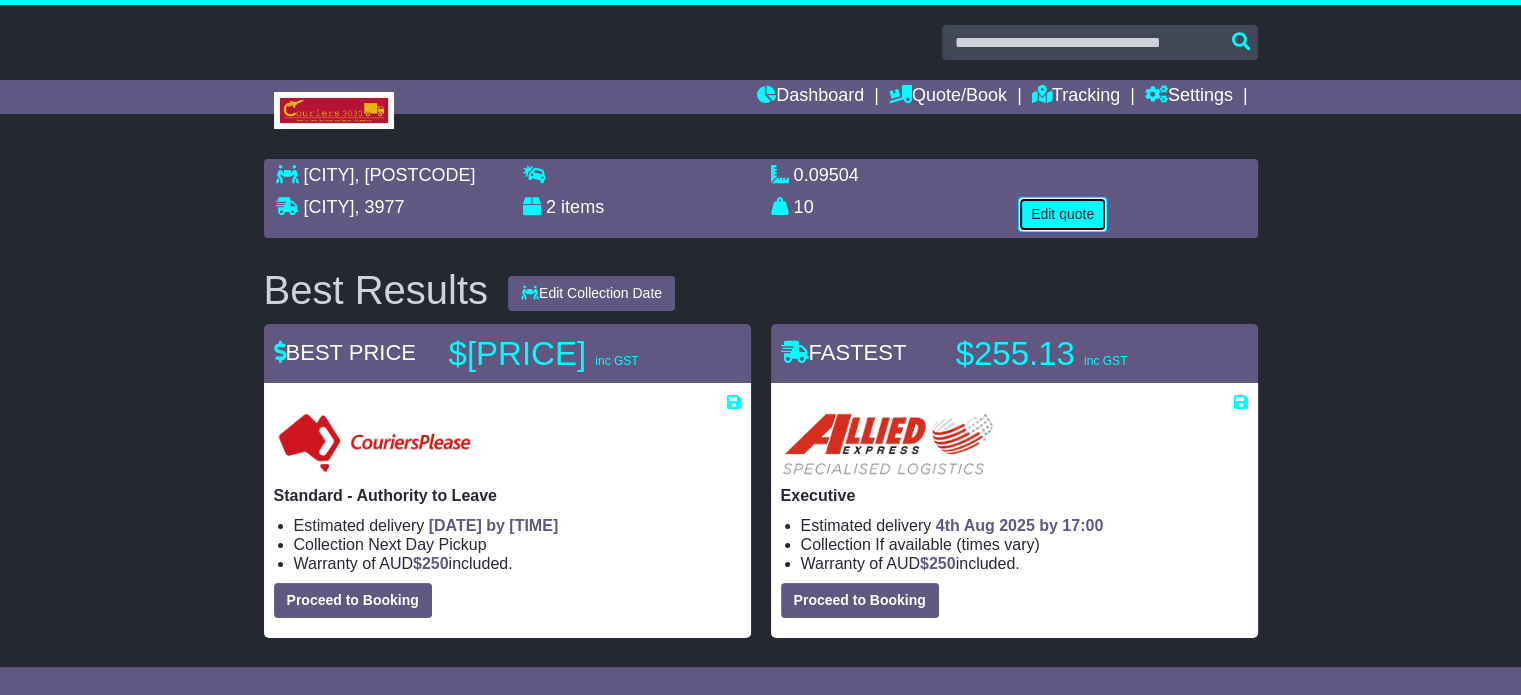 click on "Edit quote" at bounding box center [1062, 214] 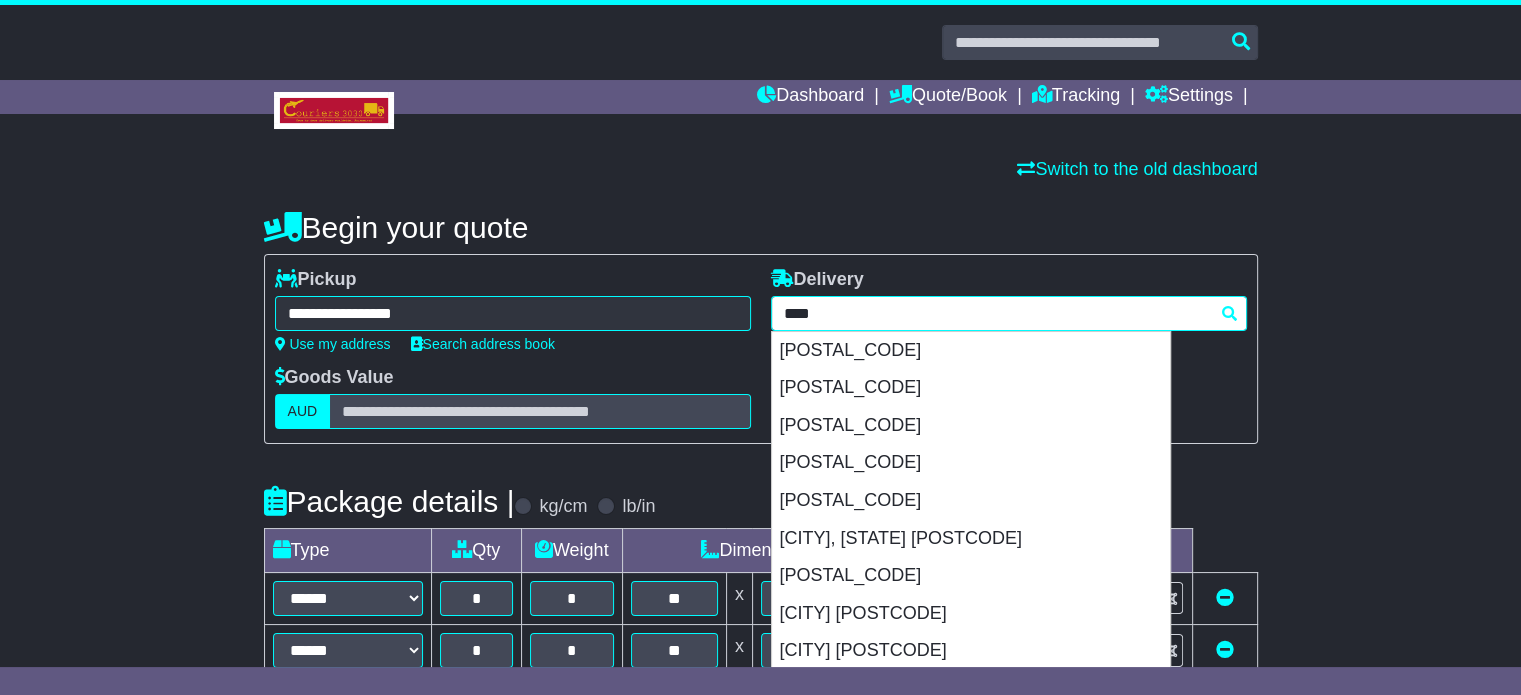 click on "**********" at bounding box center [1009, 313] 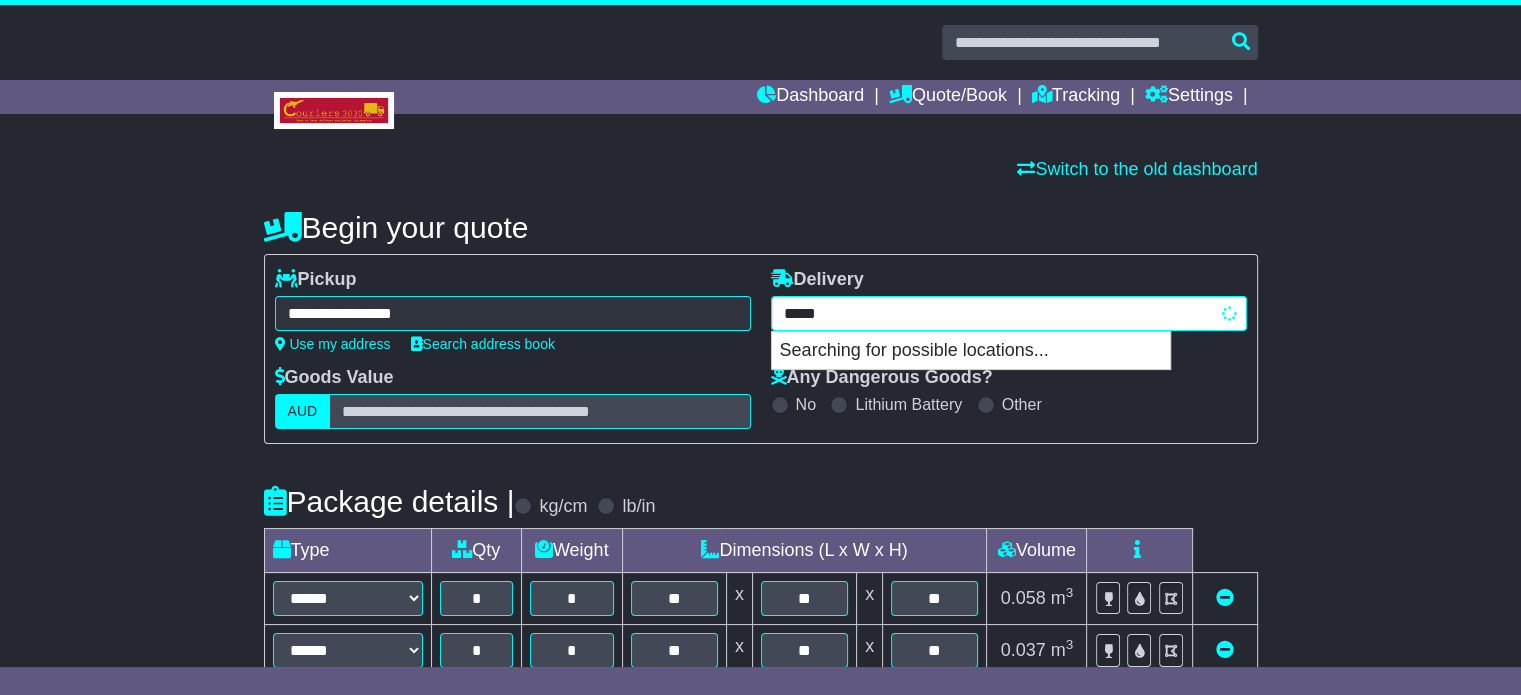 type on "******" 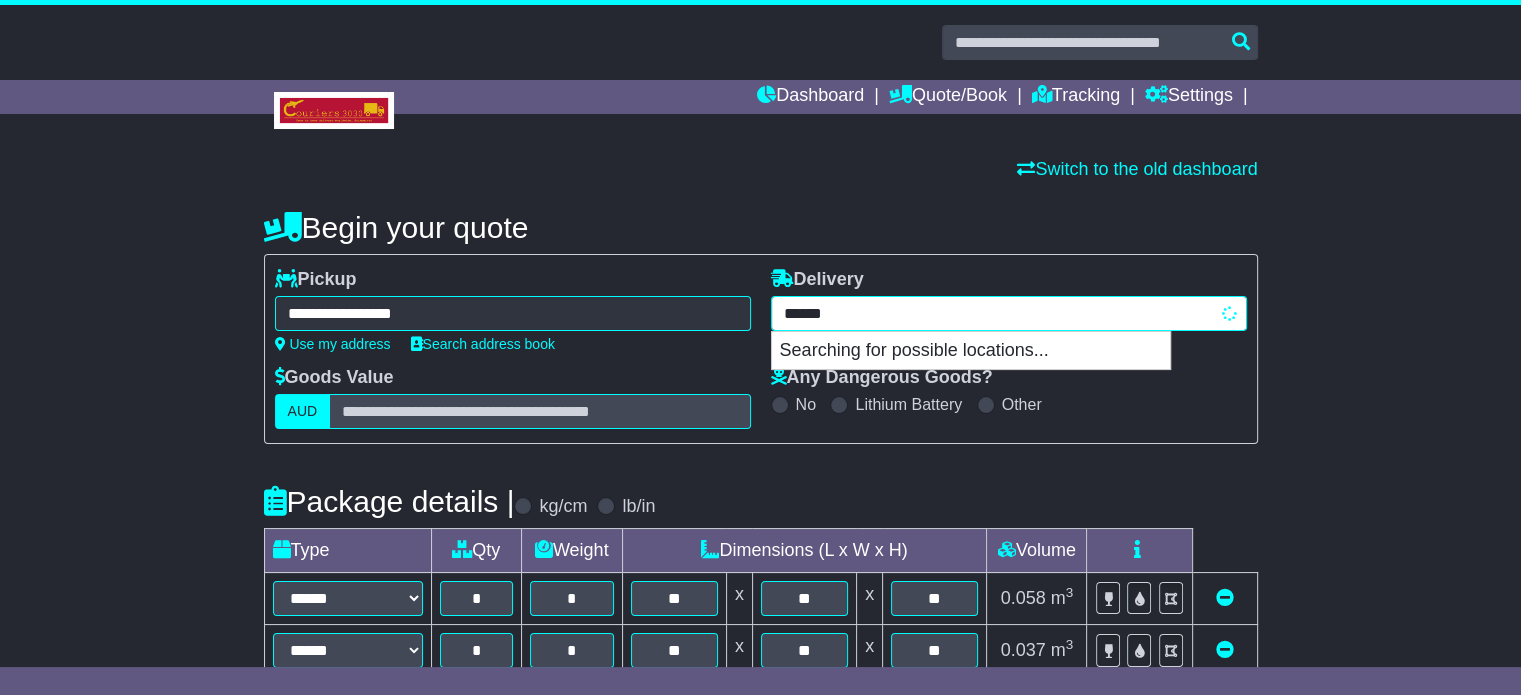 type on "*******" 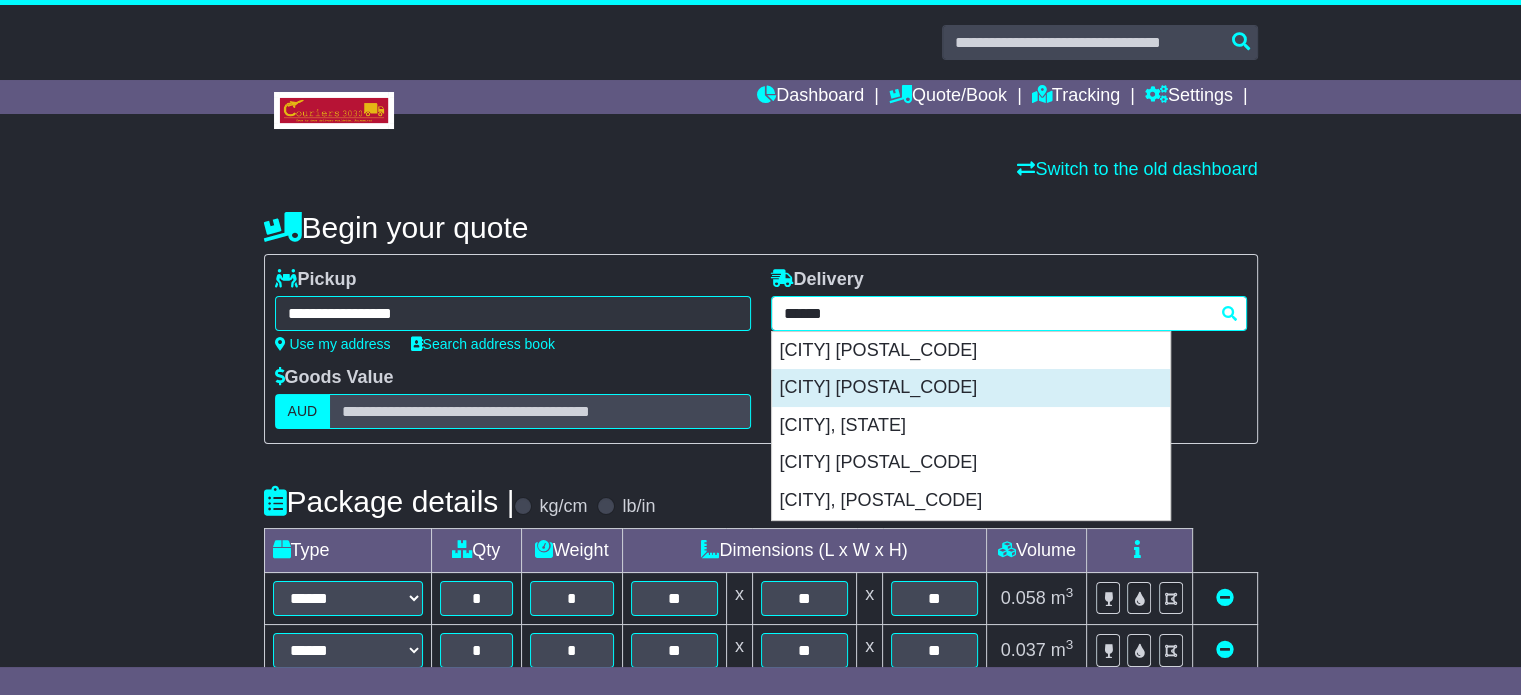 click on "NEWTOWN 3220" at bounding box center [971, 388] 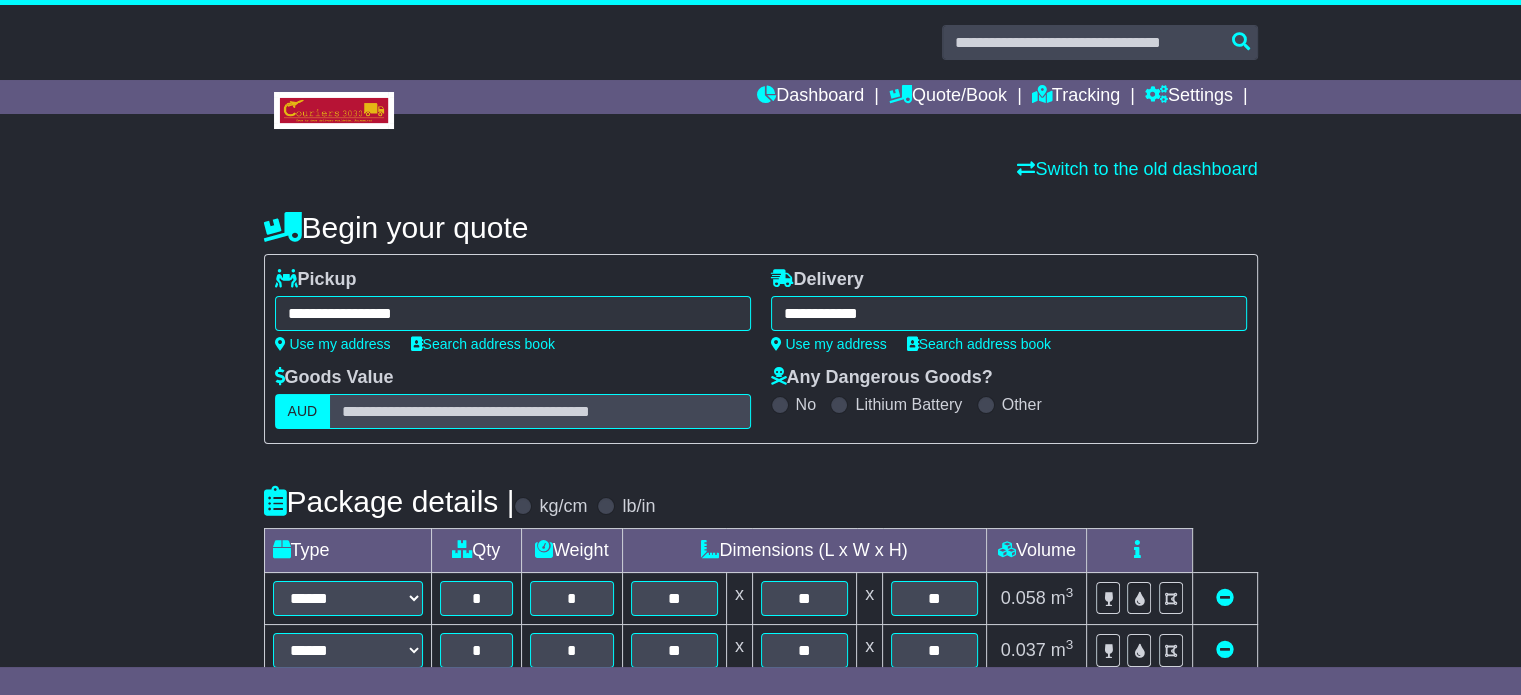 type on "**********" 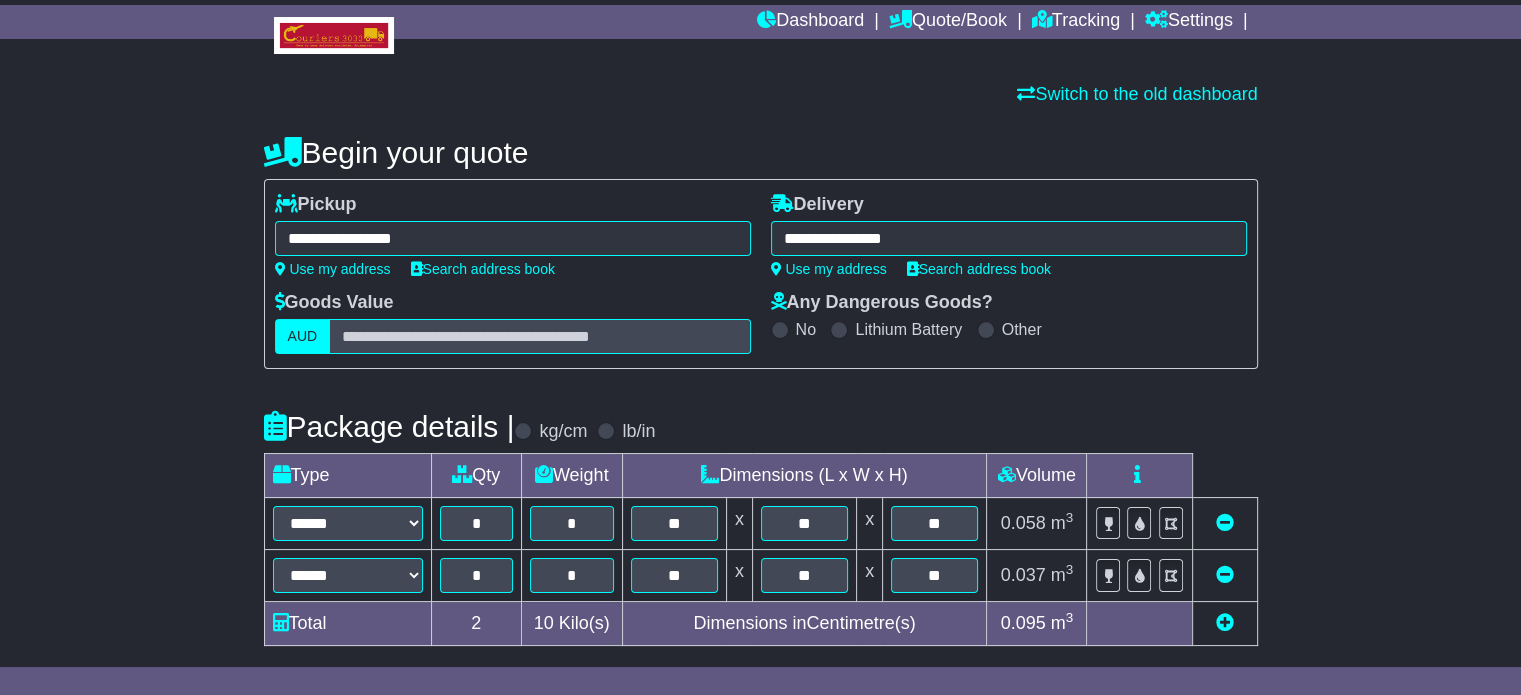 scroll, scrollTop: 200, scrollLeft: 0, axis: vertical 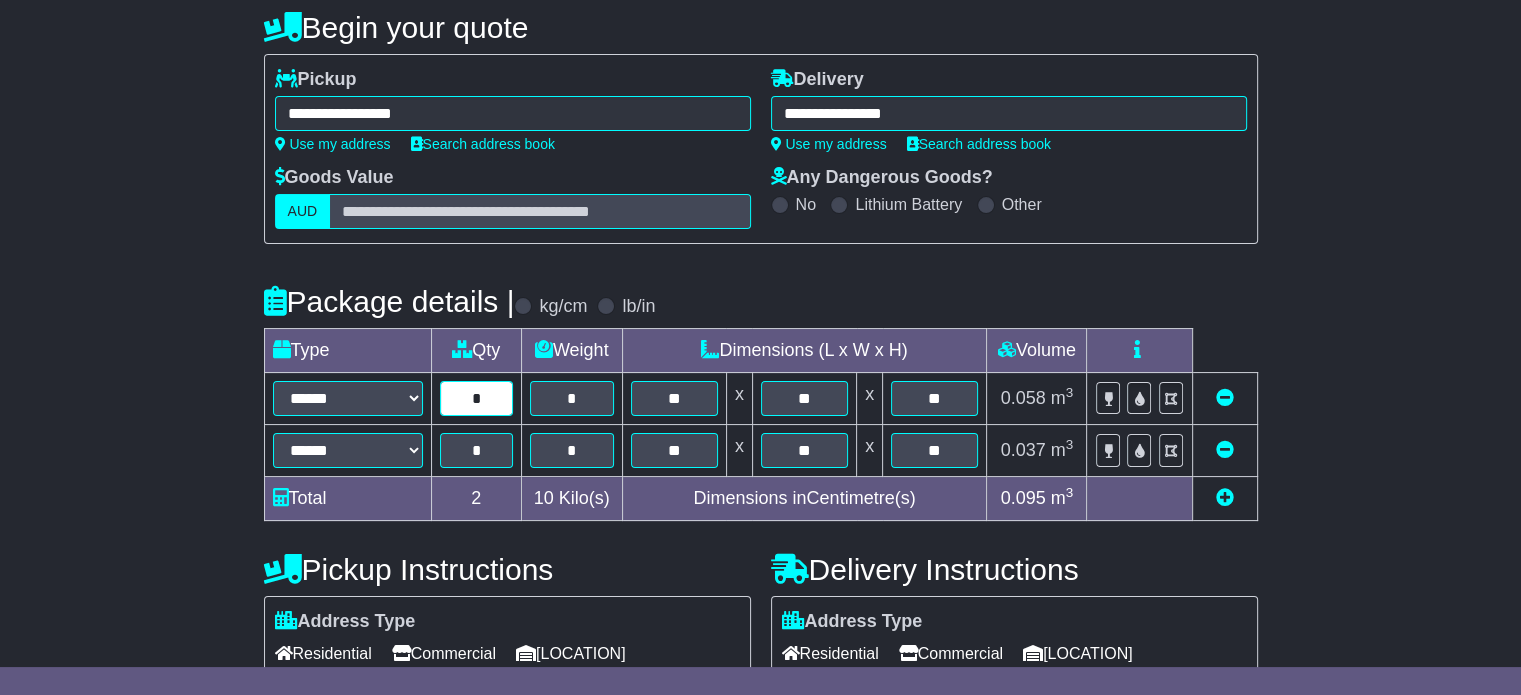 drag, startPoint x: 488, startPoint y: 400, endPoint x: 450, endPoint y: 390, distance: 39.293766 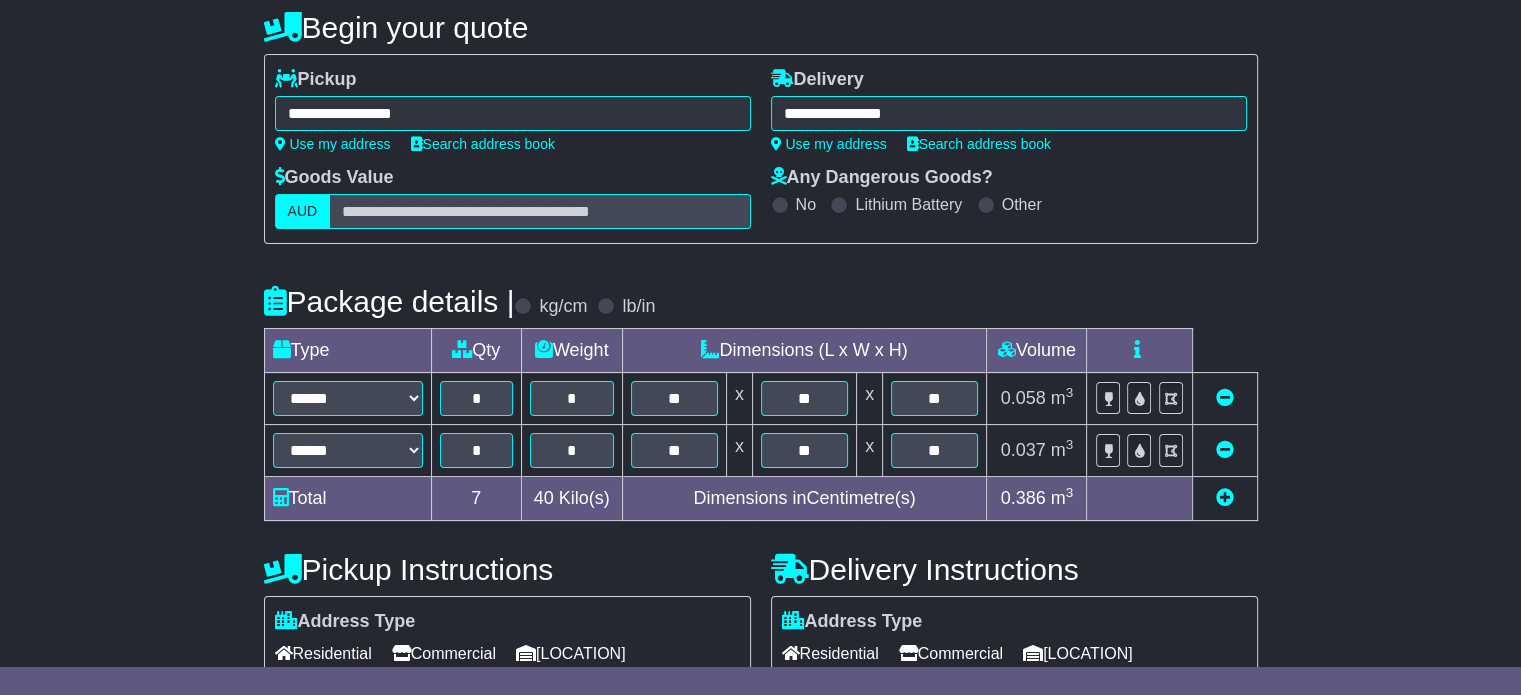 click on "**********" at bounding box center [760, 430] 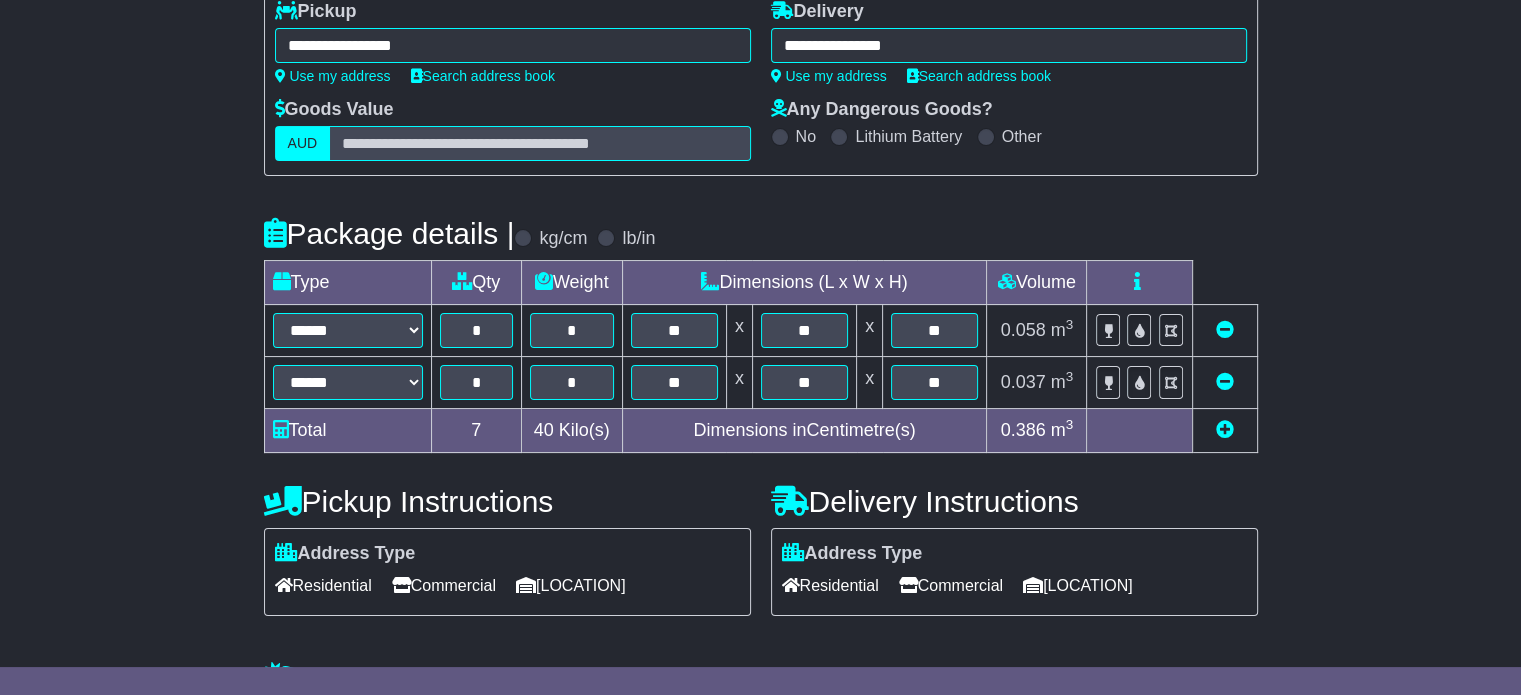 scroll, scrollTop: 300, scrollLeft: 0, axis: vertical 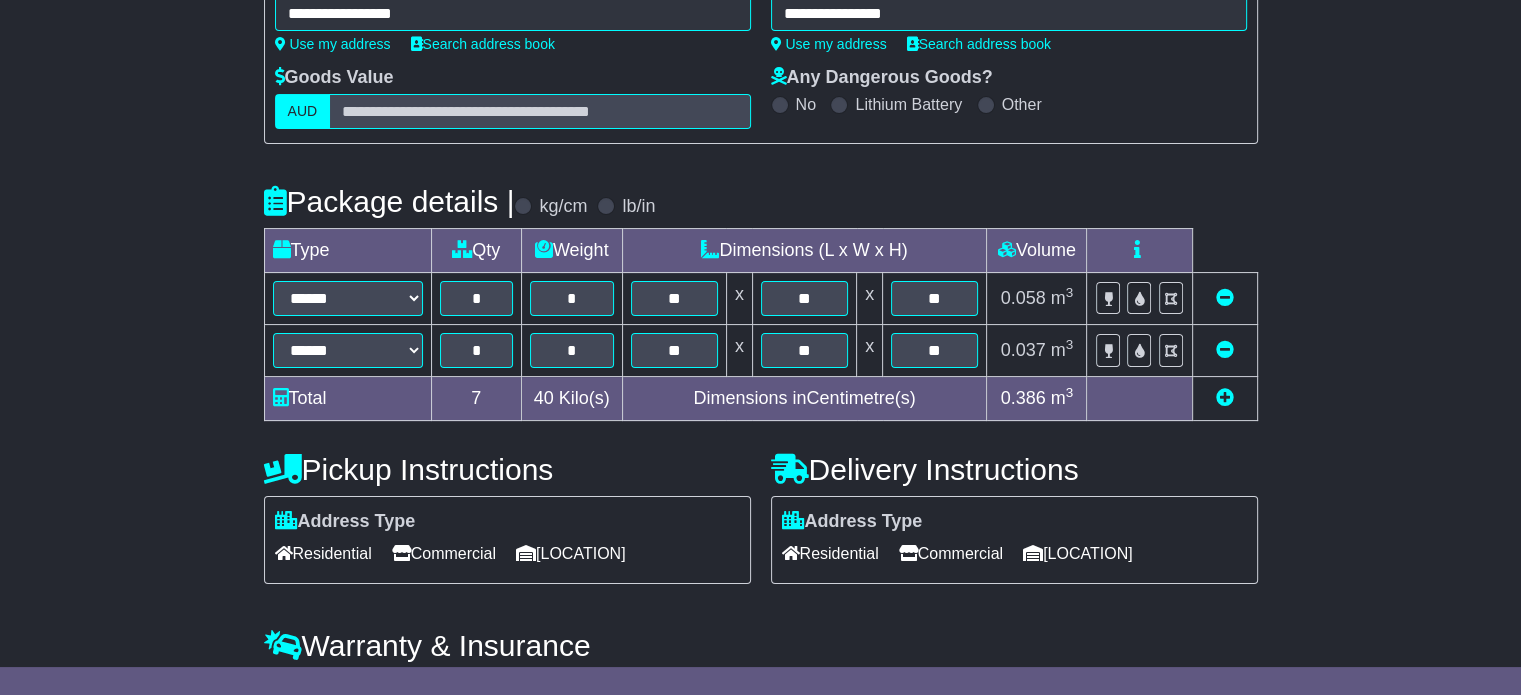 click on "Commercial" at bounding box center [951, 553] 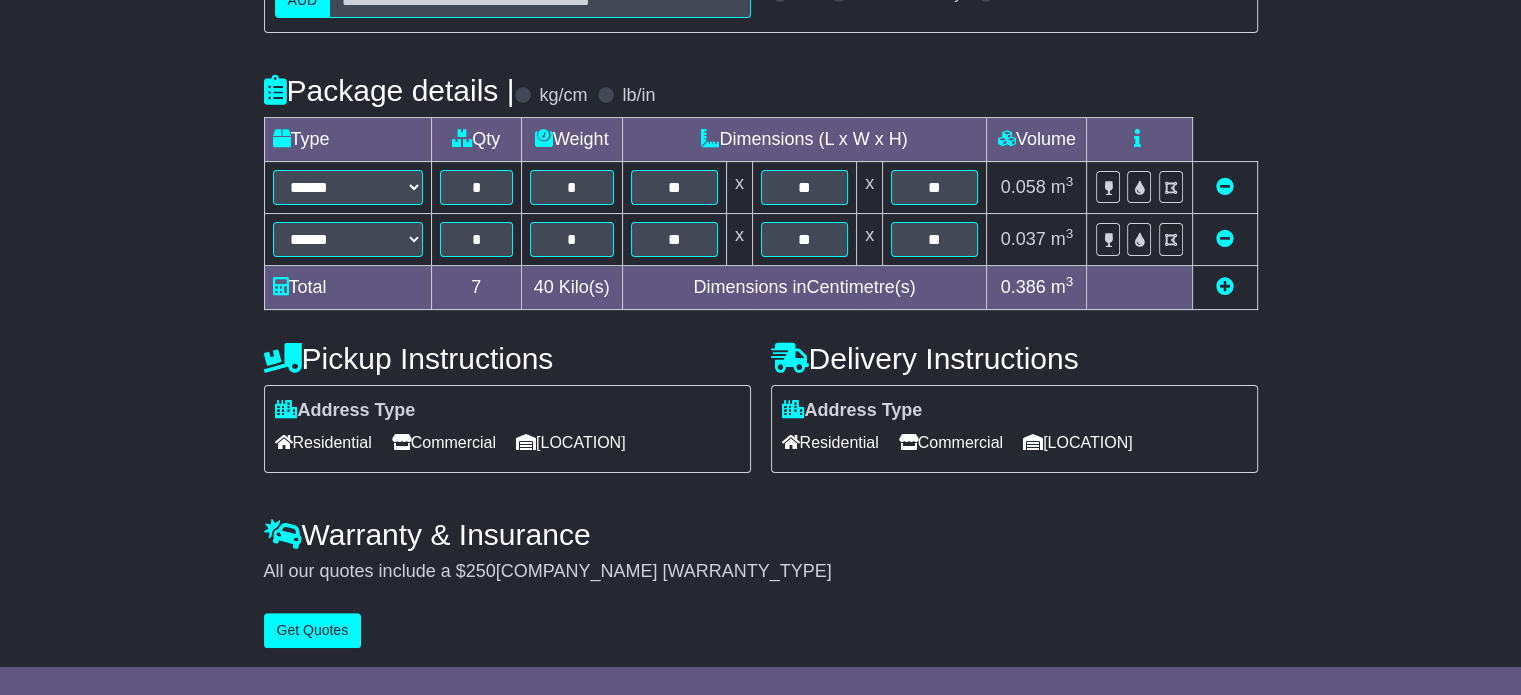 scroll, scrollTop: 412, scrollLeft: 0, axis: vertical 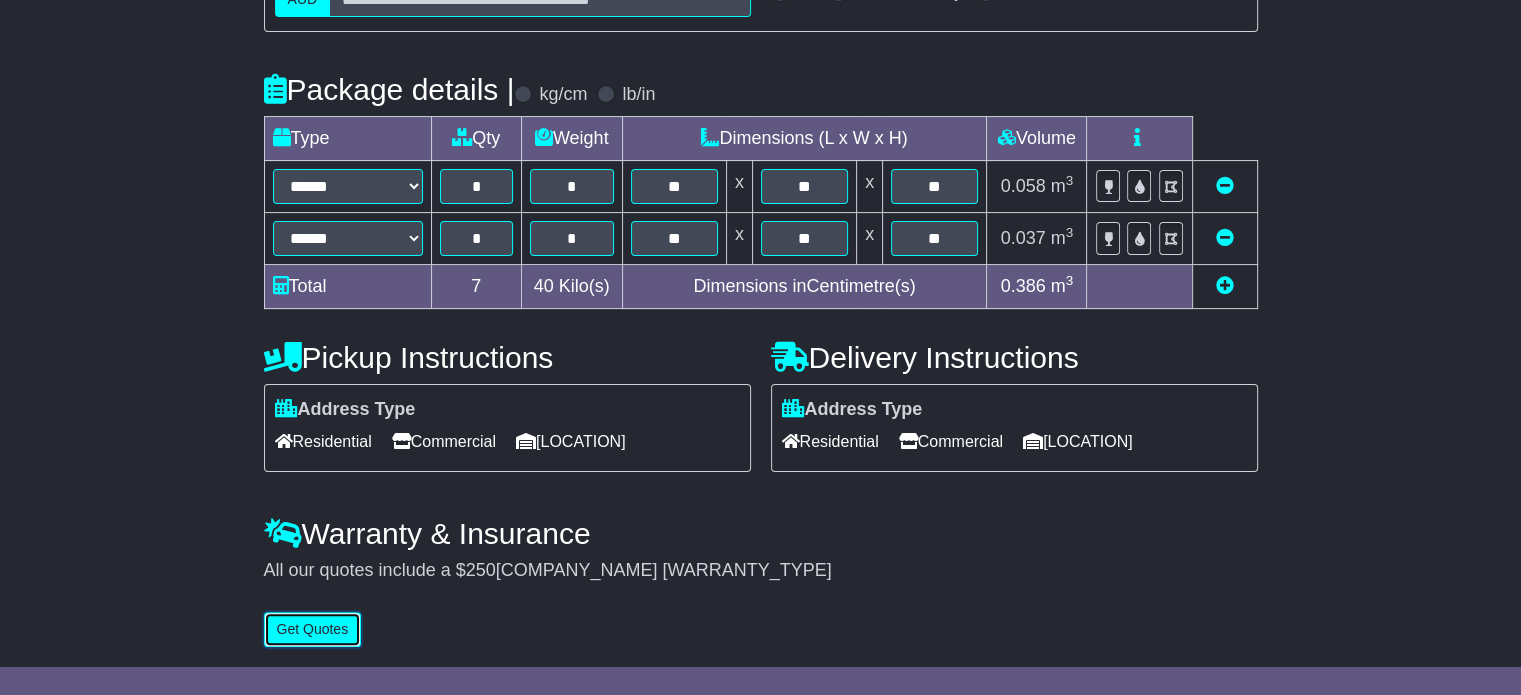 click on "Get Quotes" at bounding box center [313, 629] 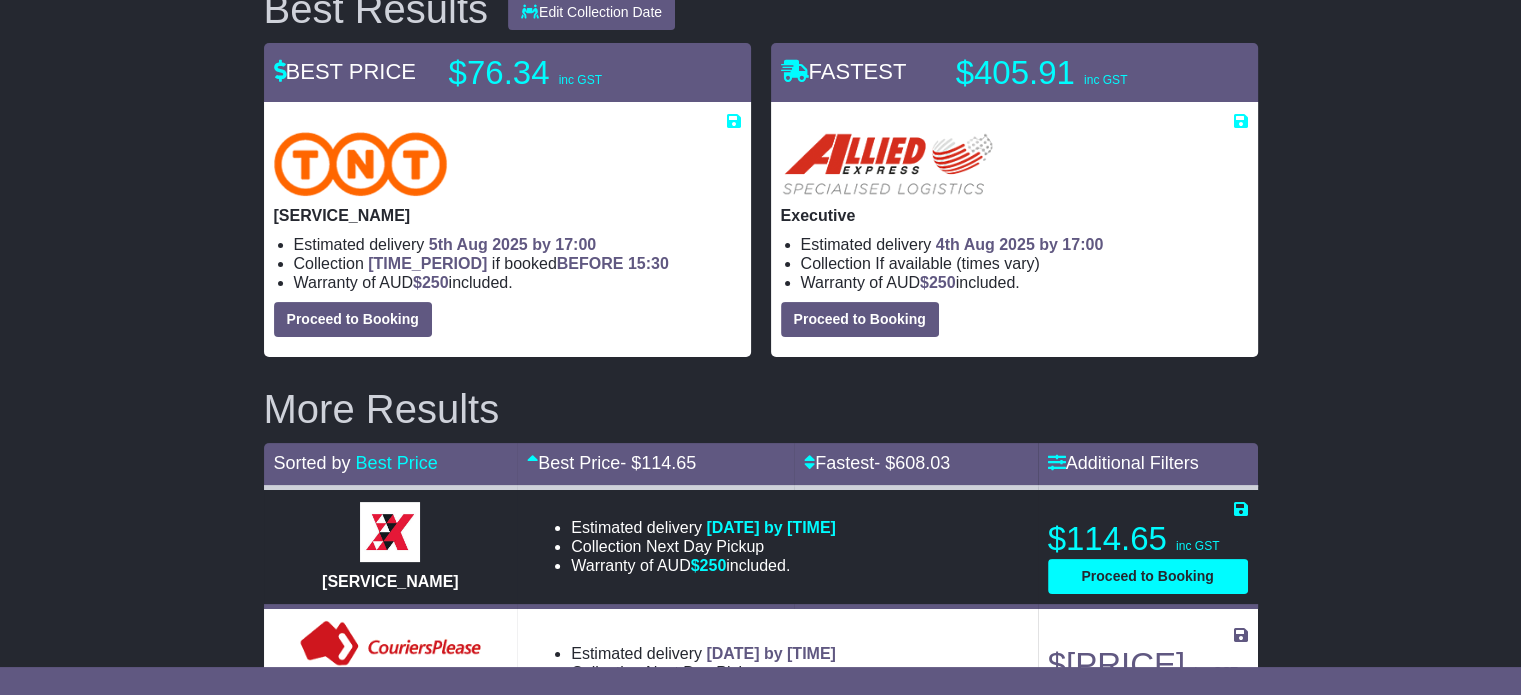 scroll, scrollTop: 300, scrollLeft: 0, axis: vertical 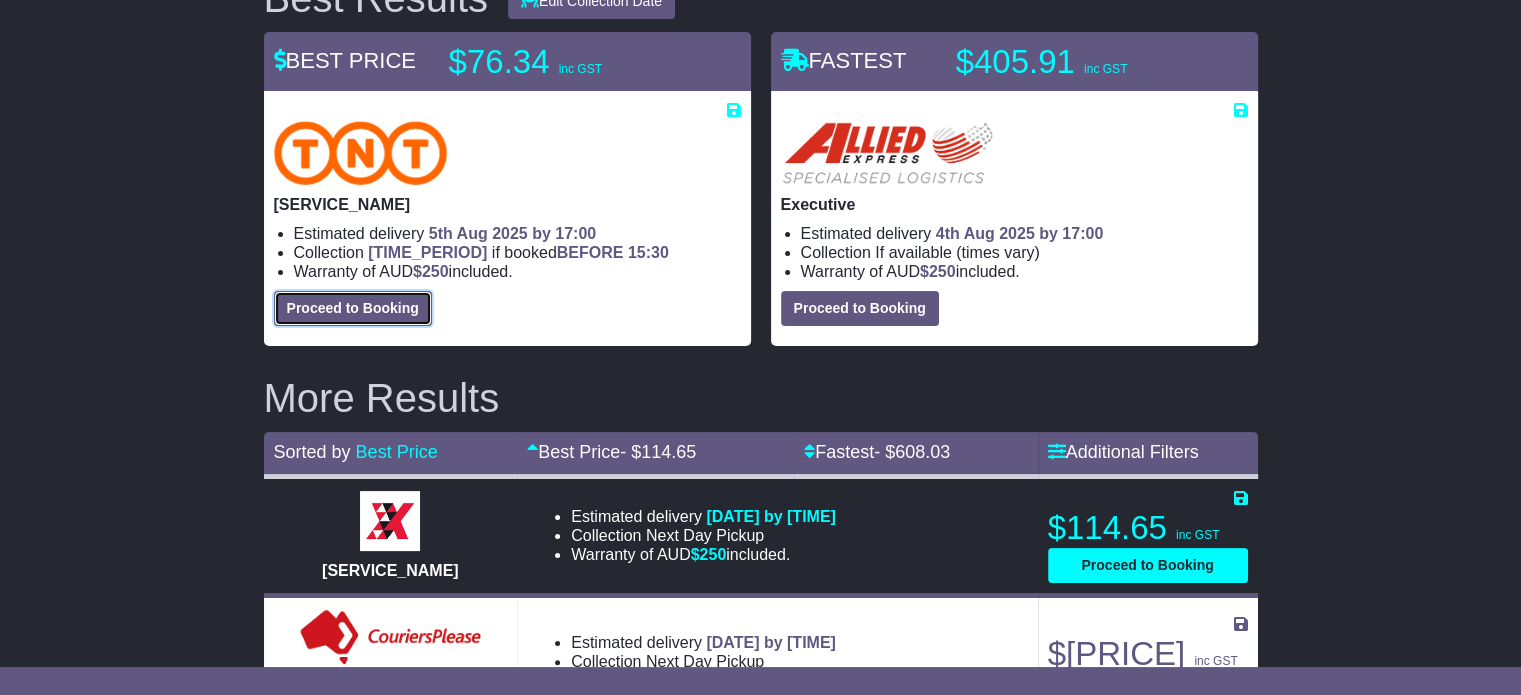 click on "Proceed to Booking" at bounding box center [353, 308] 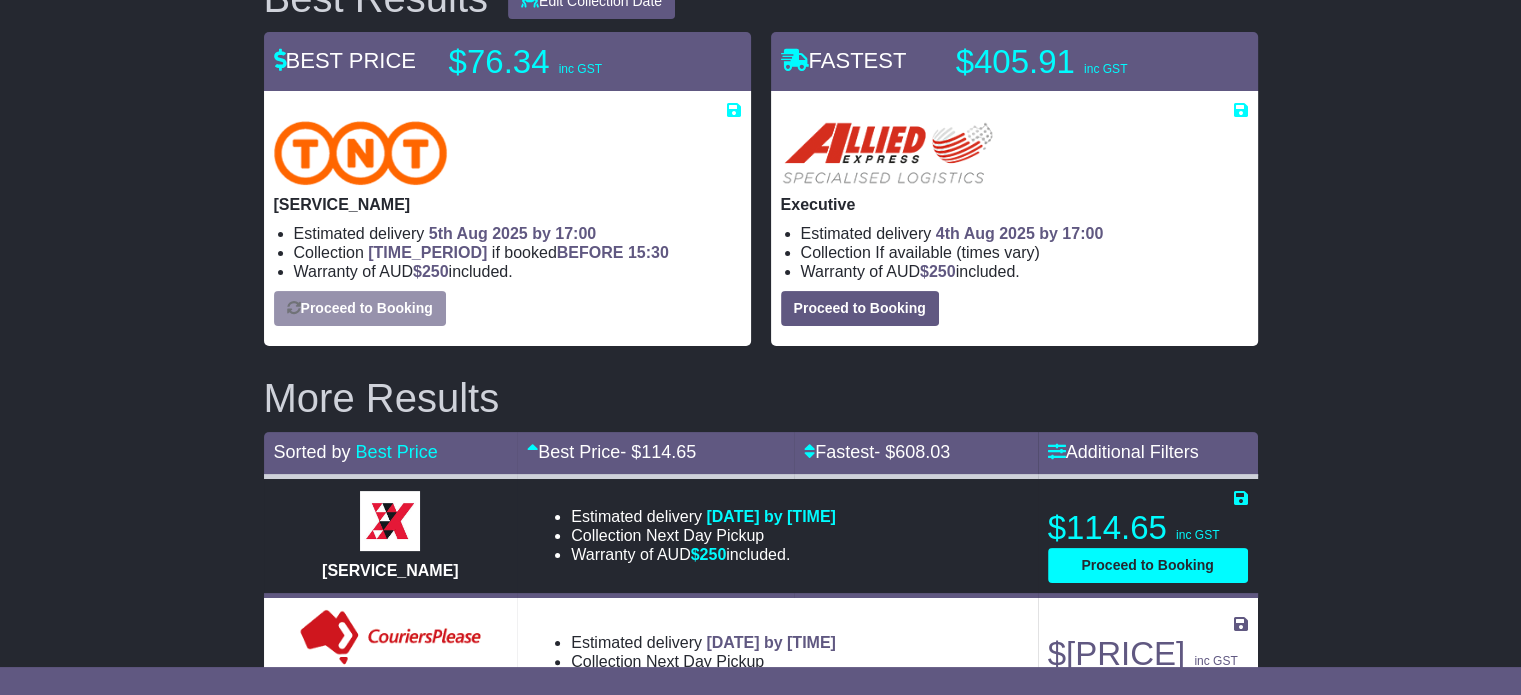 select on "*****" 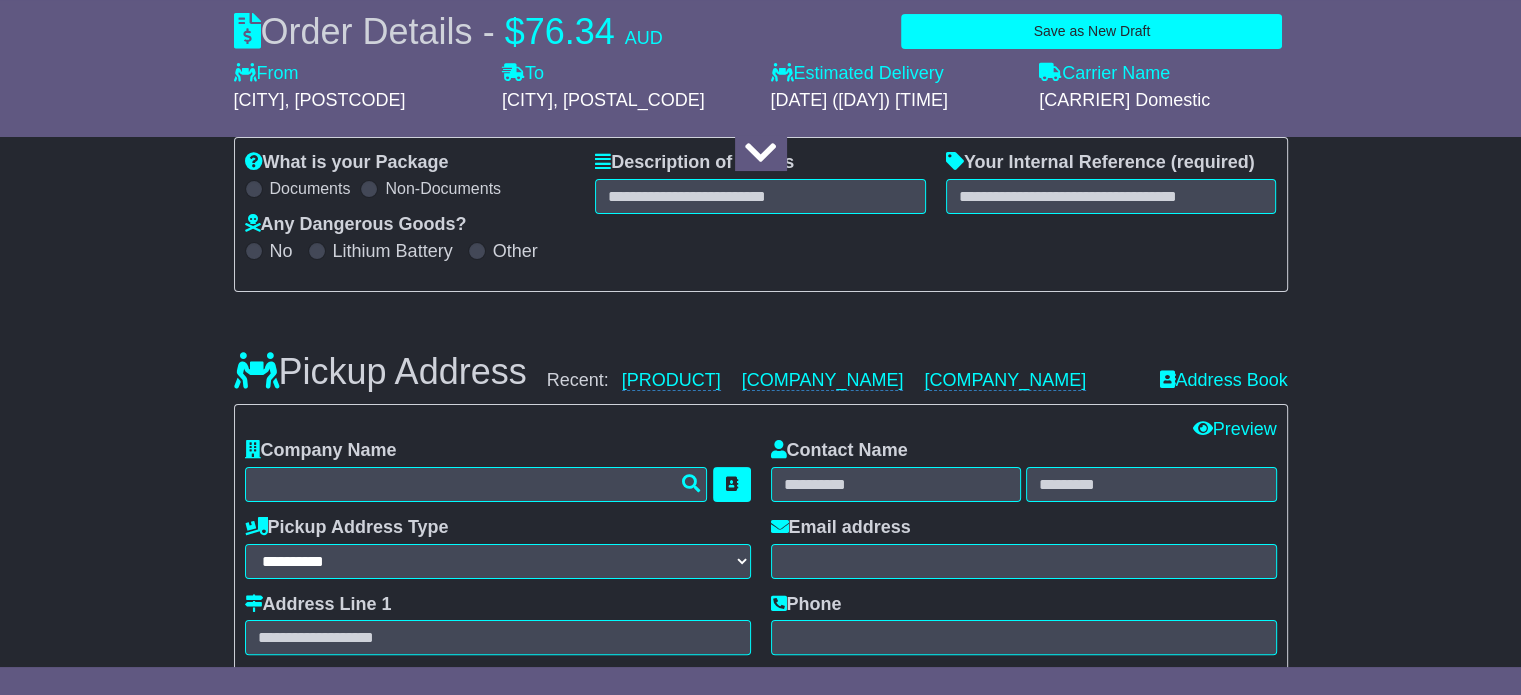 select 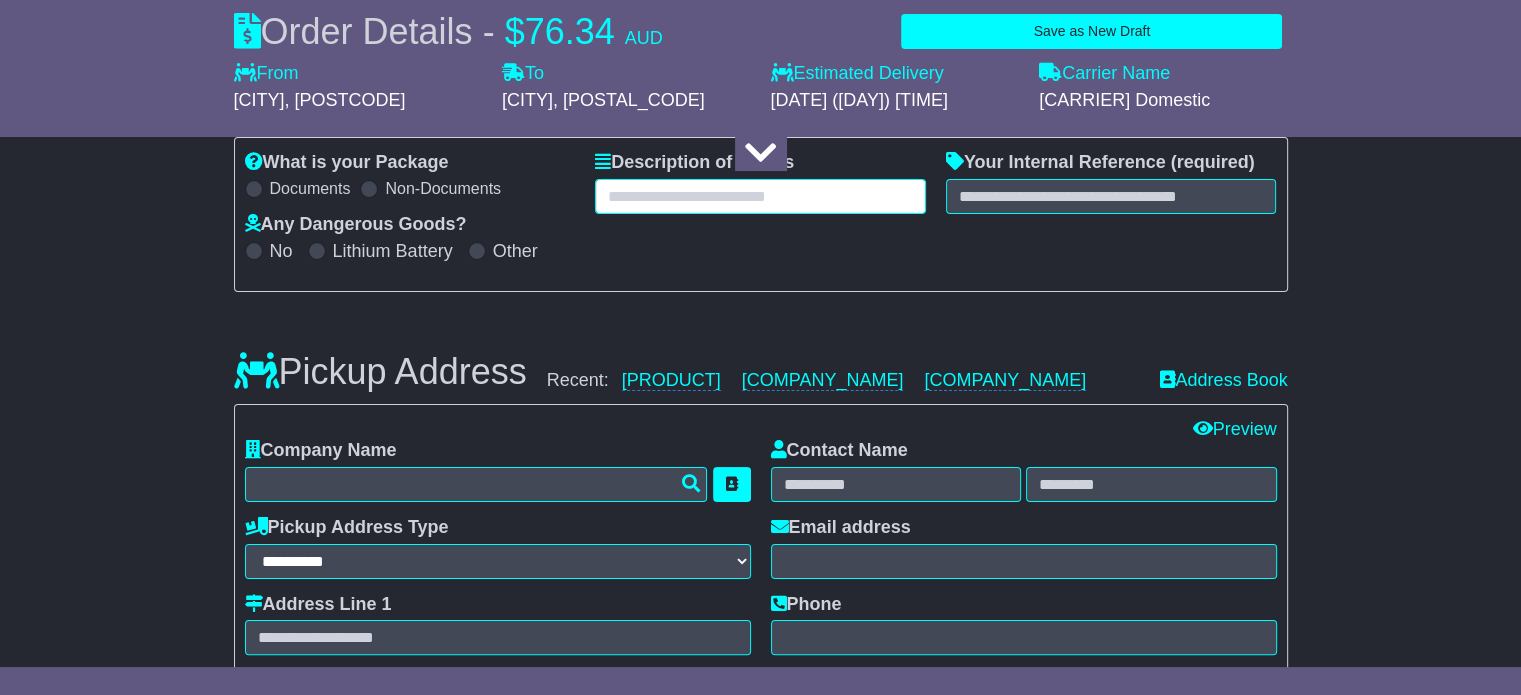 click at bounding box center (760, 196) 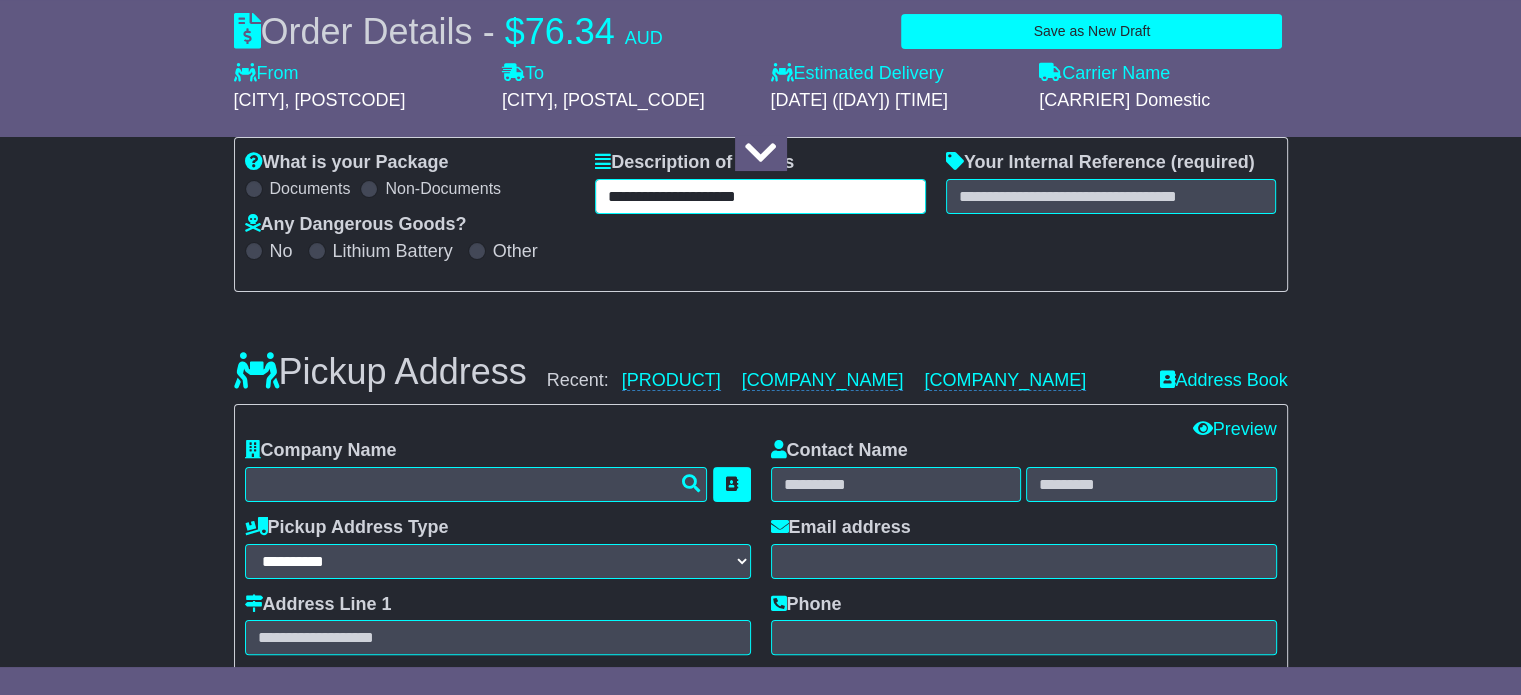 type on "**********" 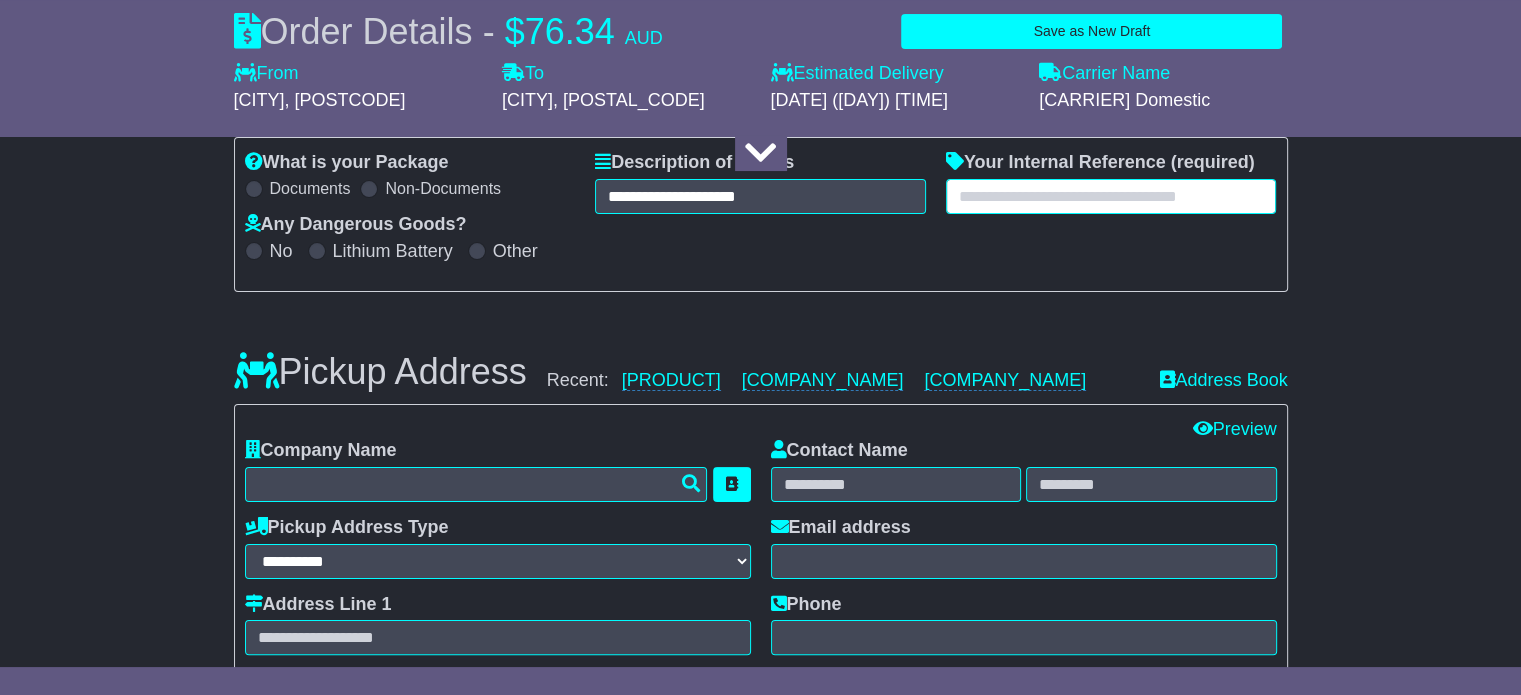 type on "*" 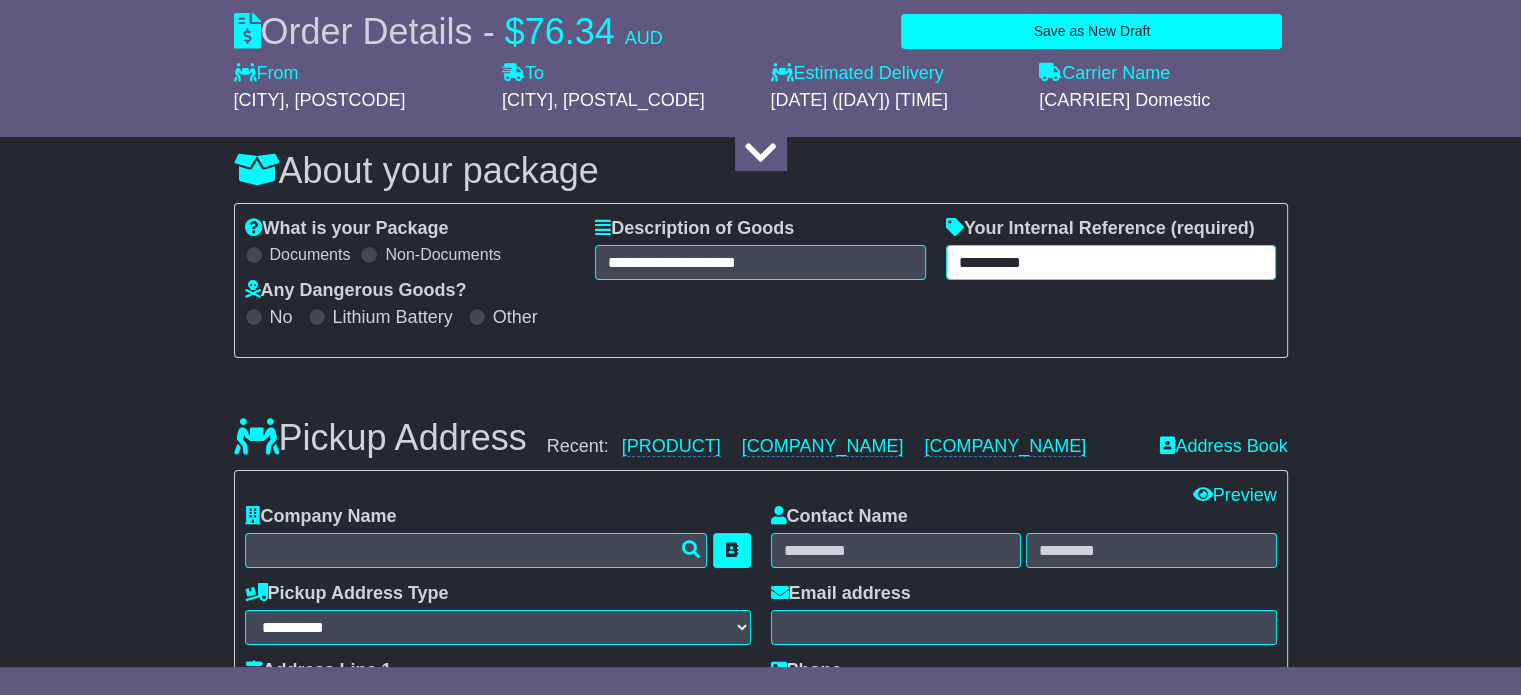 scroll, scrollTop: 200, scrollLeft: 0, axis: vertical 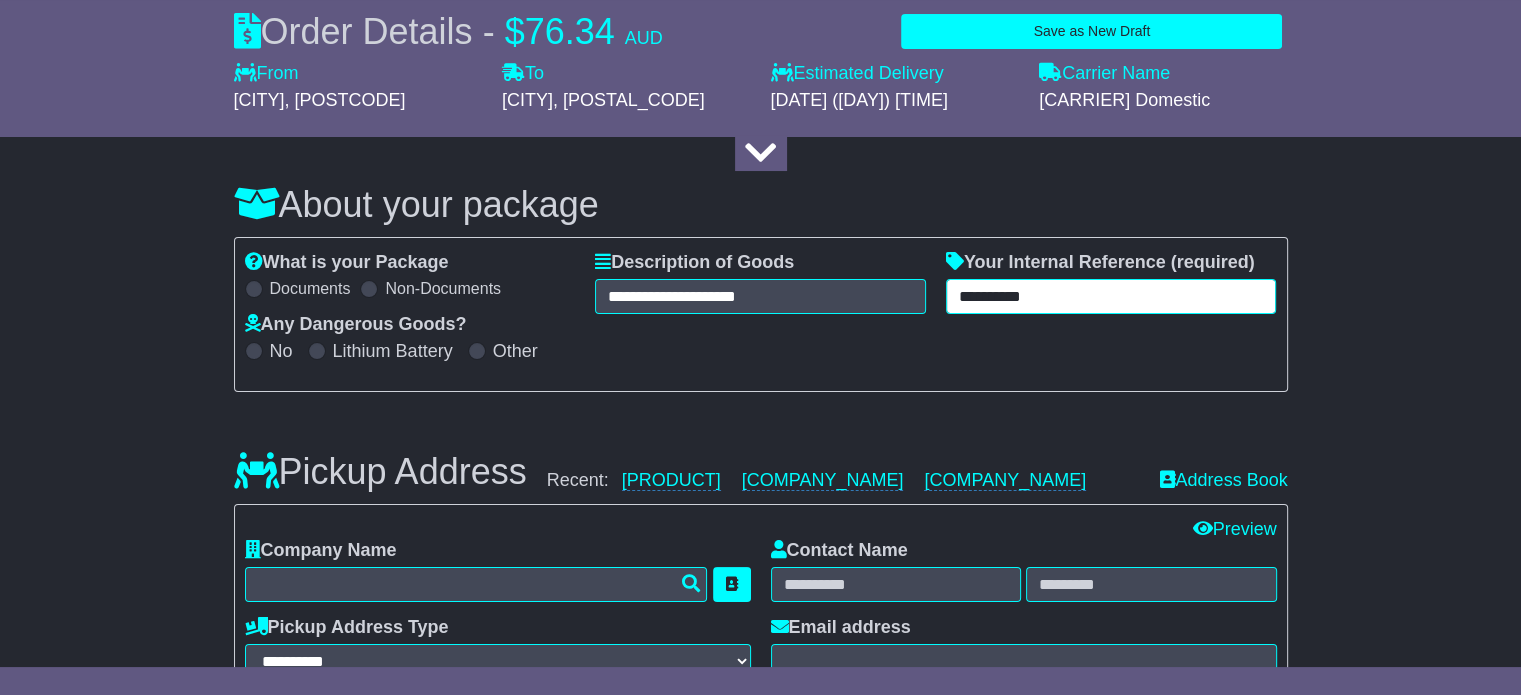 type on "**********" 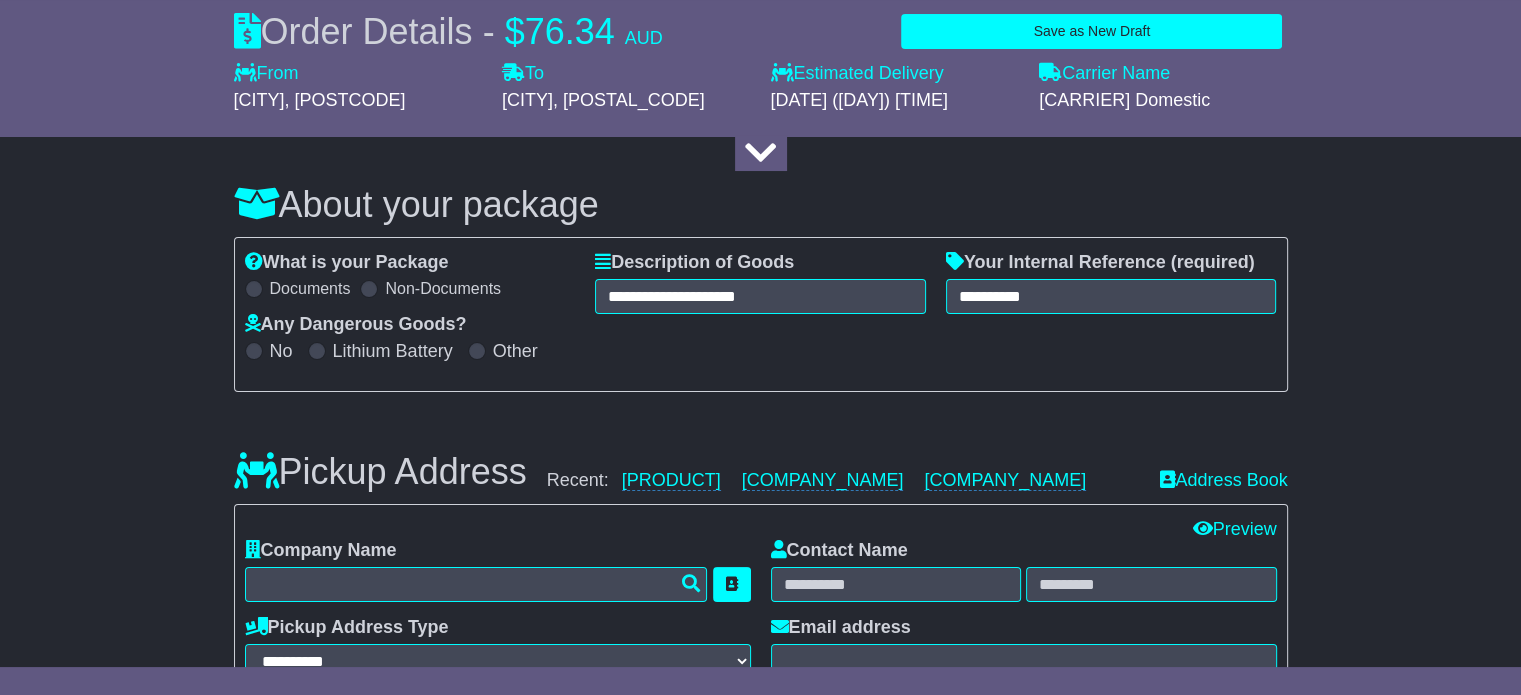 click on "**********" at bounding box center (761, 729) 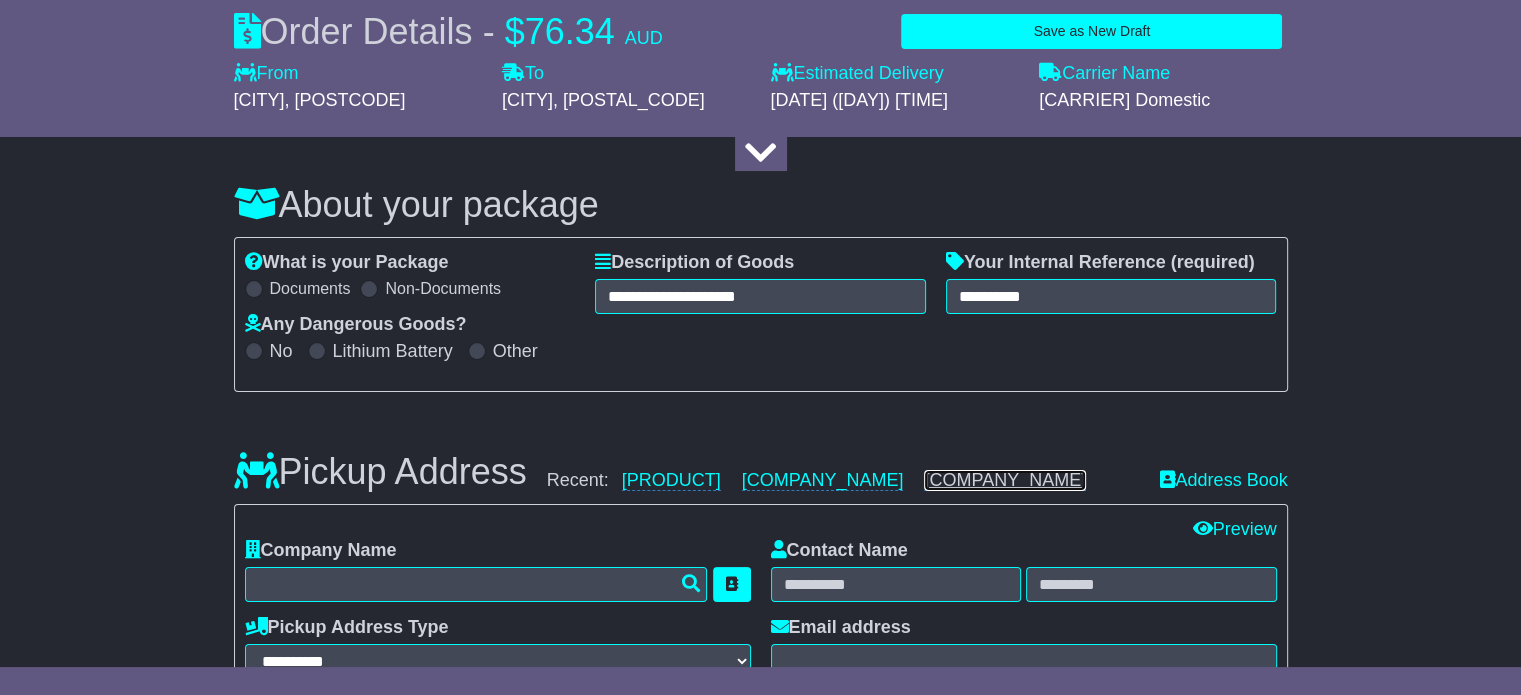 click on "Wines By Design" at bounding box center (1005, 480) 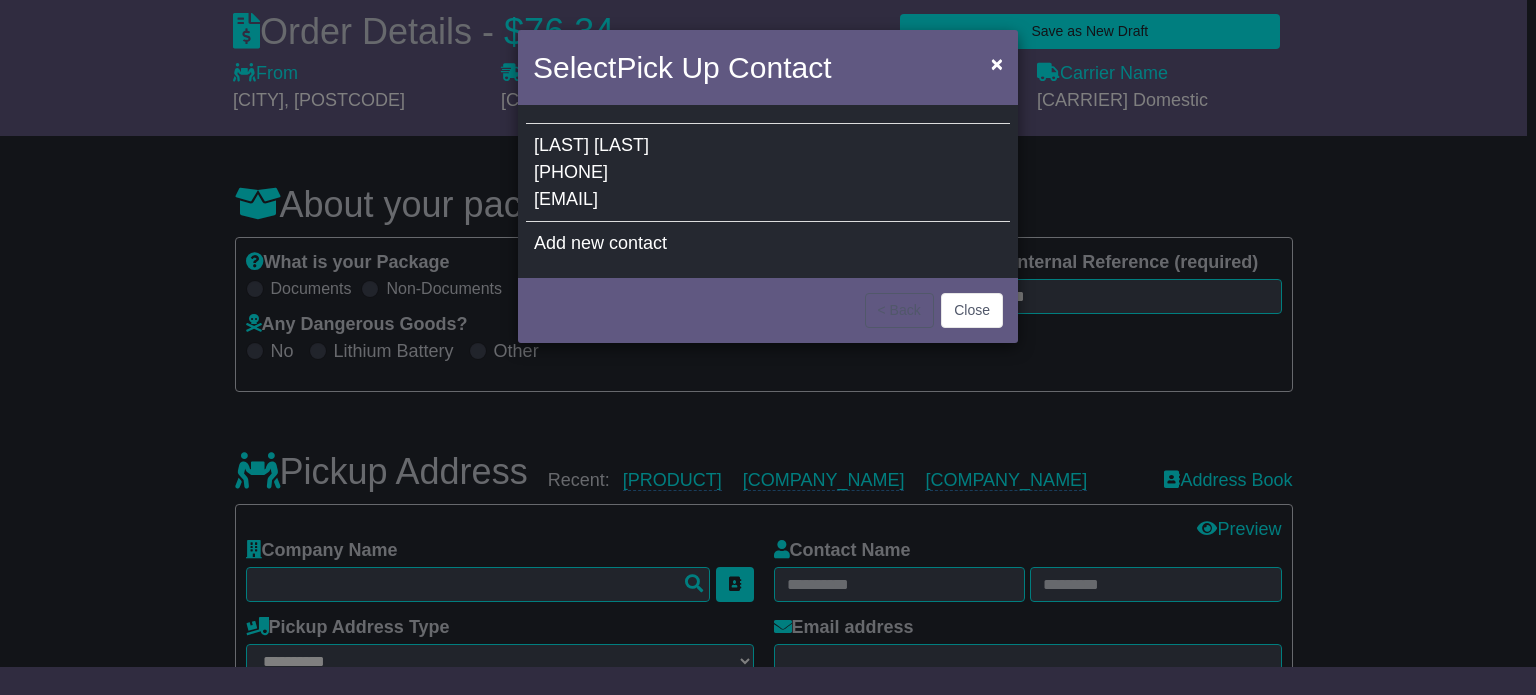 click on "Ross   Mitchell
0433513000
ross@winesbydesign.com.au" at bounding box center [768, 173] 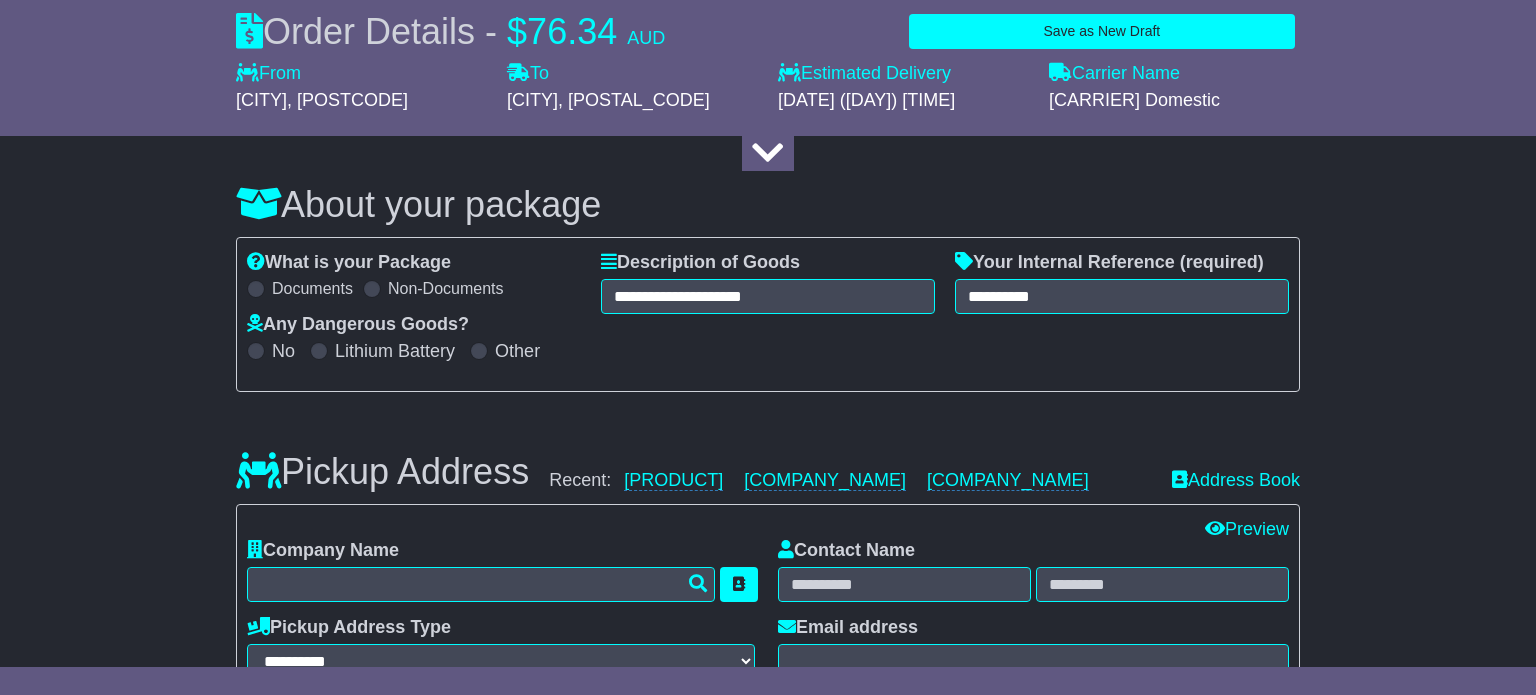 type on "**********" 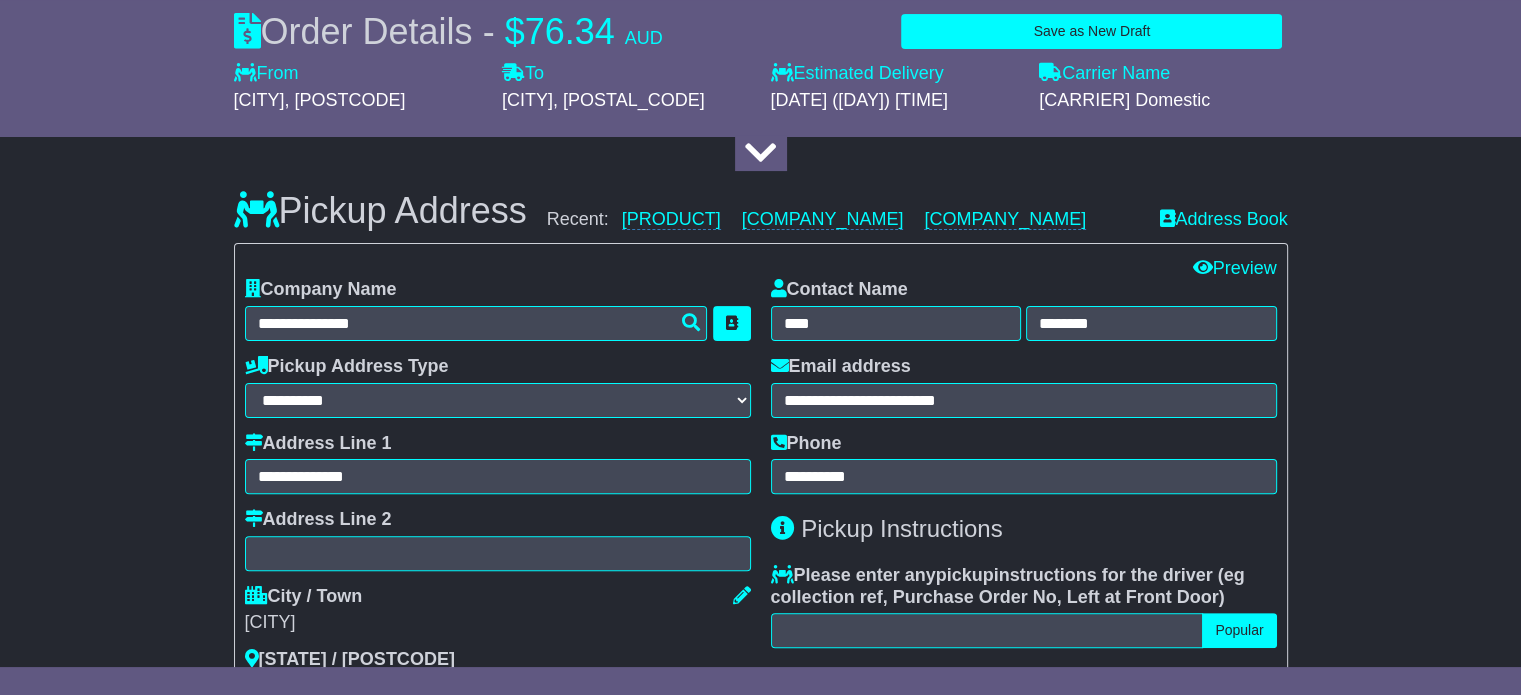 scroll, scrollTop: 1300, scrollLeft: 0, axis: vertical 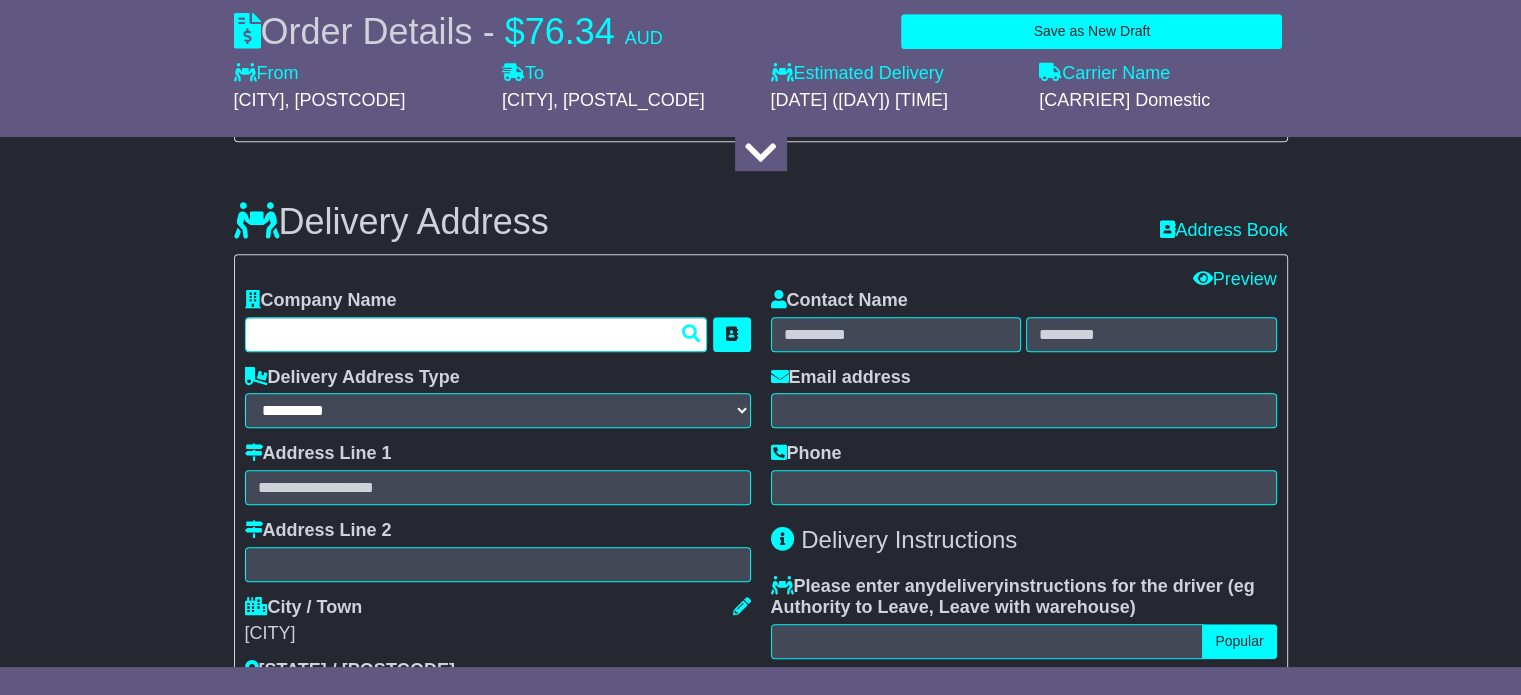 click at bounding box center (476, 334) 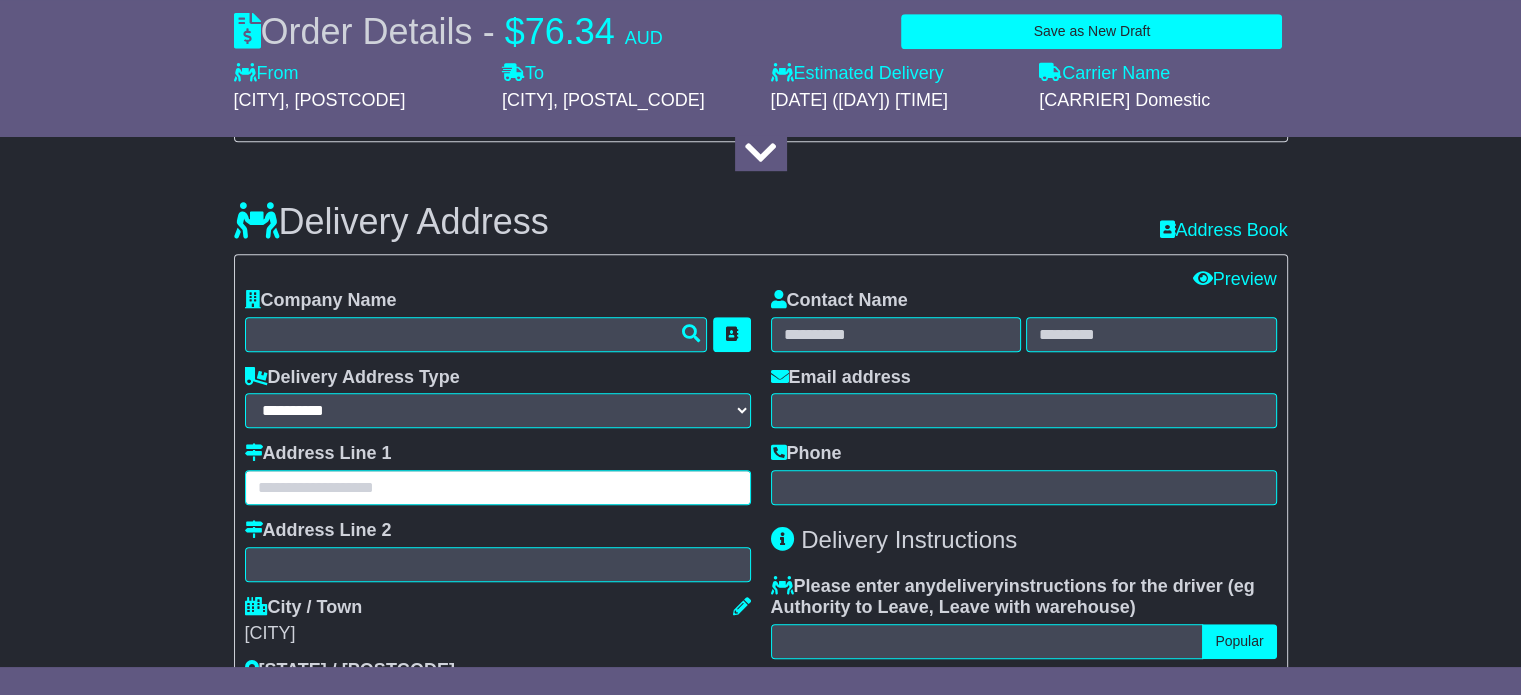 click at bounding box center [498, 487] 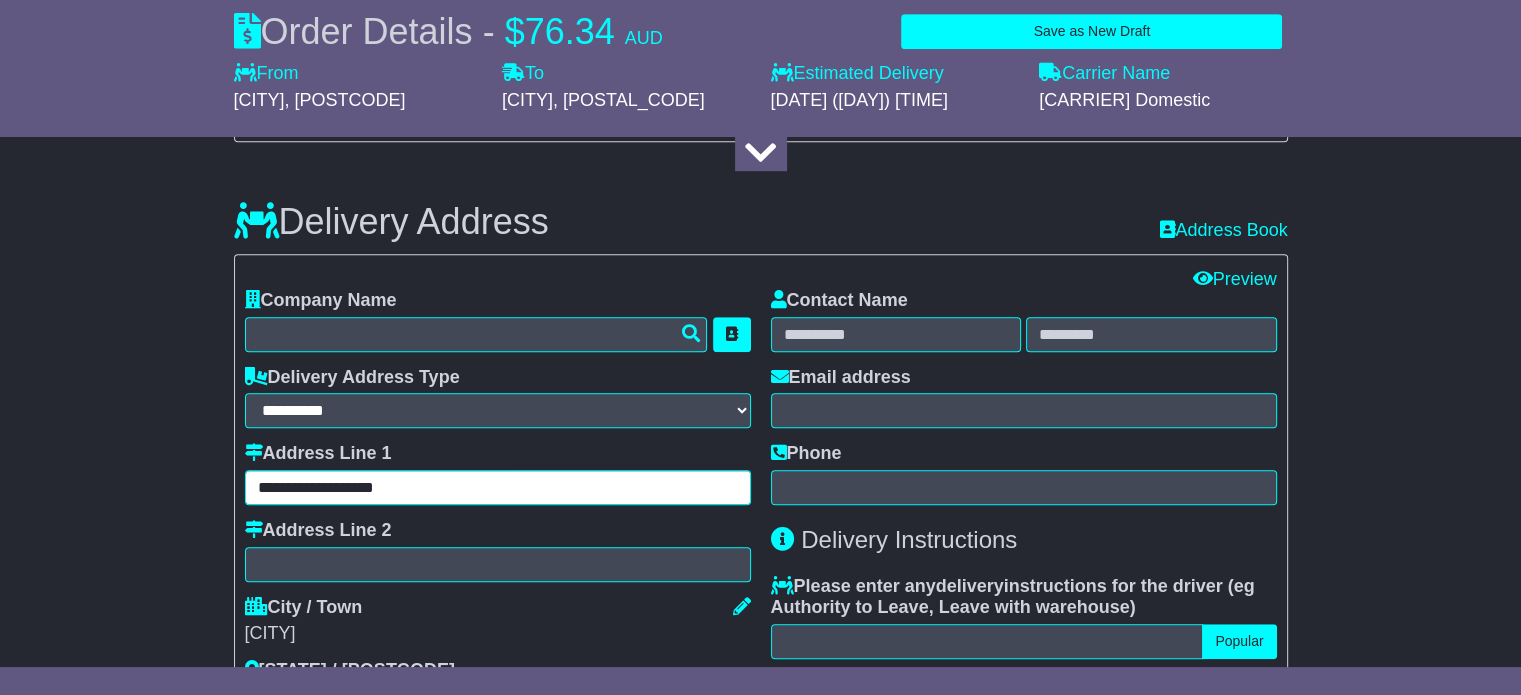 type on "**********" 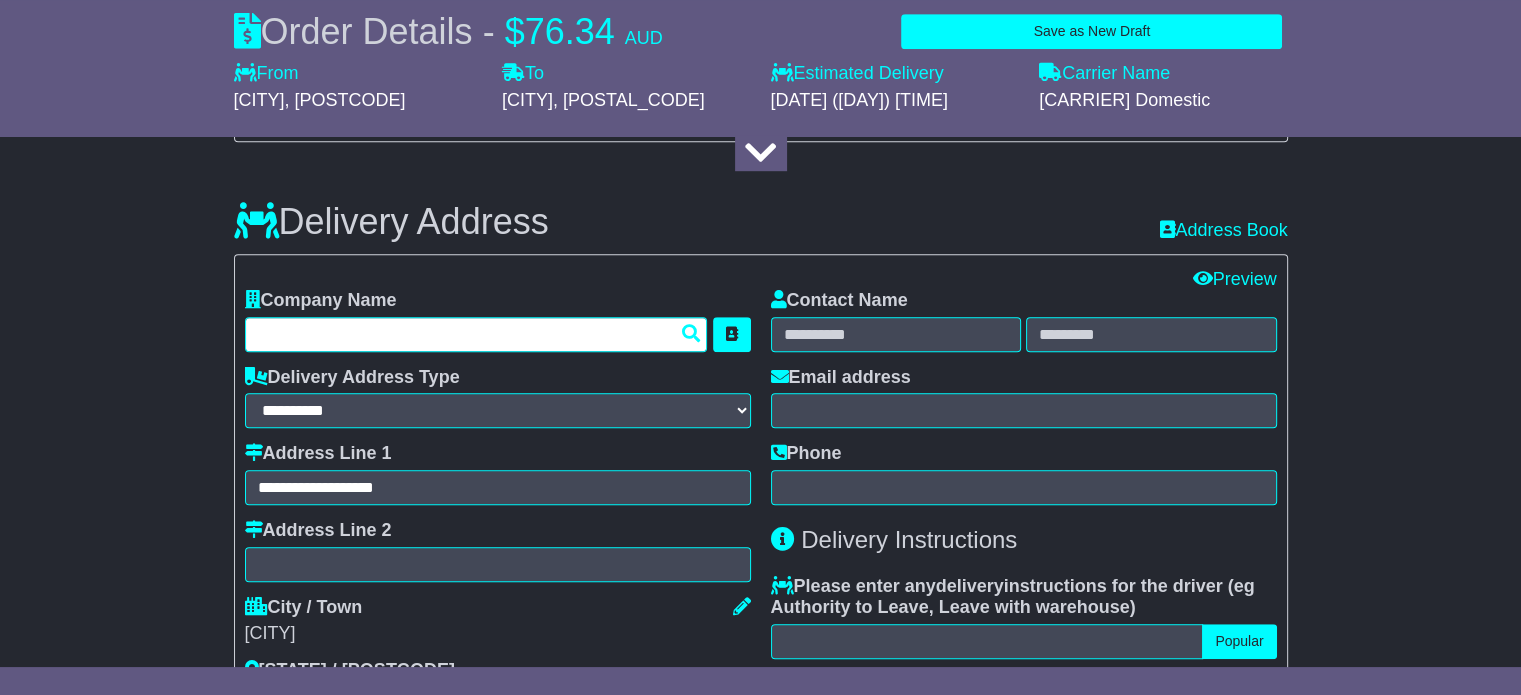 click at bounding box center (476, 334) 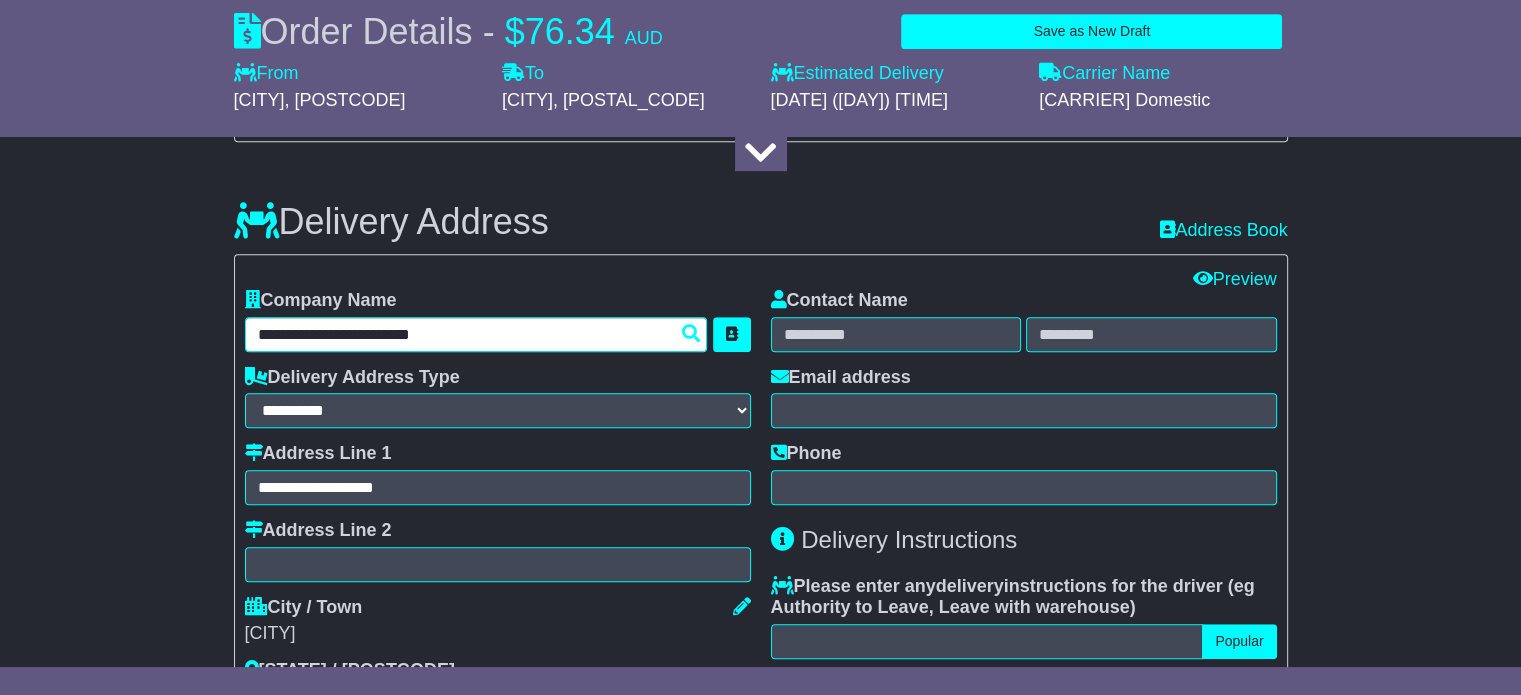 type on "**********" 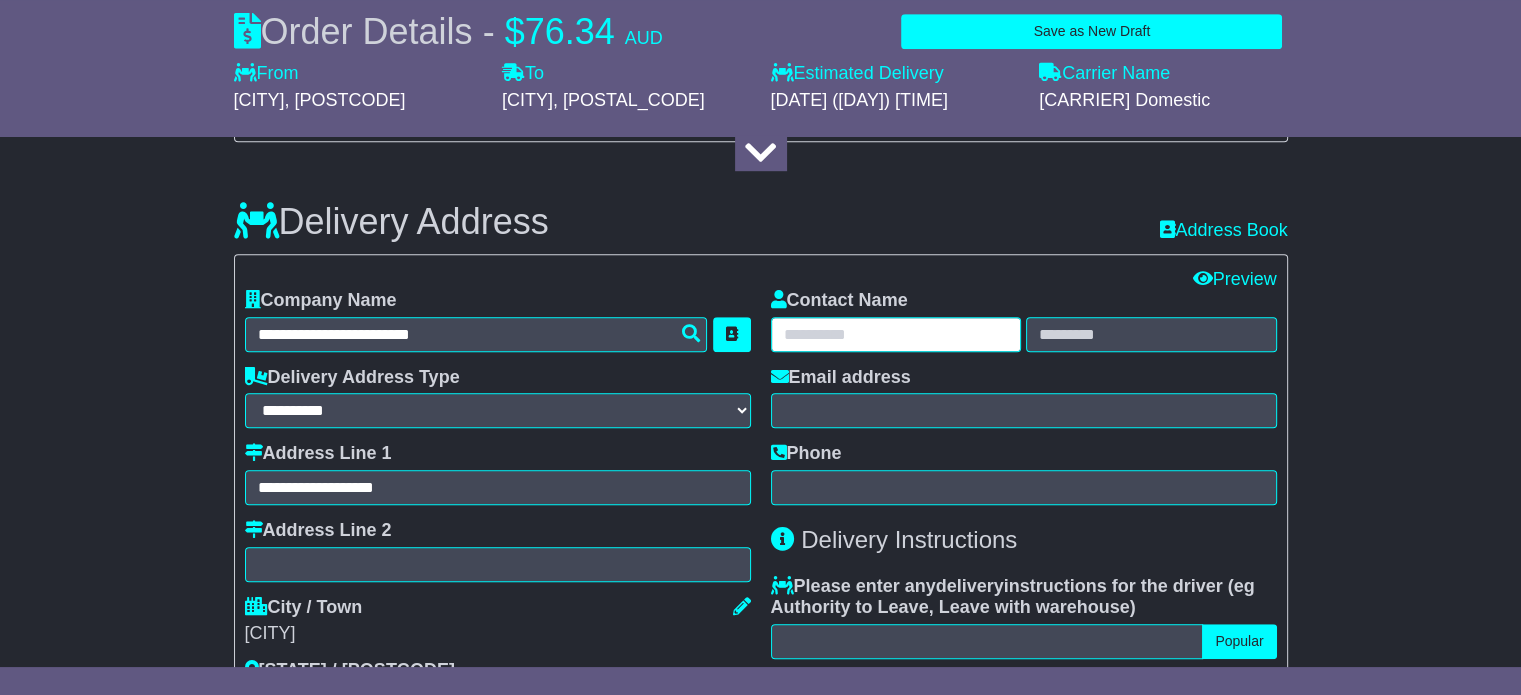 click at bounding box center (896, 334) 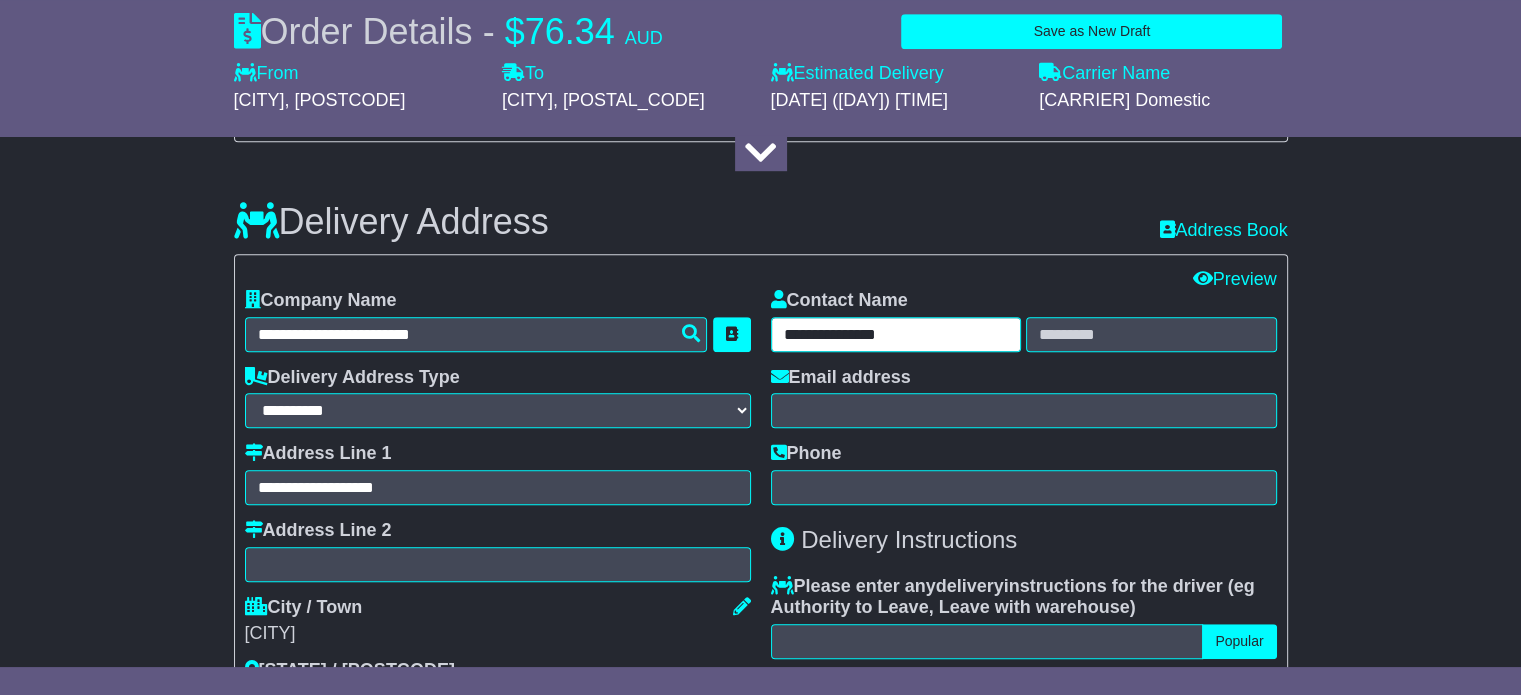 drag, startPoint x: 839, startPoint y: 341, endPoint x: 921, endPoint y: 345, distance: 82.0975 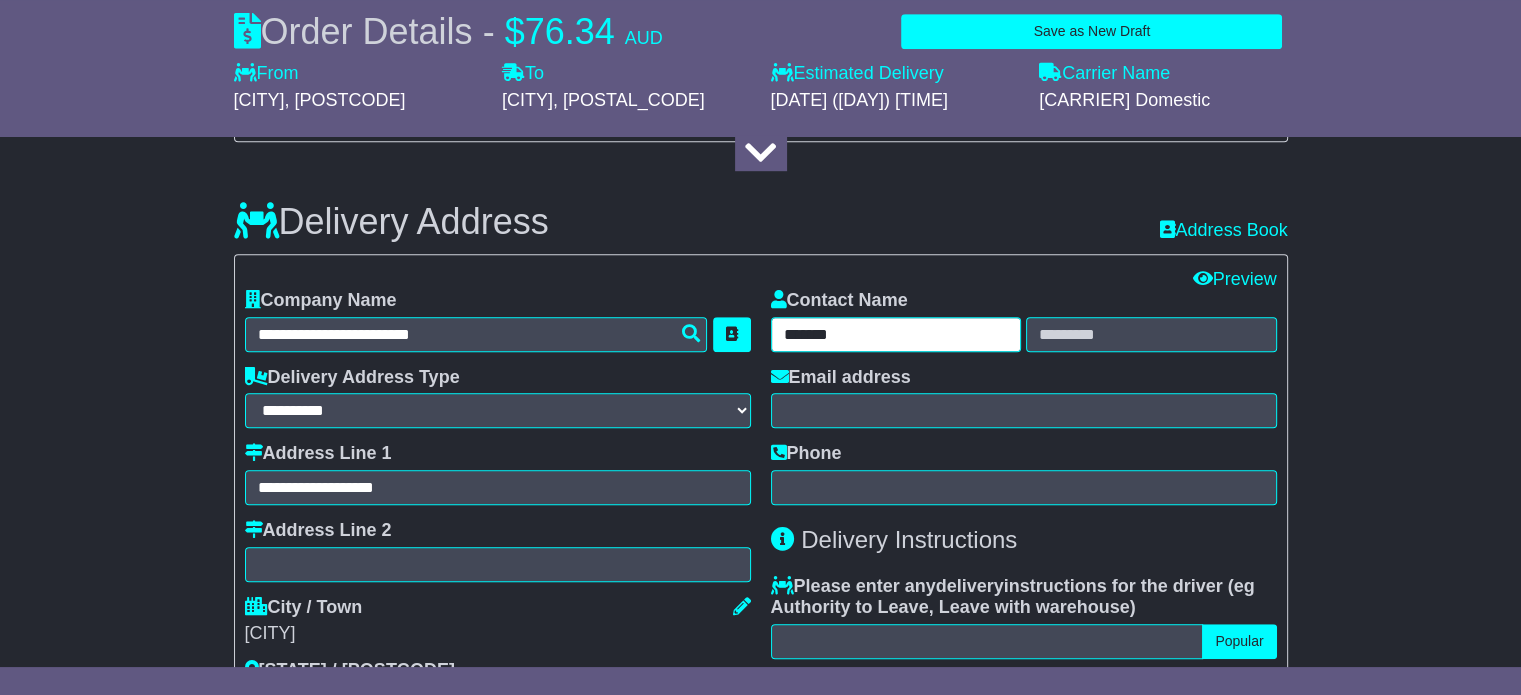 type on "******" 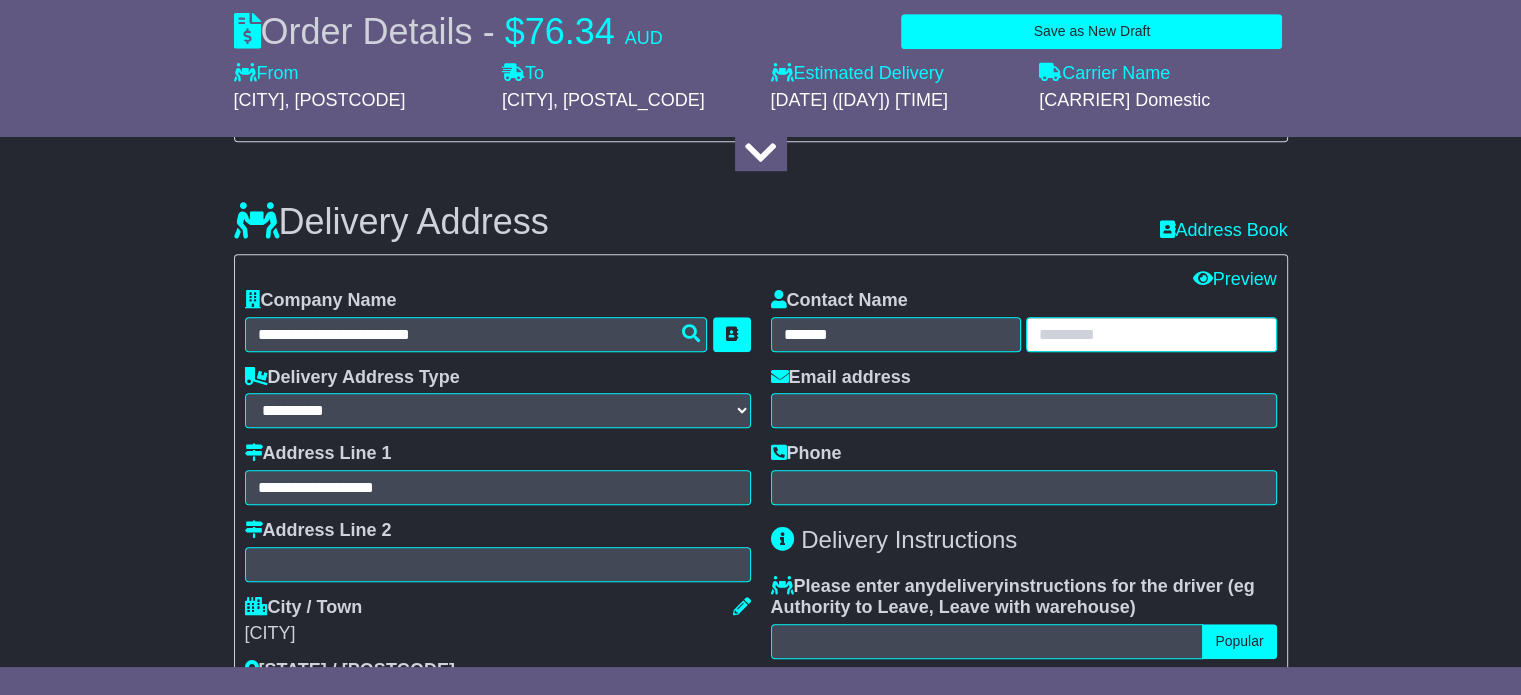 click at bounding box center (1151, 334) 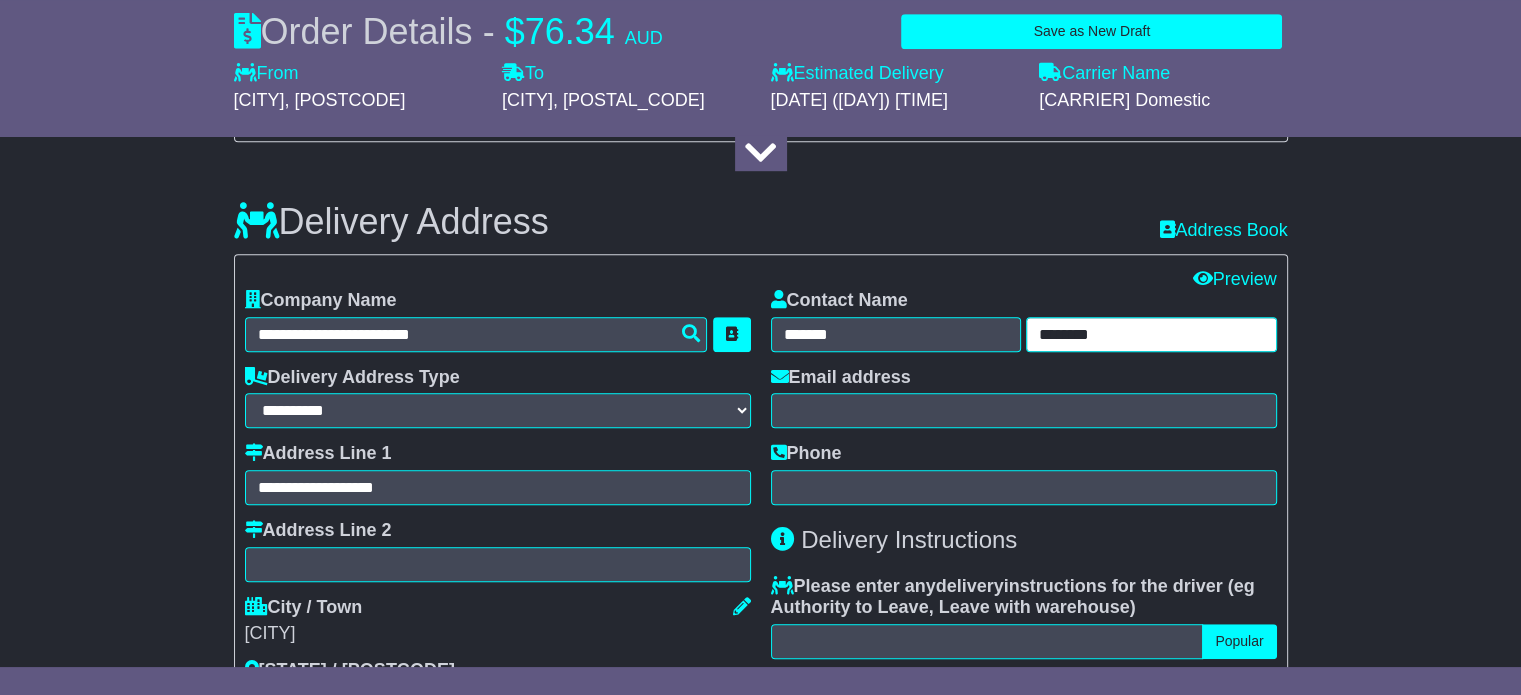 type on "********" 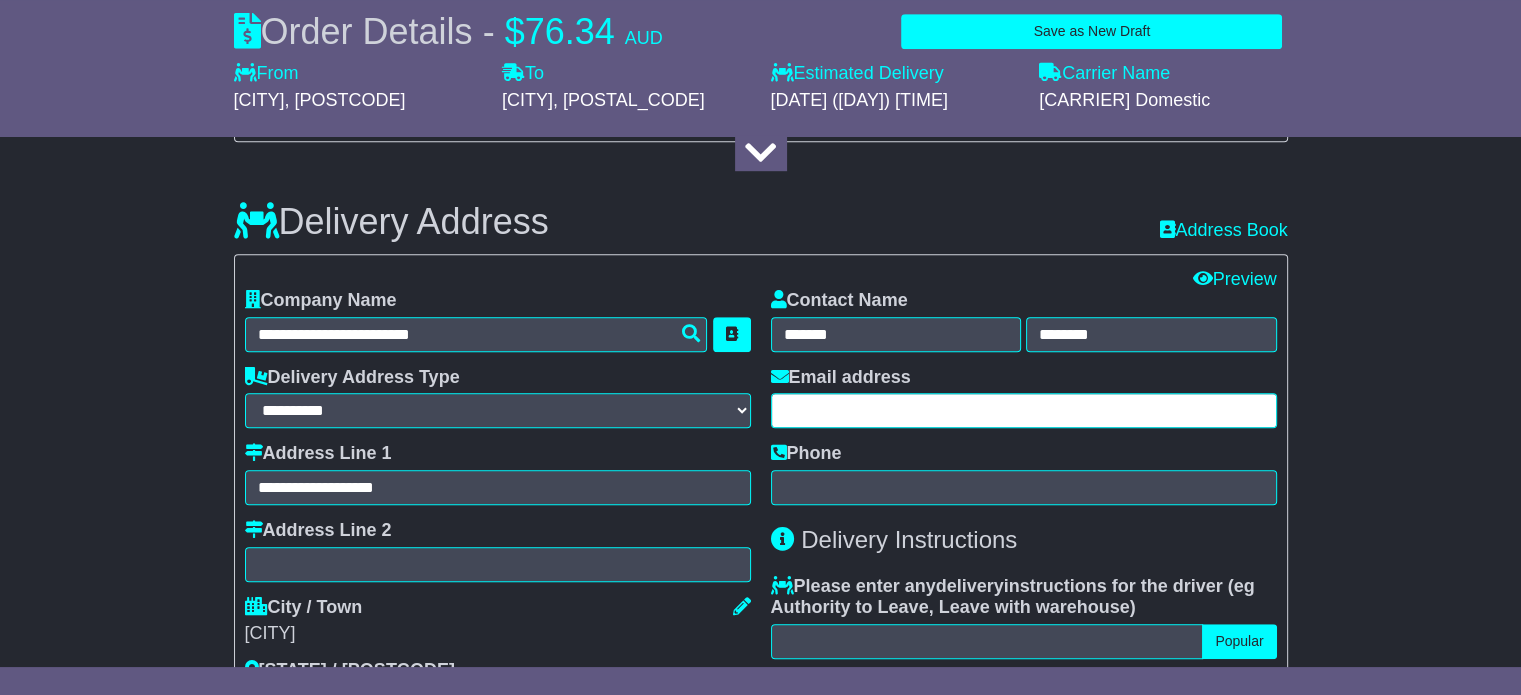 click at bounding box center (1024, 410) 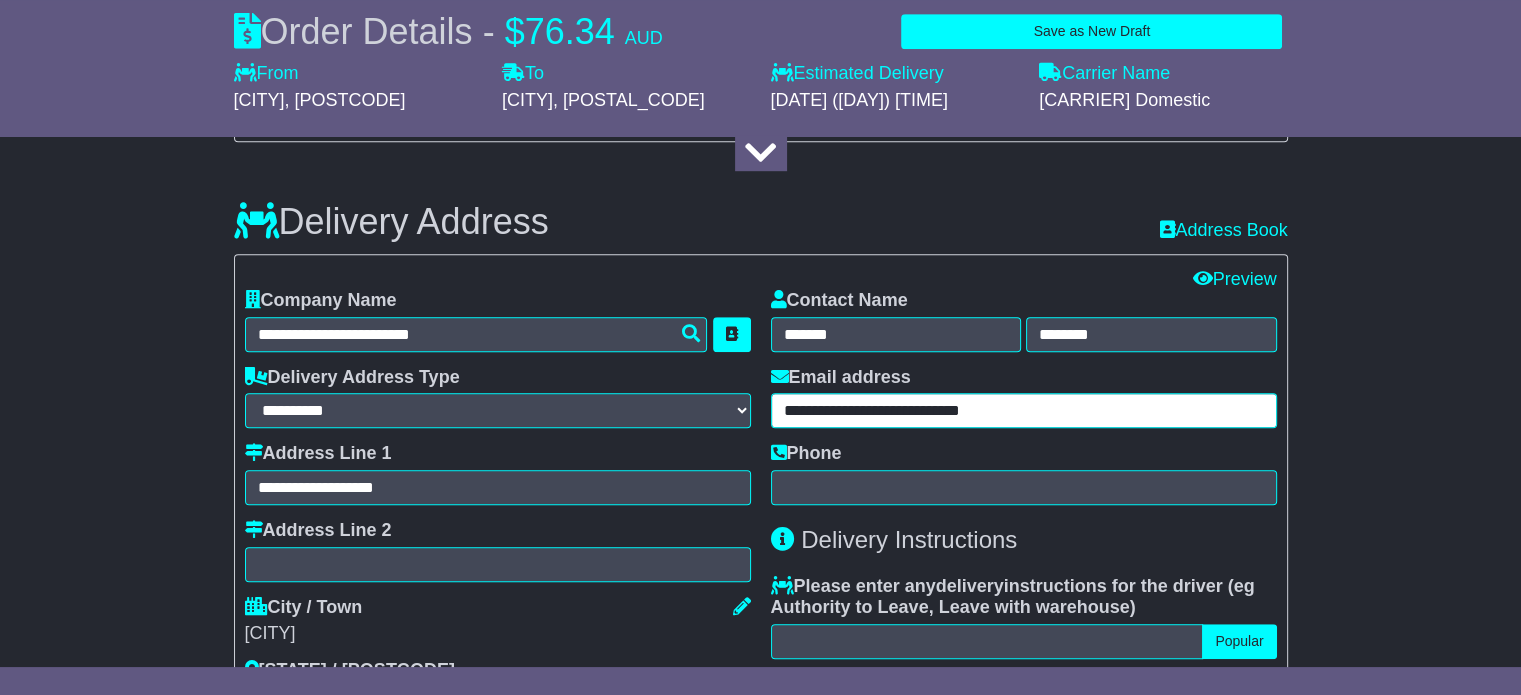 type on "**********" 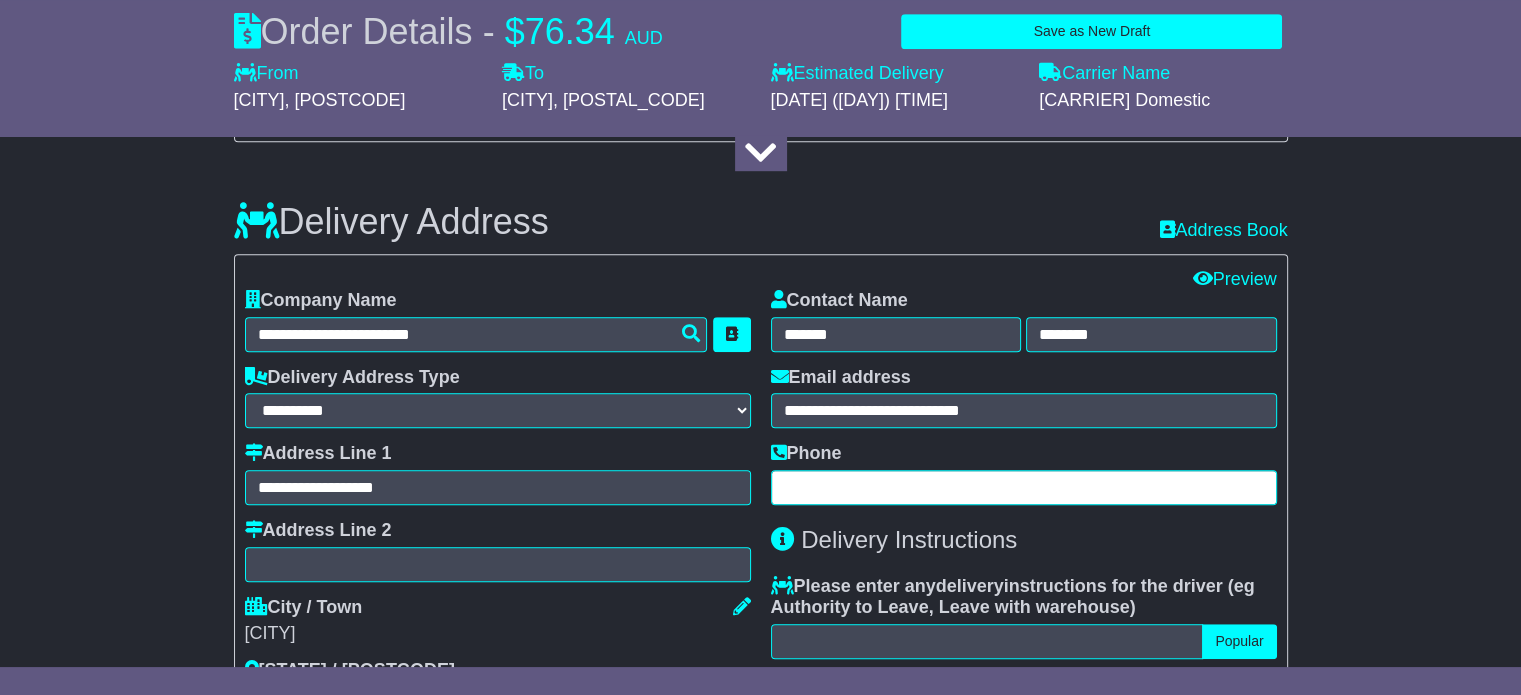 click at bounding box center [1024, 487] 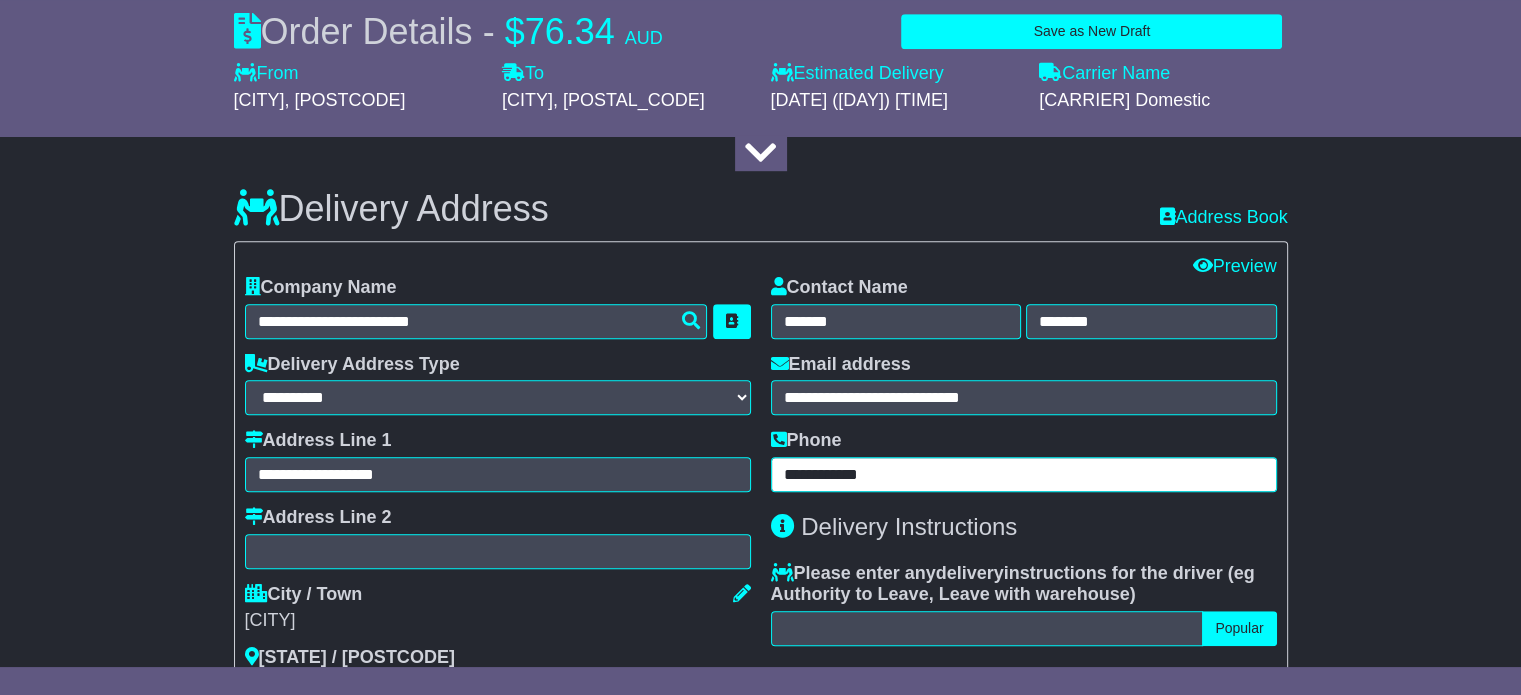 scroll, scrollTop: 1400, scrollLeft: 0, axis: vertical 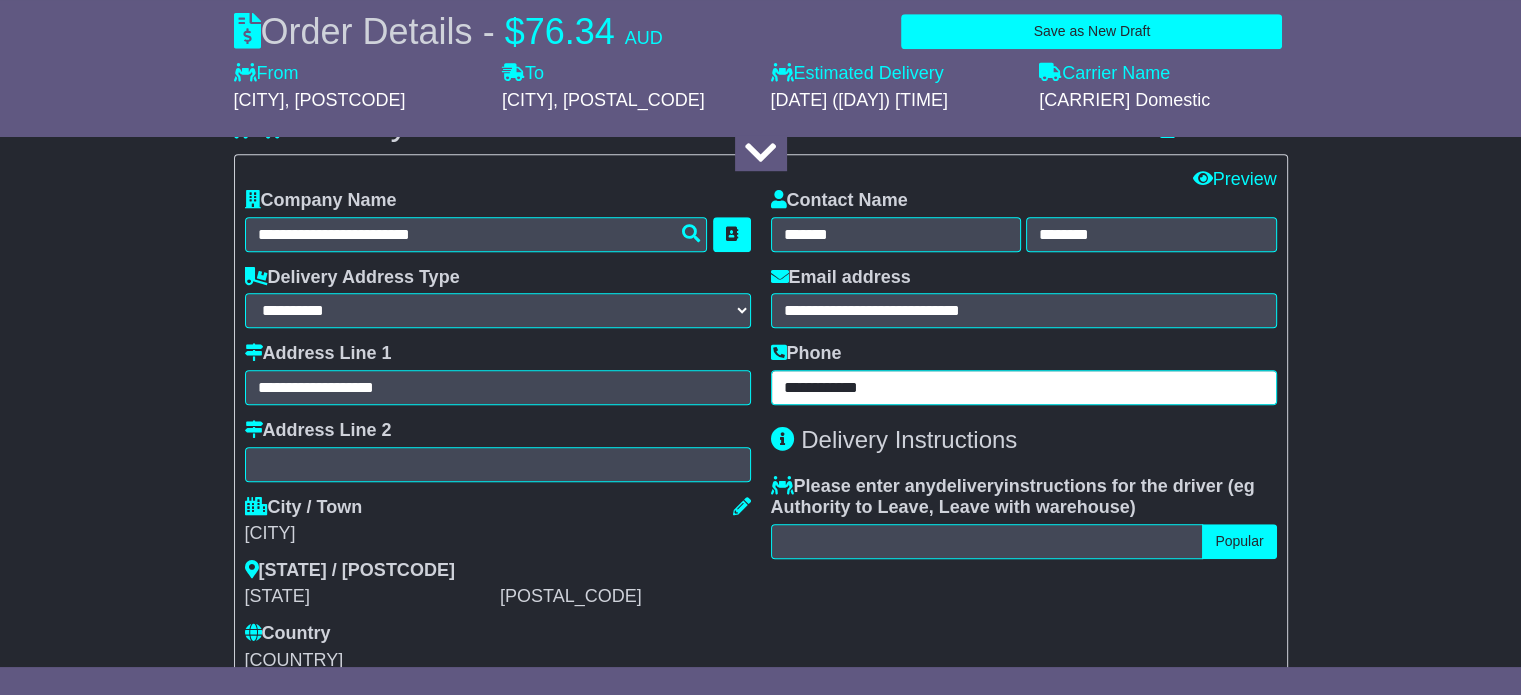 type on "**********" 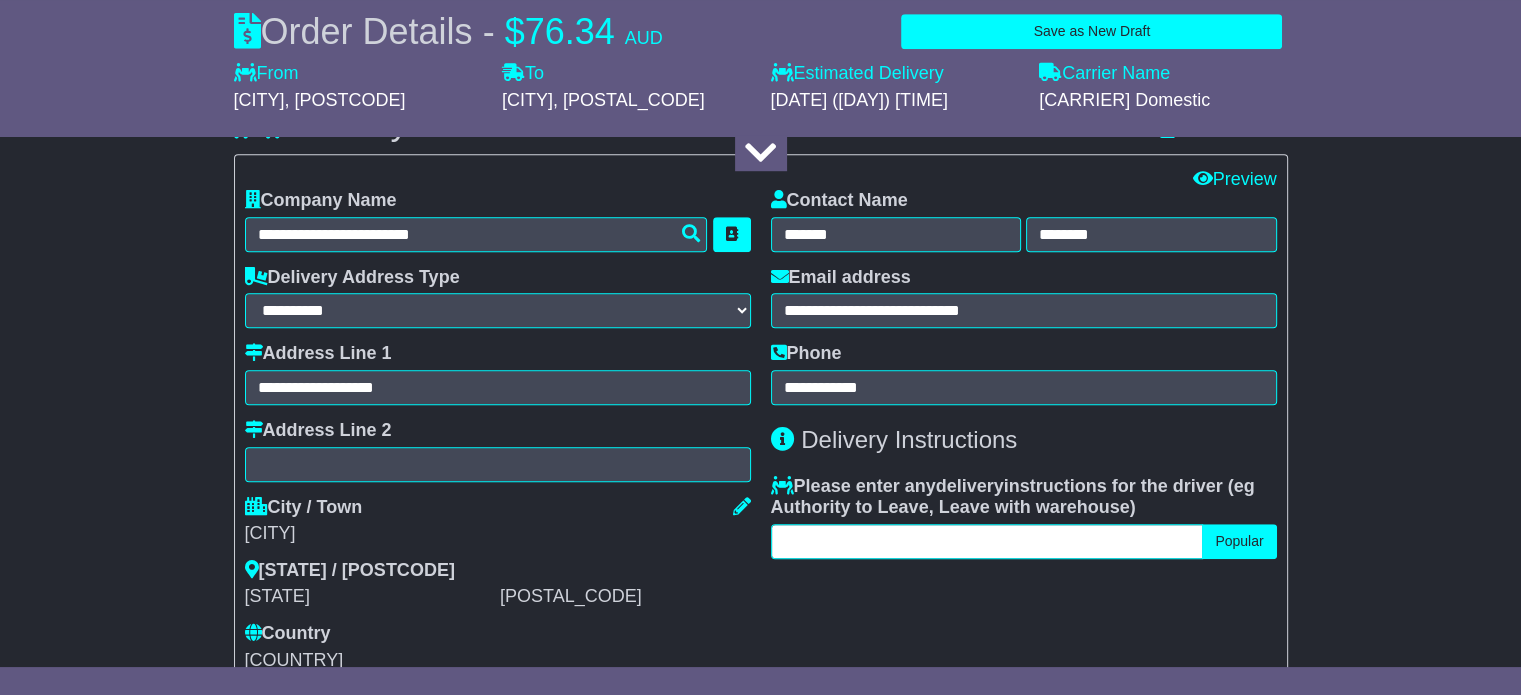 click at bounding box center [987, 541] 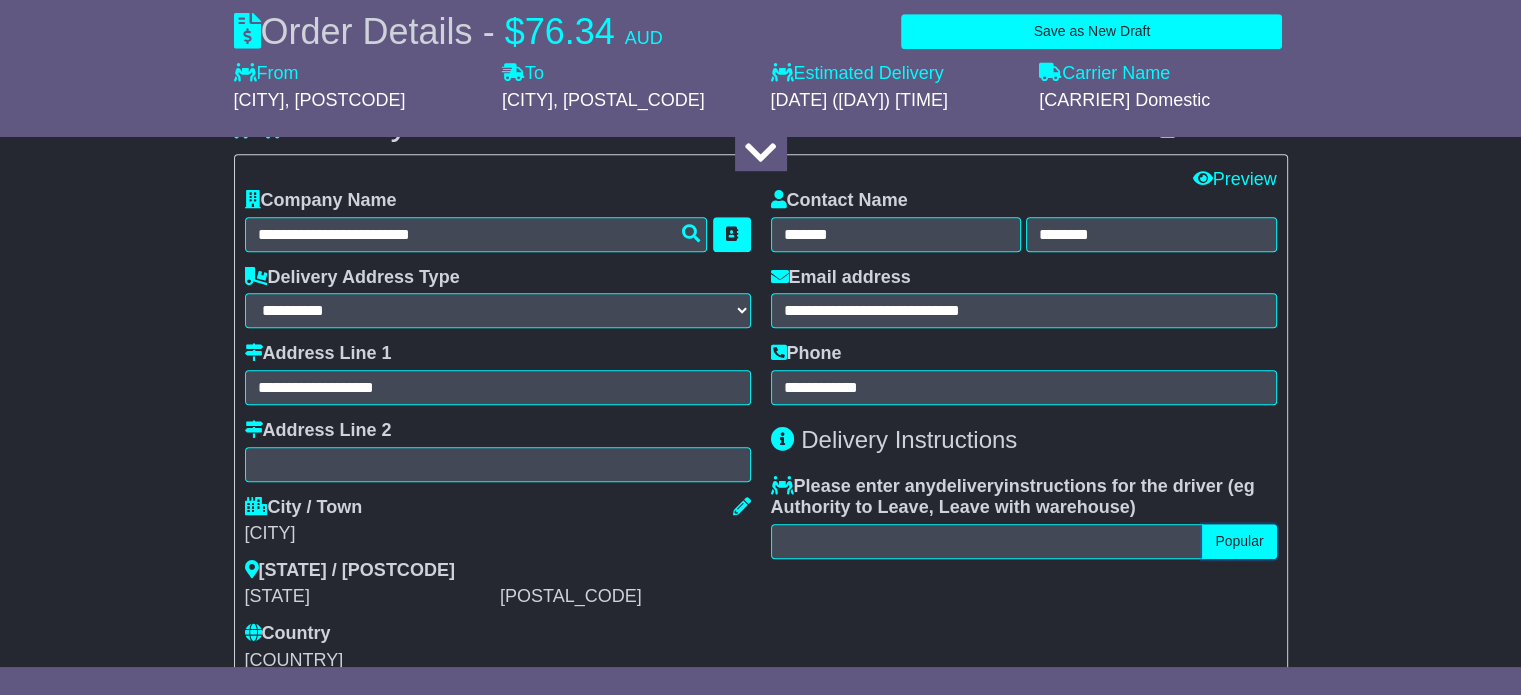 click on "Popular" at bounding box center (1239, 541) 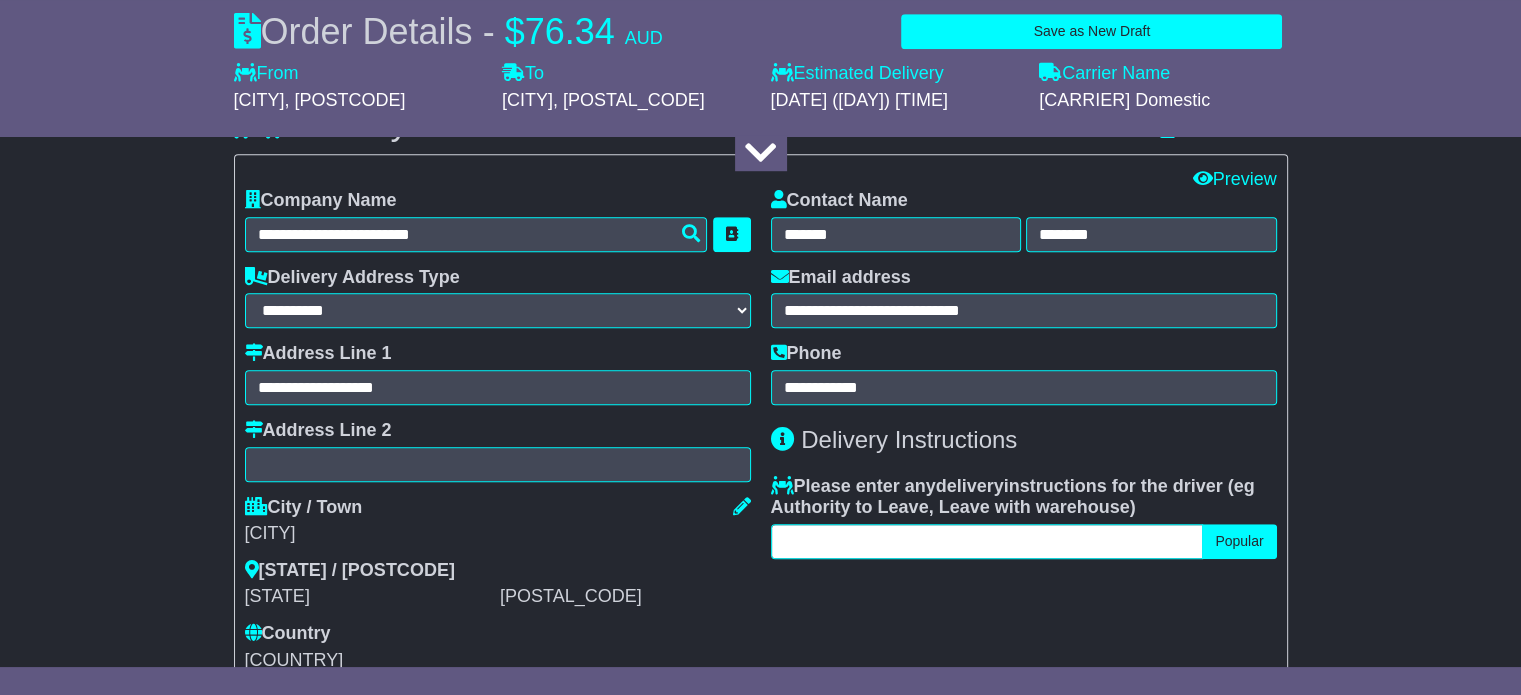 click at bounding box center (987, 541) 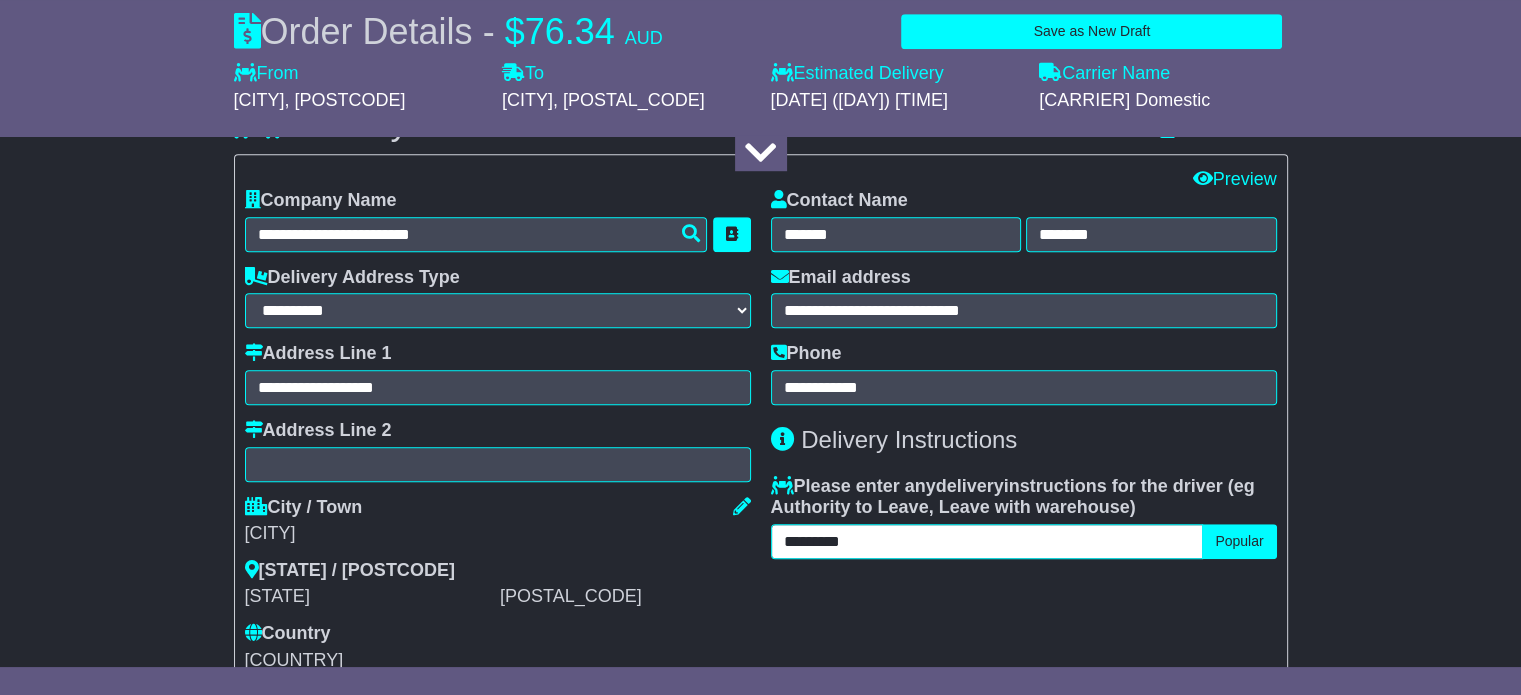 type on "*********" 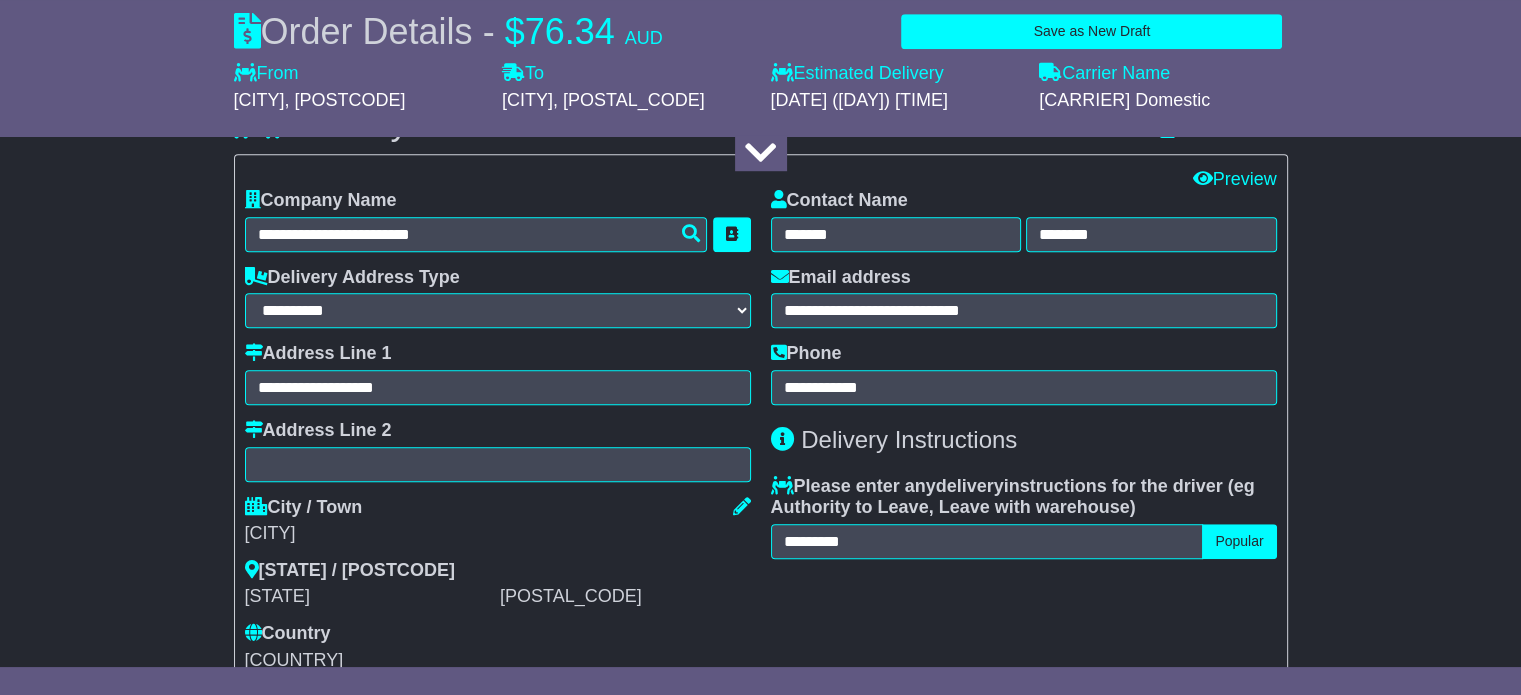 click on "**********" at bounding box center (760, 307) 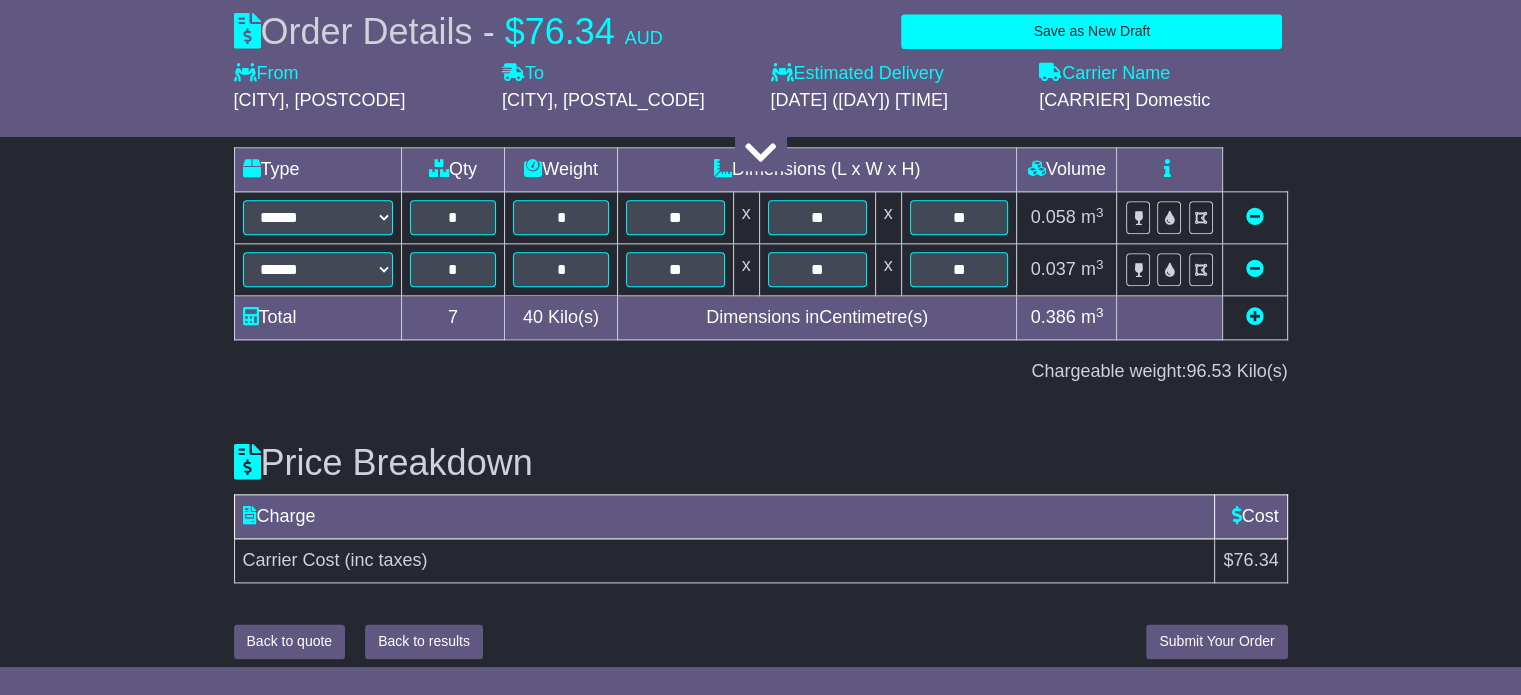 scroll, scrollTop: 2467, scrollLeft: 0, axis: vertical 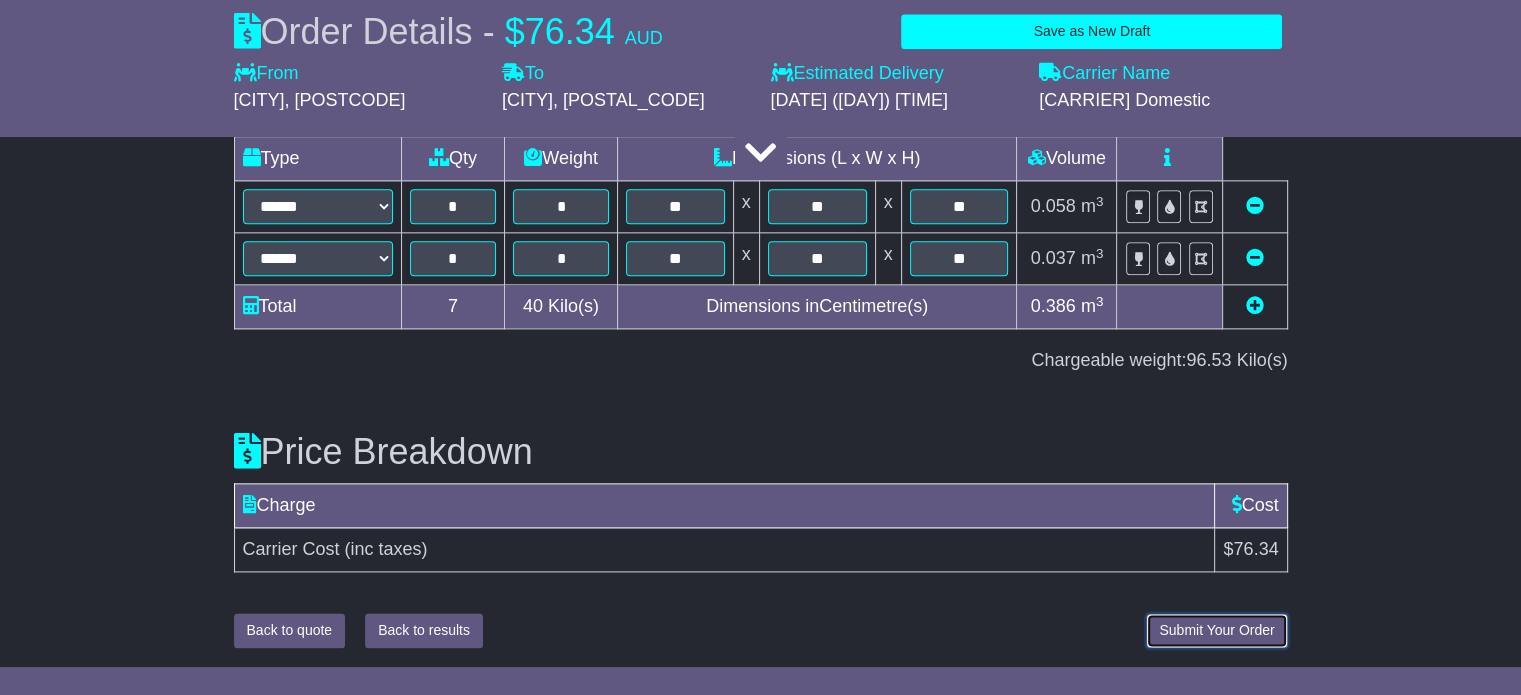 click on "Submit Your Order" at bounding box center (1216, 630) 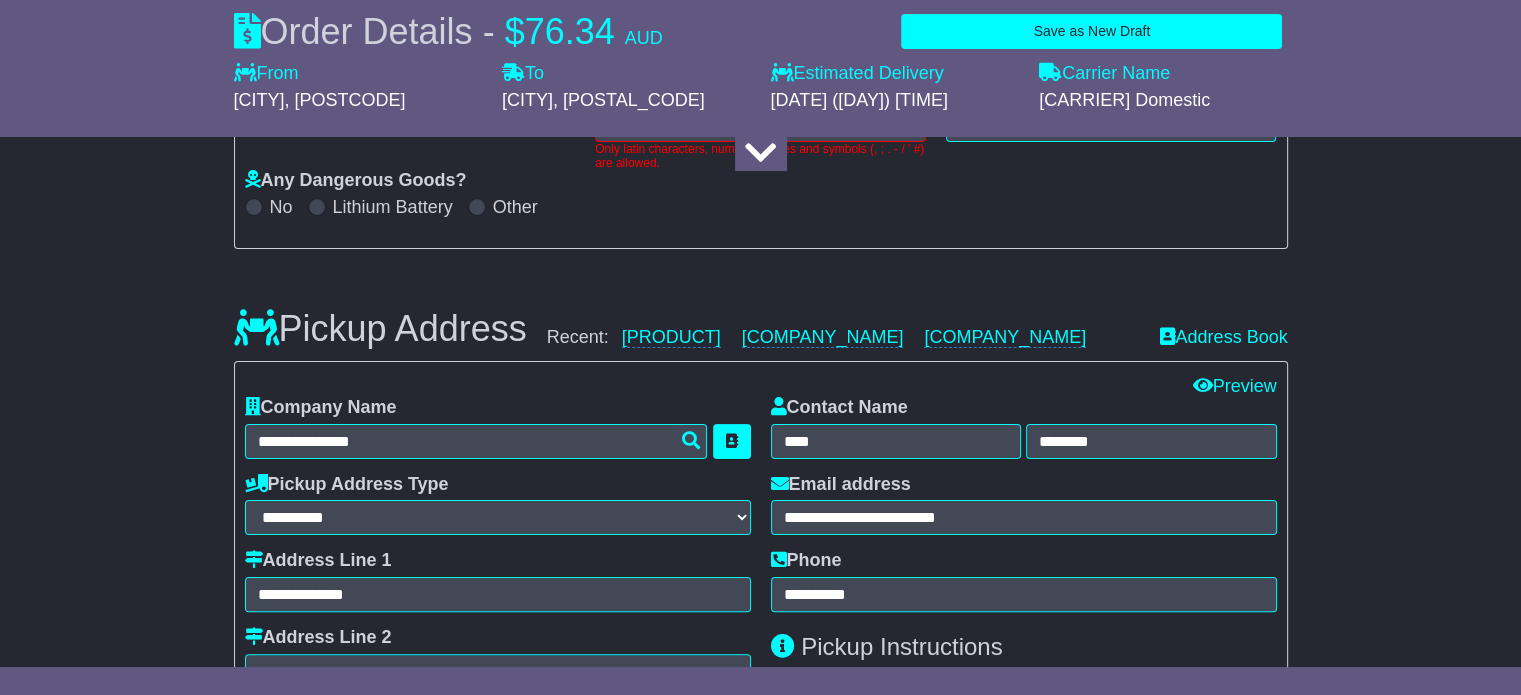 scroll, scrollTop: 292, scrollLeft: 0, axis: vertical 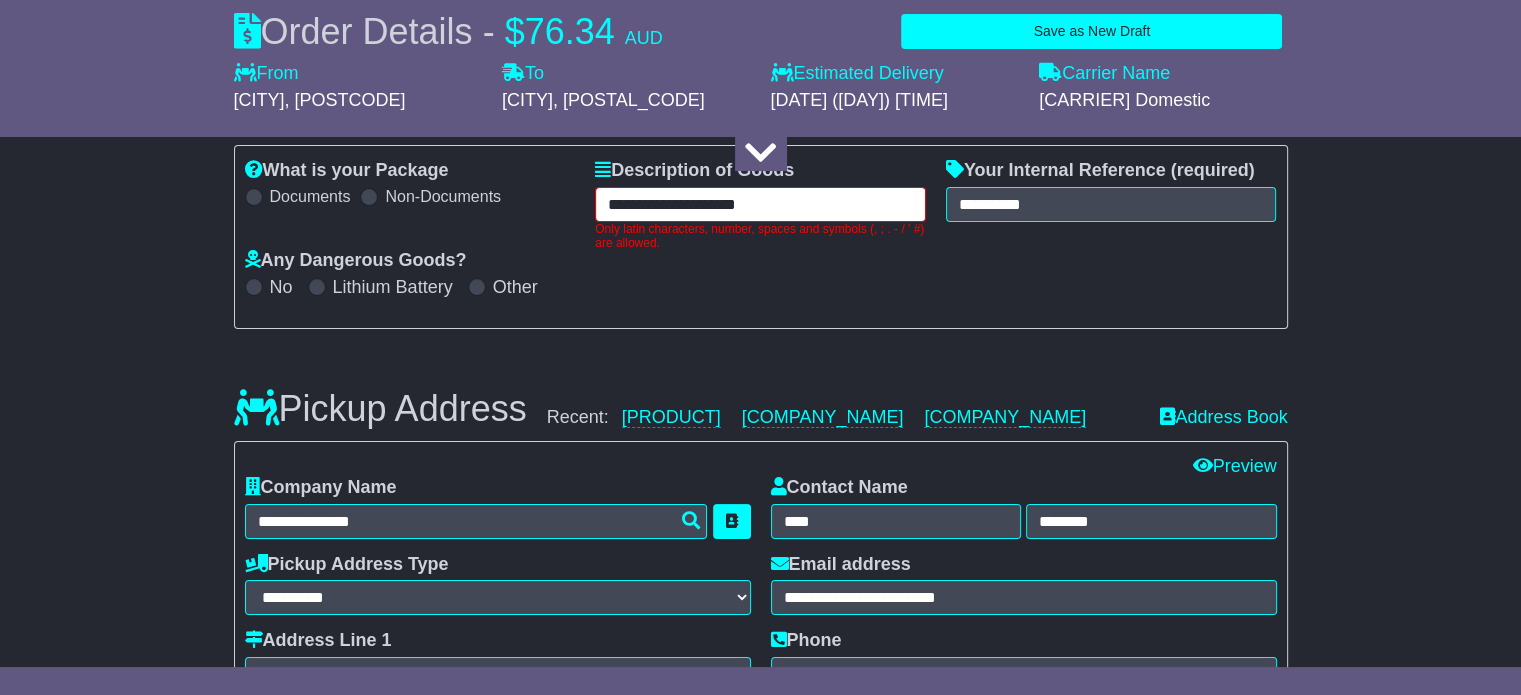 click on "**********" at bounding box center [760, 204] 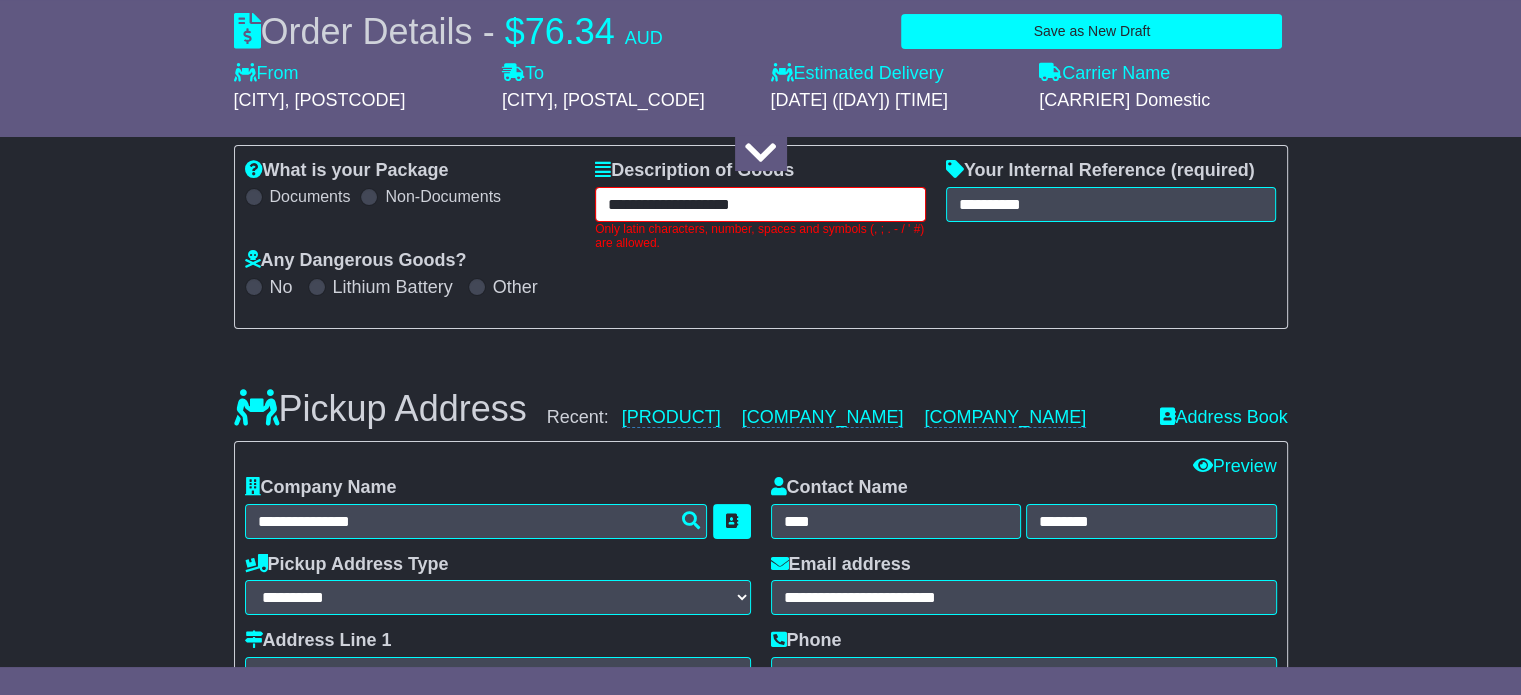 click on "**********" at bounding box center [760, 204] 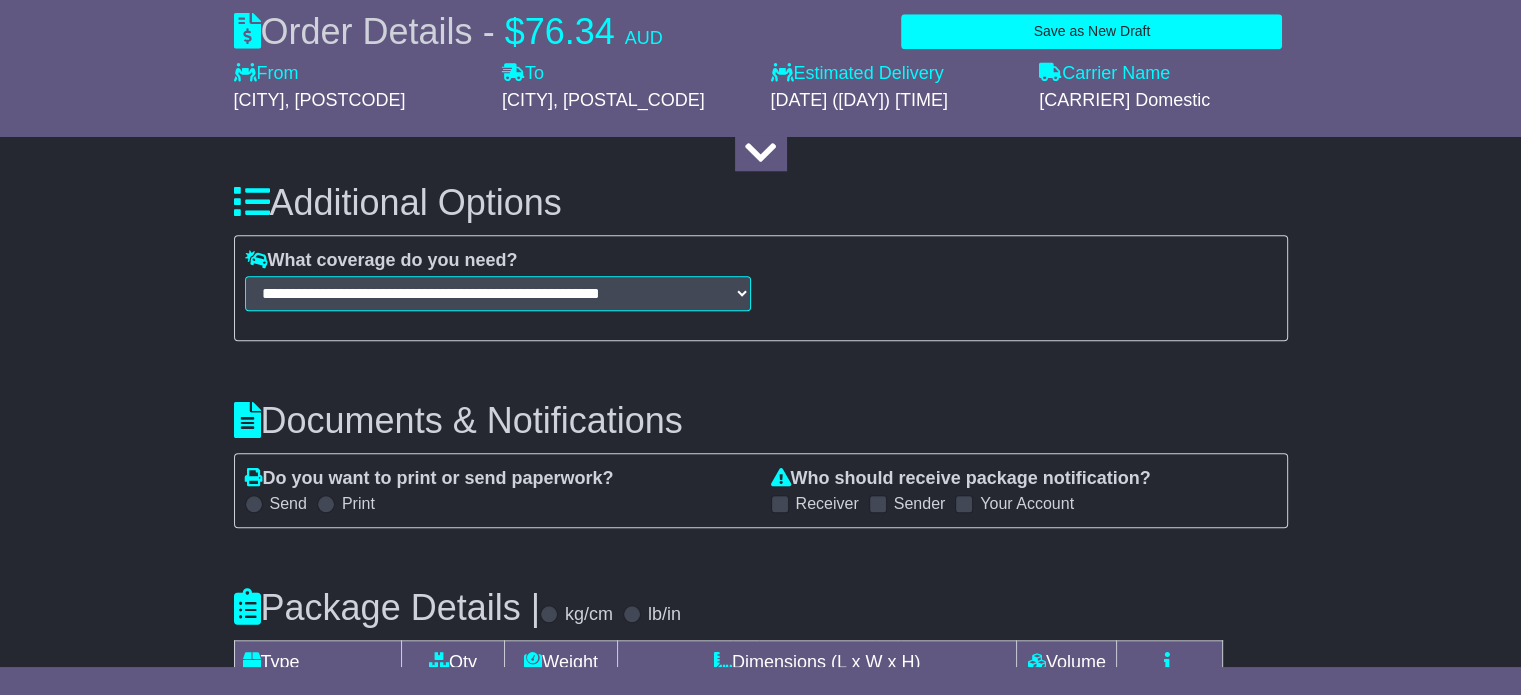 scroll, scrollTop: 2496, scrollLeft: 0, axis: vertical 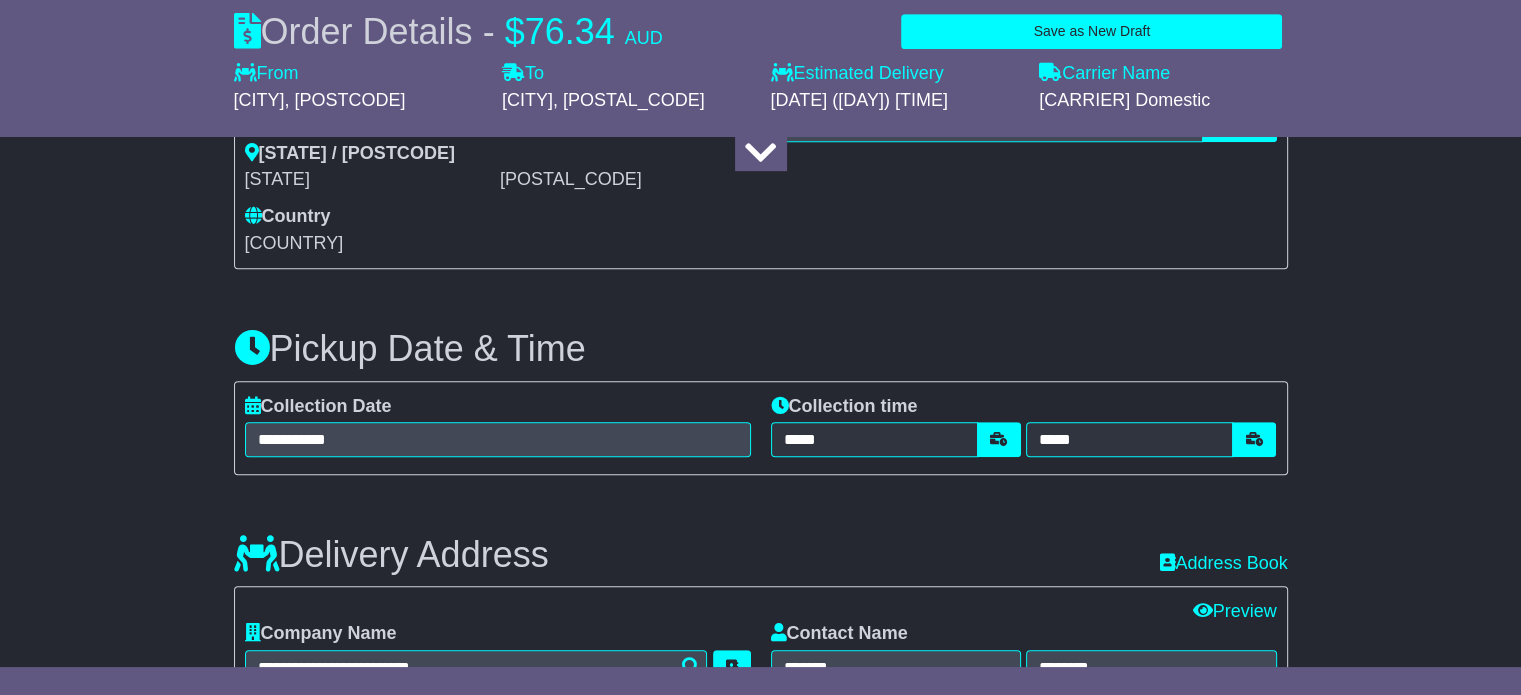 type on "**********" 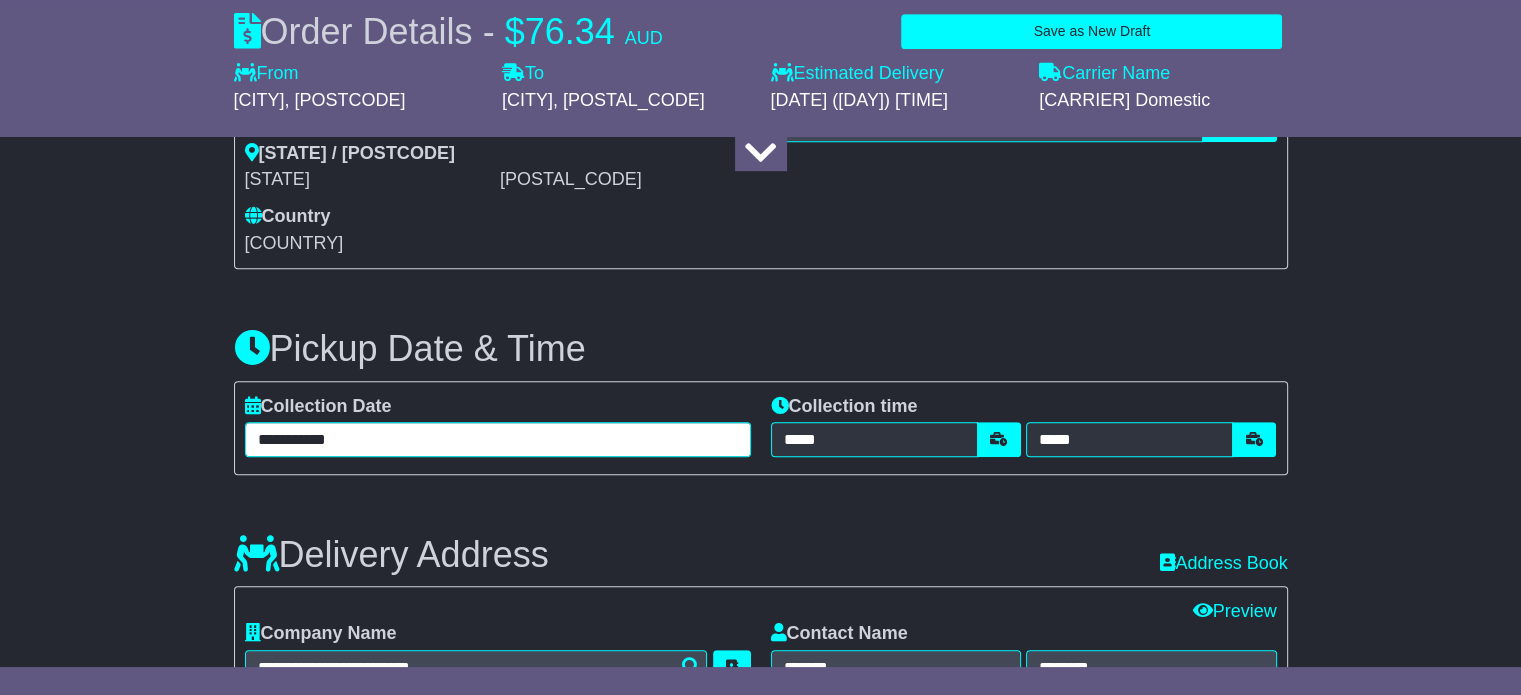 click on "**********" at bounding box center (498, 439) 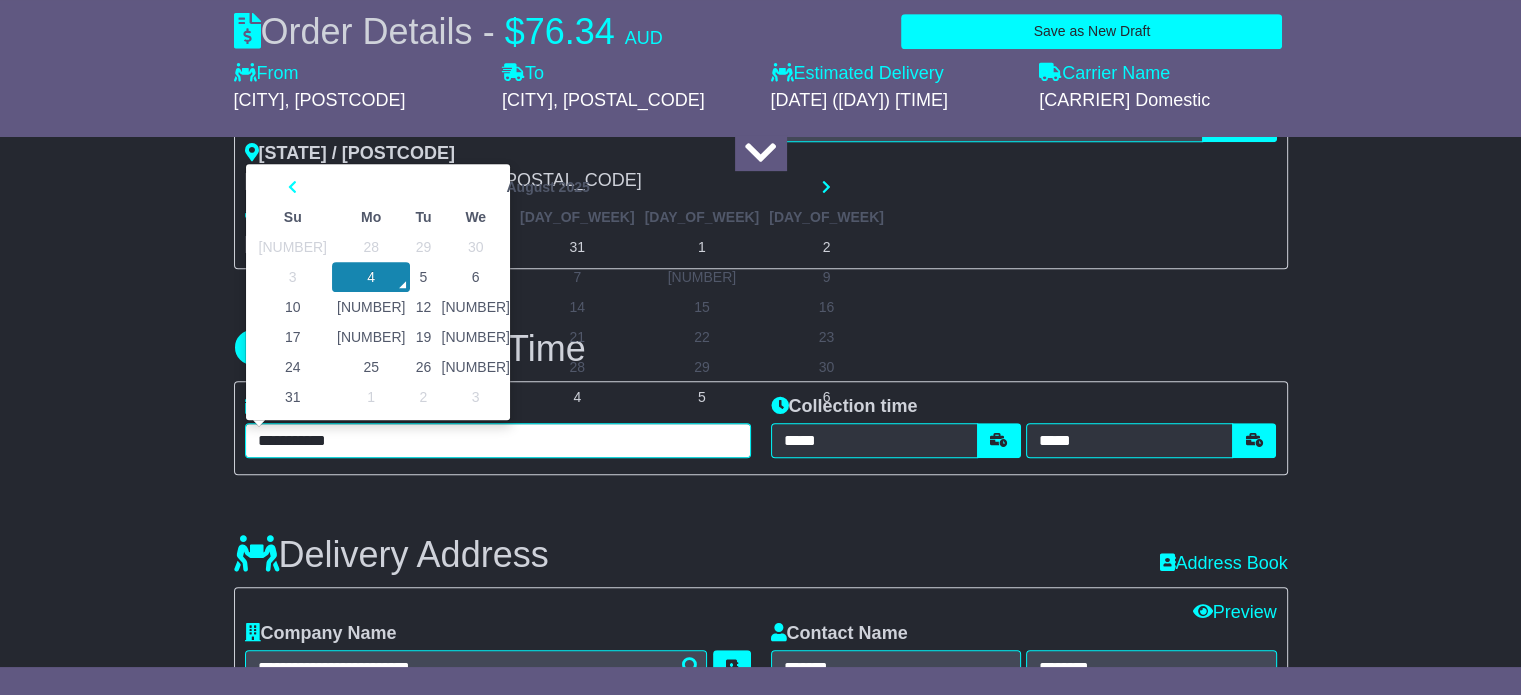 click on "5" at bounding box center [423, 277] 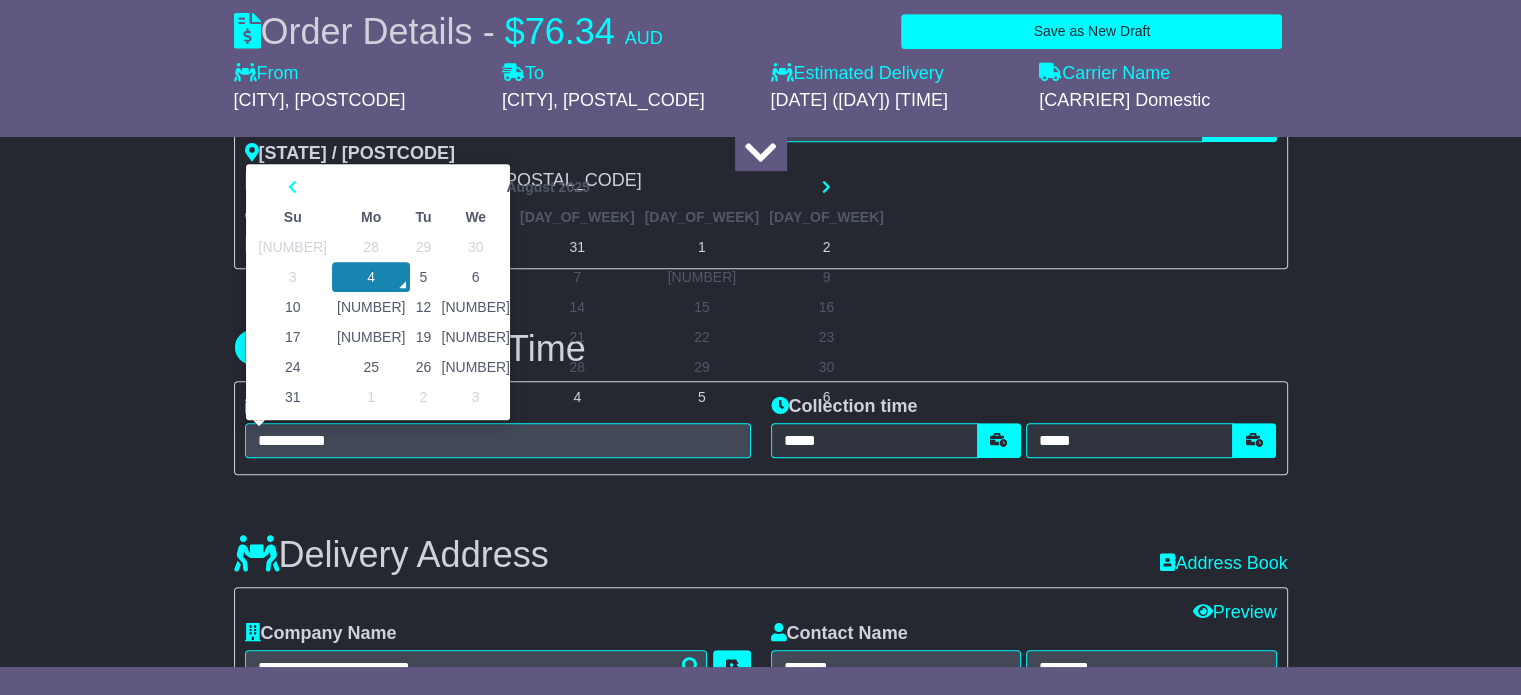 type on "**********" 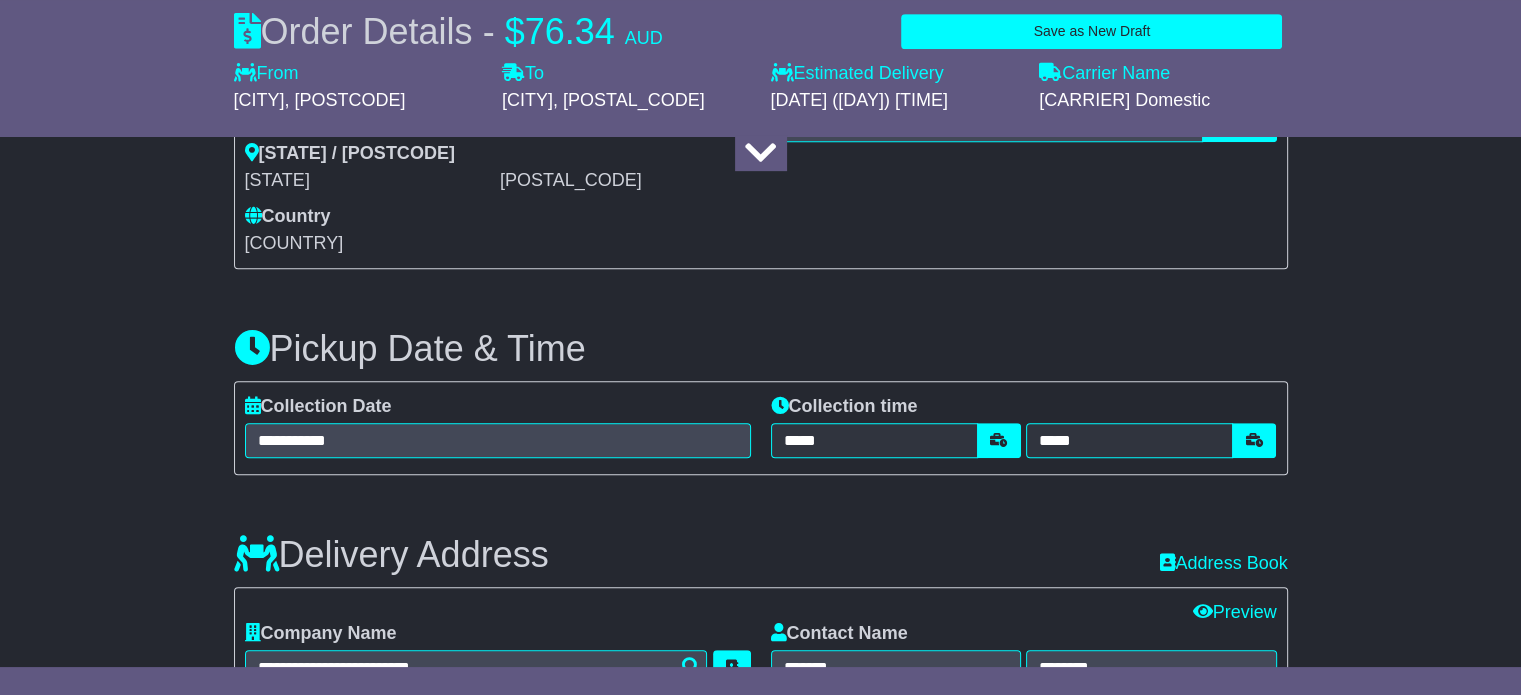click on "**********" at bounding box center (760, 740) 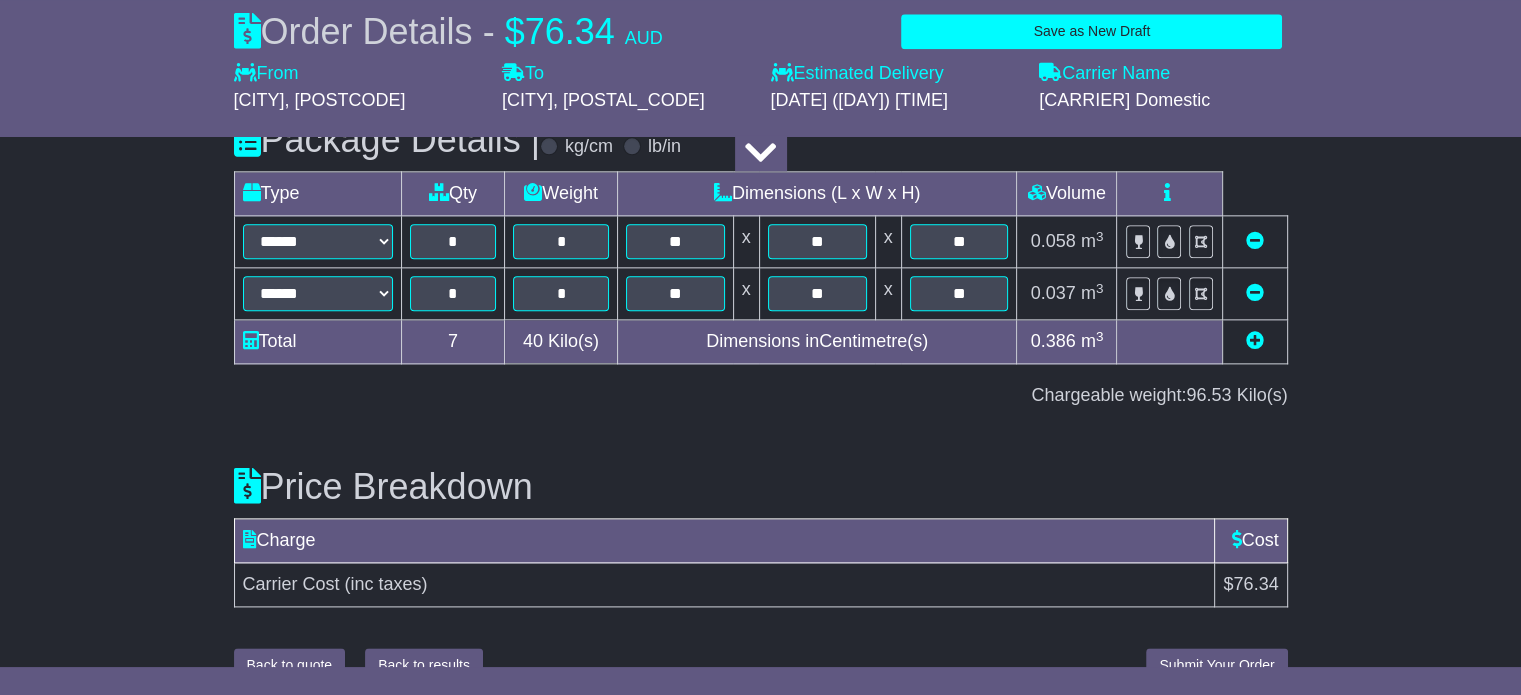 scroll, scrollTop: 2467, scrollLeft: 0, axis: vertical 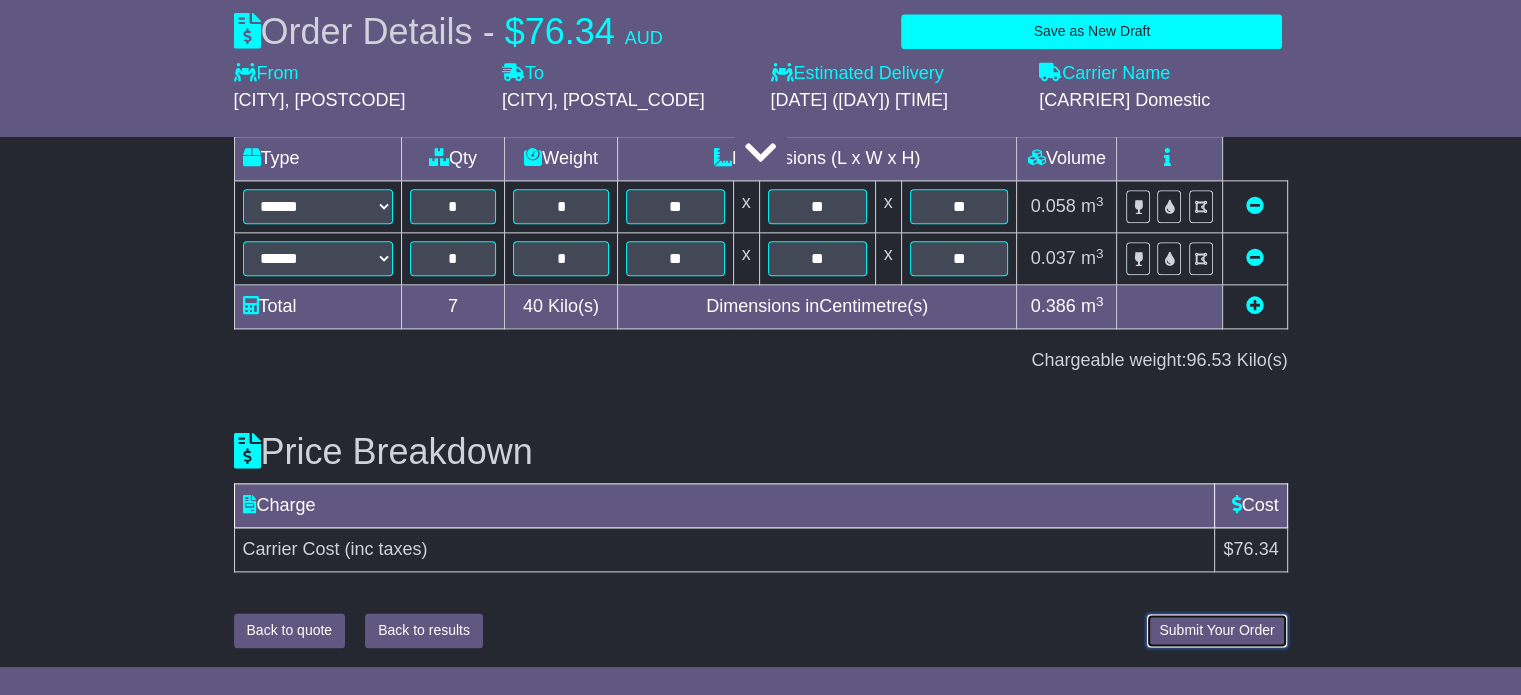 click on "Submit Your Order" at bounding box center (1216, 630) 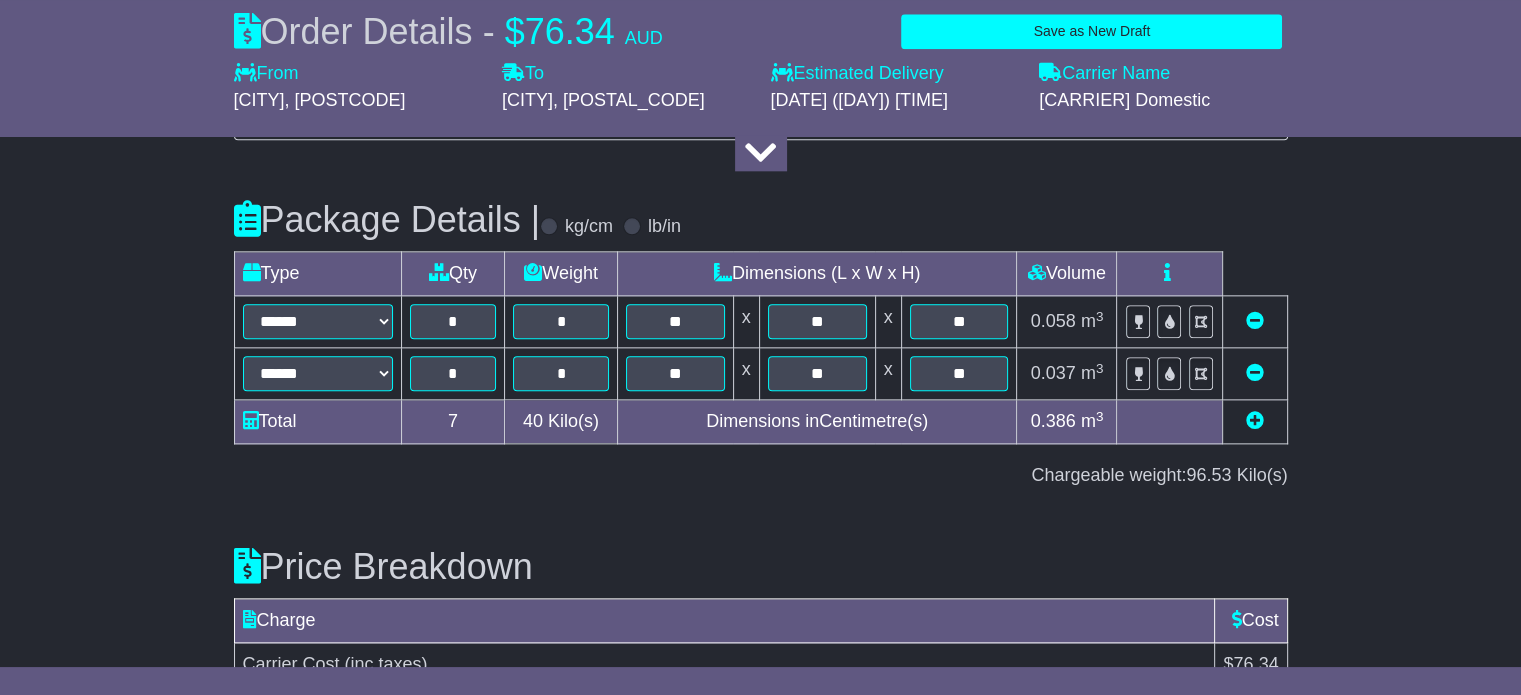 scroll, scrollTop: 2467, scrollLeft: 0, axis: vertical 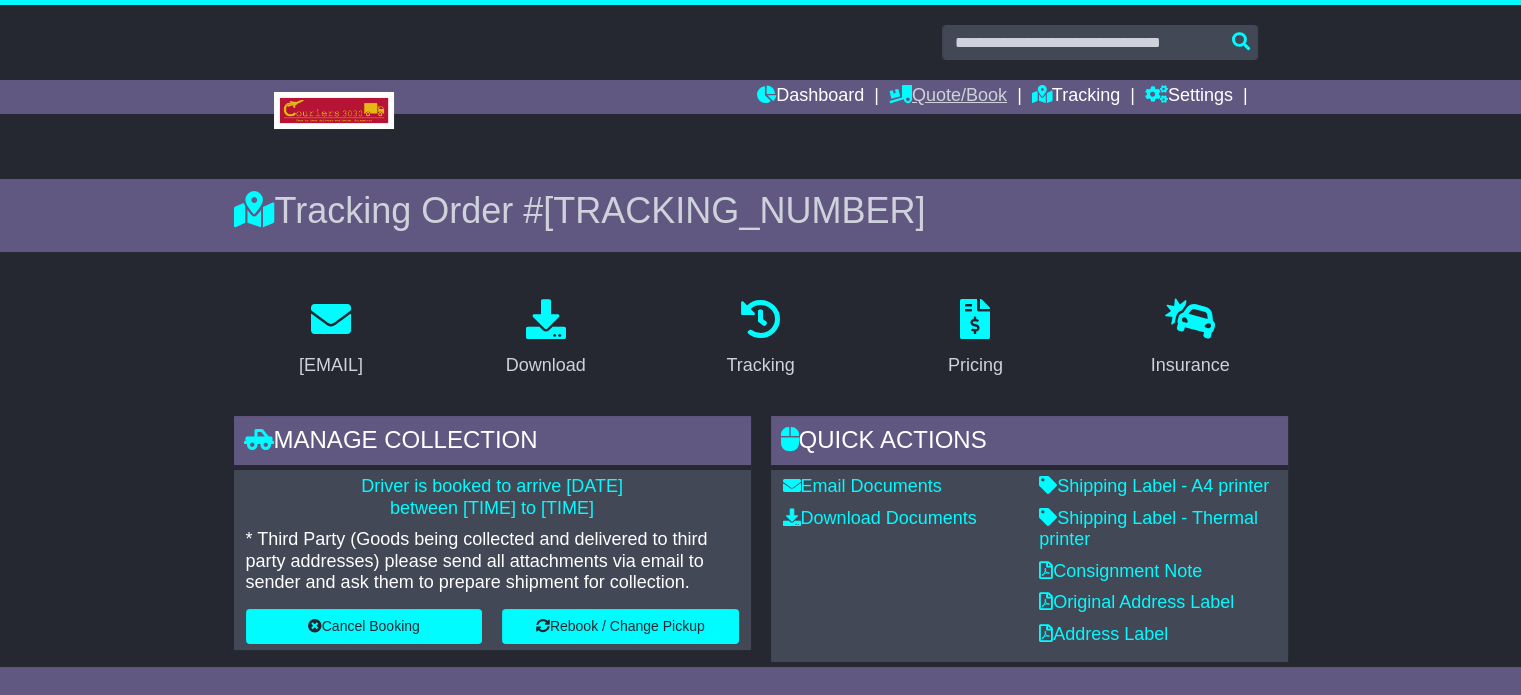 click on "Quote/Book" at bounding box center [948, 97] 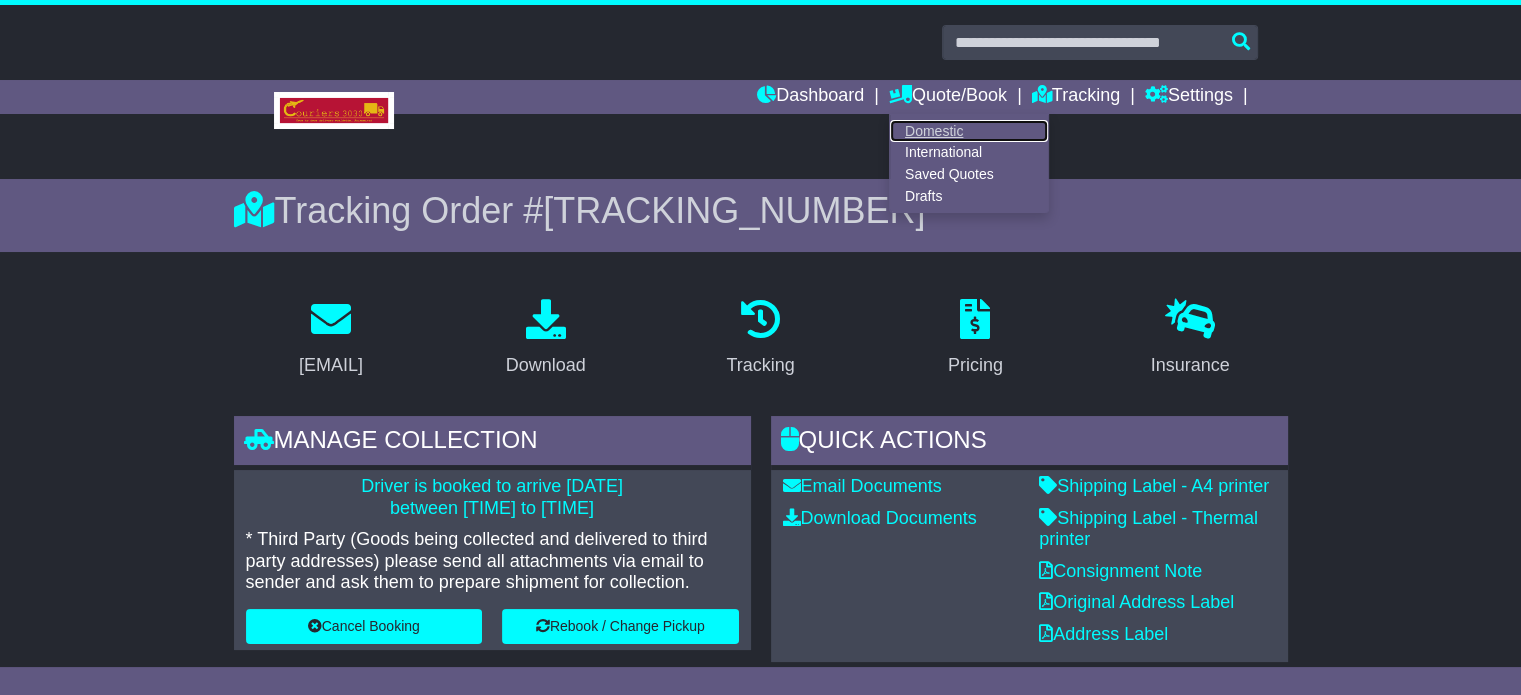click on "Domestic" at bounding box center (969, 131) 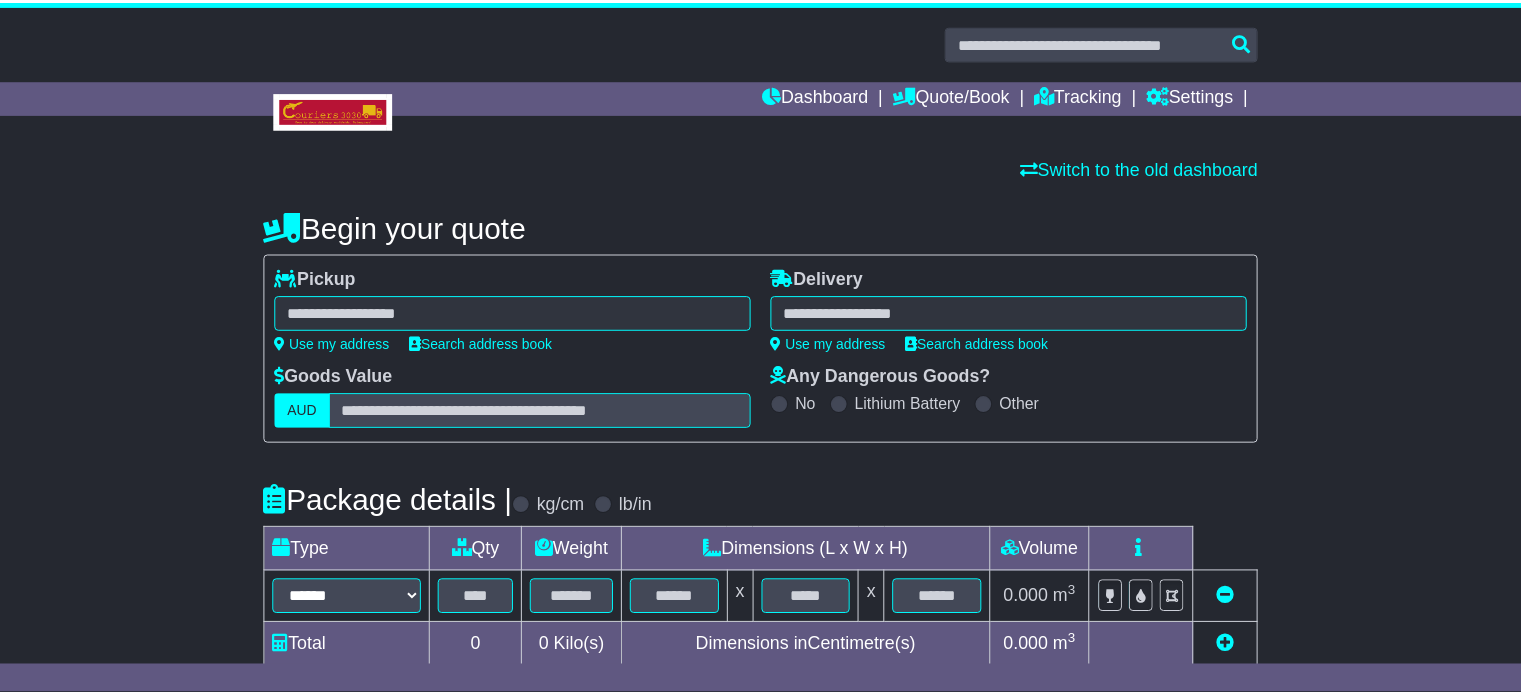 scroll, scrollTop: 0, scrollLeft: 0, axis: both 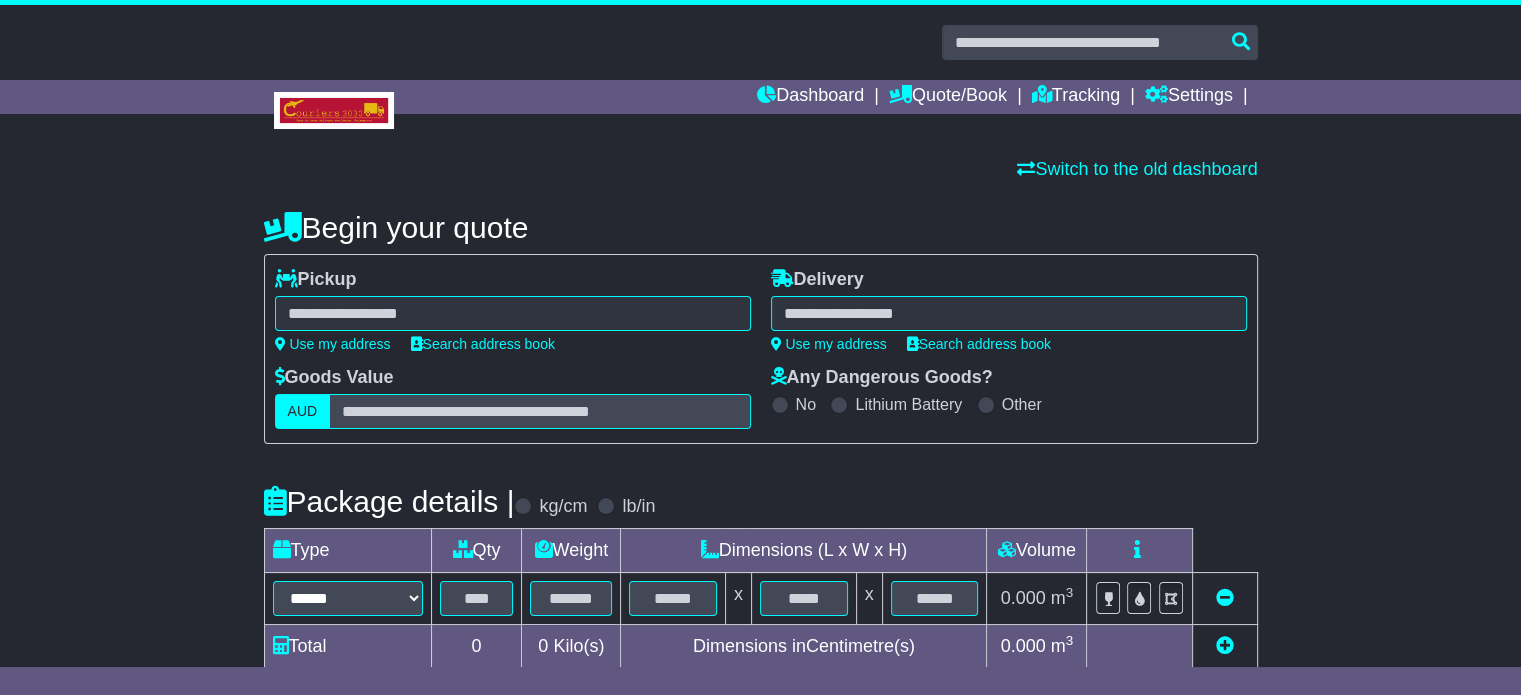 click at bounding box center (513, 313) 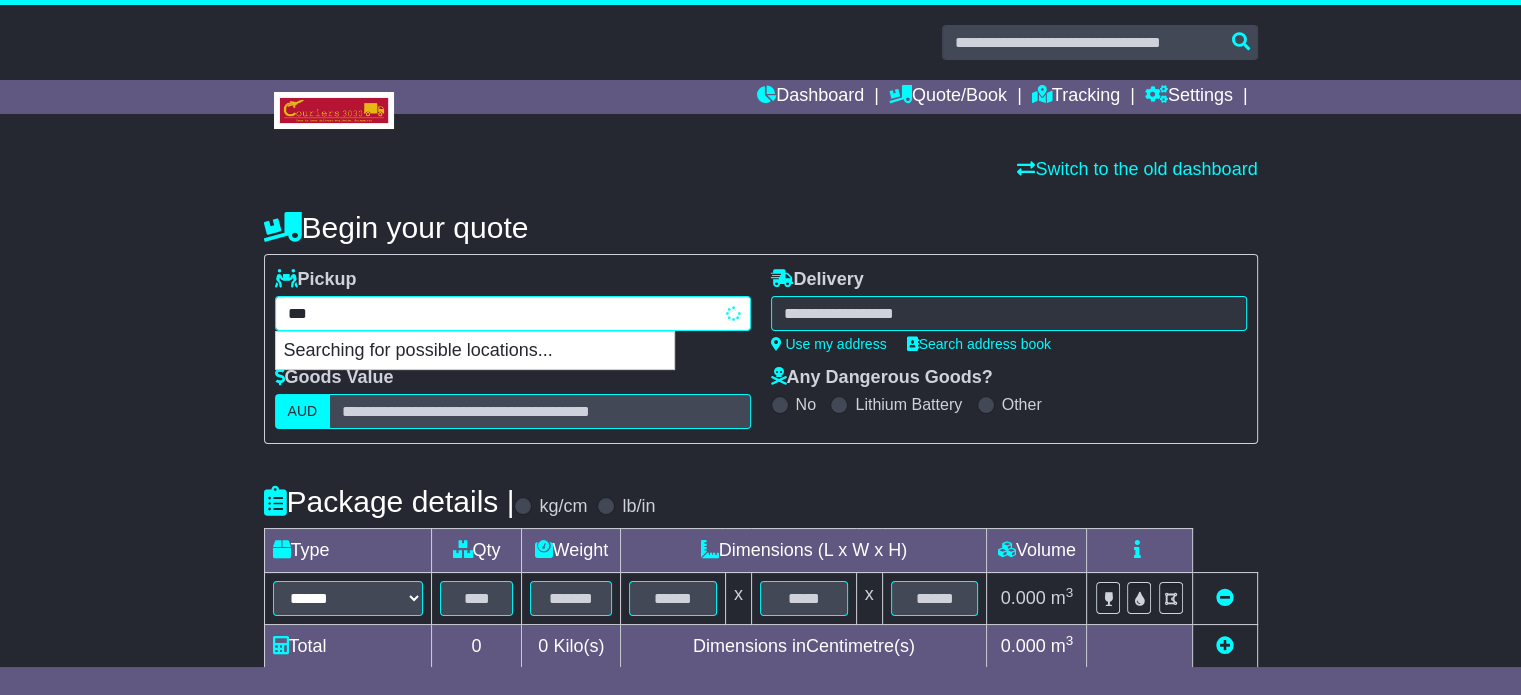 type on "****" 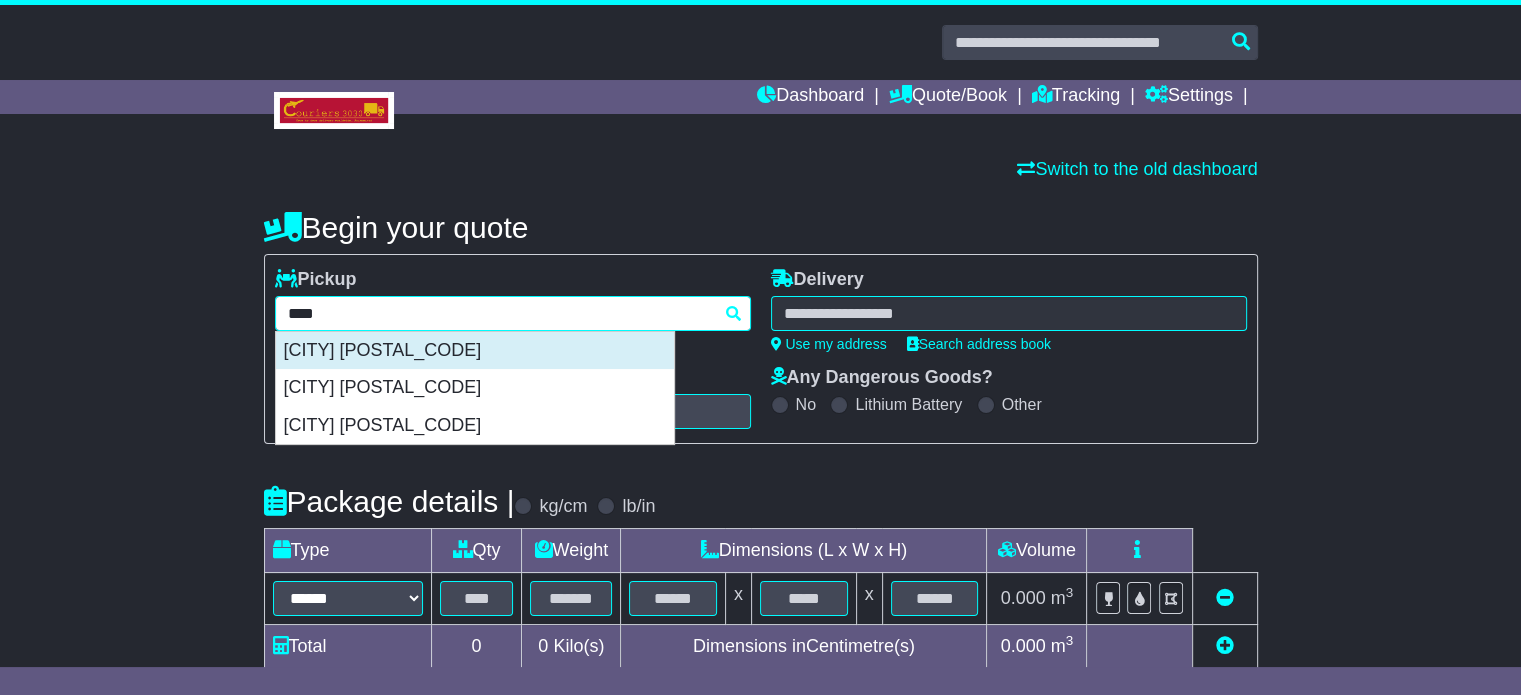 click on "BUNDOORA 3083" at bounding box center (475, 351) 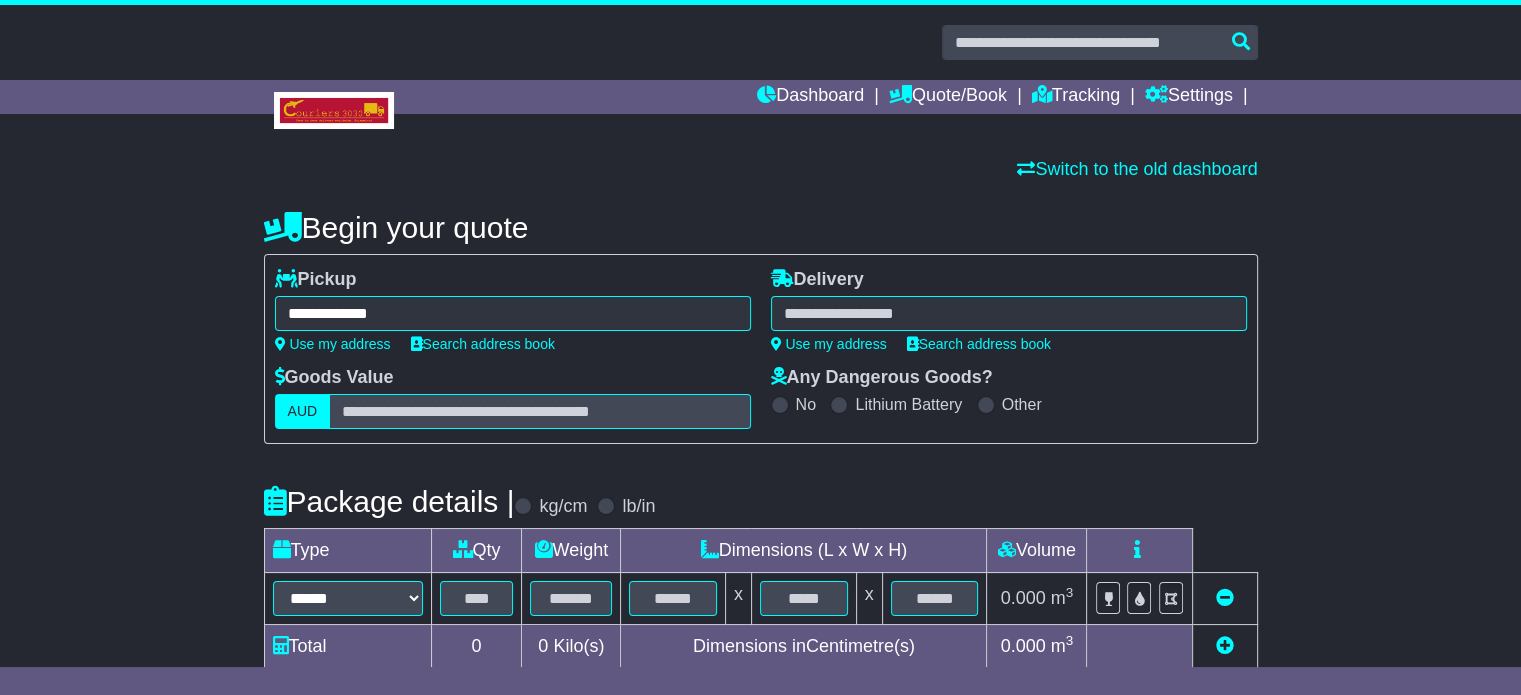 type on "**********" 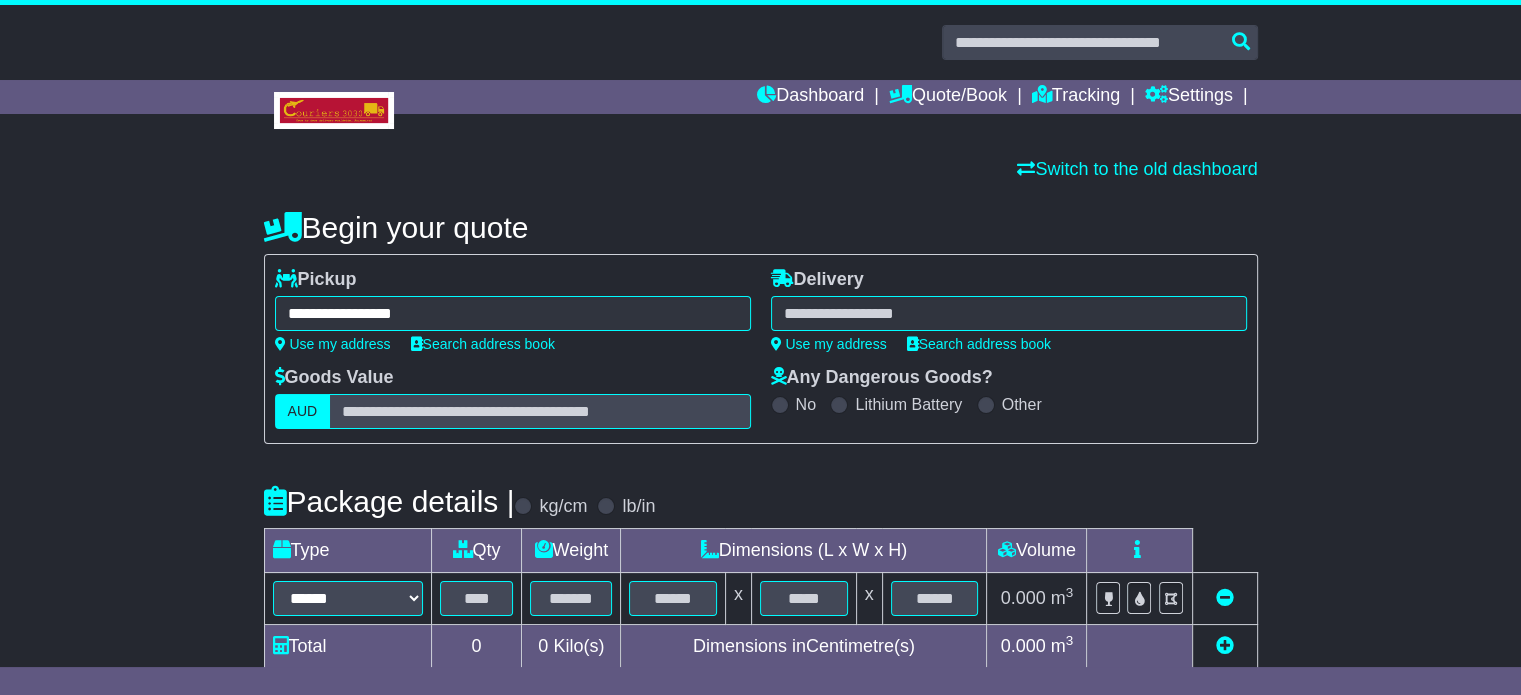 click at bounding box center [1009, 313] 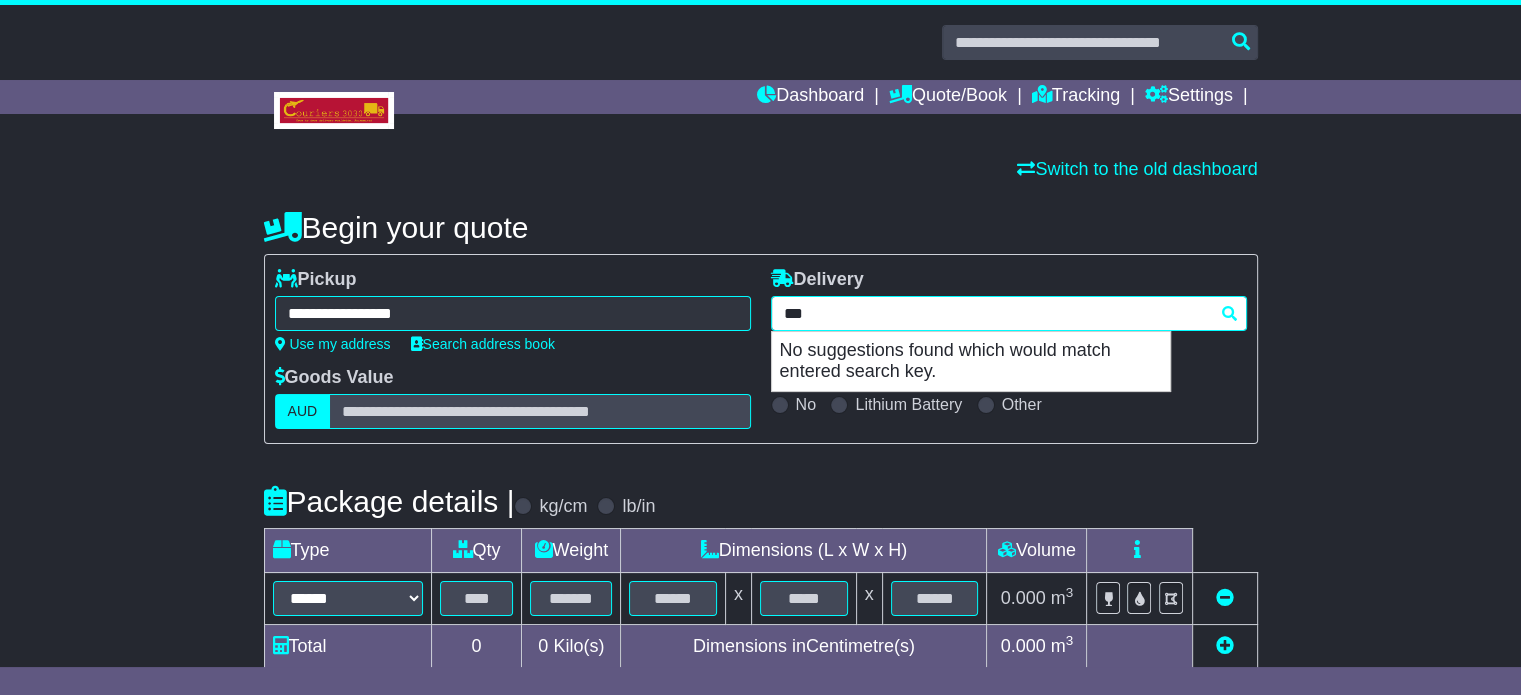 type on "****" 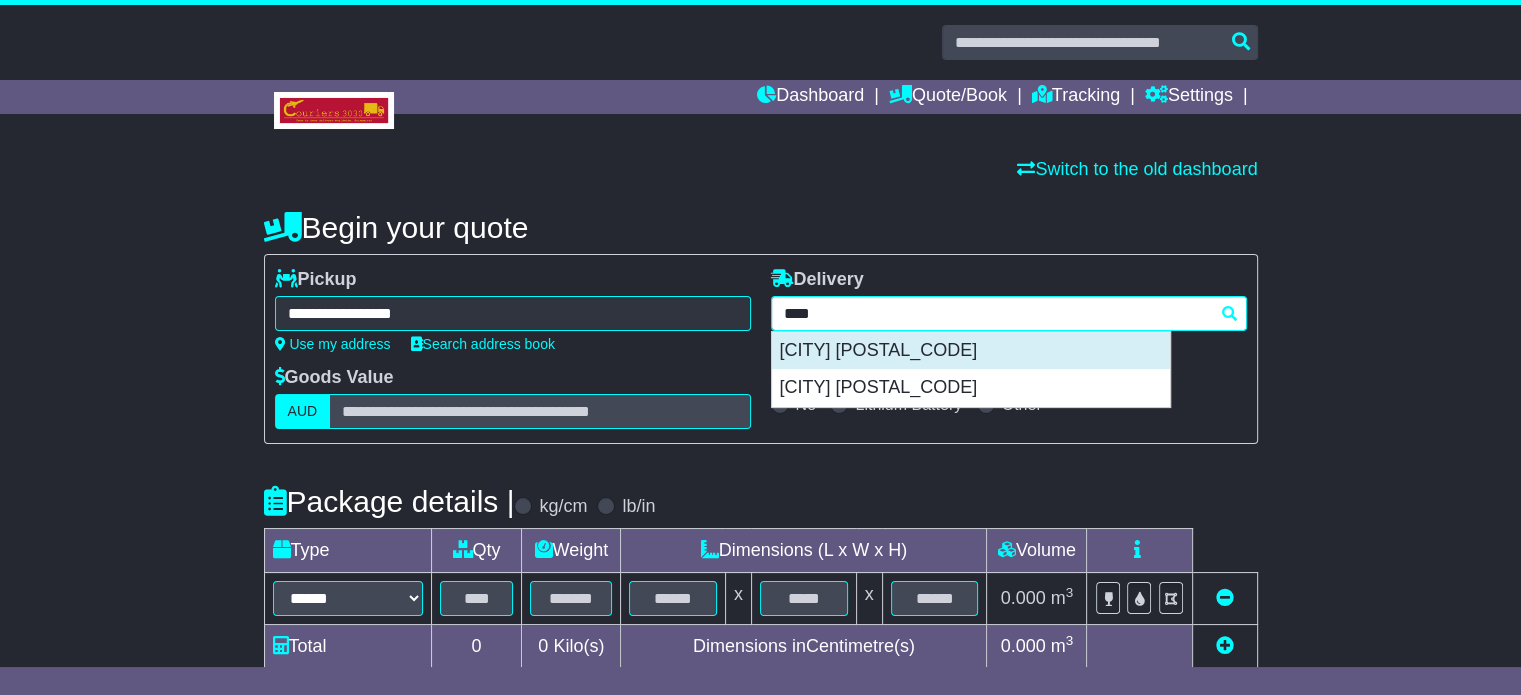 click on "TWEED HEADS 2485" at bounding box center (971, 351) 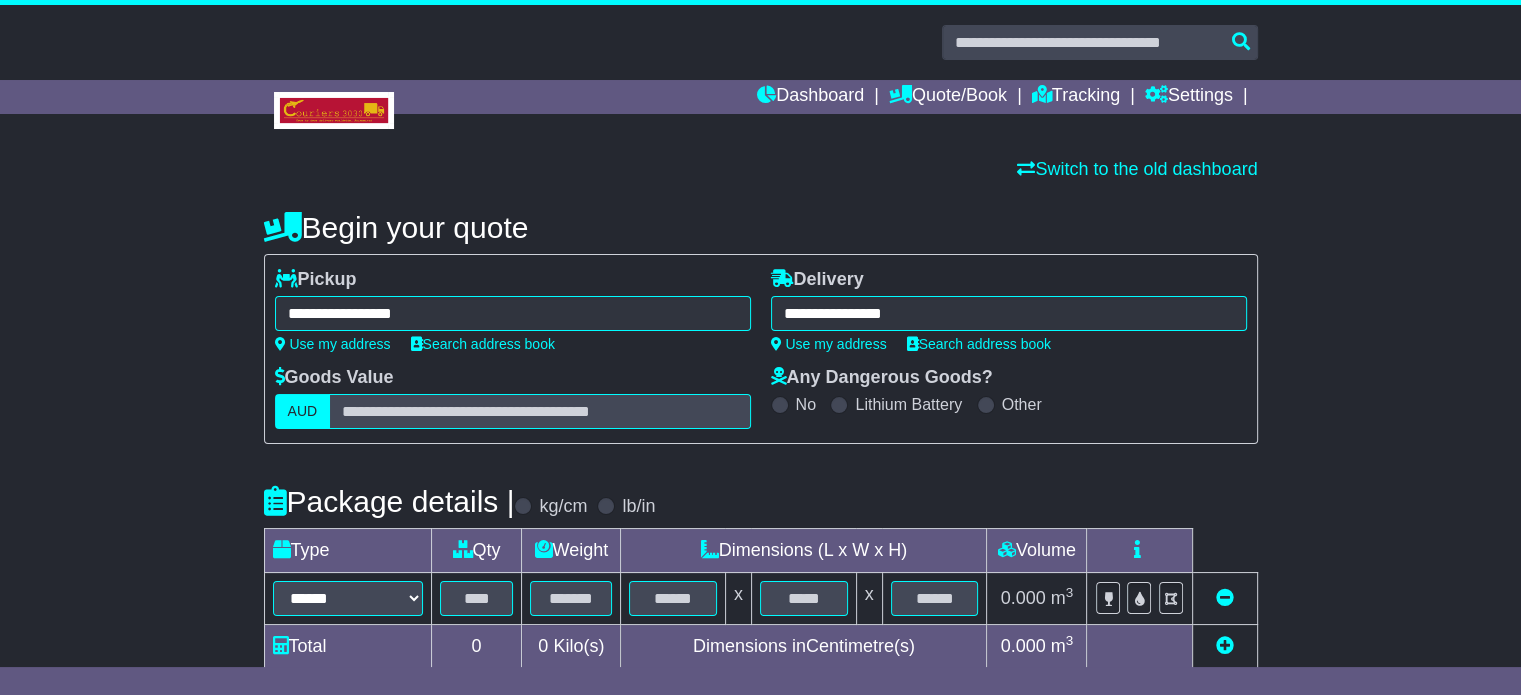 type on "**********" 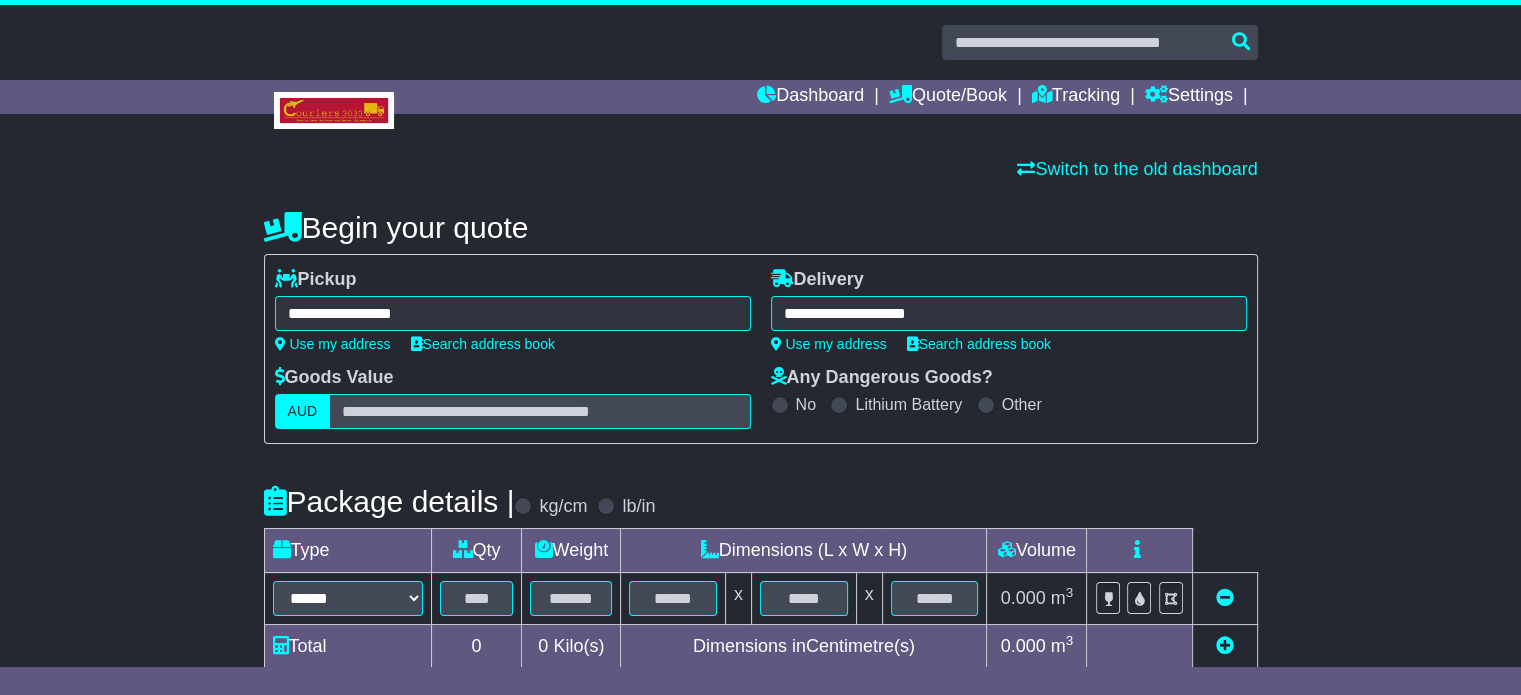 click on "Total" at bounding box center (347, 647) 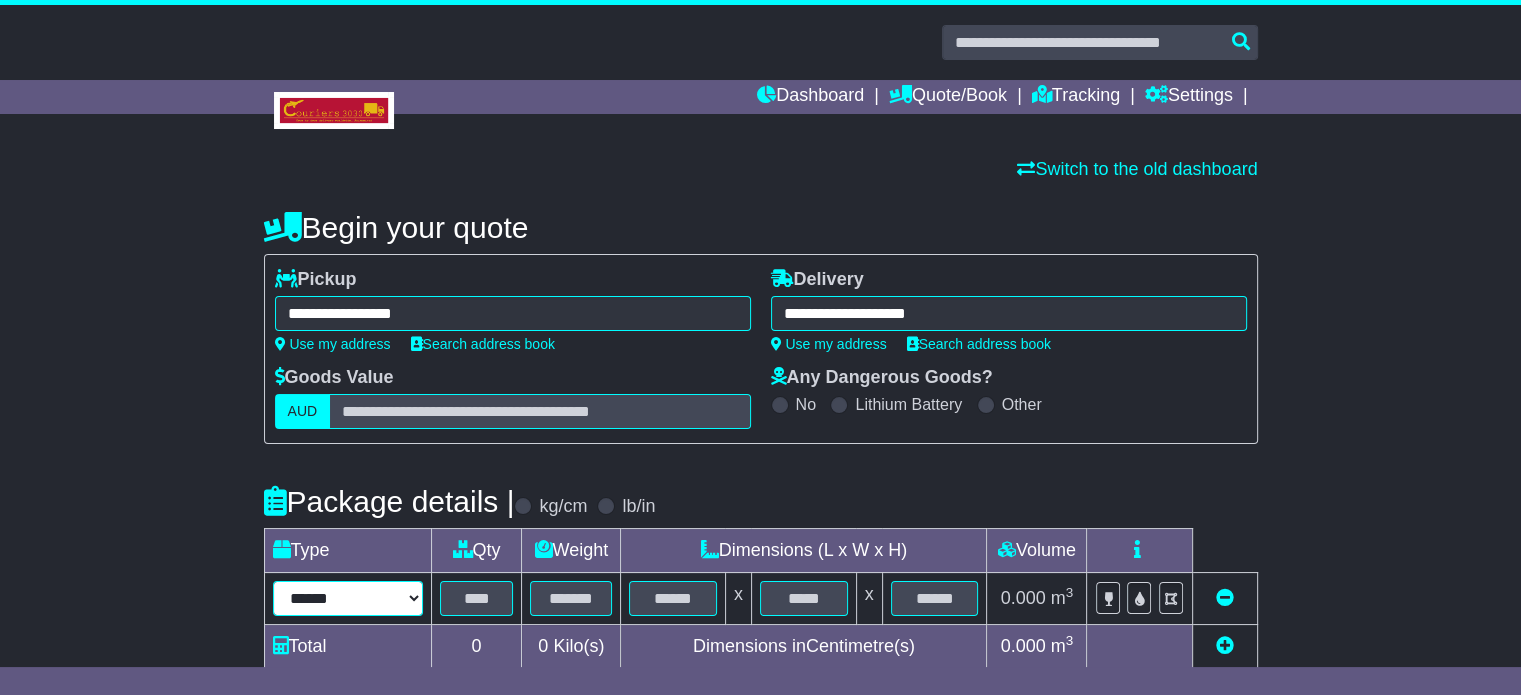 drag, startPoint x: 376, startPoint y: 608, endPoint x: 368, endPoint y: 593, distance: 17 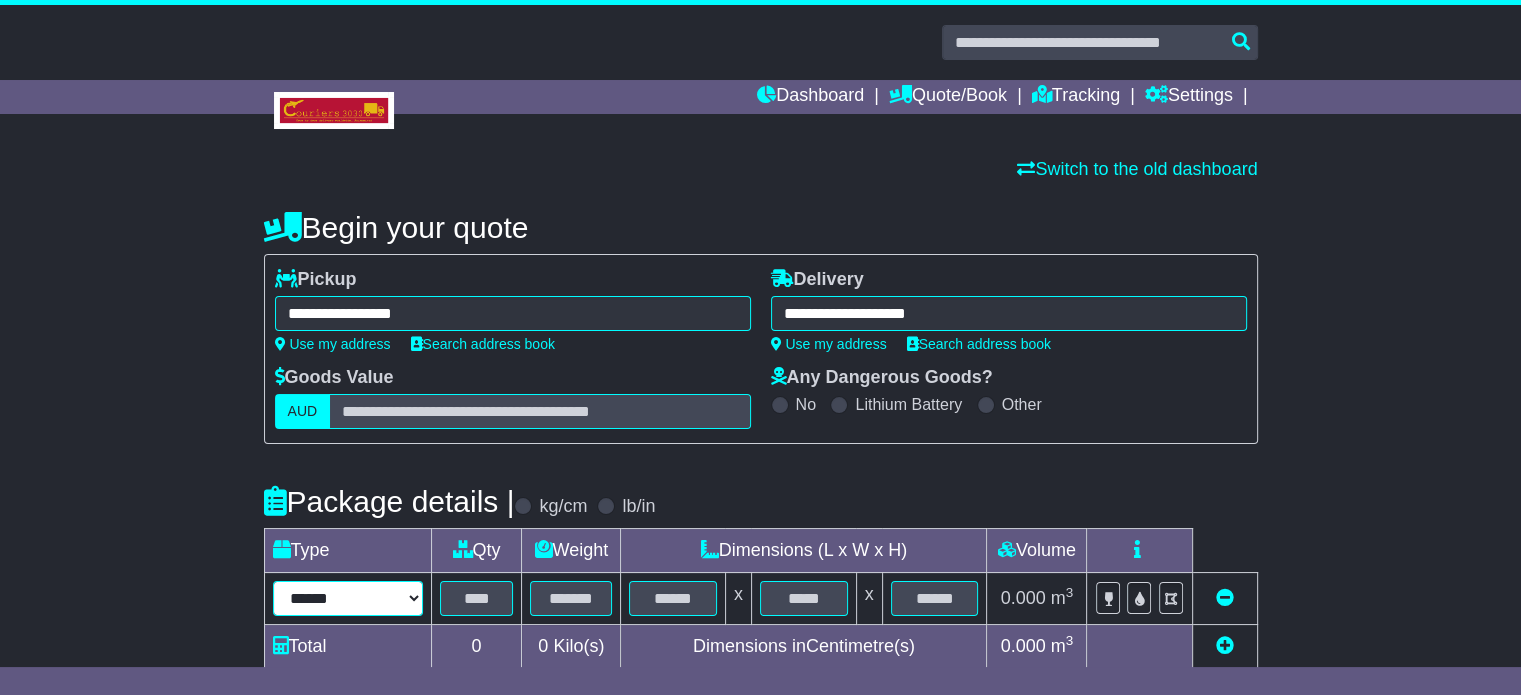 select on "*****" 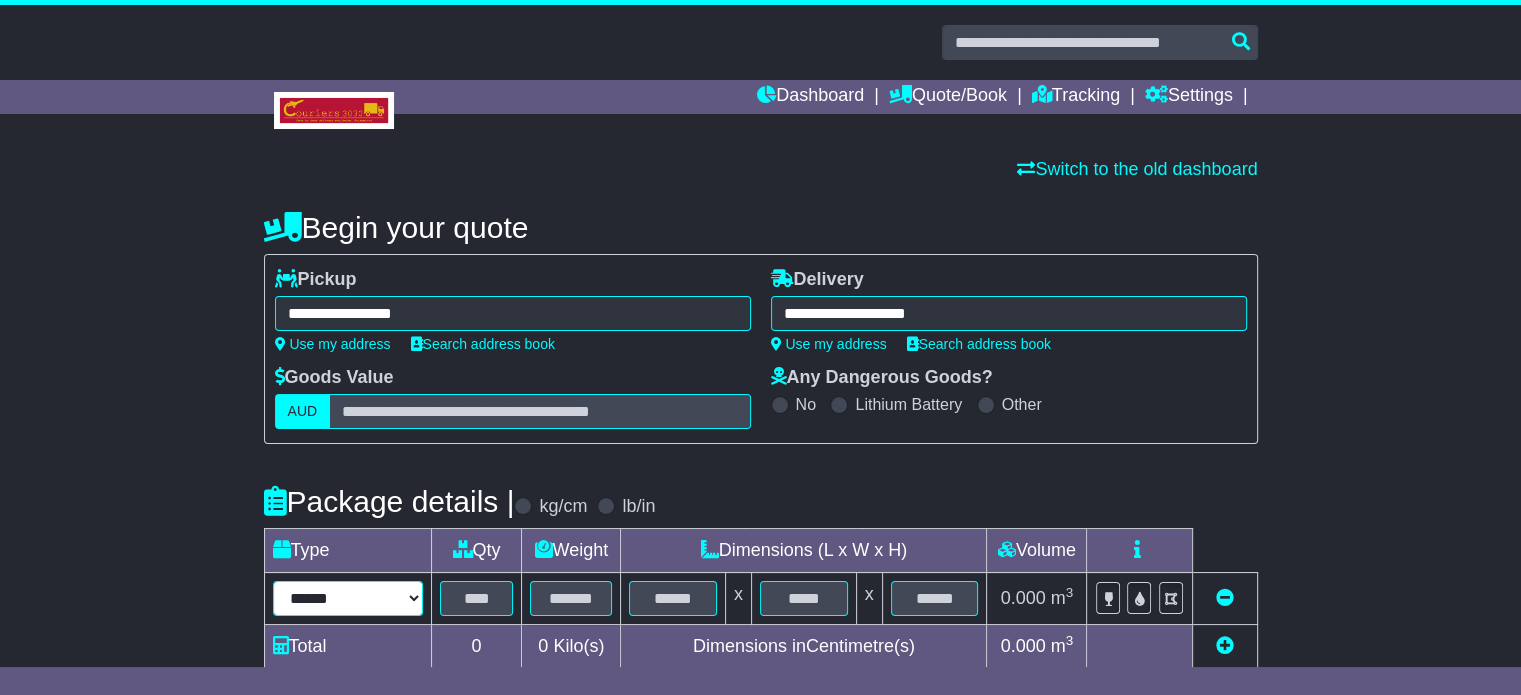 click on "**********" at bounding box center (348, 598) 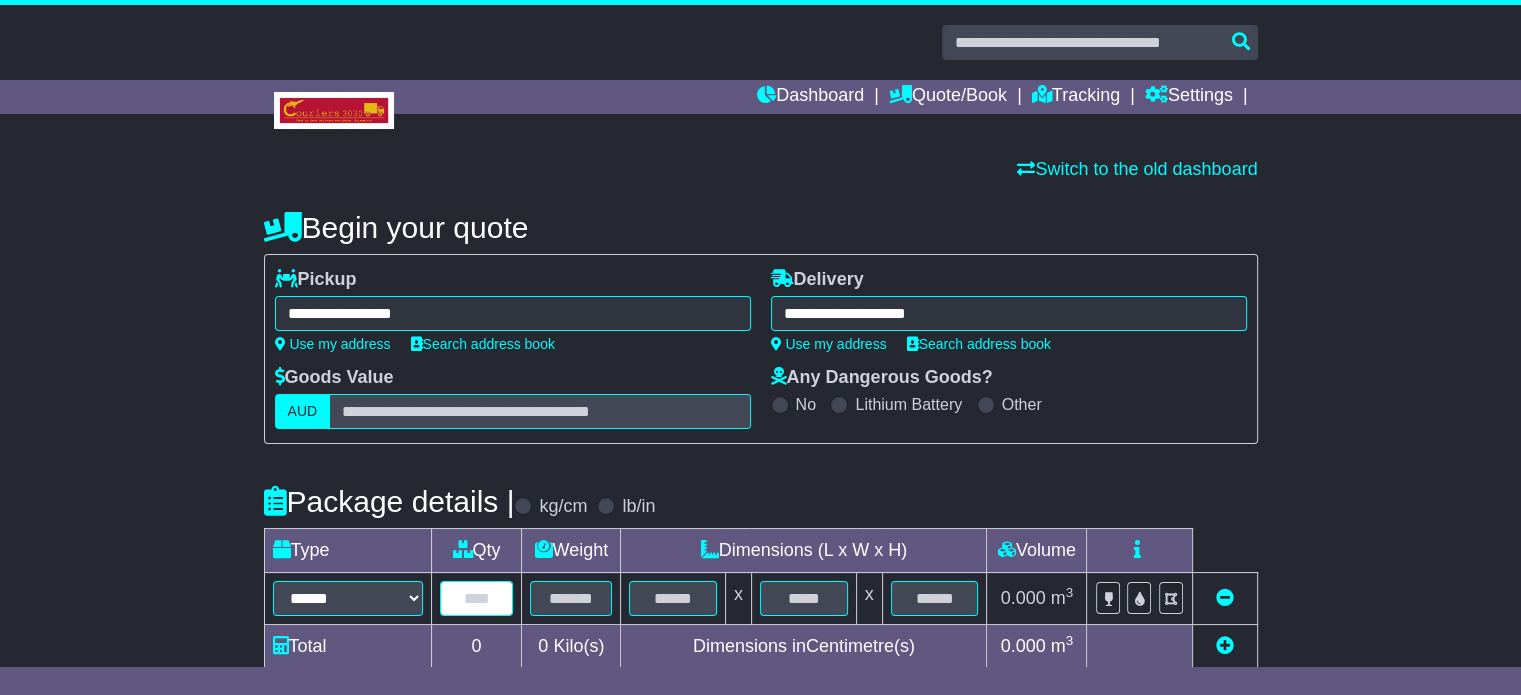 click at bounding box center (477, 598) 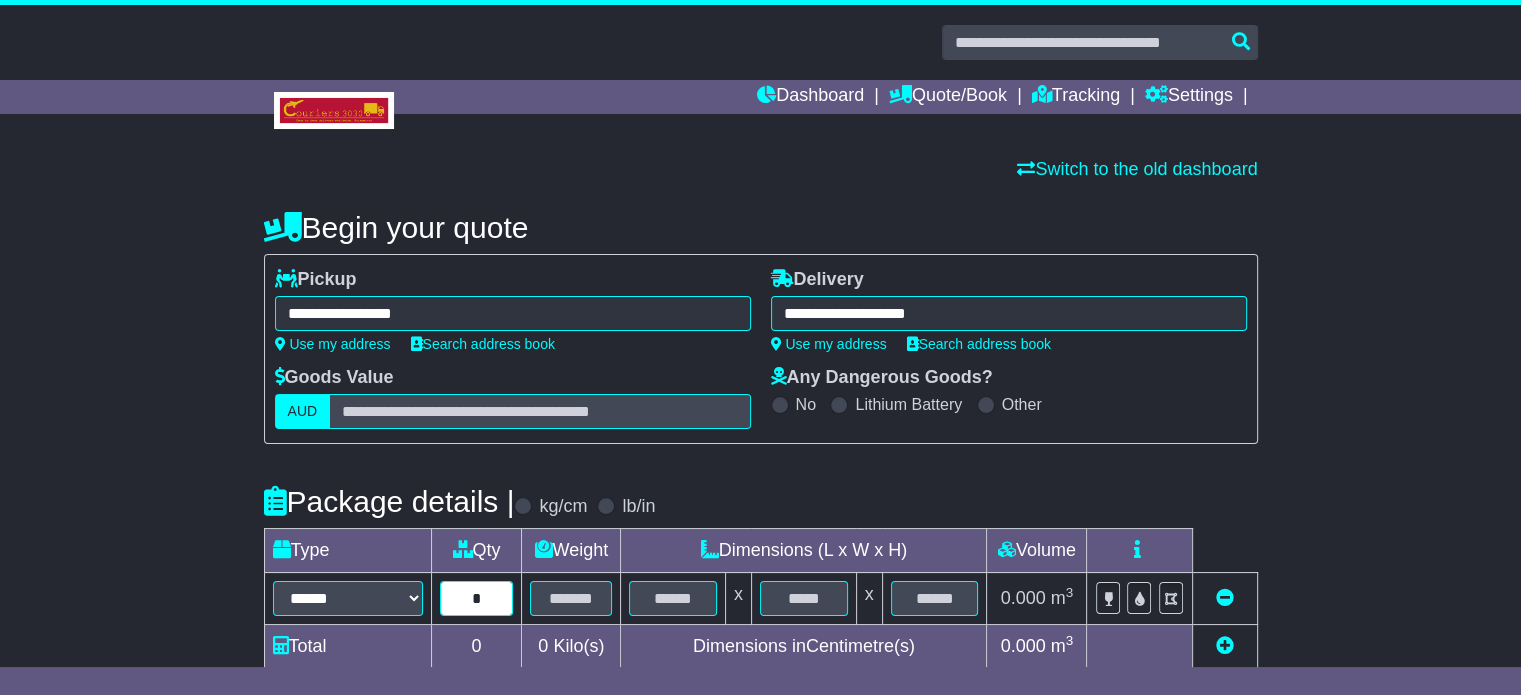 type on "*" 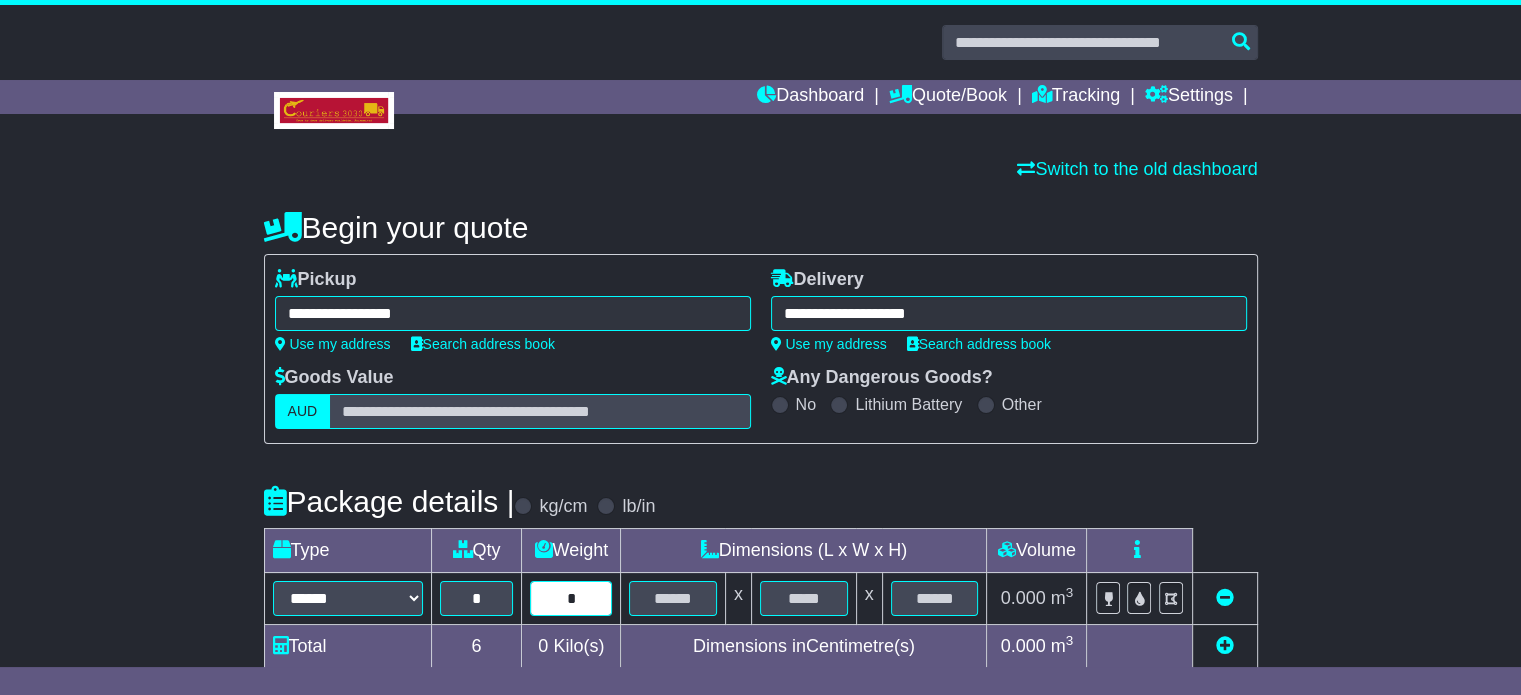 type on "*" 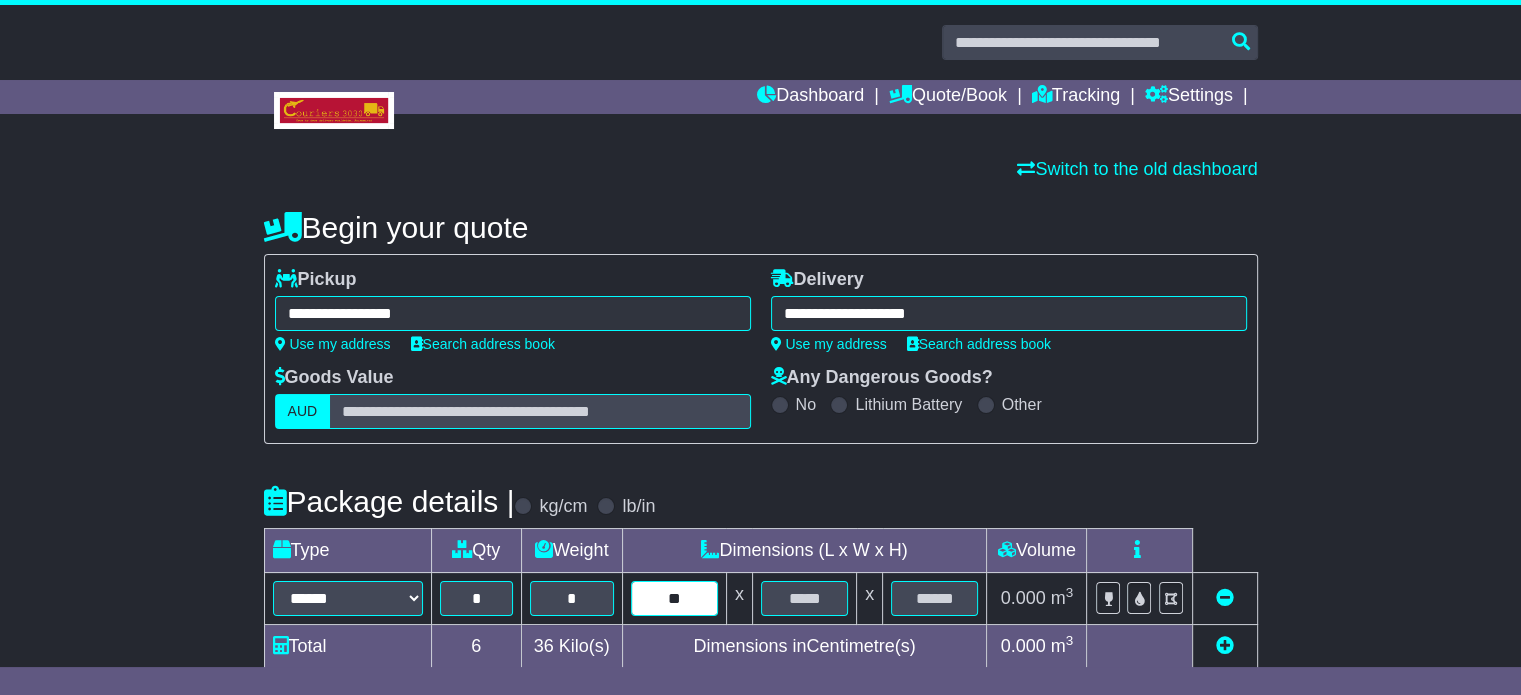 type on "**" 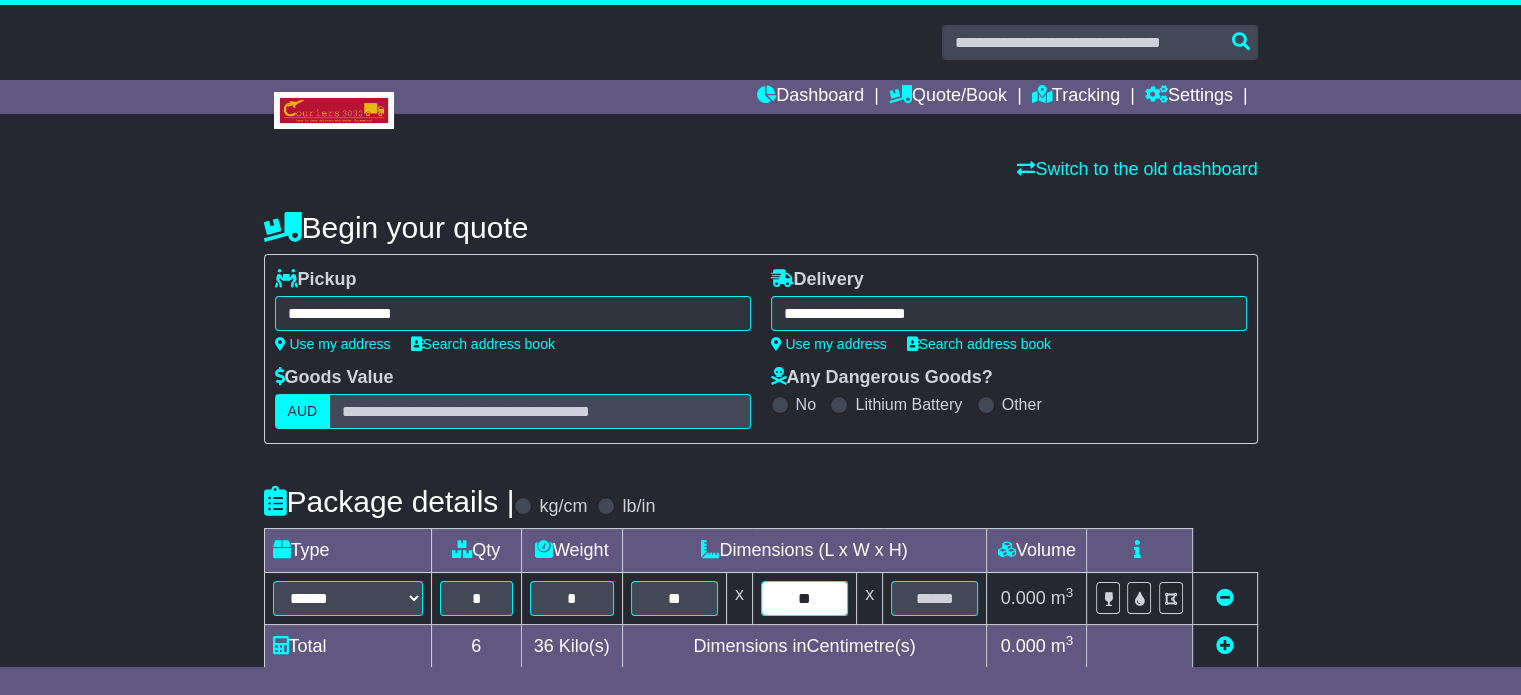 type on "**" 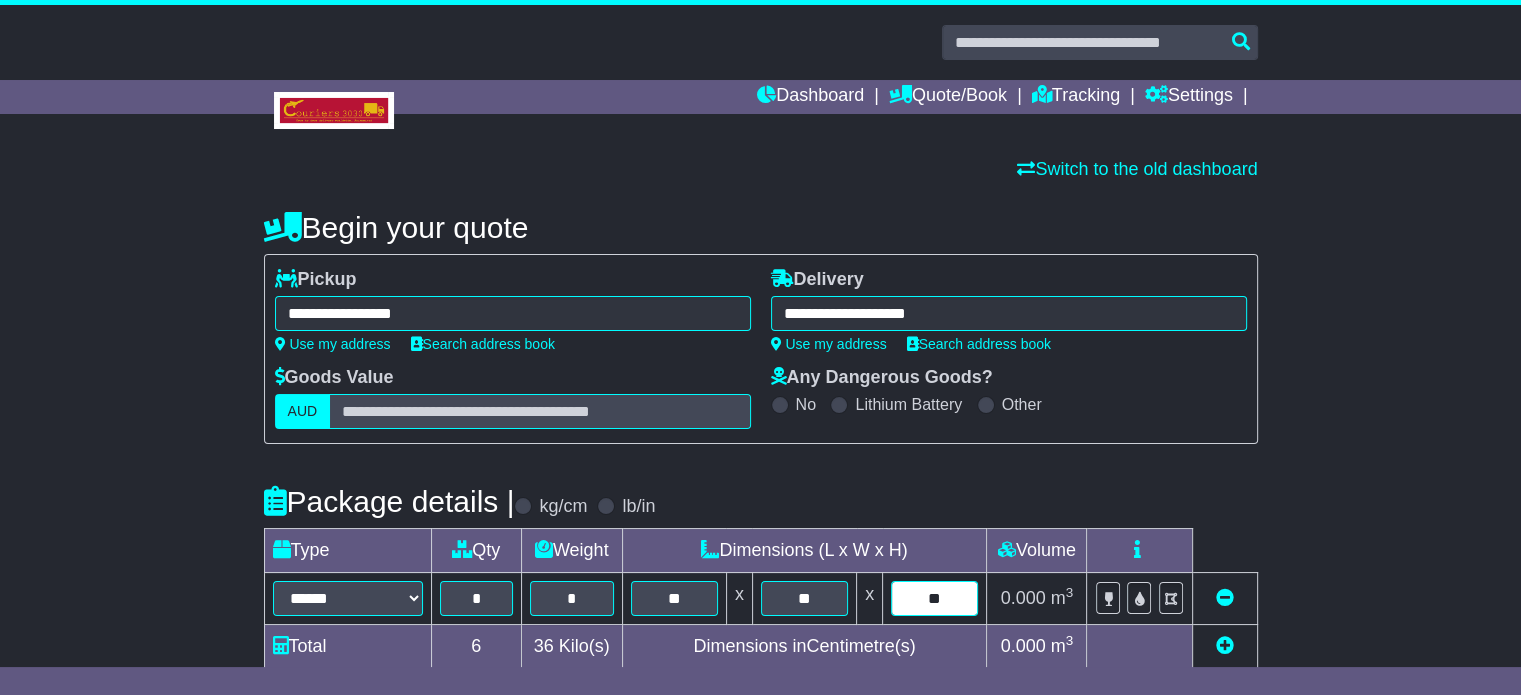 type on "**" 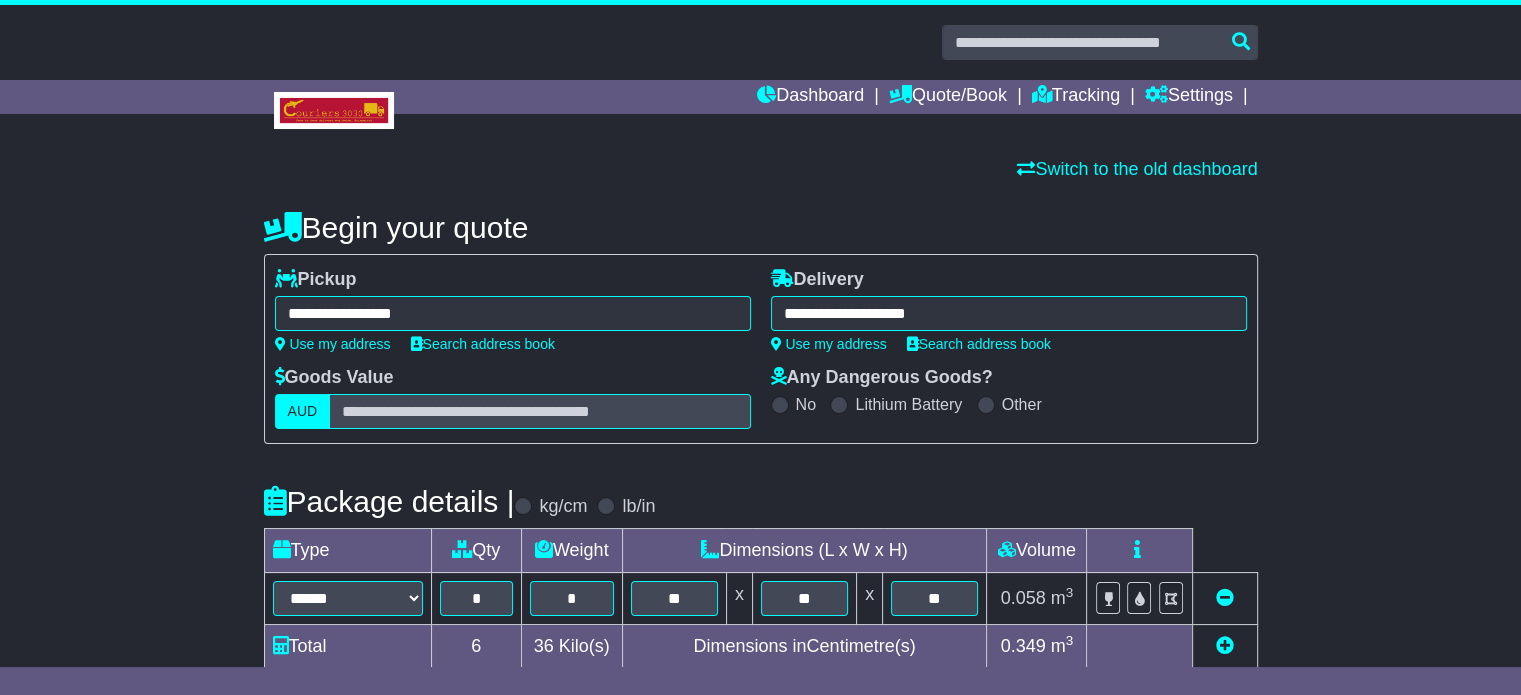 scroll, scrollTop: 360, scrollLeft: 0, axis: vertical 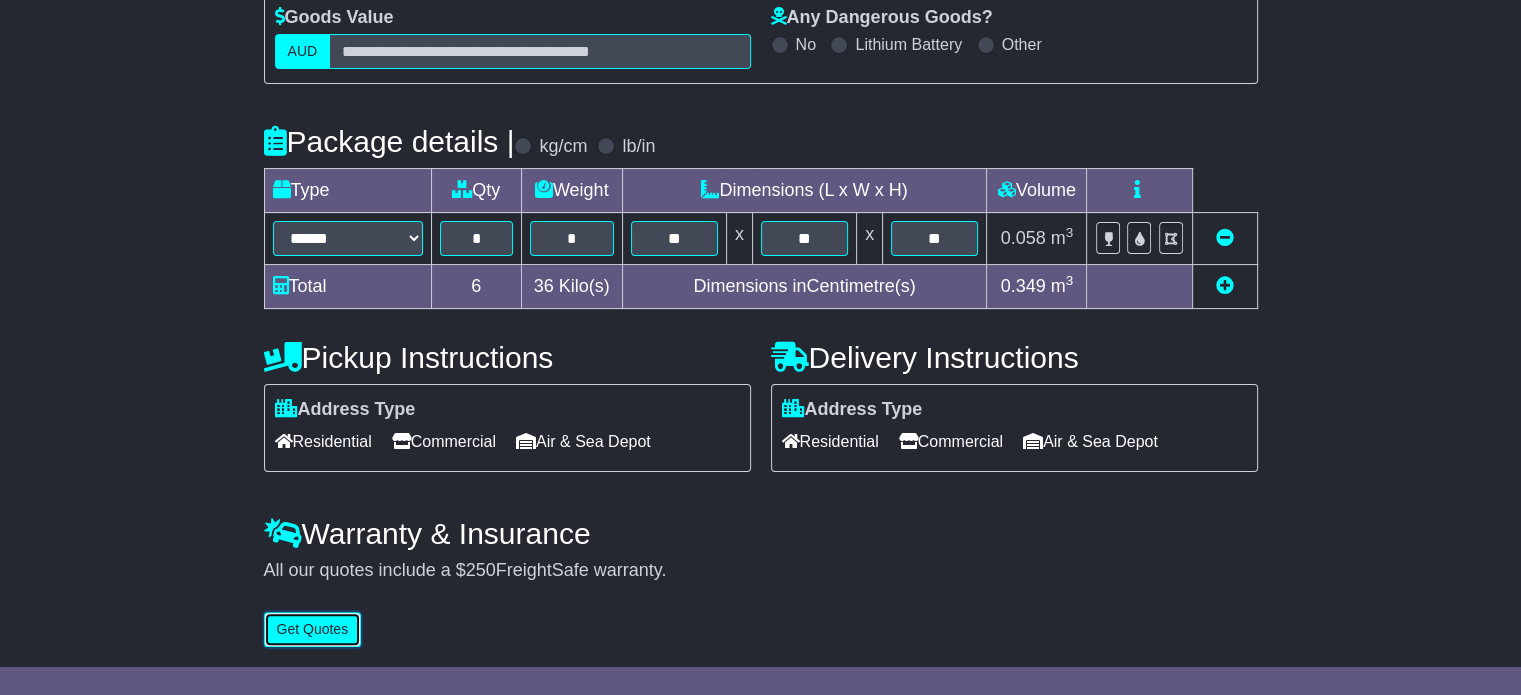 type 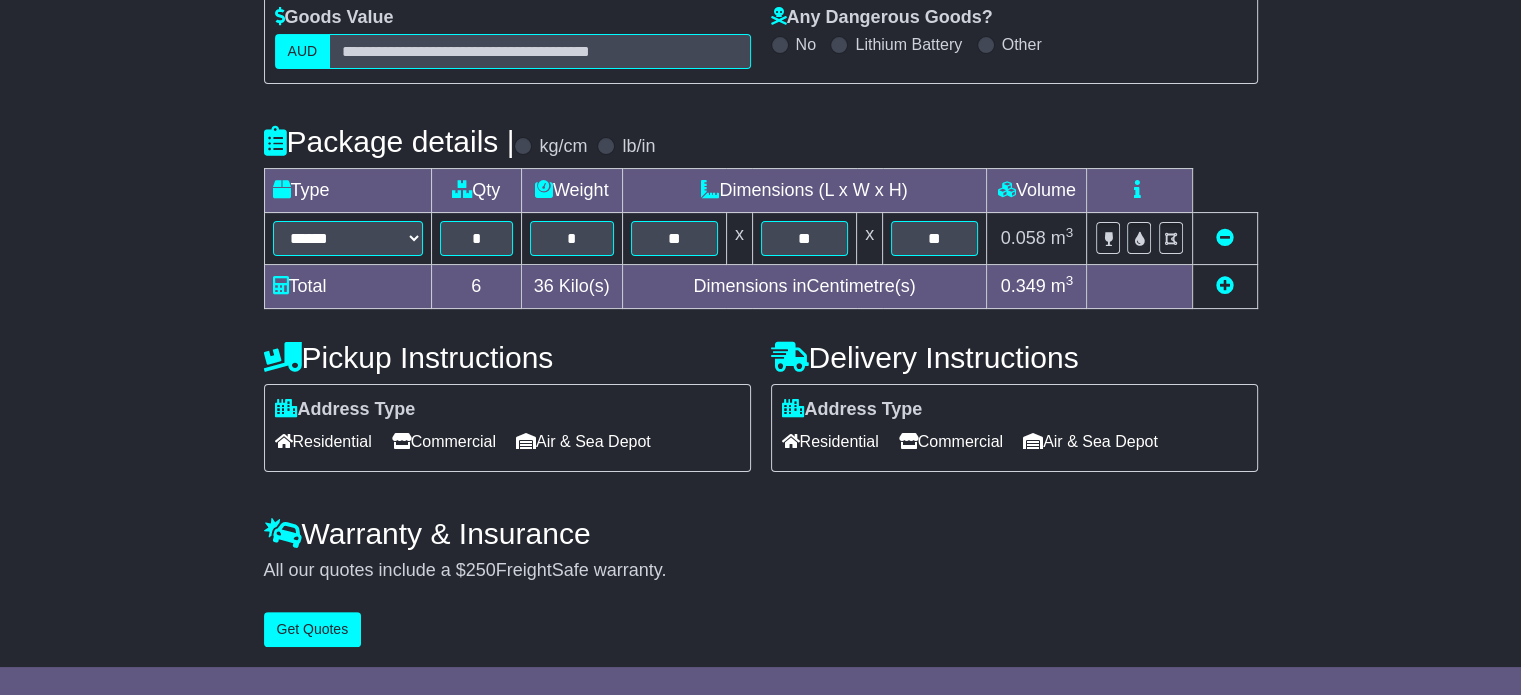 click at bounding box center (1224, 287) 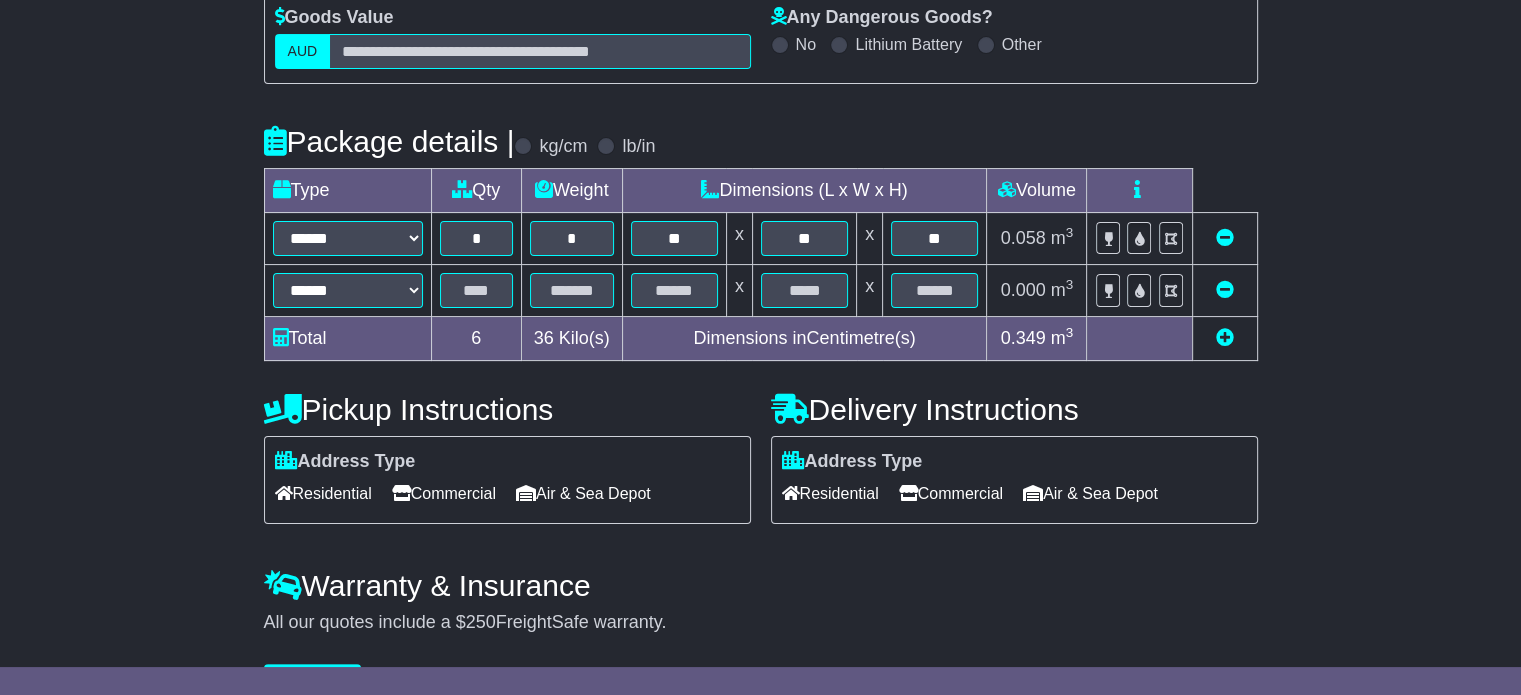 drag, startPoint x: 426, startPoint y: 301, endPoint x: 442, endPoint y: 299, distance: 16.124516 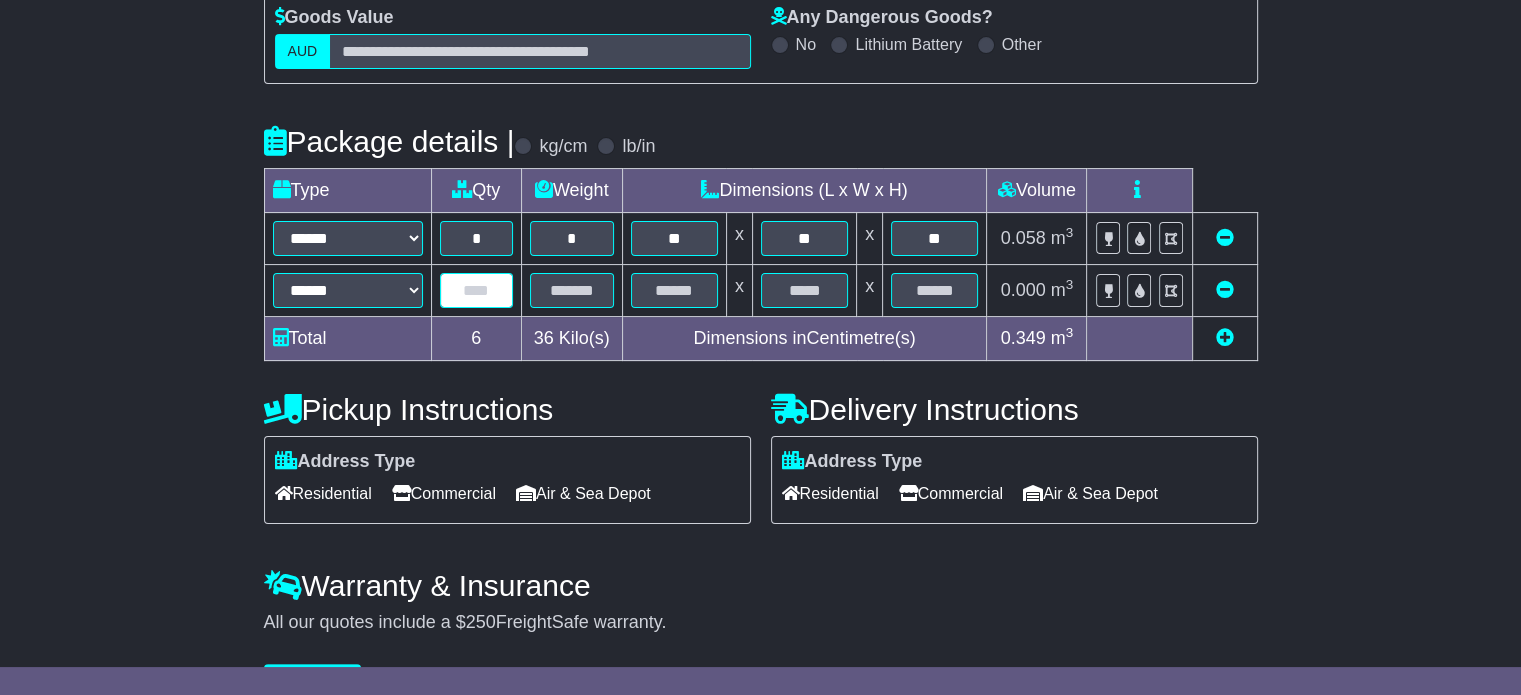 click at bounding box center (476, 290) 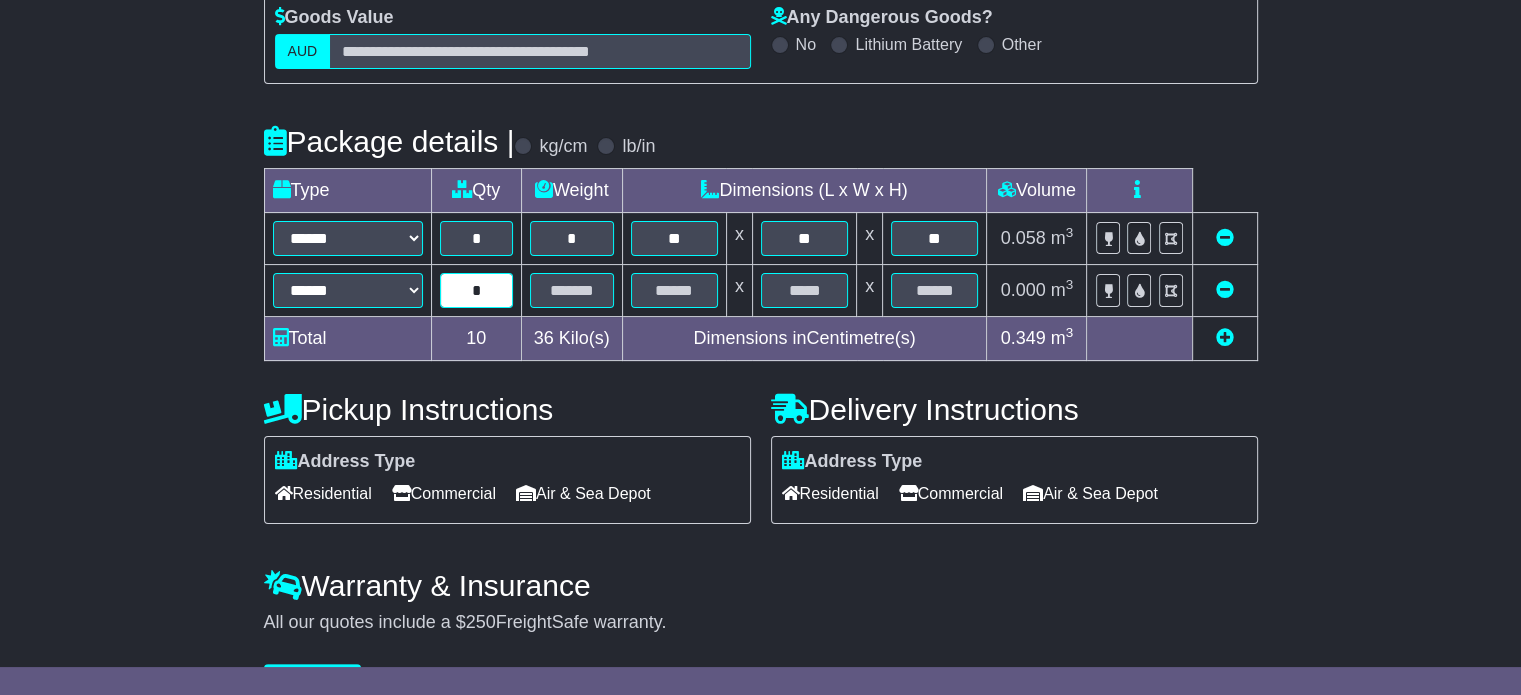 type on "*" 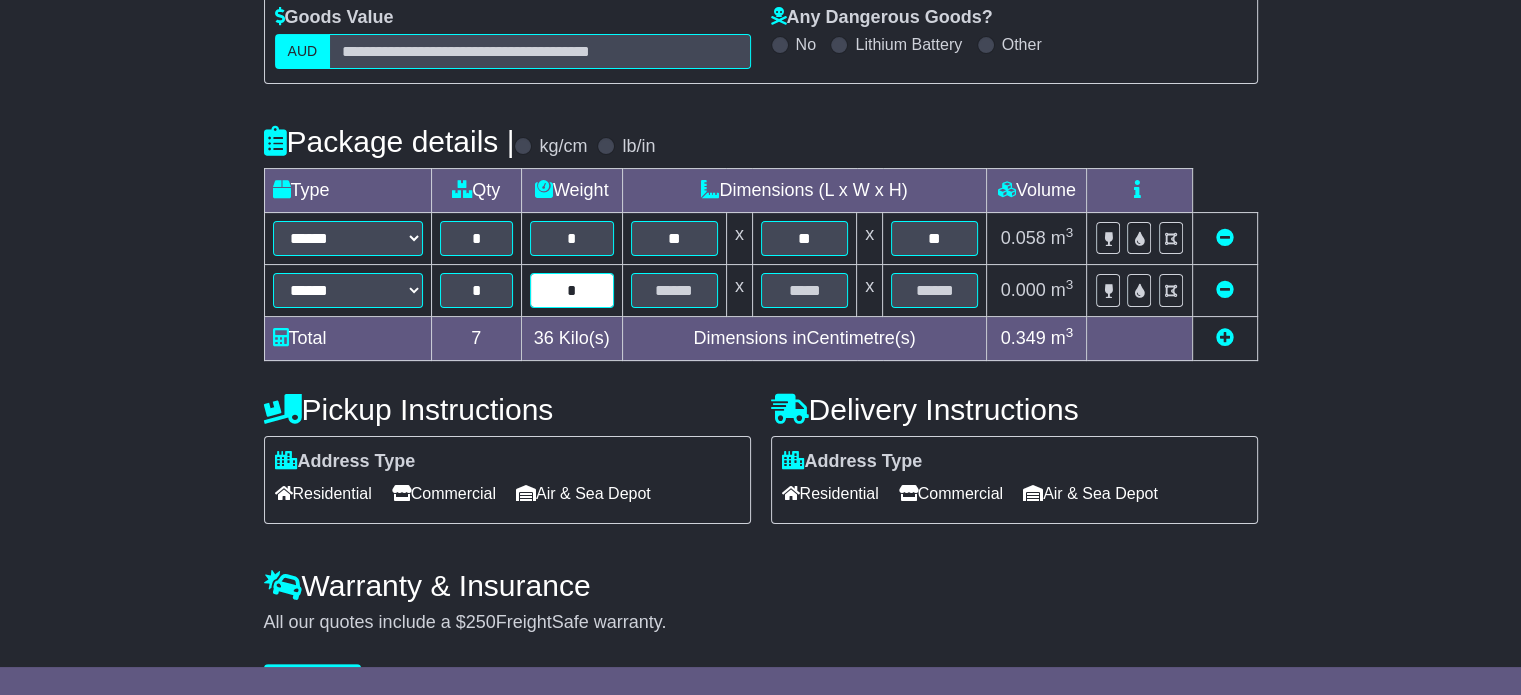 type on "*" 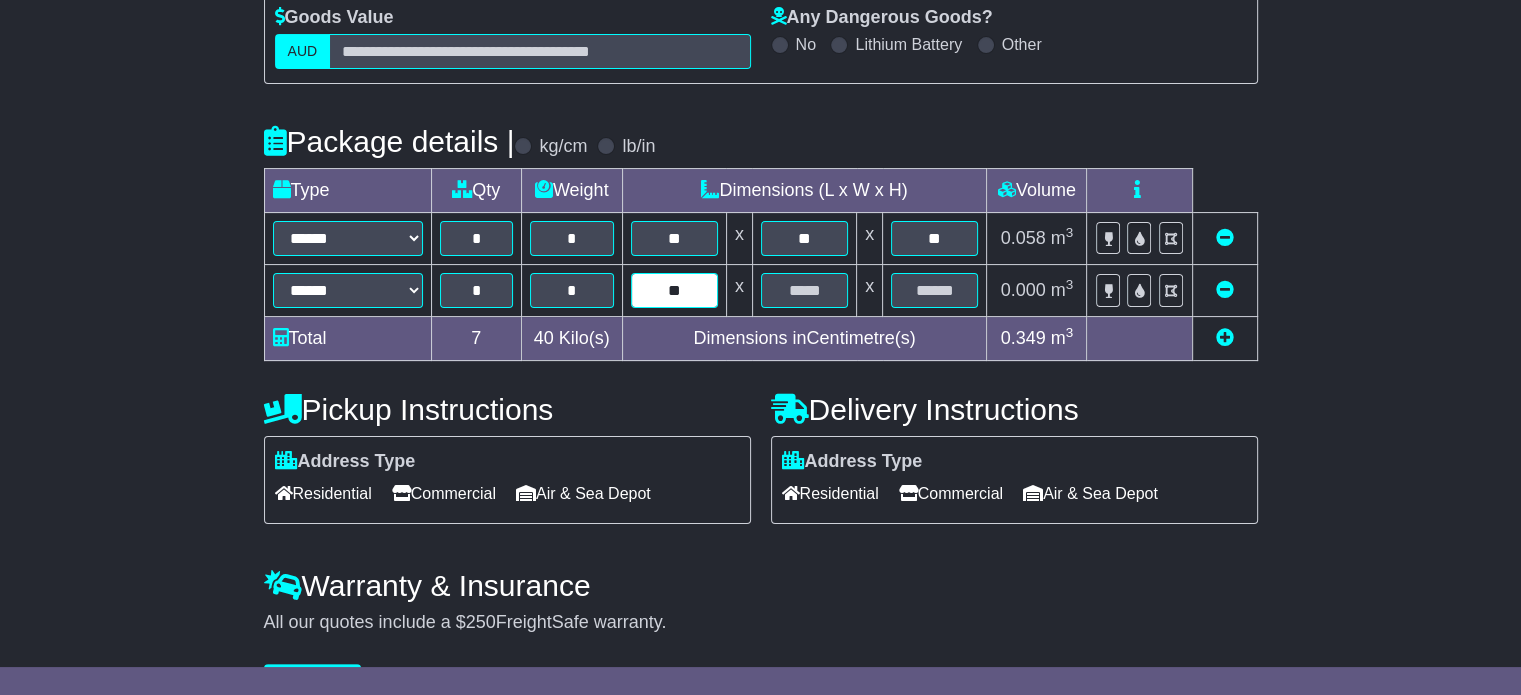 type on "**" 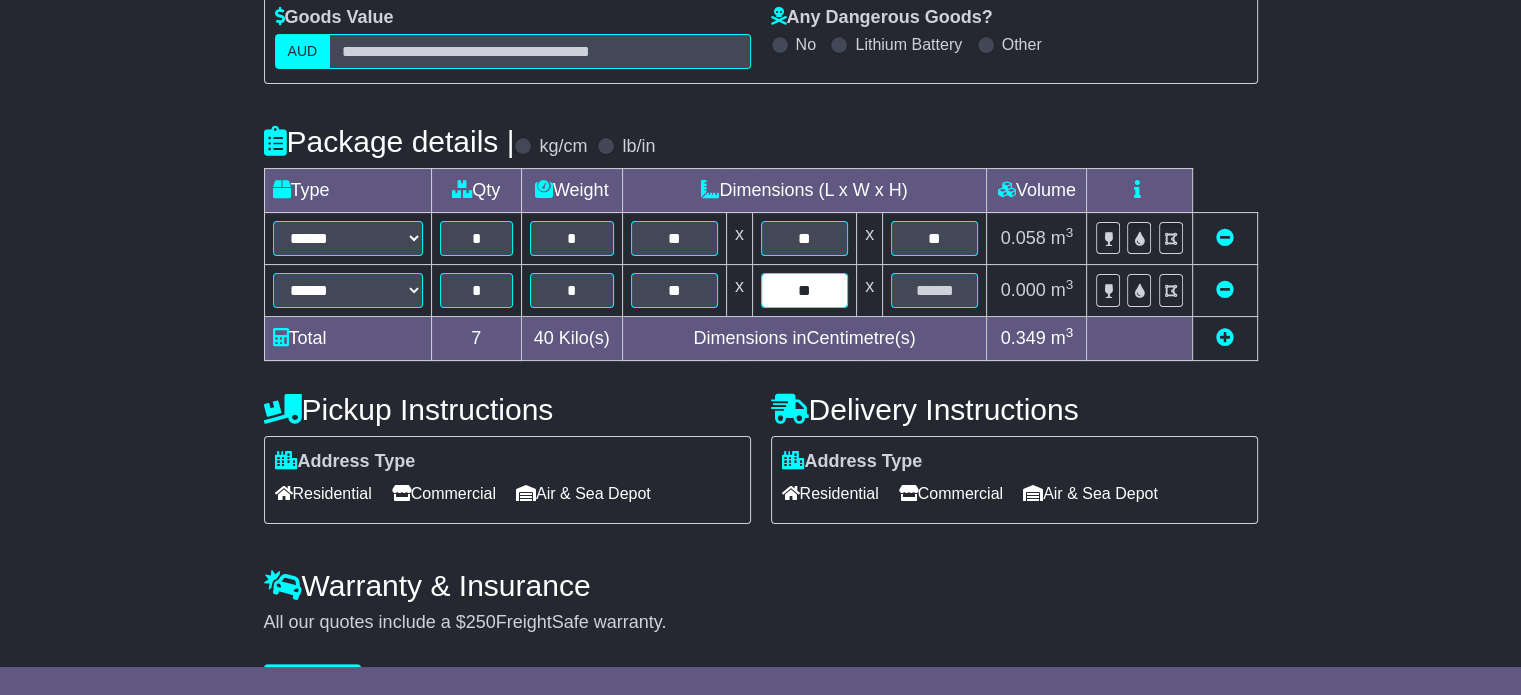 type on "**" 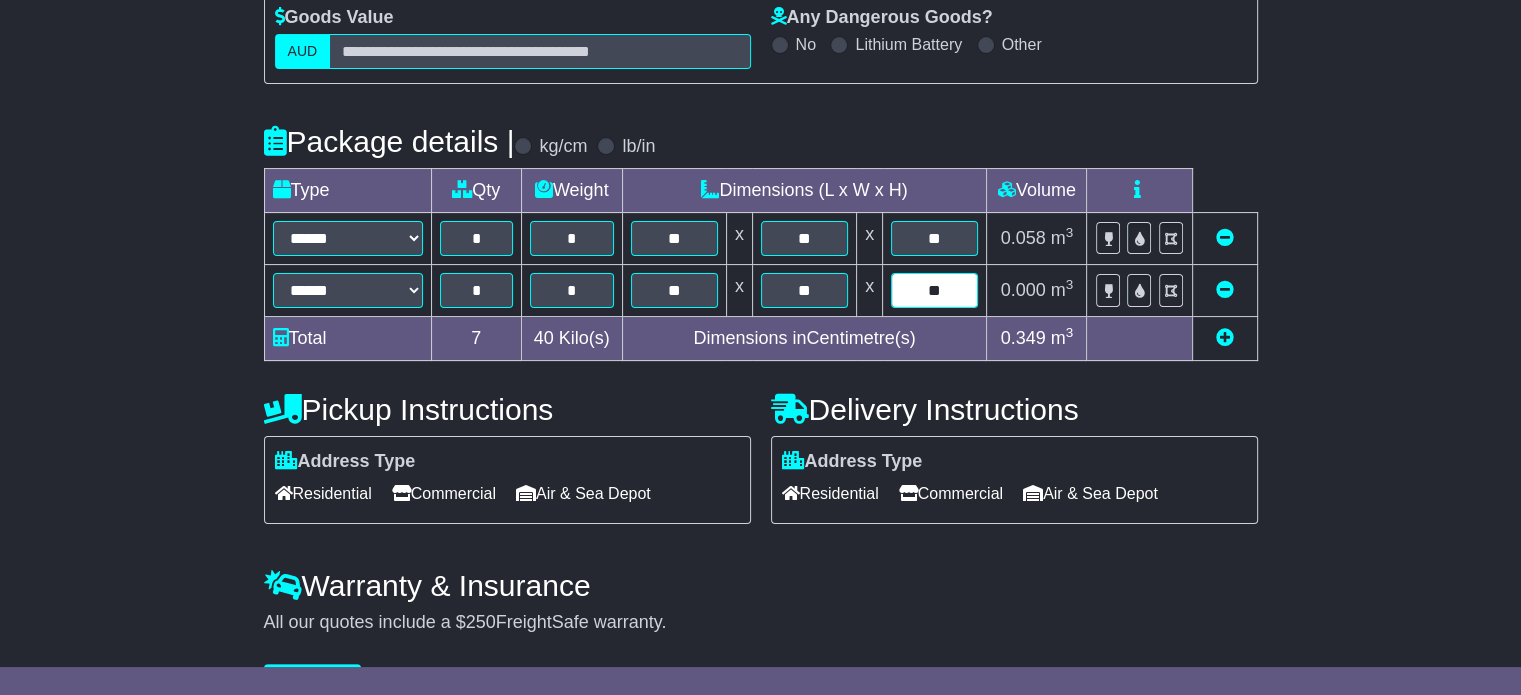 type on "**" 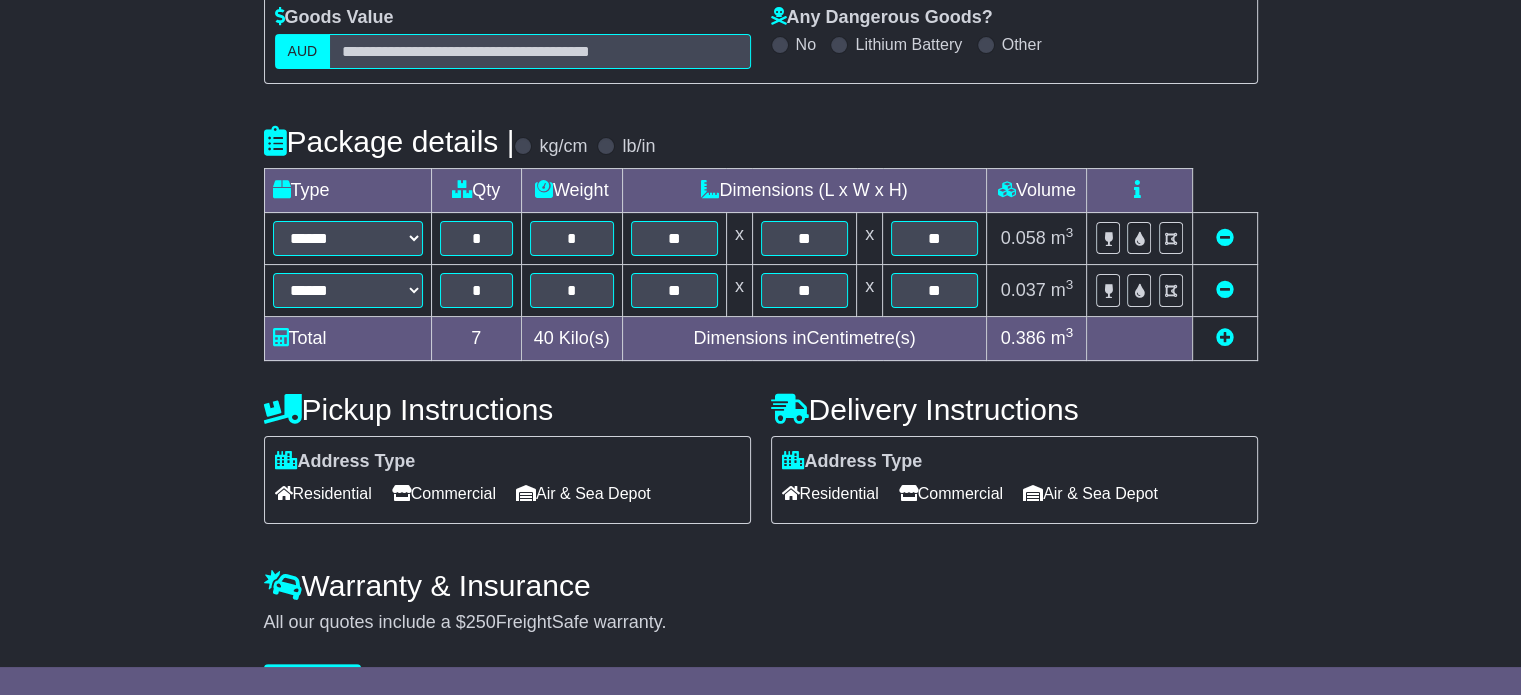 click on "Commercial" at bounding box center [444, 493] 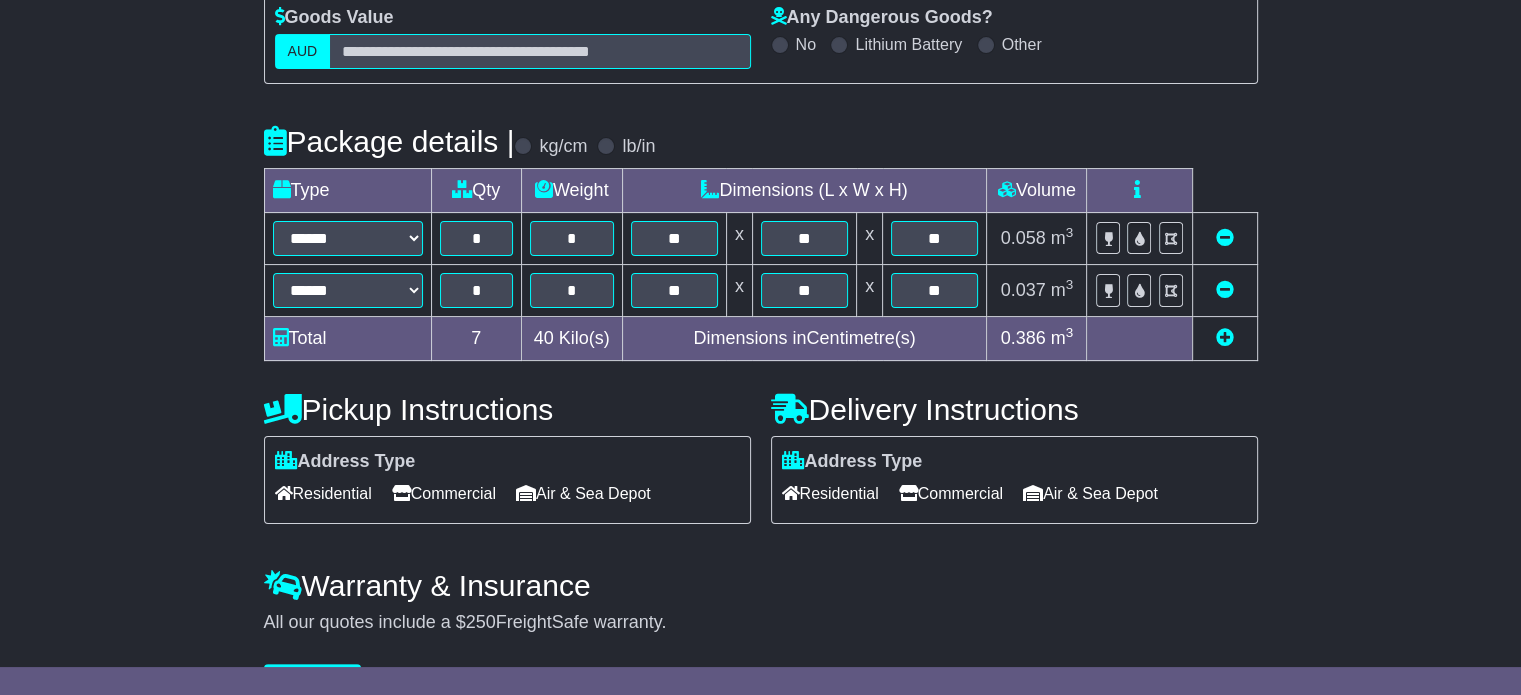 scroll, scrollTop: 412, scrollLeft: 0, axis: vertical 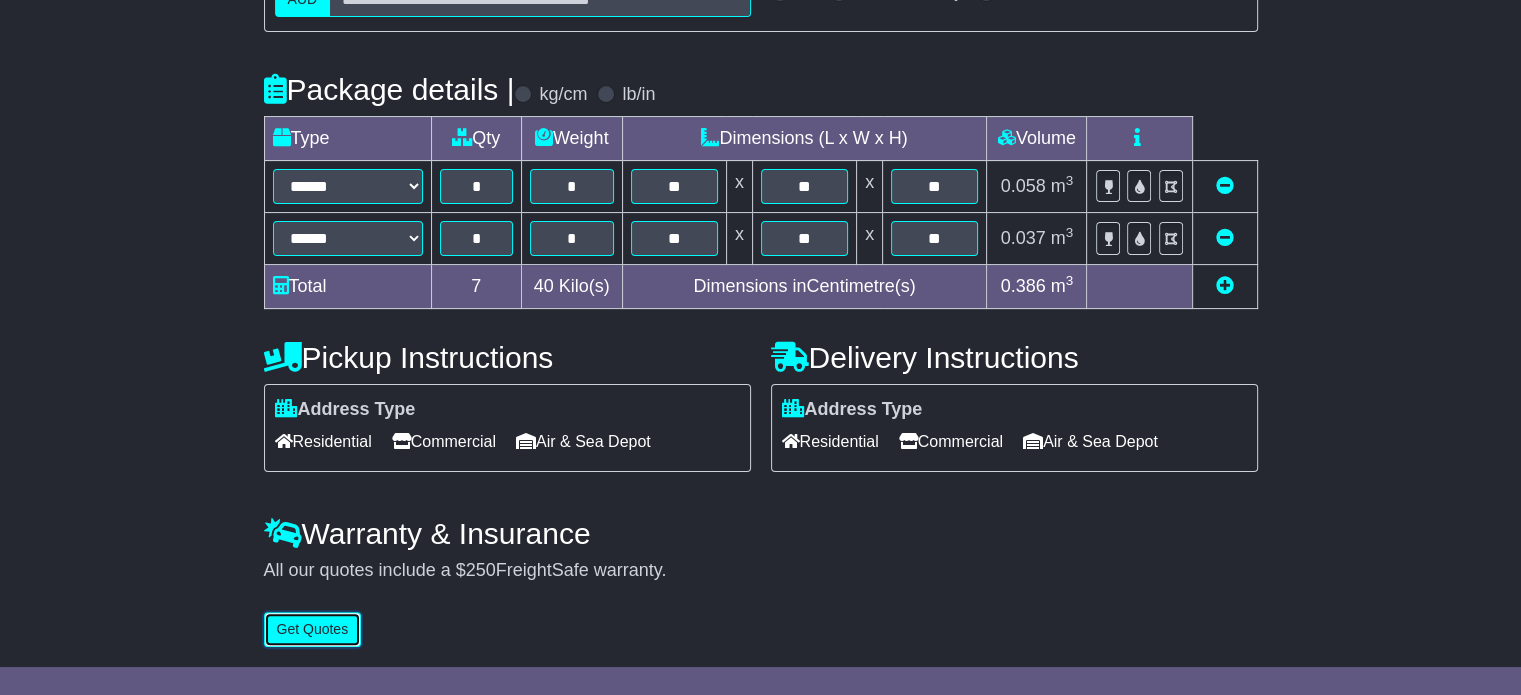 click on "Get Quotes" at bounding box center (313, 629) 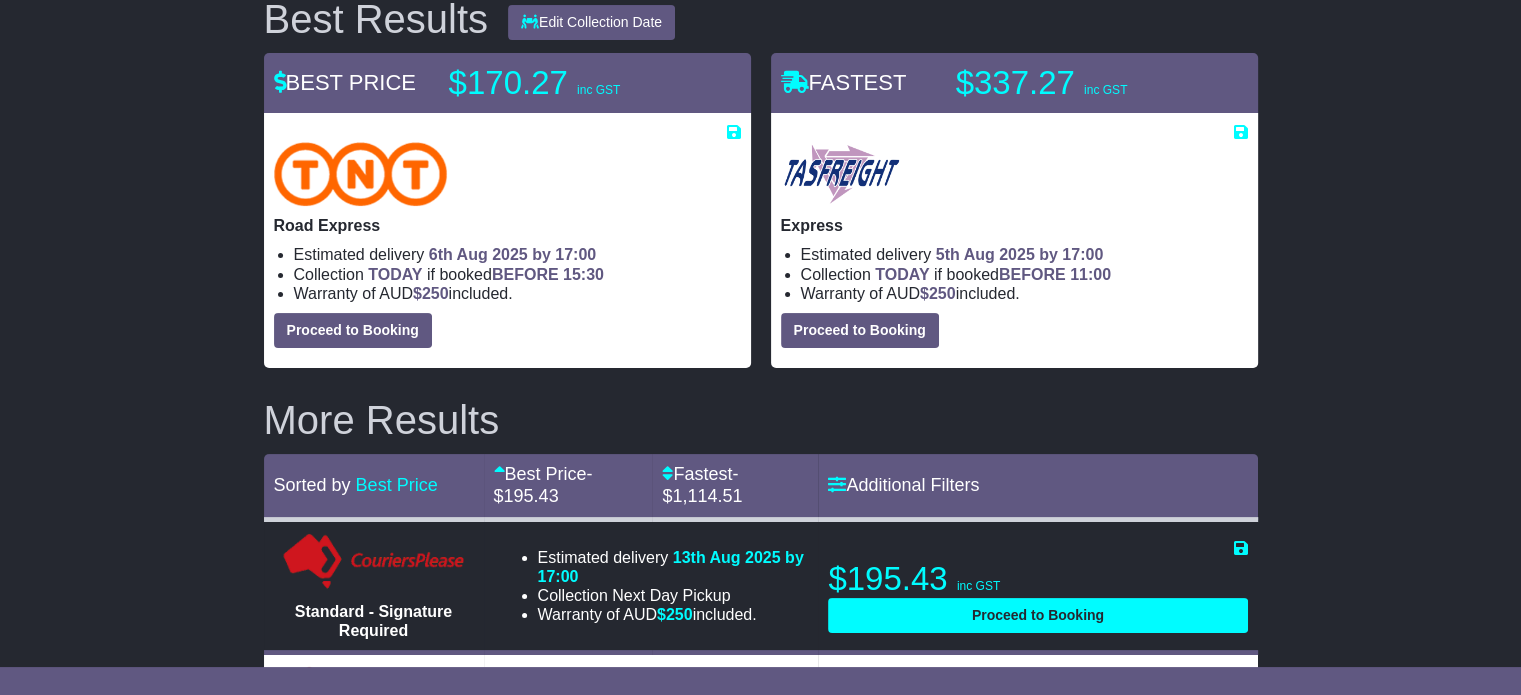 scroll, scrollTop: 200, scrollLeft: 0, axis: vertical 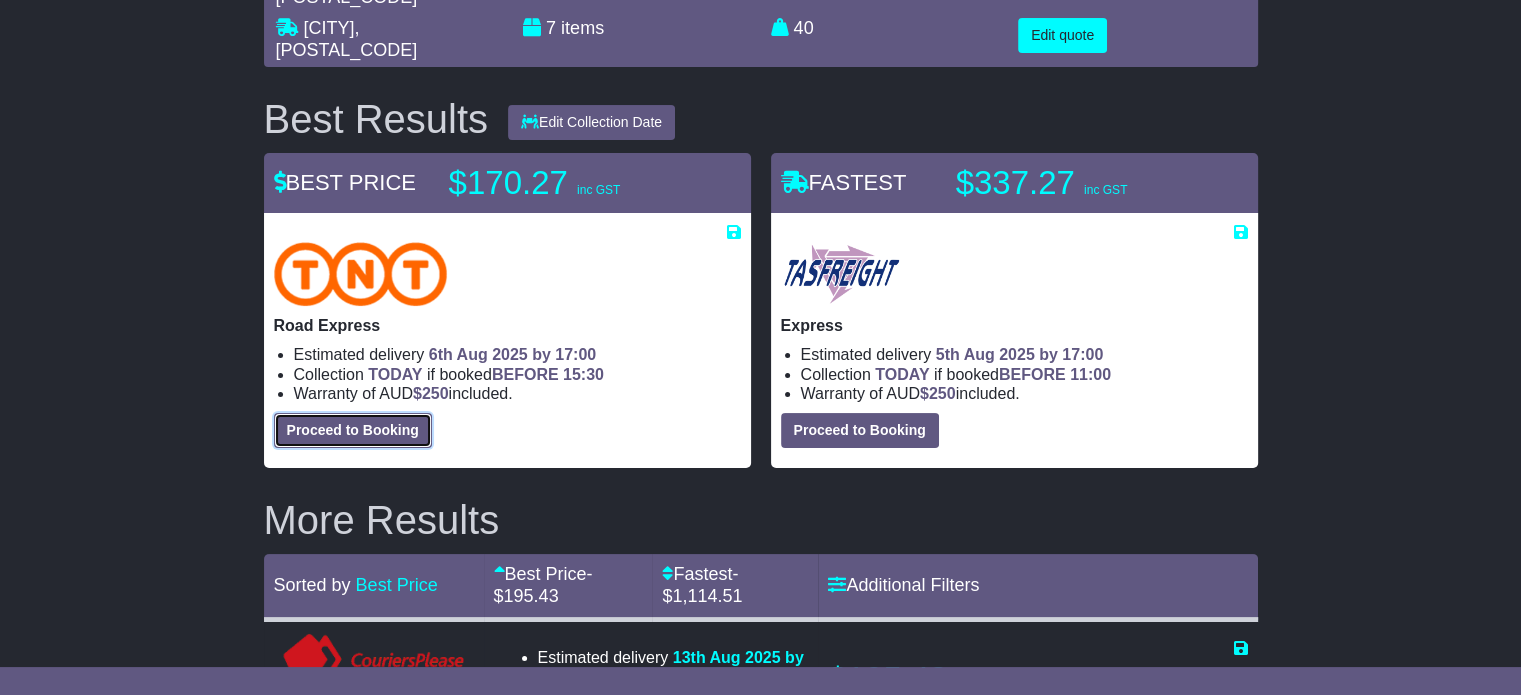 click on "Proceed to Booking" at bounding box center [353, 430] 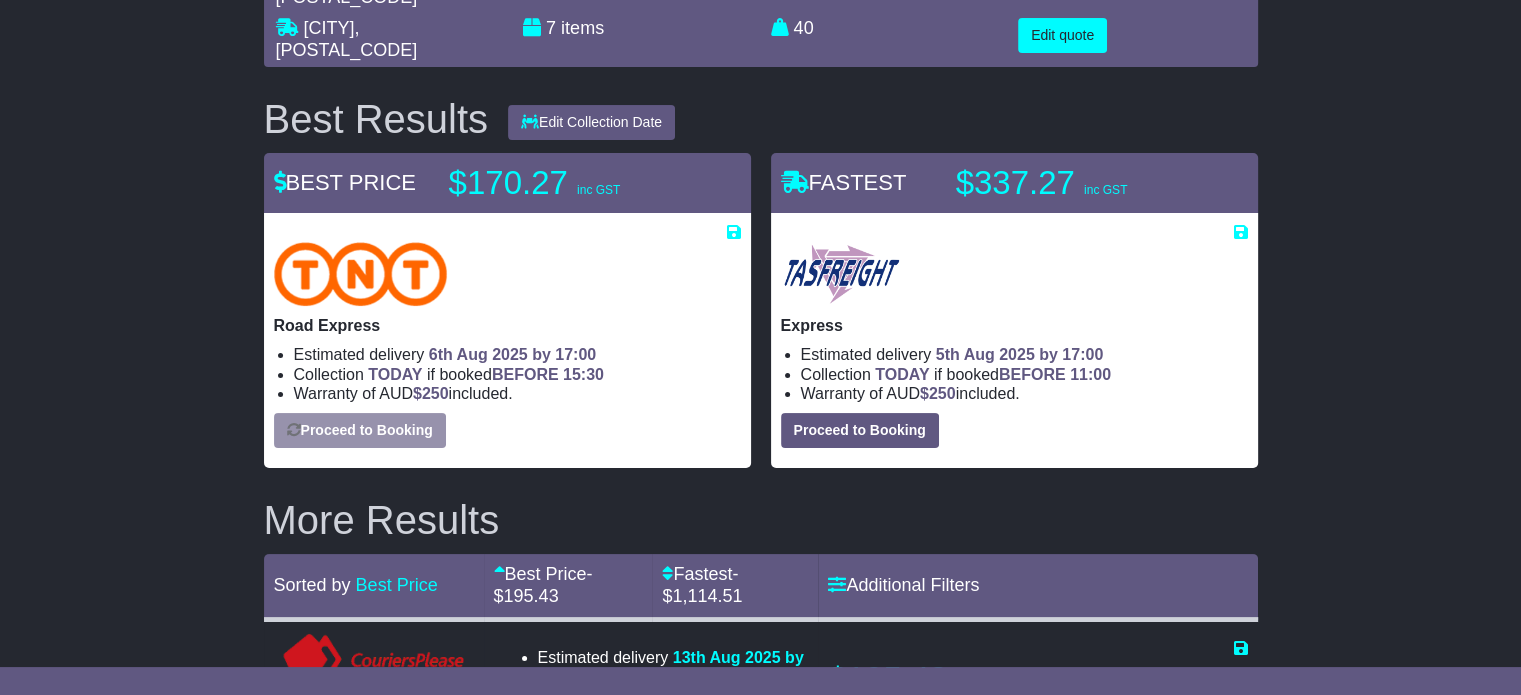 select on "*****" 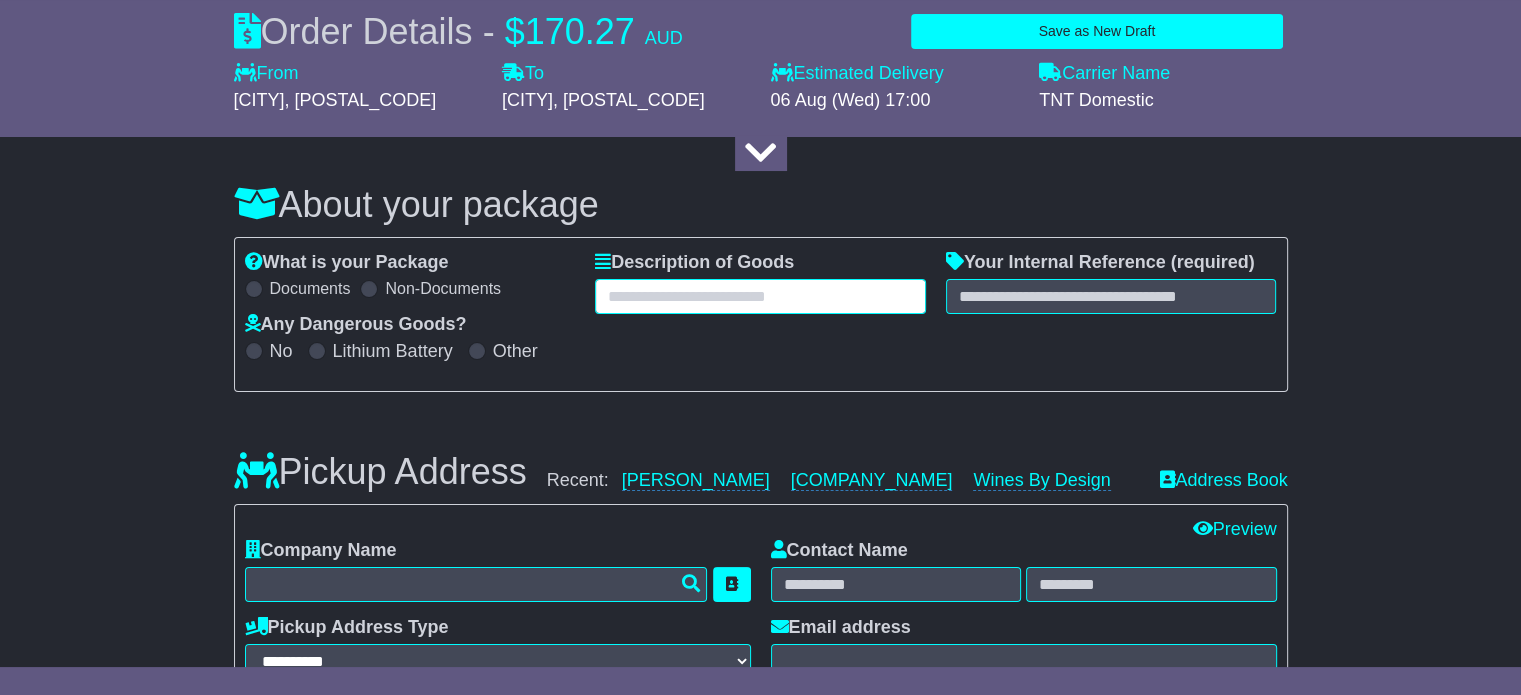 click at bounding box center [760, 296] 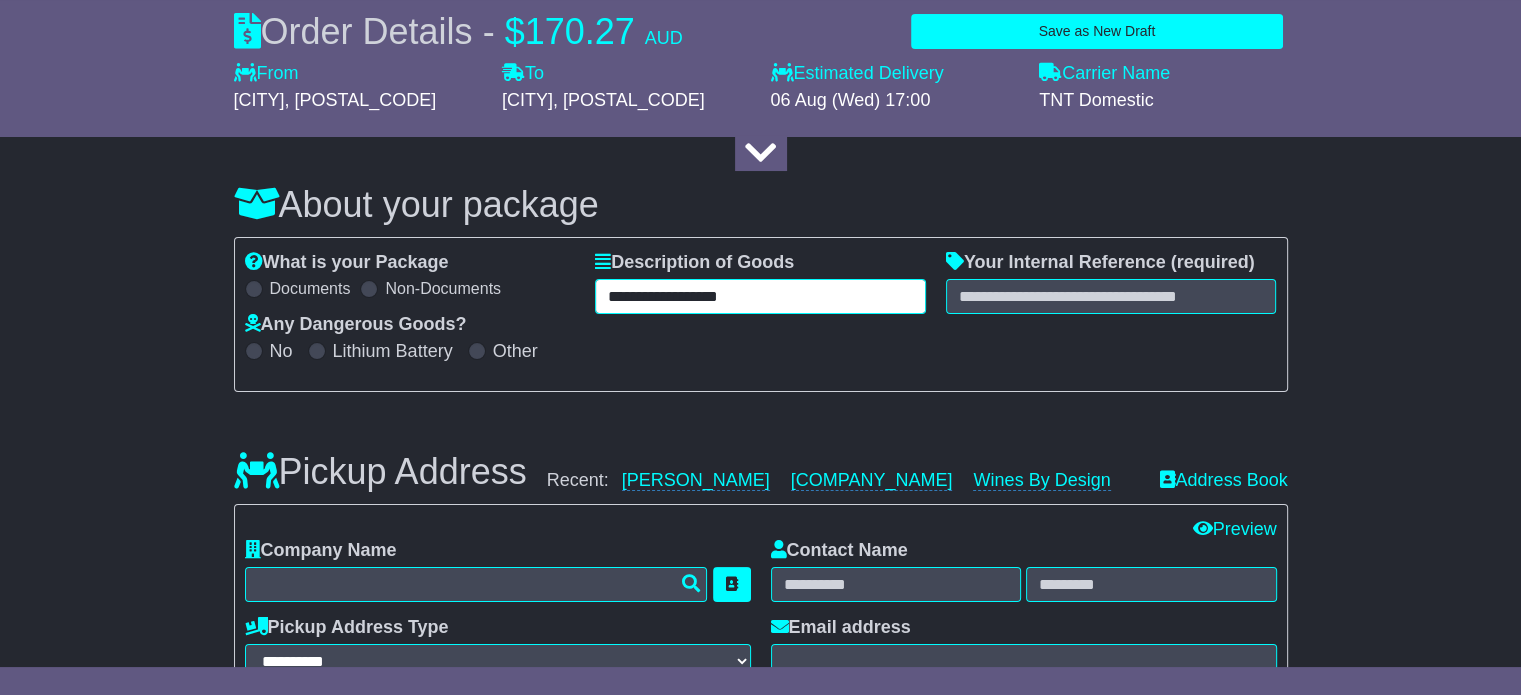 type on "**********" 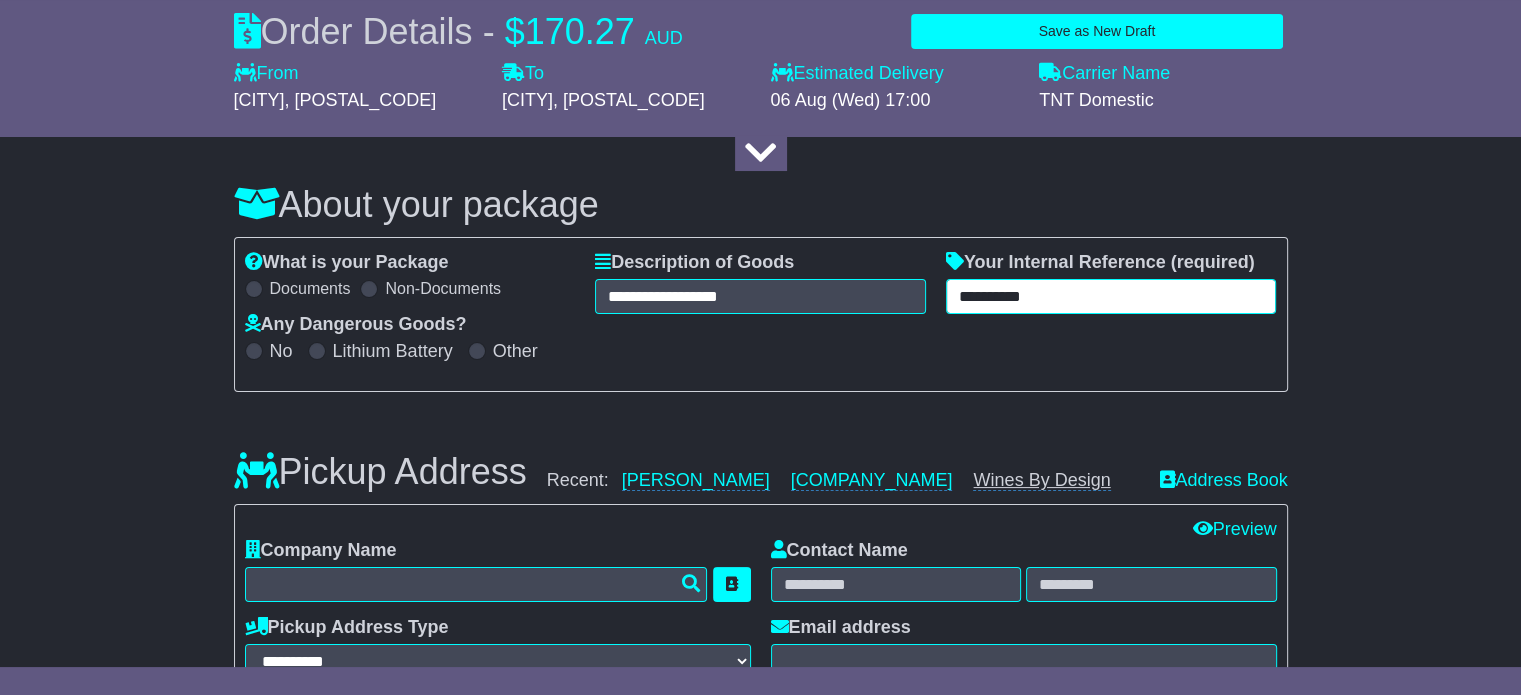 type on "**********" 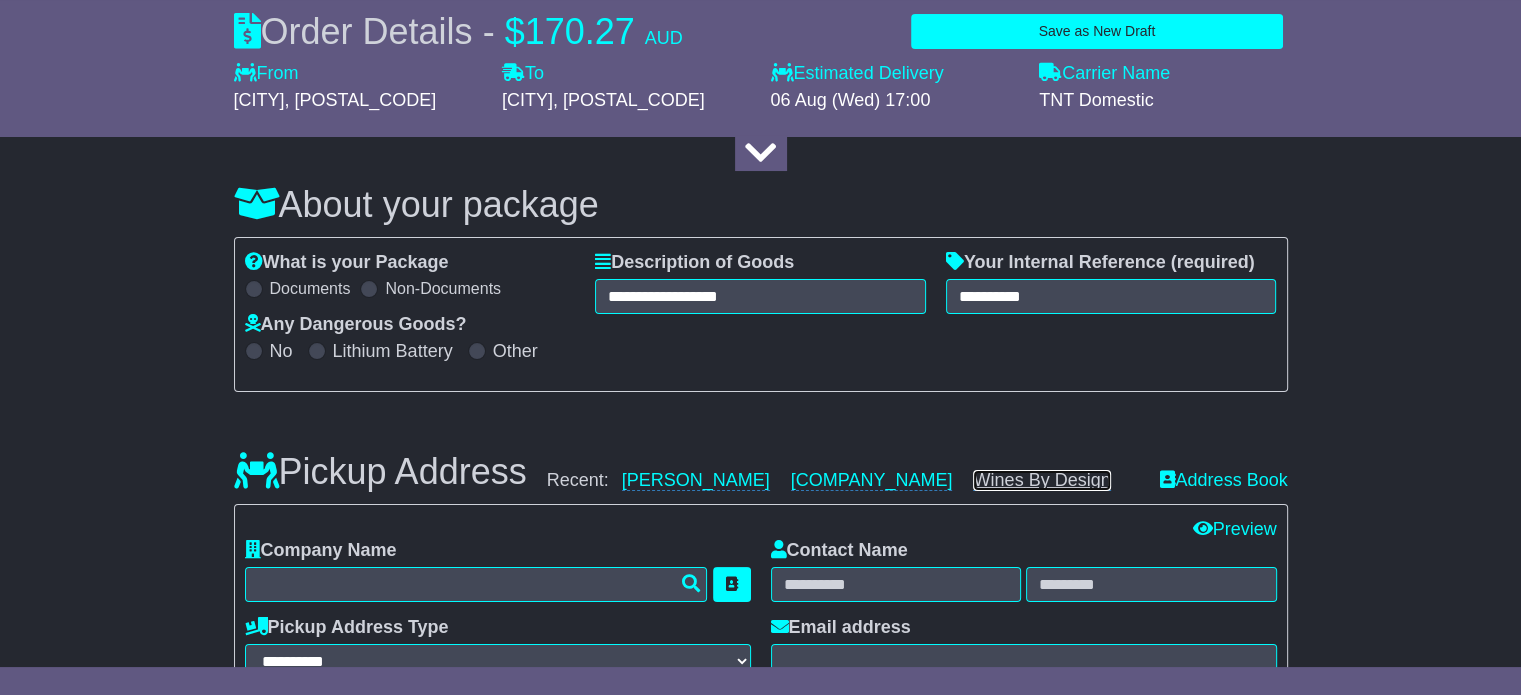 click on "Wines By Design" at bounding box center [1041, 480] 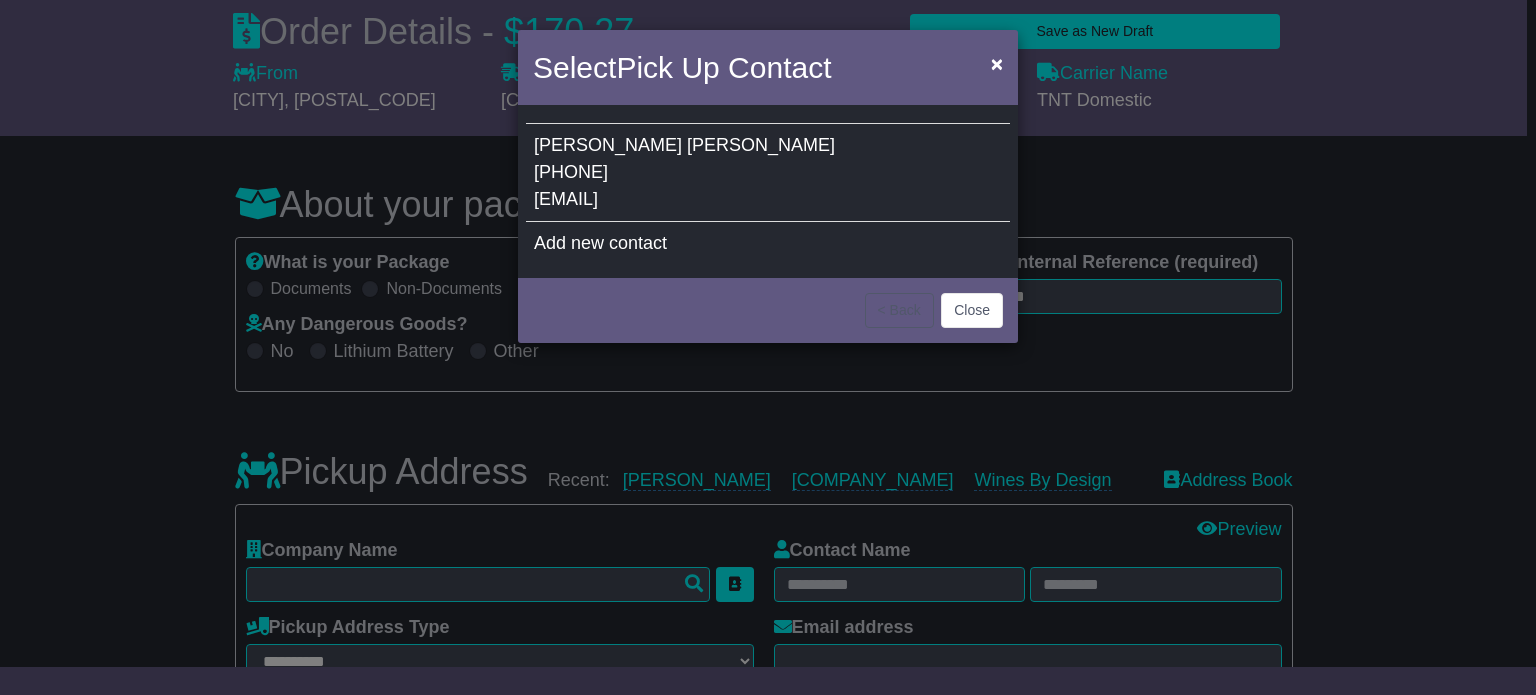 click on "Ross   Mitchell
0433513000
ross@winesbydesign.com.au" at bounding box center [768, 173] 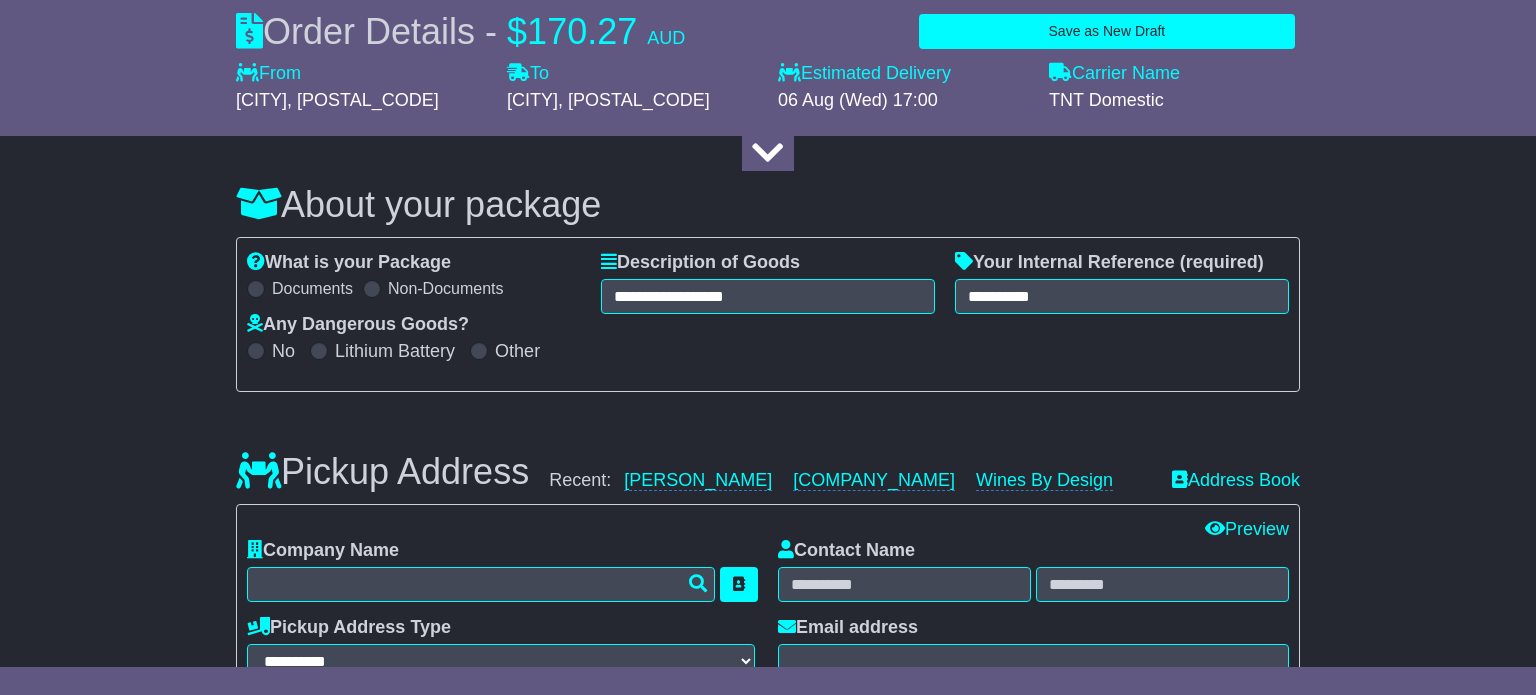 click on "About your package" at bounding box center [768, 205] 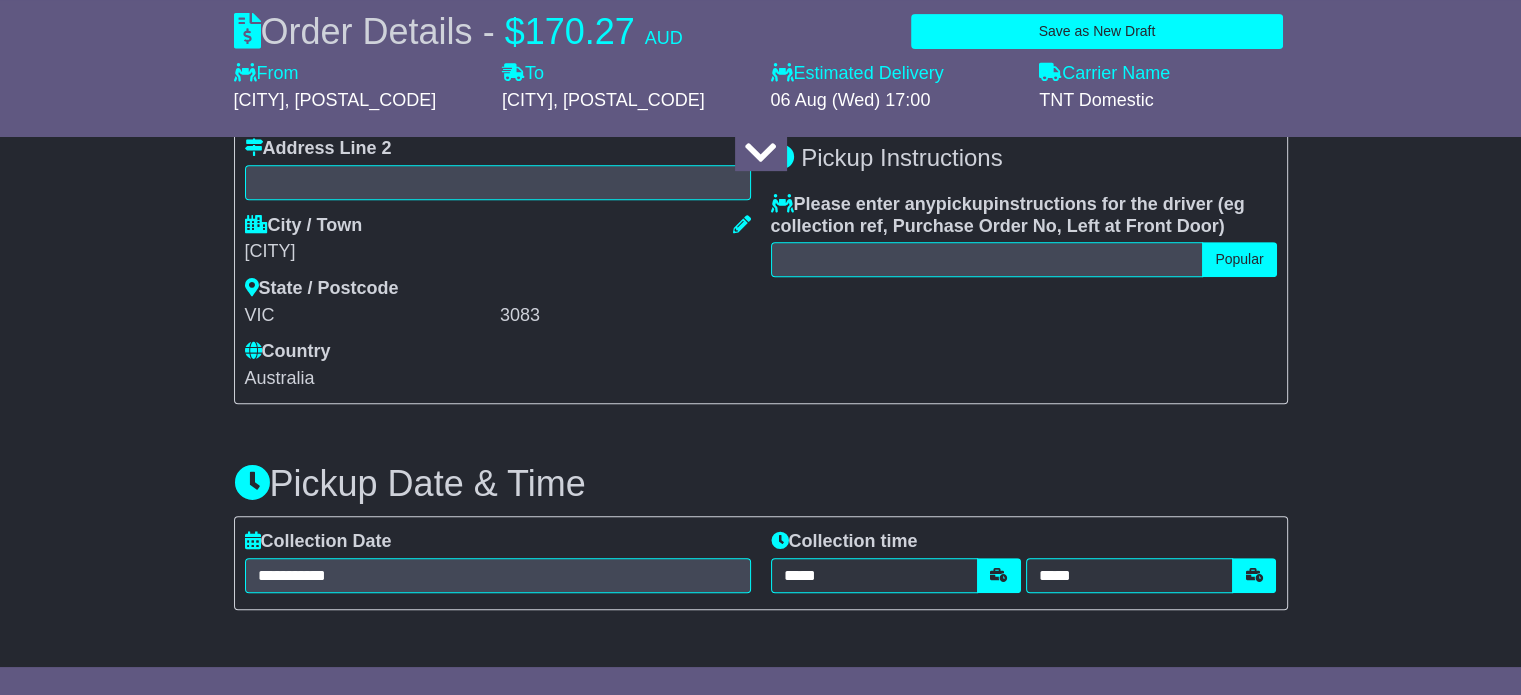 scroll, scrollTop: 900, scrollLeft: 0, axis: vertical 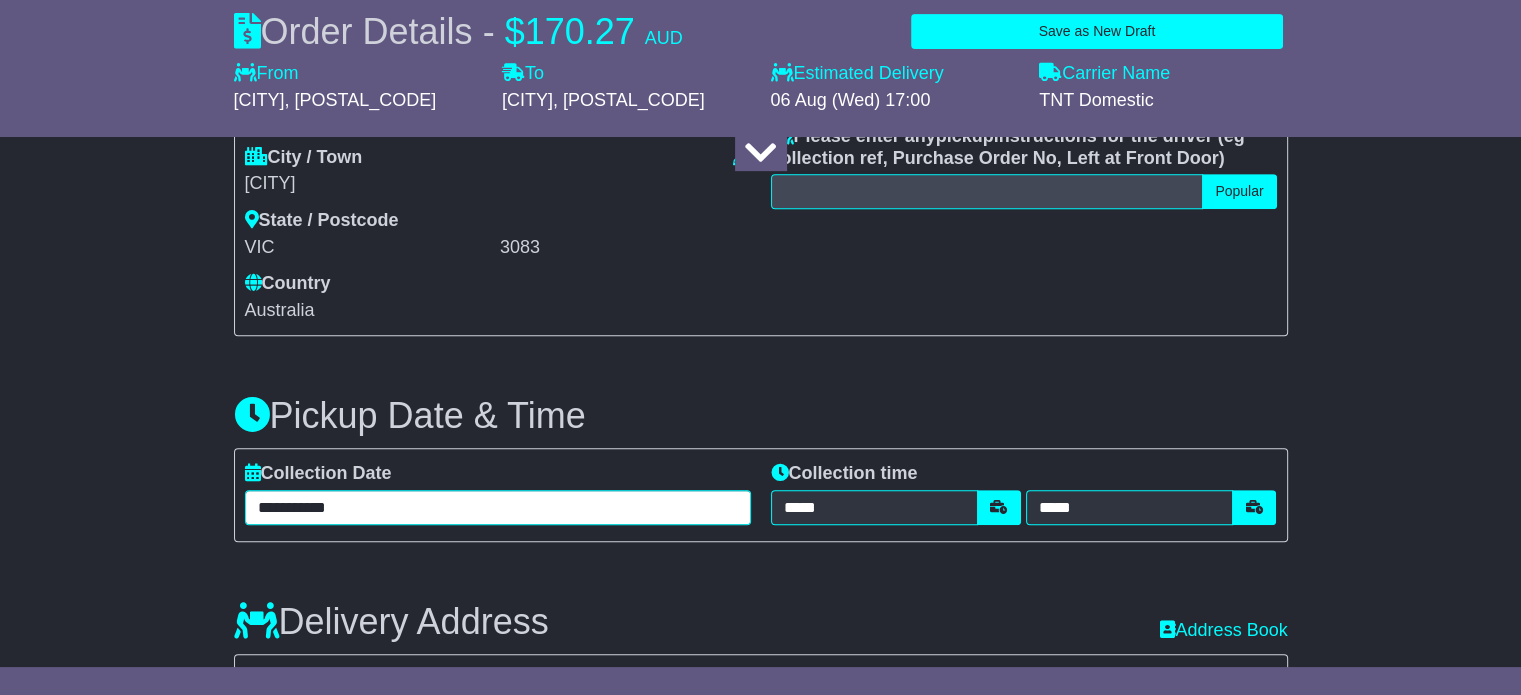 click on "**********" at bounding box center (498, 507) 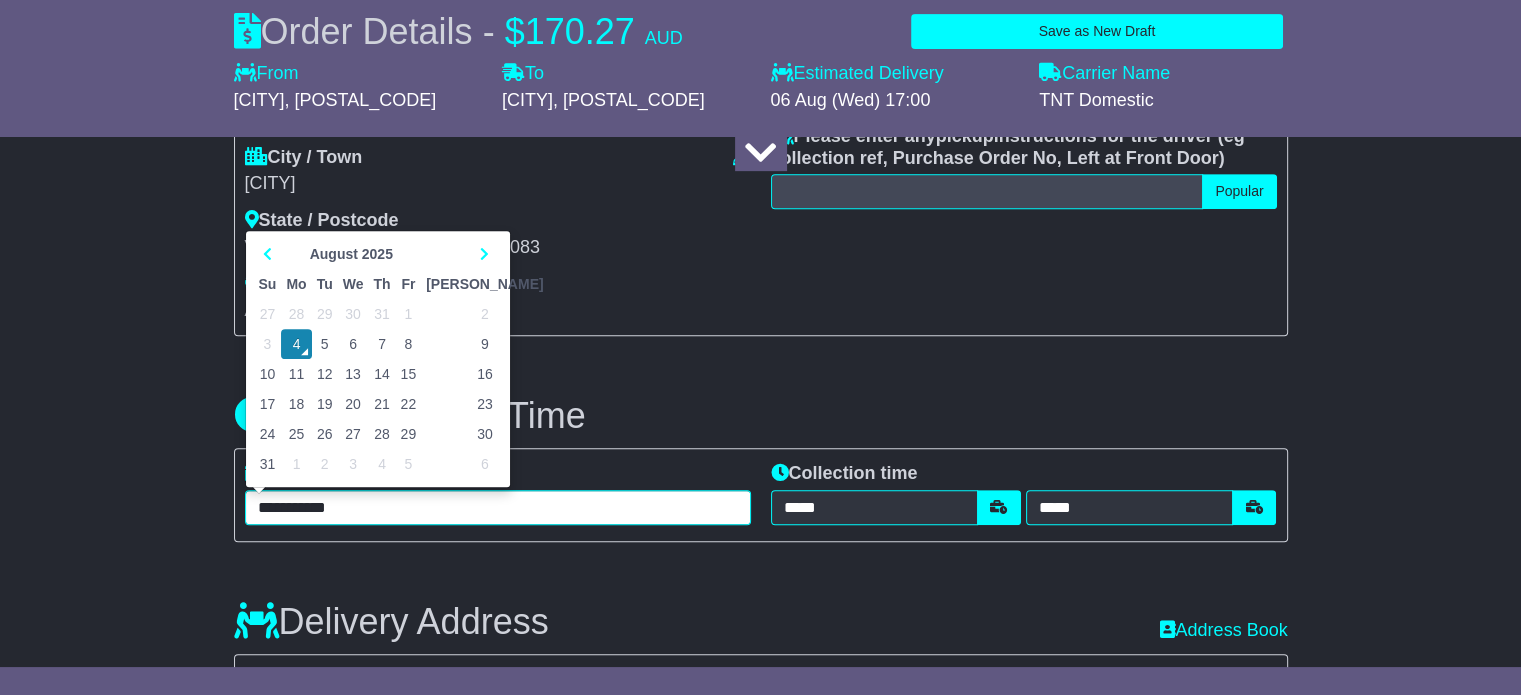 click on "5" at bounding box center (325, 344) 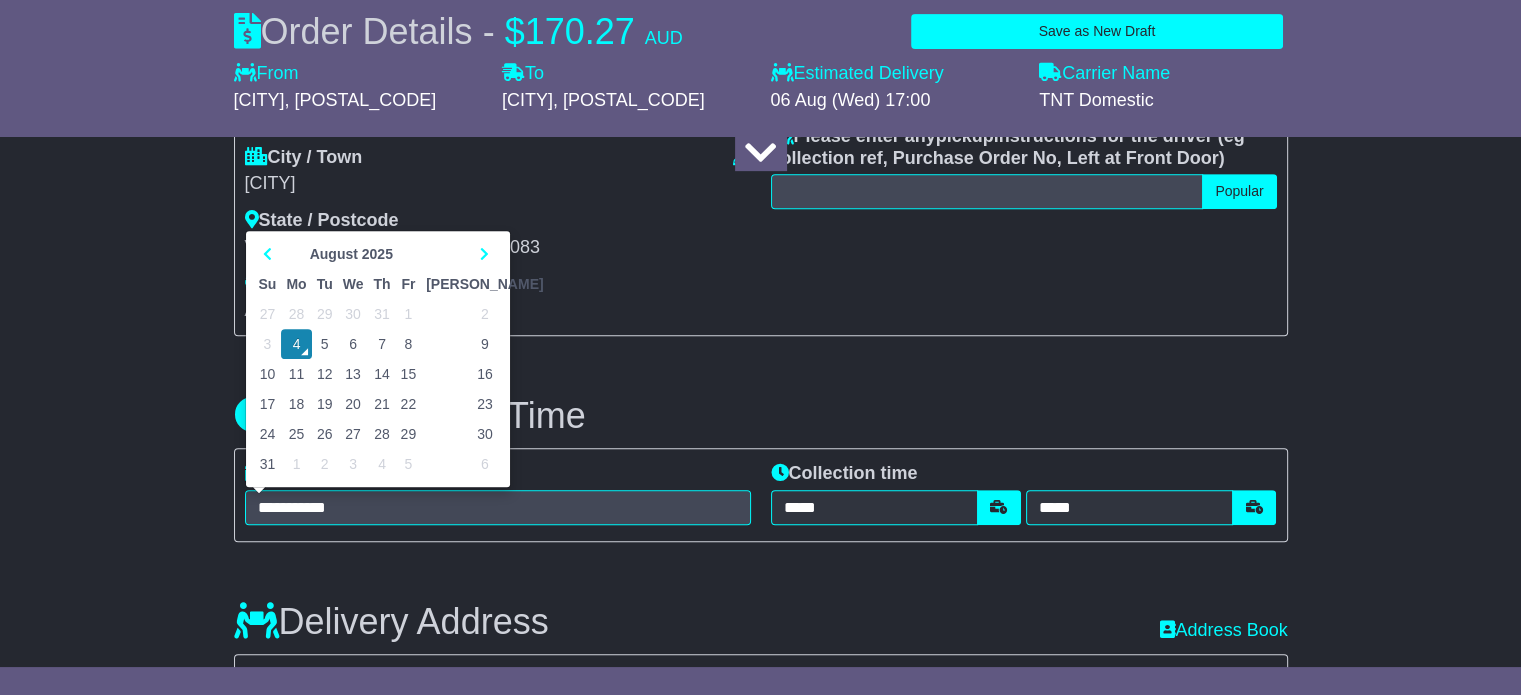 type on "**********" 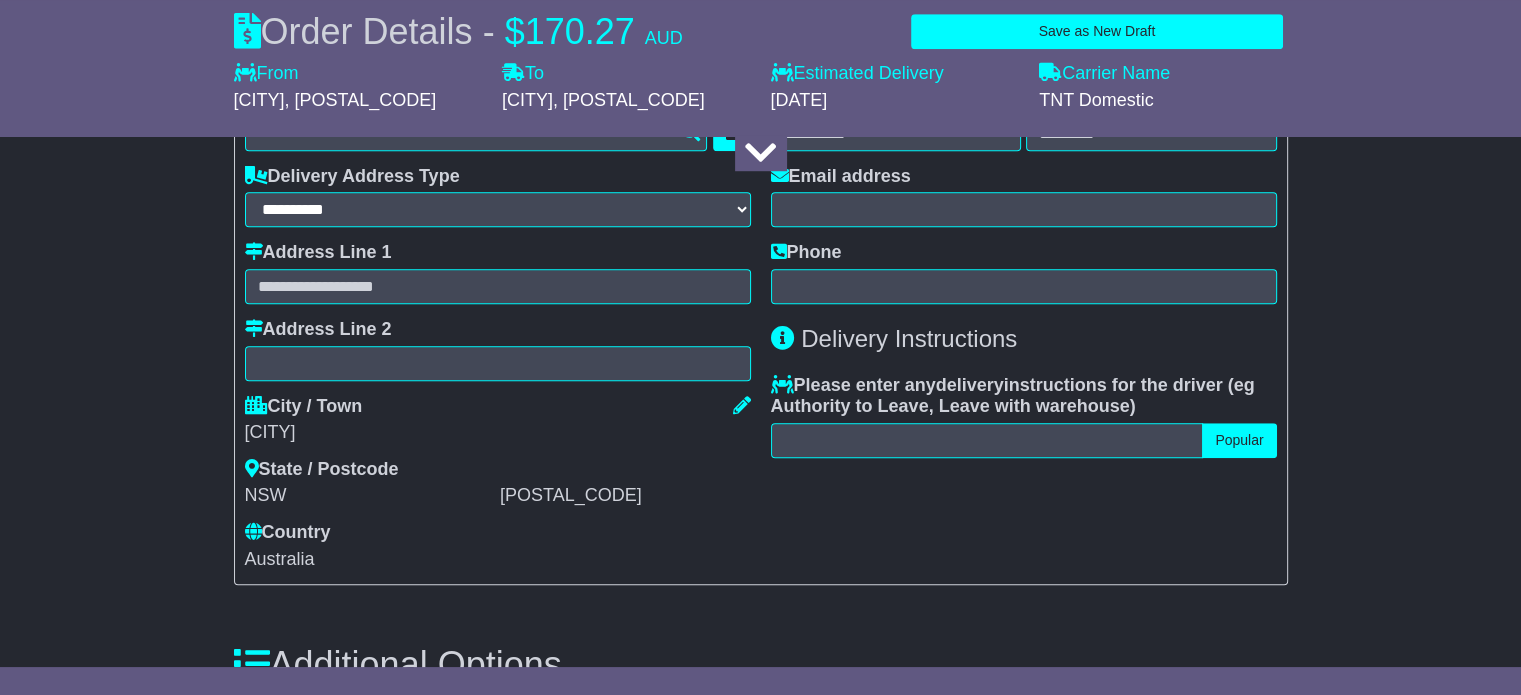 scroll, scrollTop: 1400, scrollLeft: 0, axis: vertical 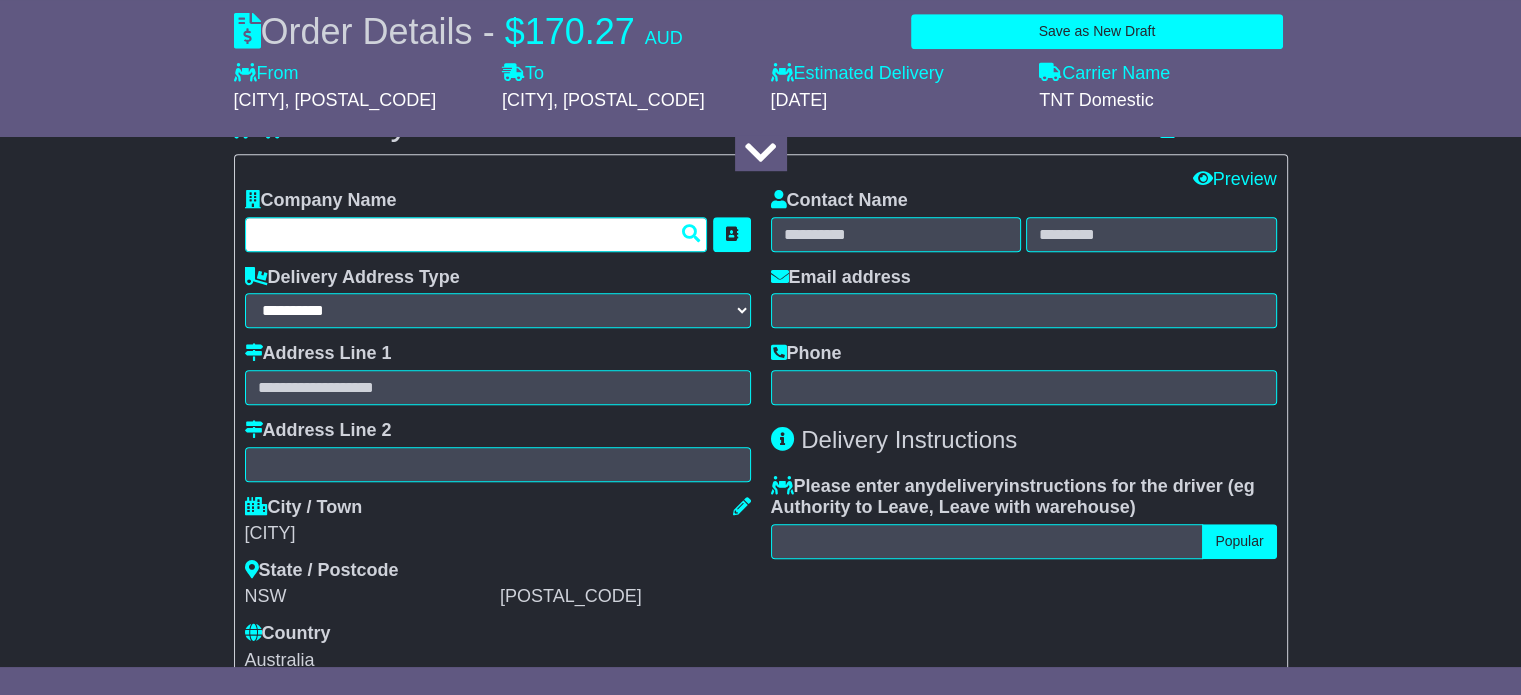 click at bounding box center [476, 234] 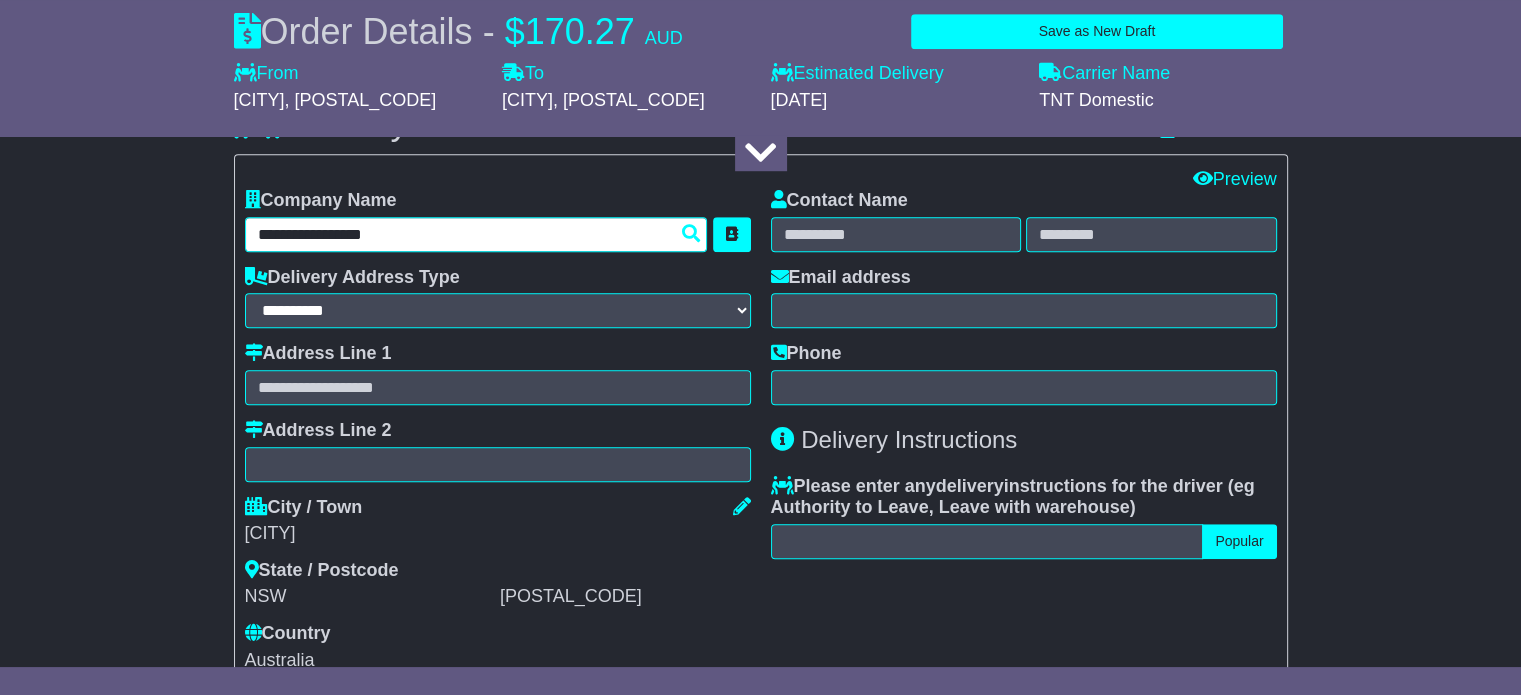 drag, startPoint x: 437, startPoint y: 237, endPoint x: 32, endPoint y: 219, distance: 405.3998 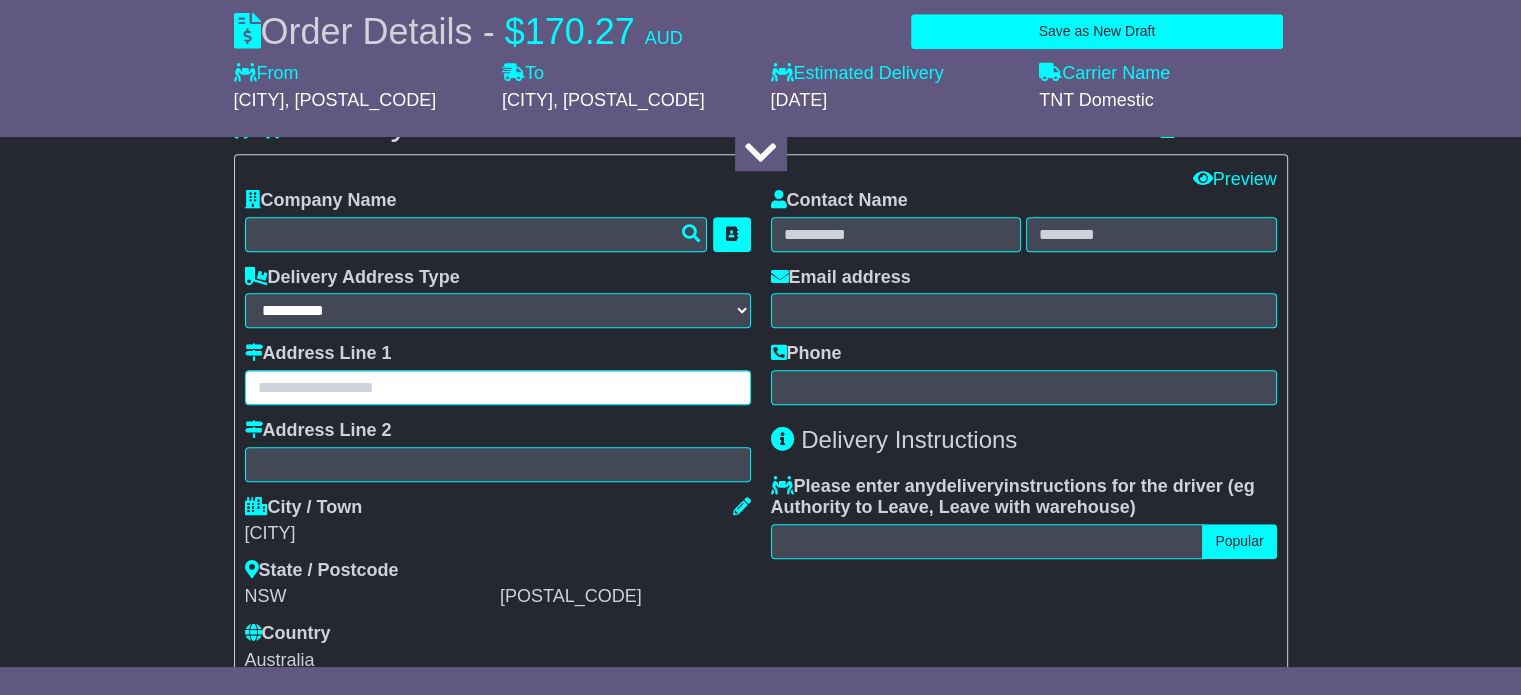 click at bounding box center [498, 387] 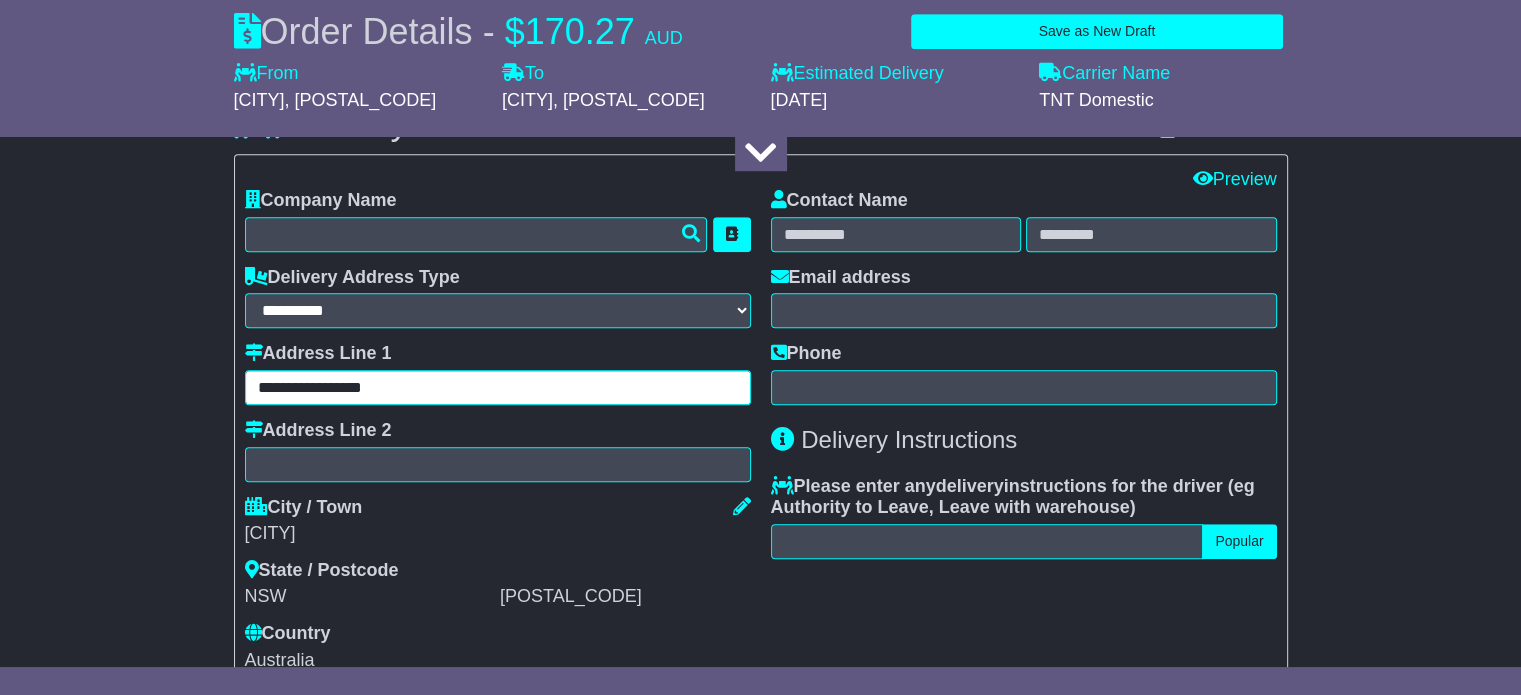 type on "**********" 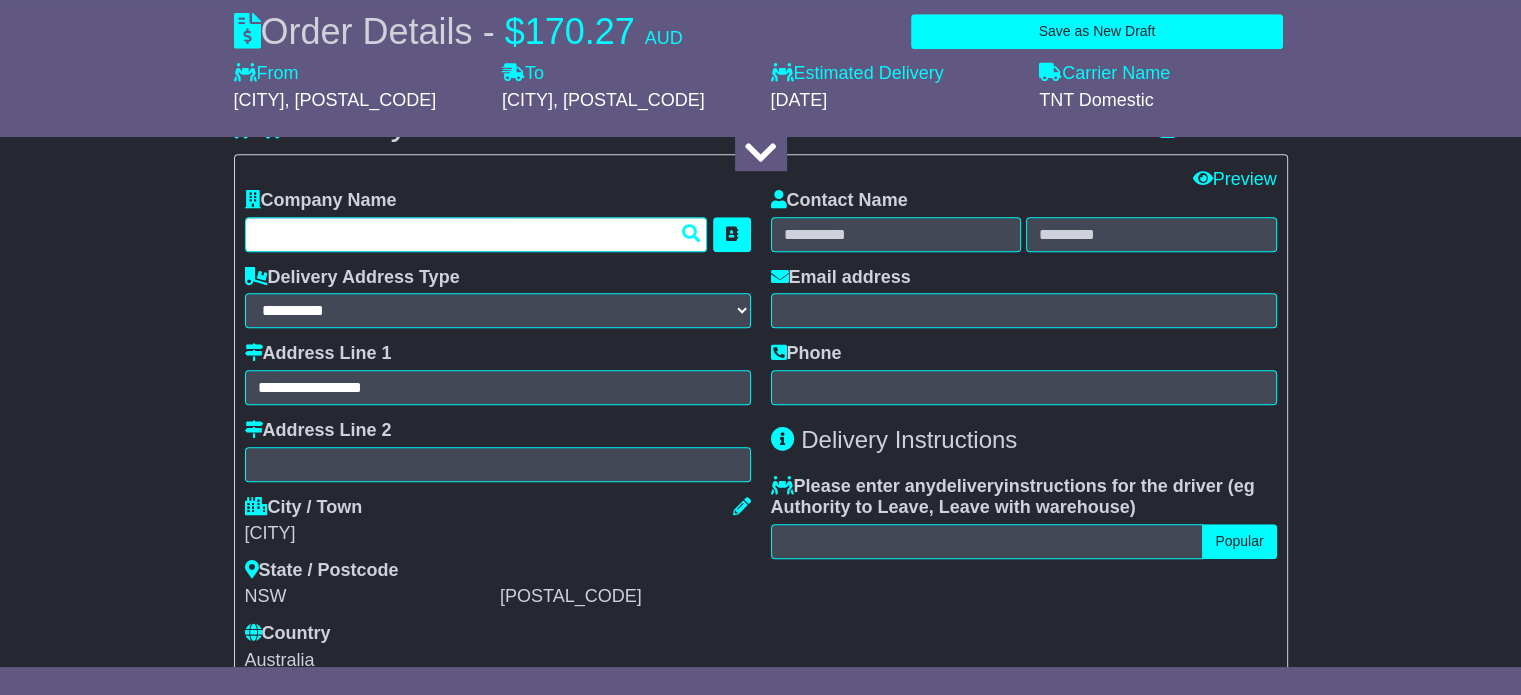 click at bounding box center (476, 234) 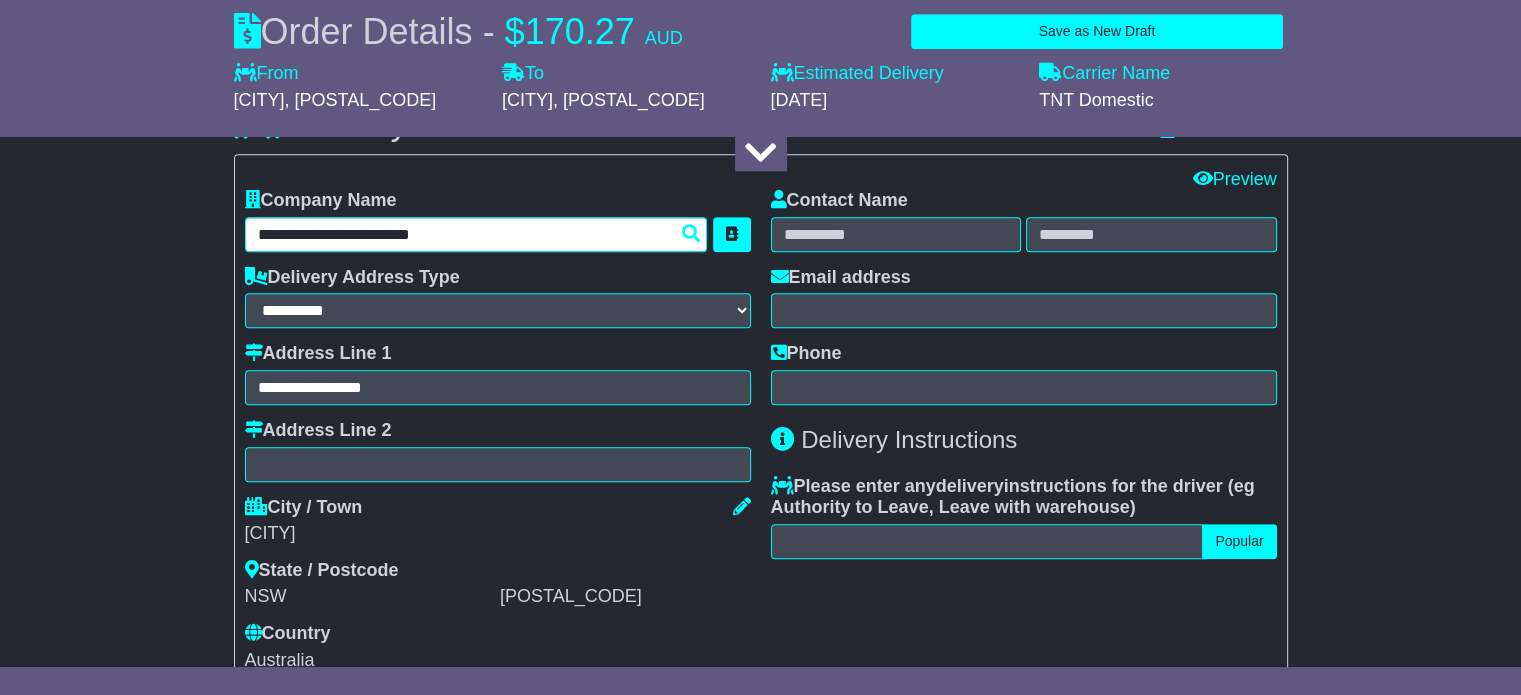 type on "**********" 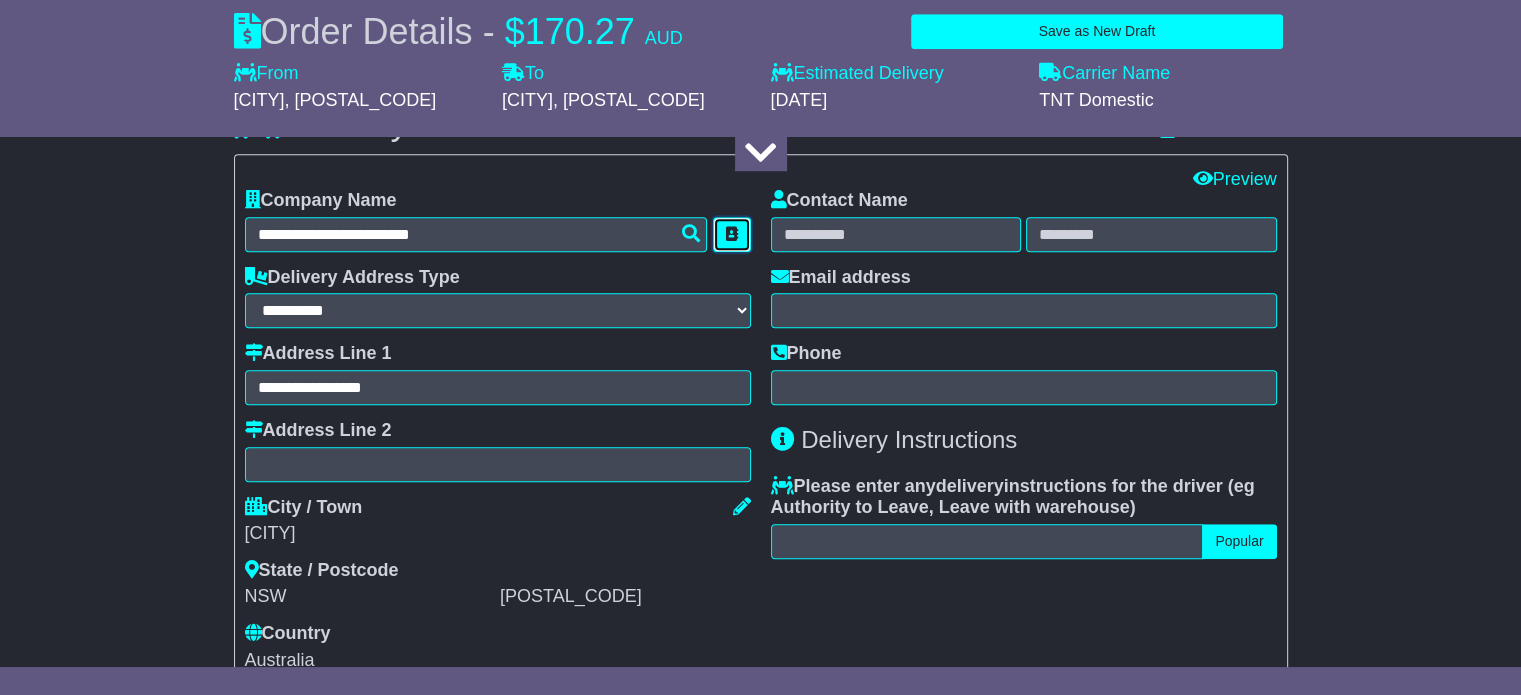type 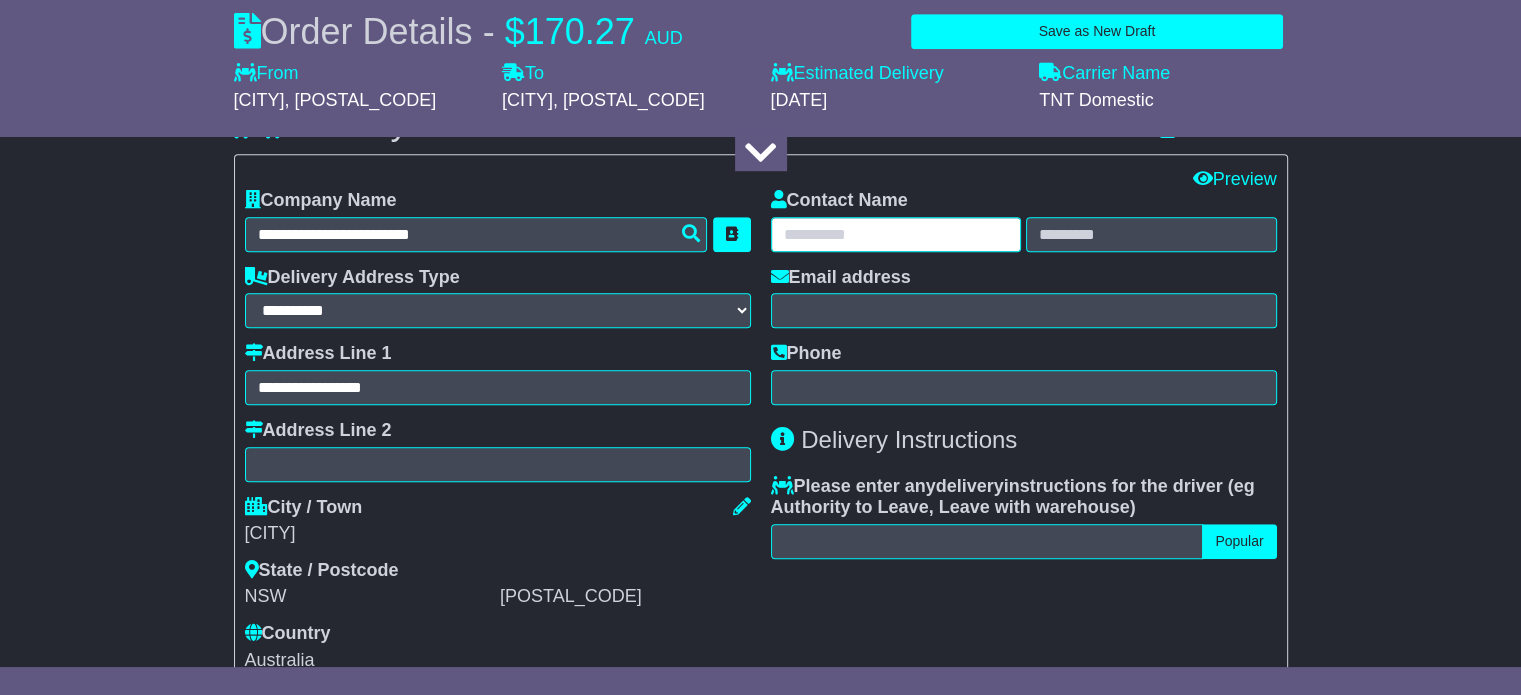 click at bounding box center (896, 234) 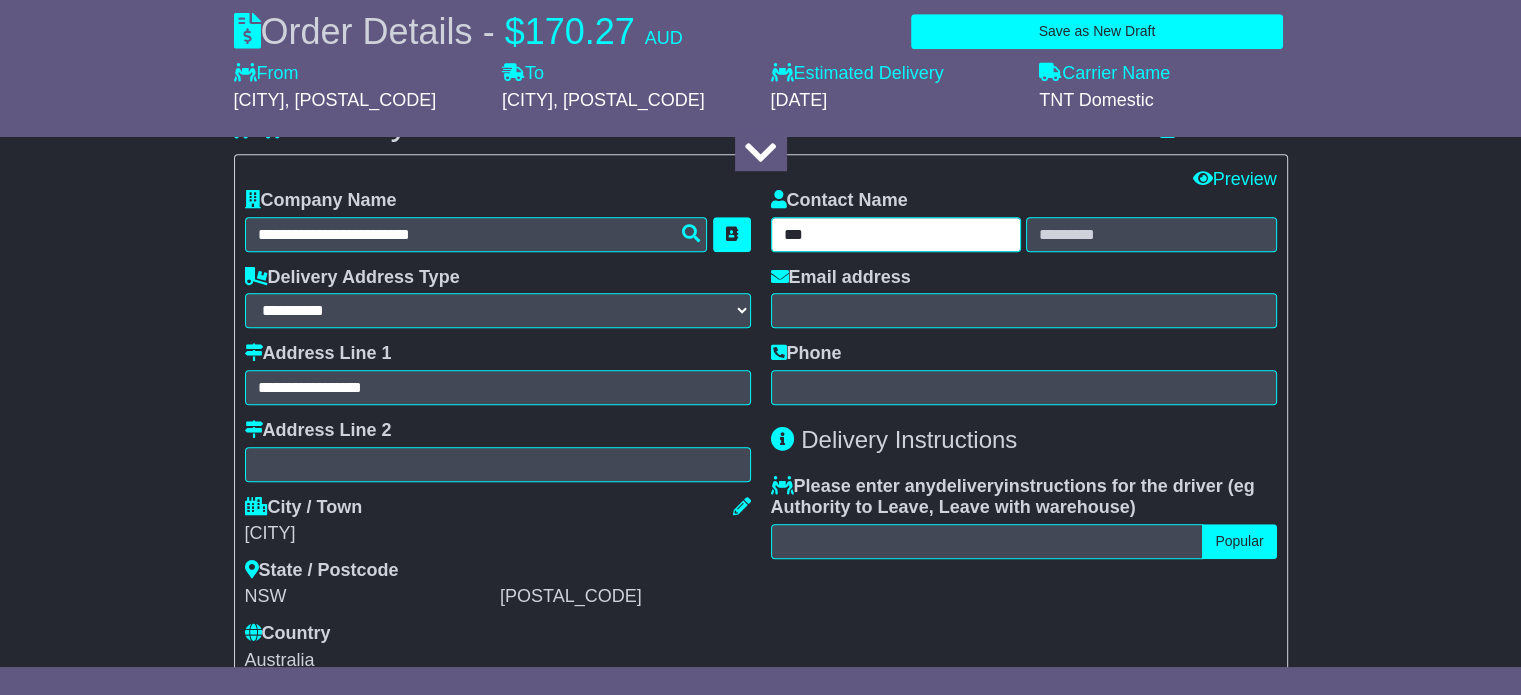 type on "***" 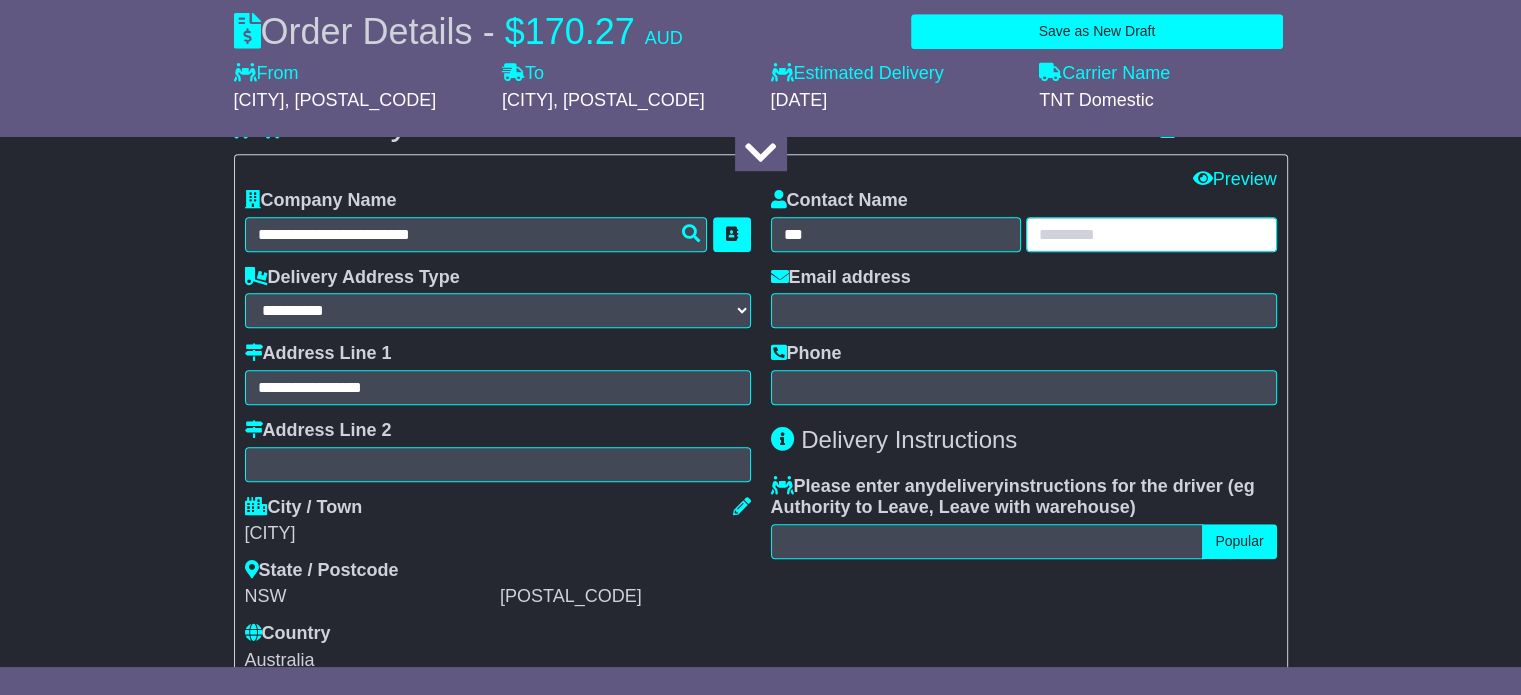 paste on "**********" 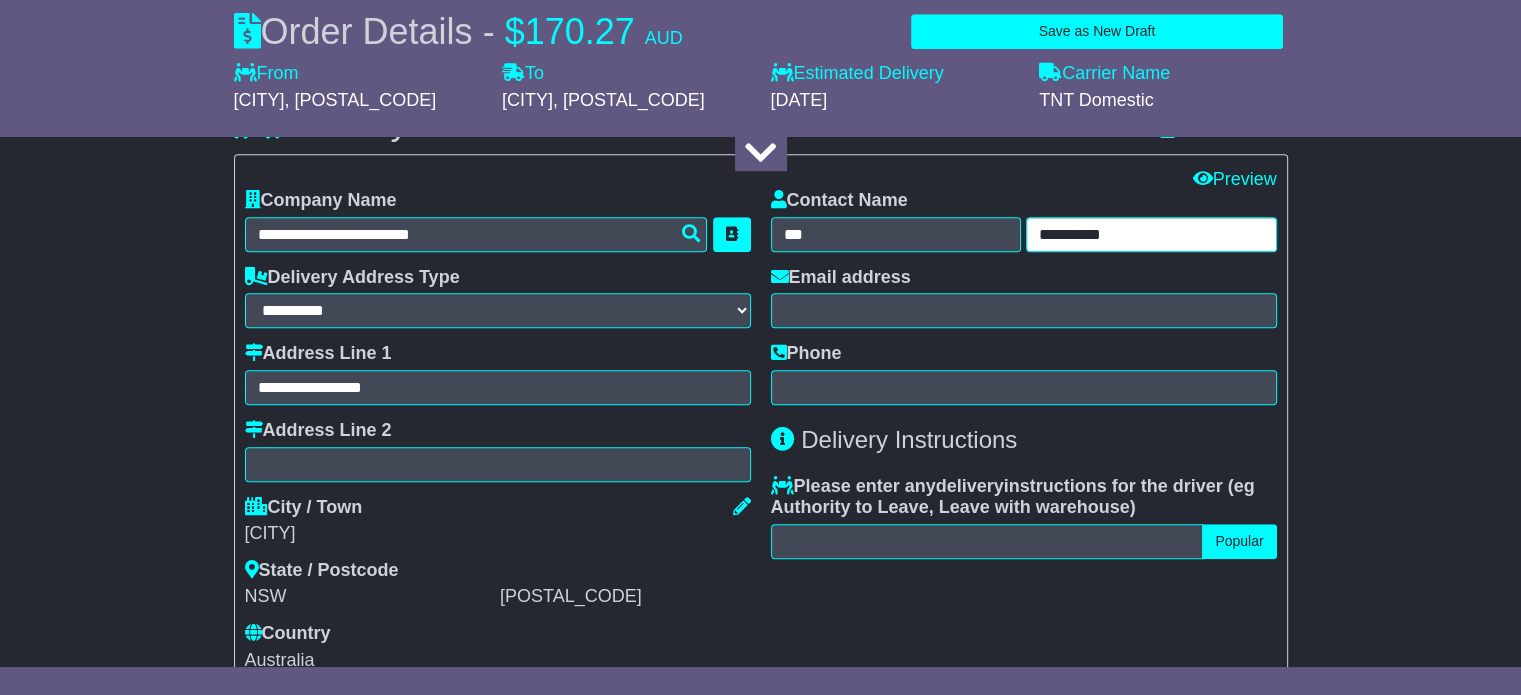 type on "**********" 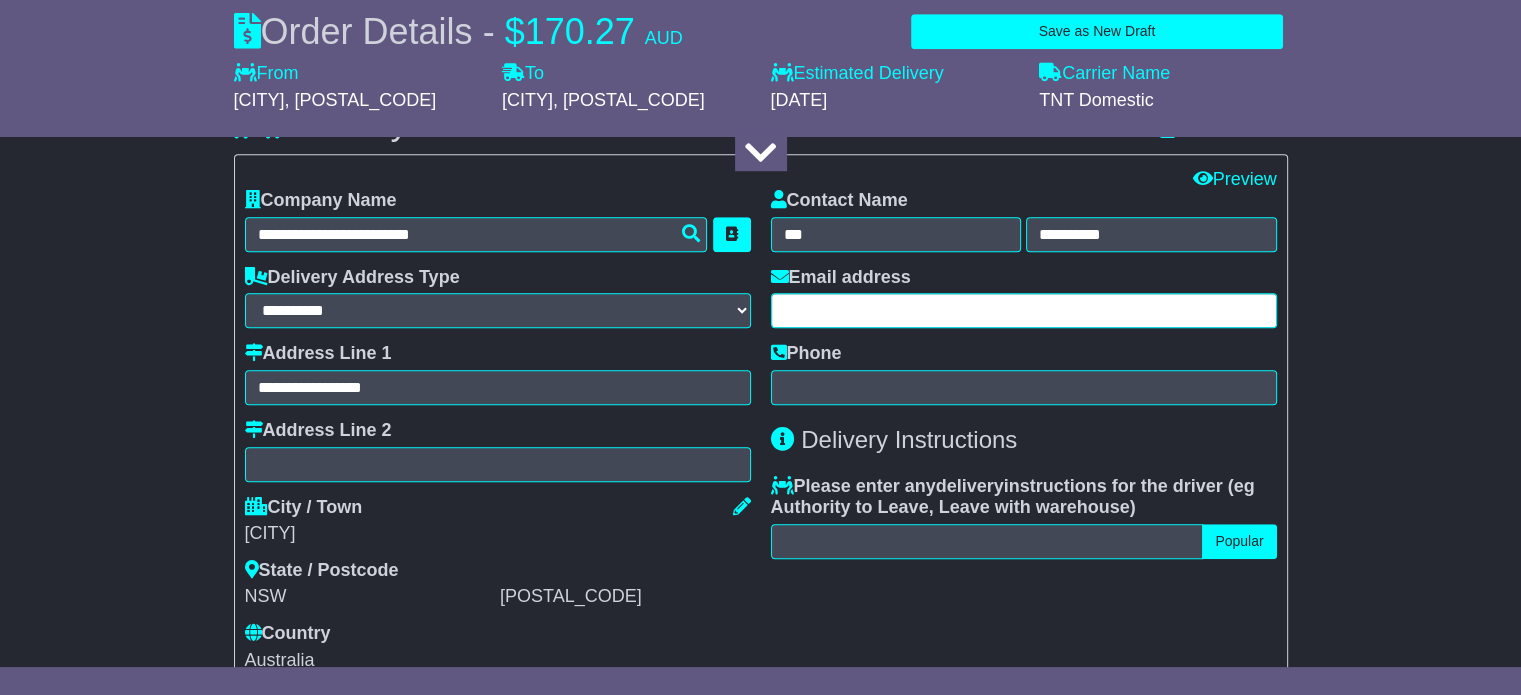 click at bounding box center [1024, 310] 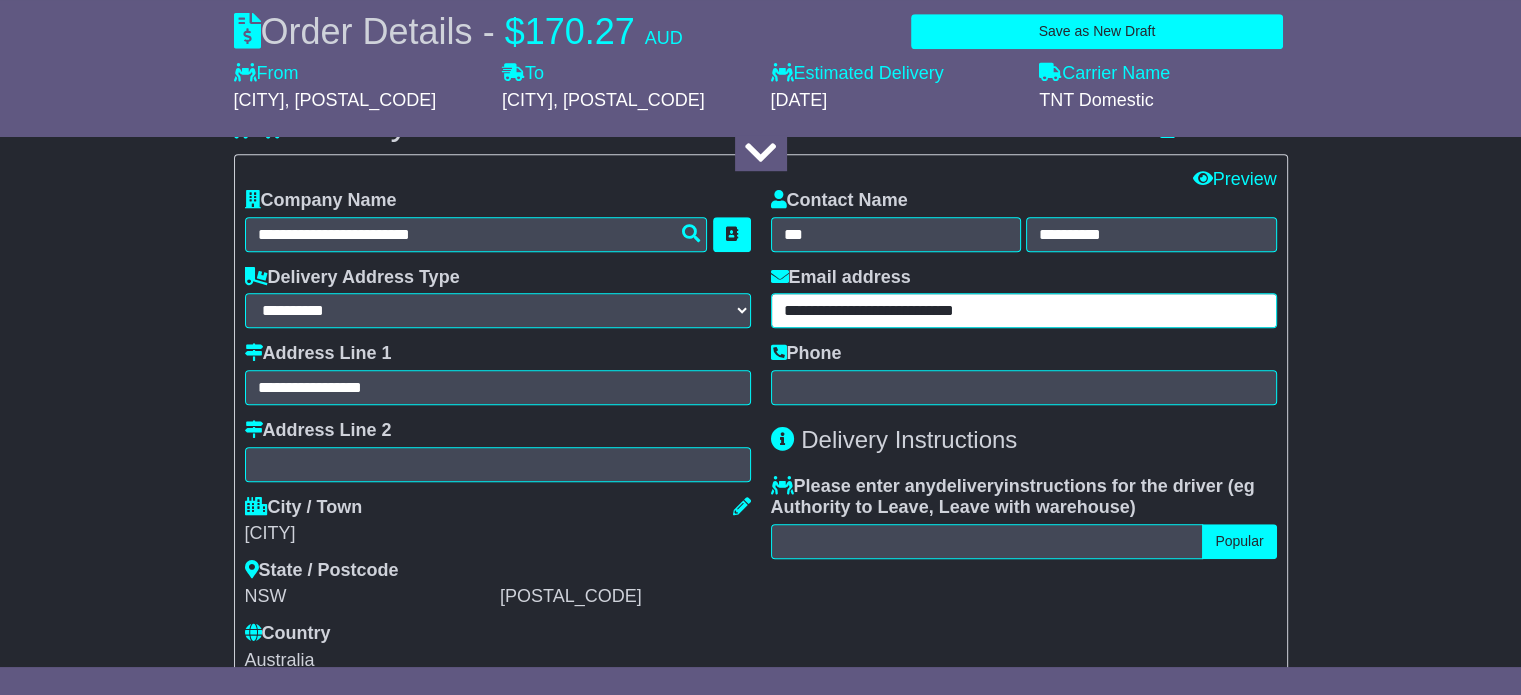 type on "**********" 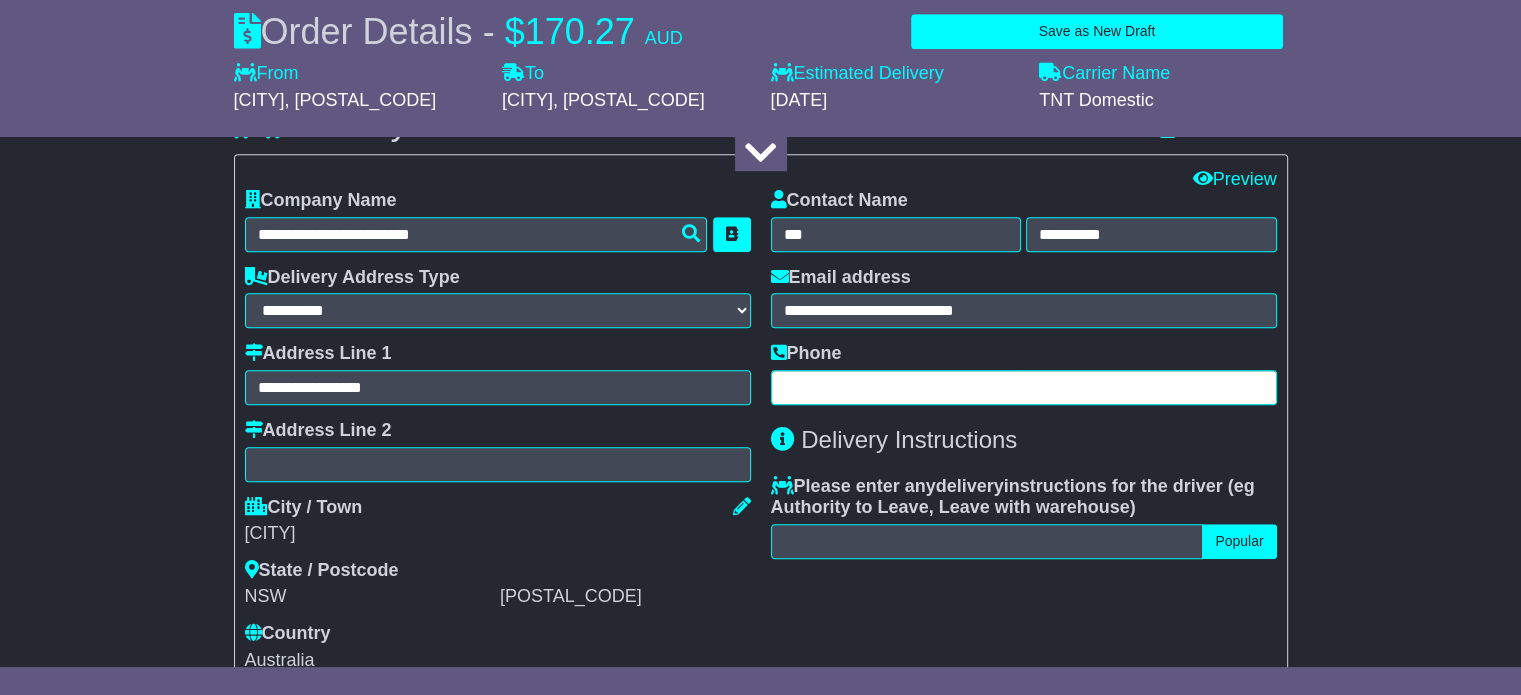 click at bounding box center [1024, 387] 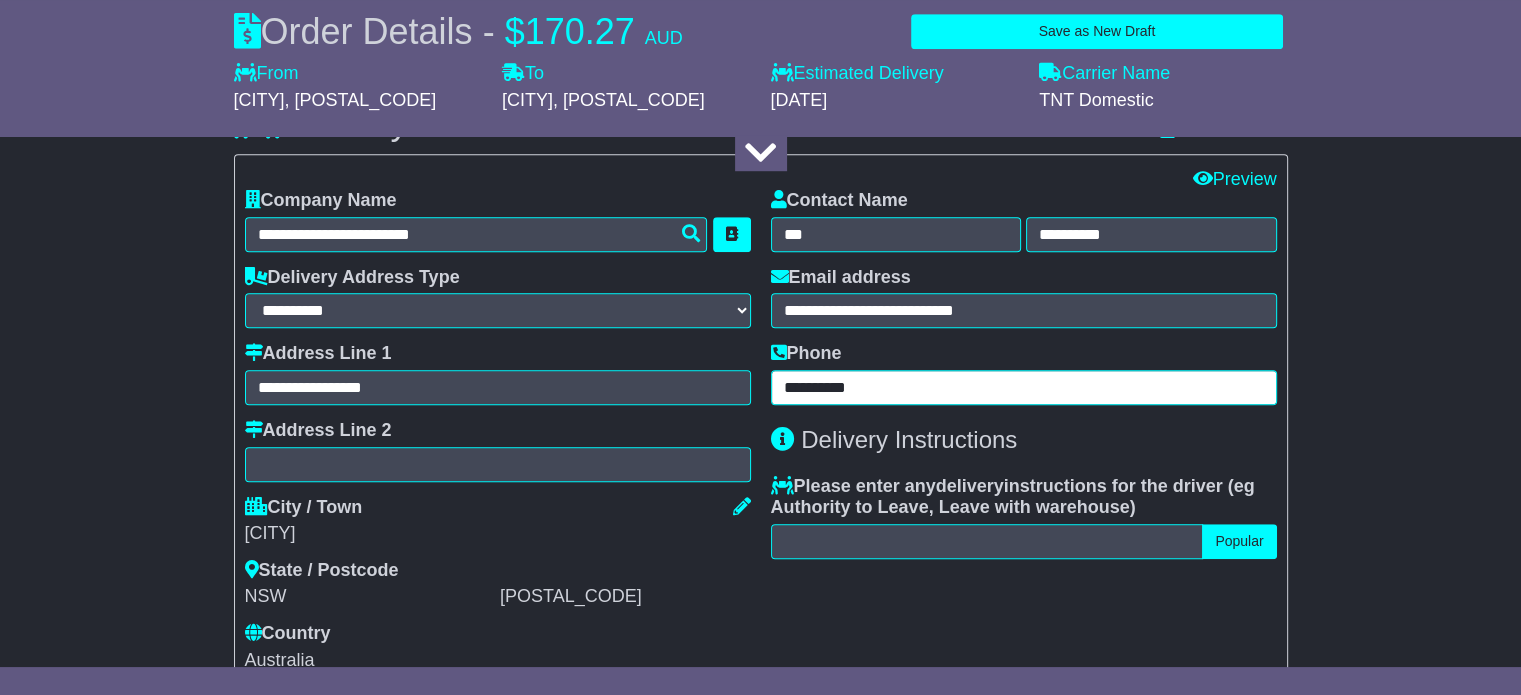 type on "**********" 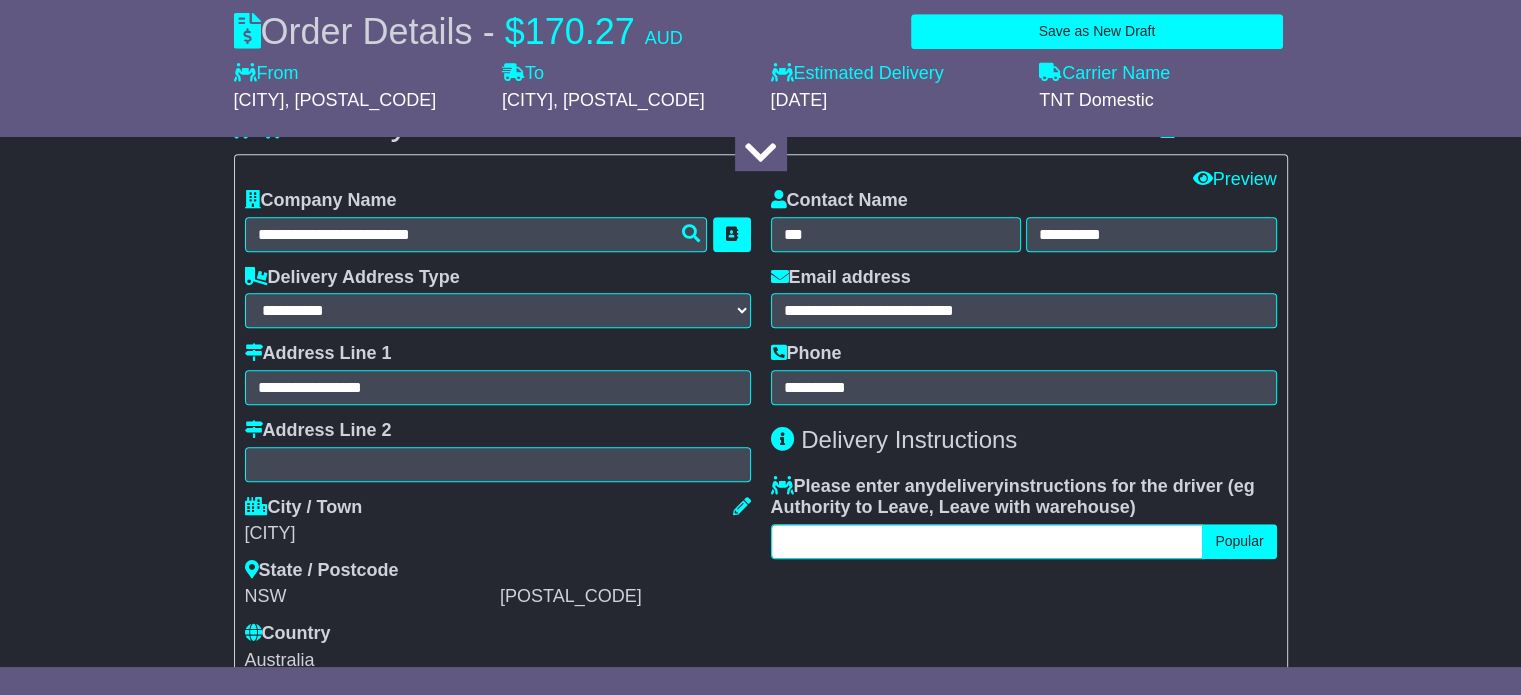 click at bounding box center [987, 541] 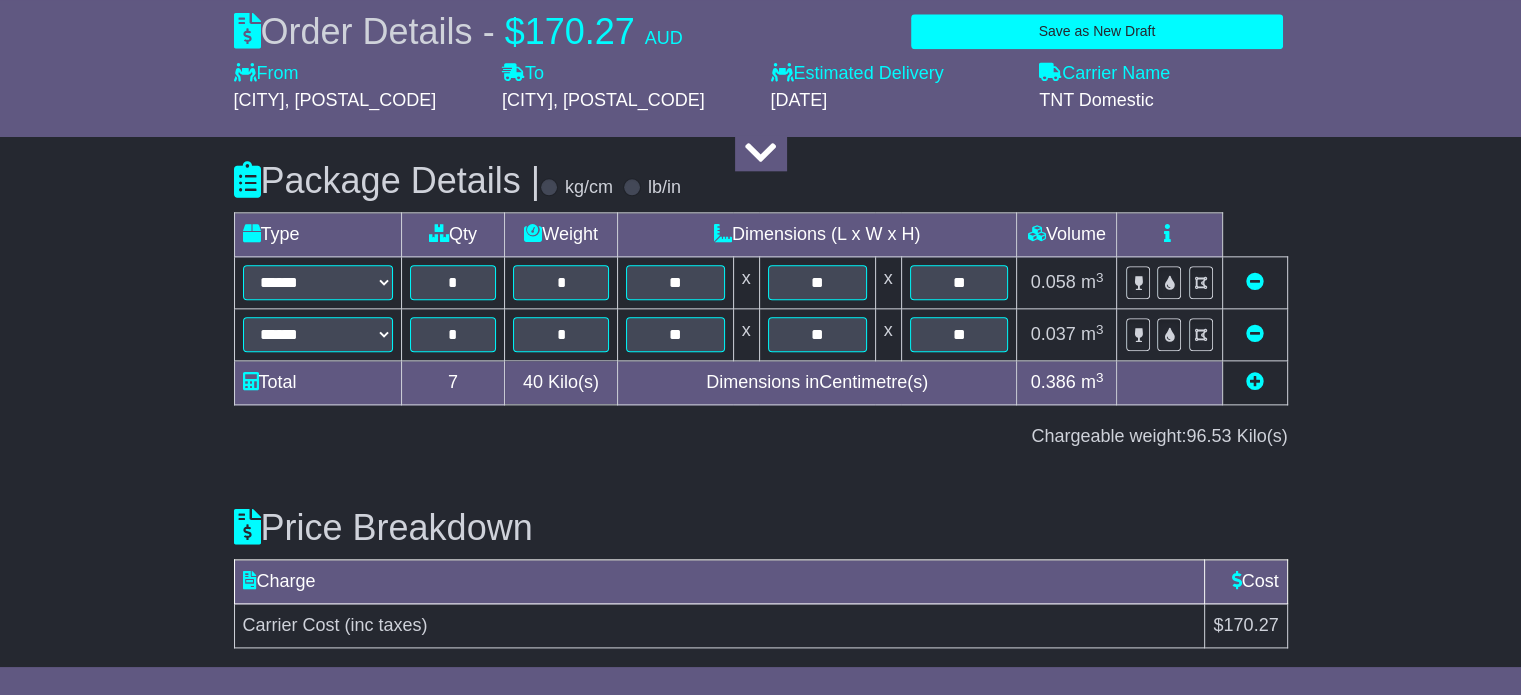 scroll, scrollTop: 2467, scrollLeft: 0, axis: vertical 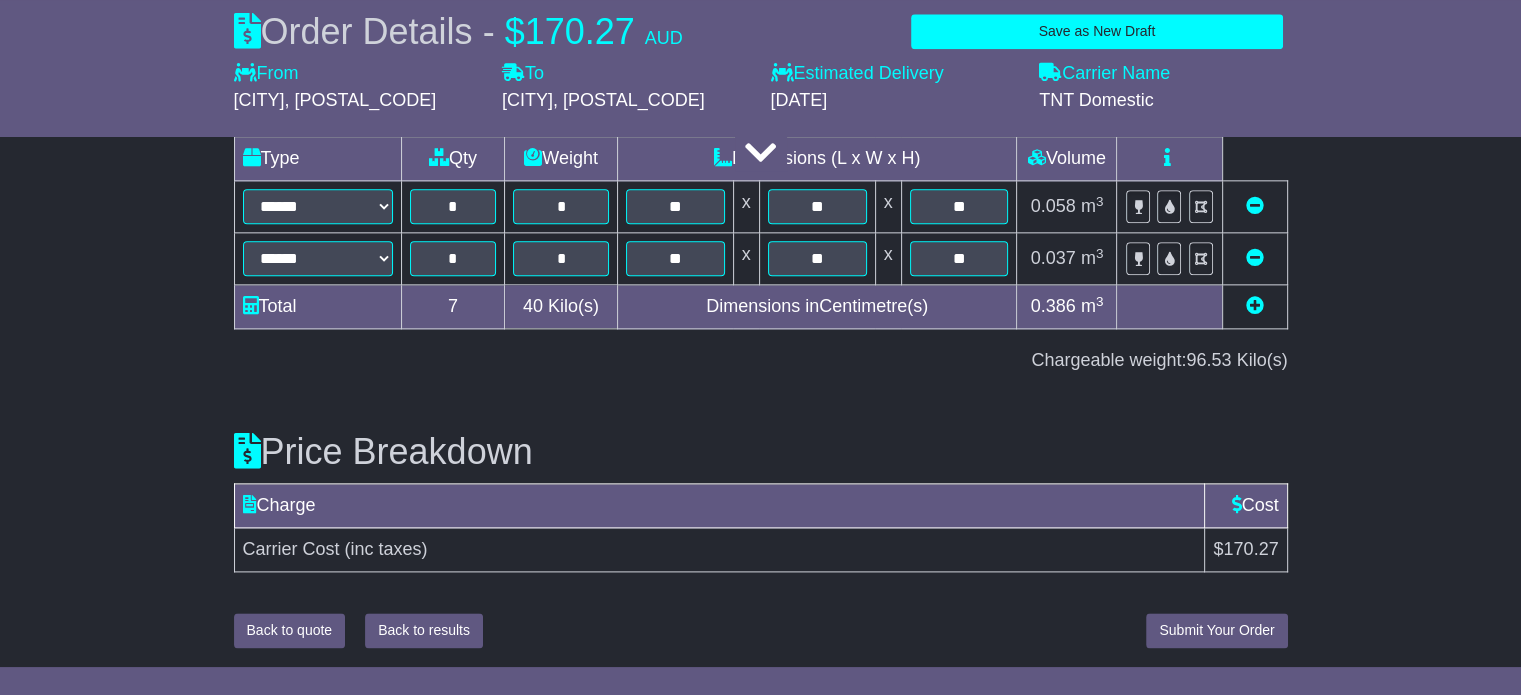 type on "*********" 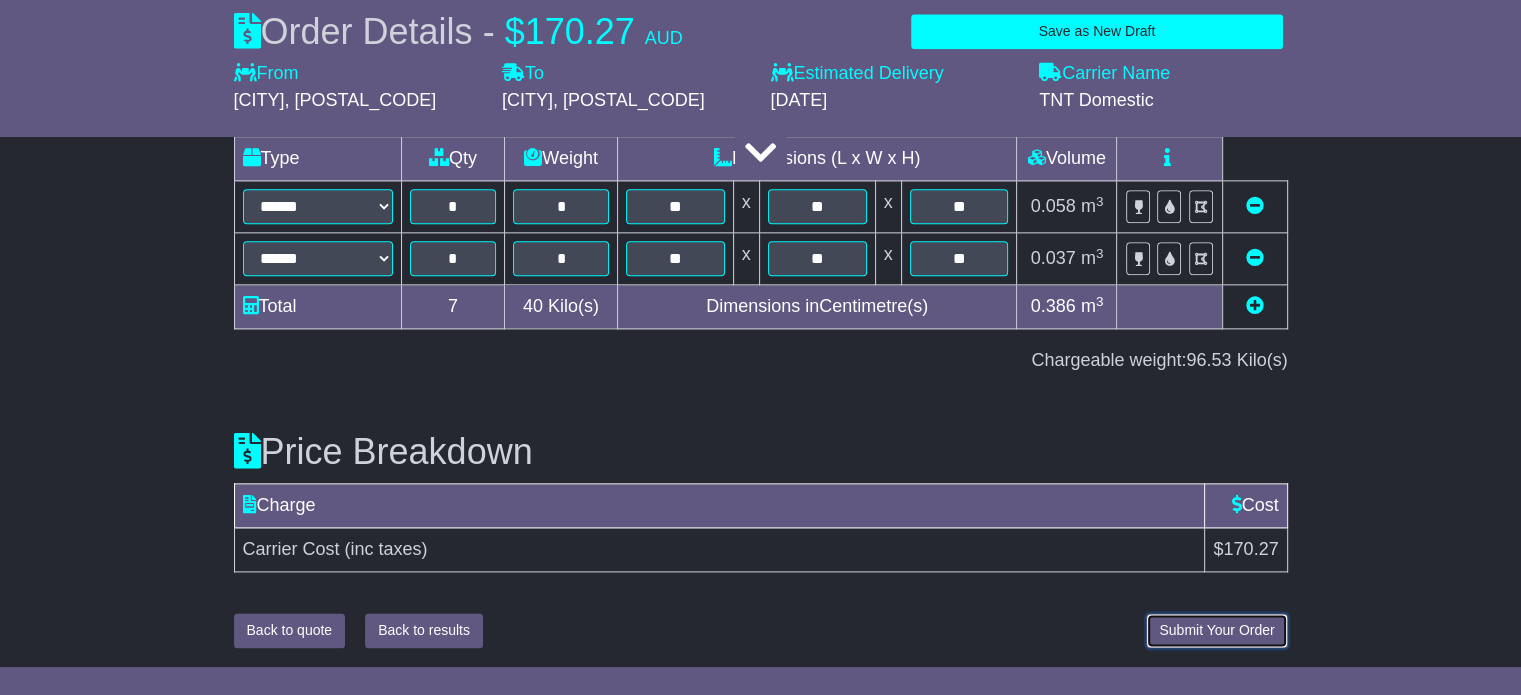 click on "Submit Your Order" at bounding box center [1216, 630] 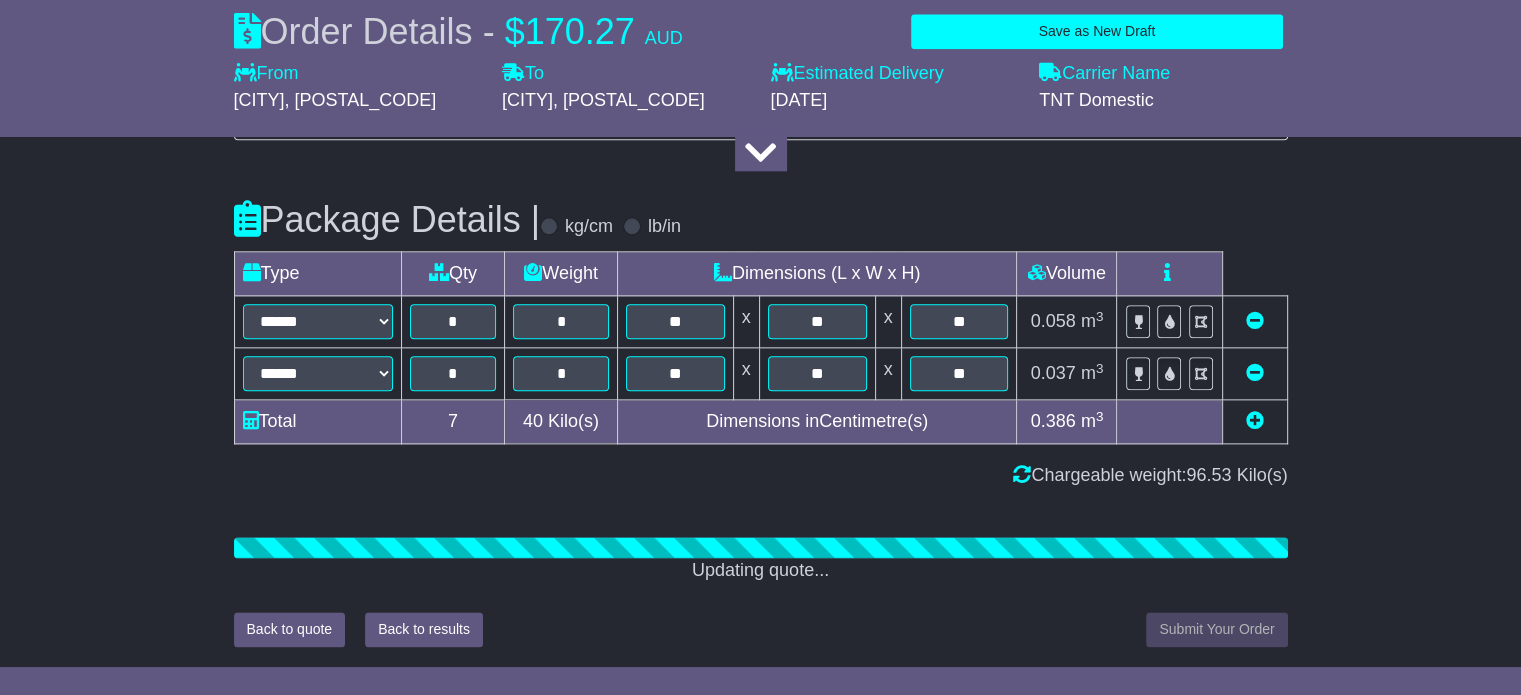 scroll, scrollTop: 2467, scrollLeft: 0, axis: vertical 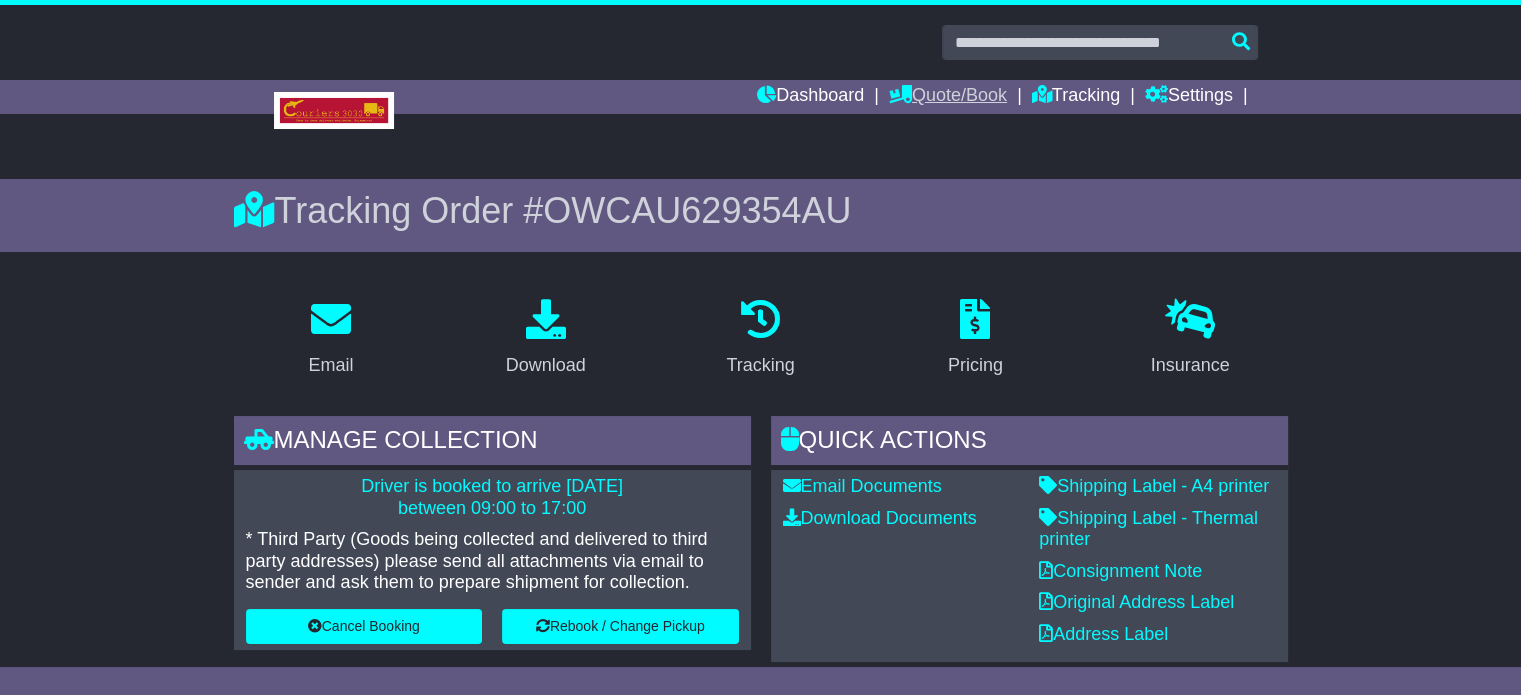 click on "Quote/Book" at bounding box center (948, 97) 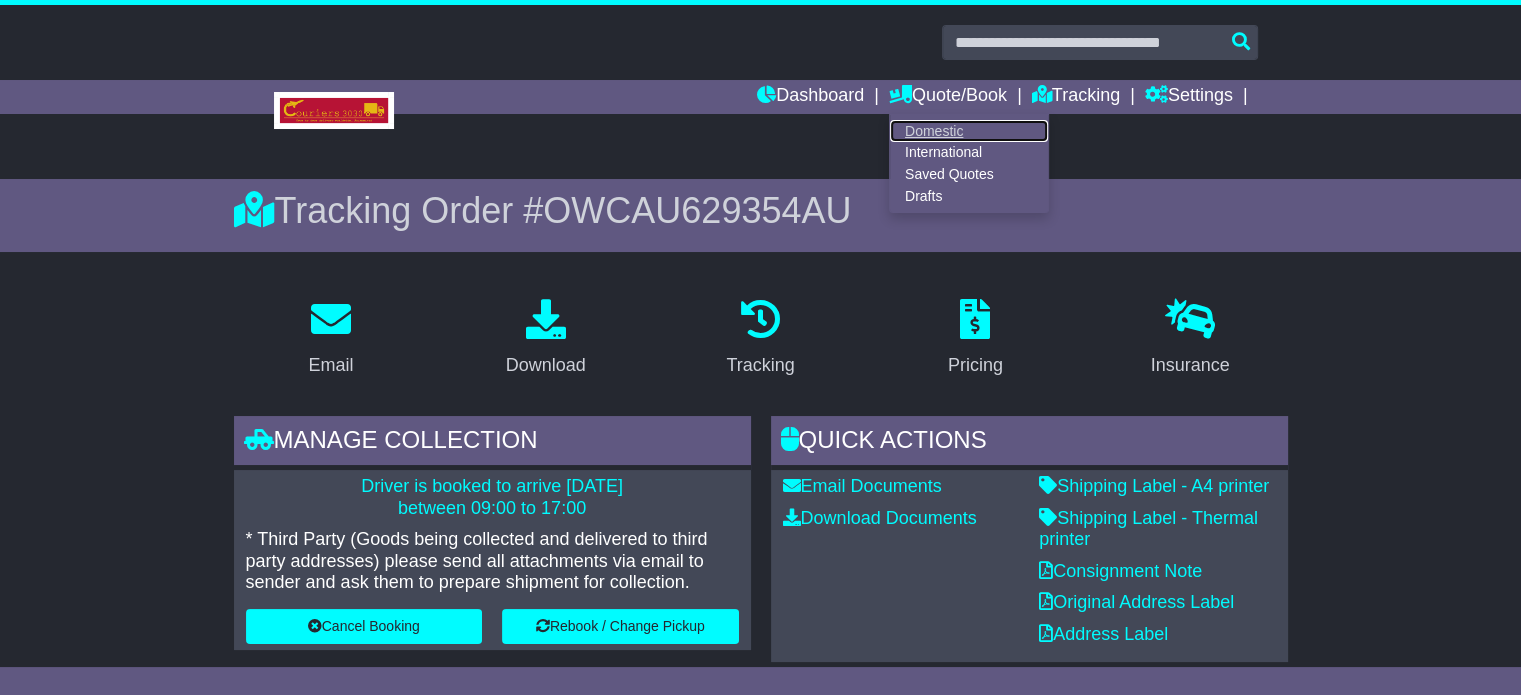 click on "Domestic" at bounding box center (969, 131) 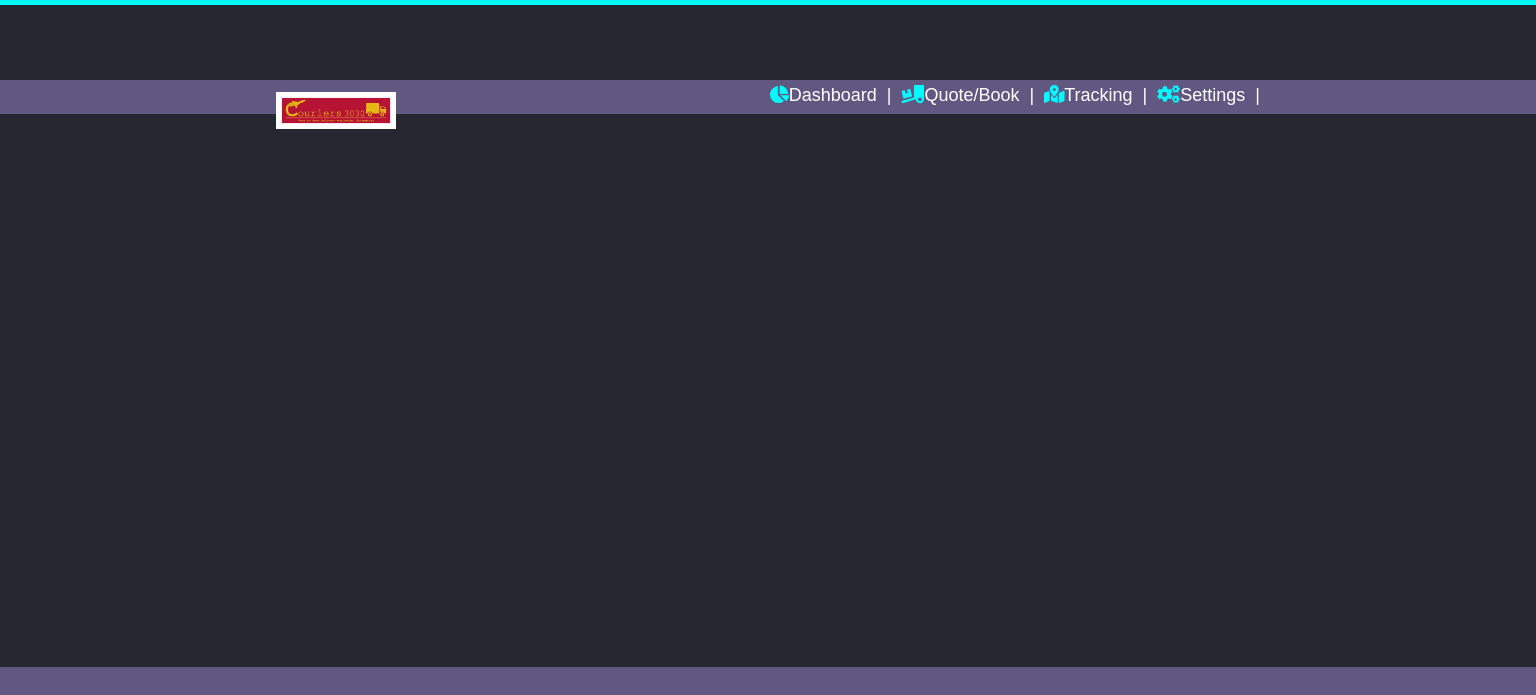scroll, scrollTop: 0, scrollLeft: 0, axis: both 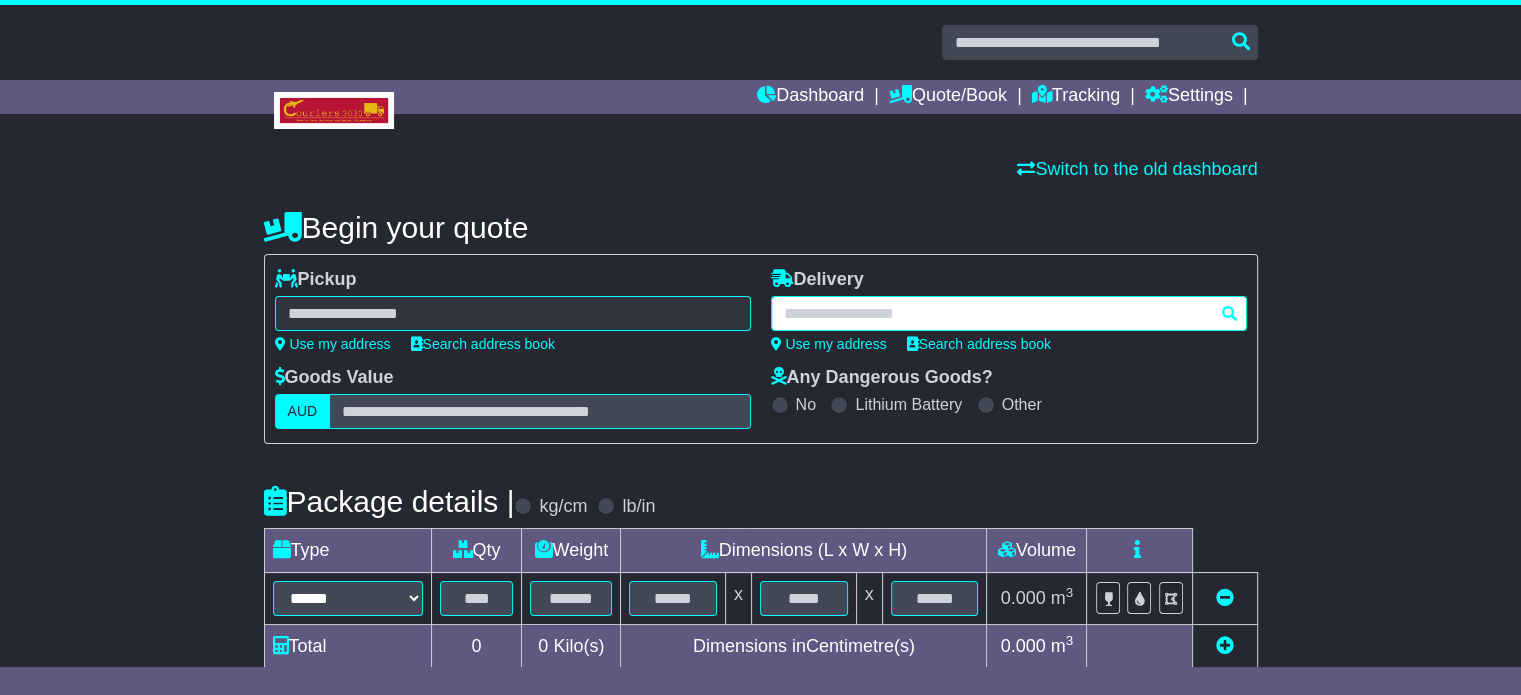 click at bounding box center [1009, 313] 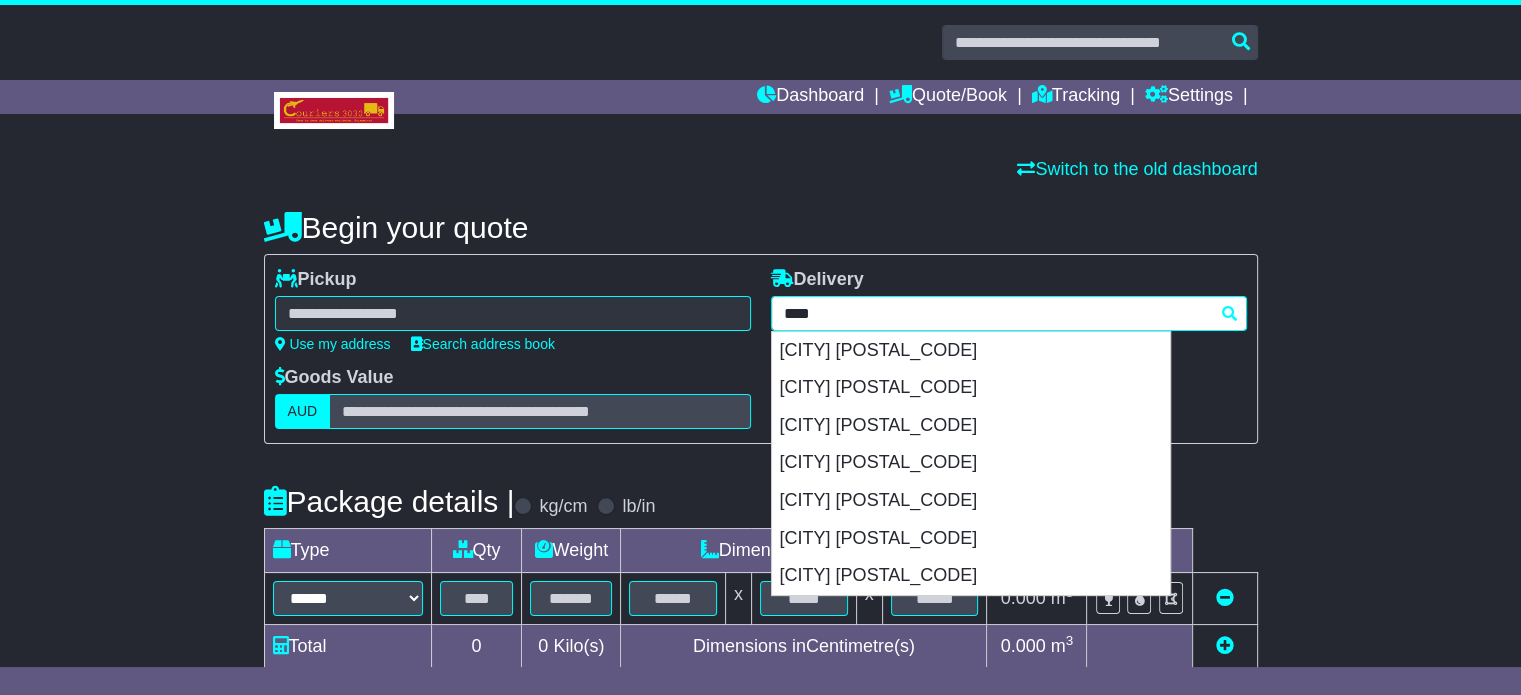 drag, startPoint x: 884, startPoint y: 311, endPoint x: 728, endPoint y: 307, distance: 156.05127 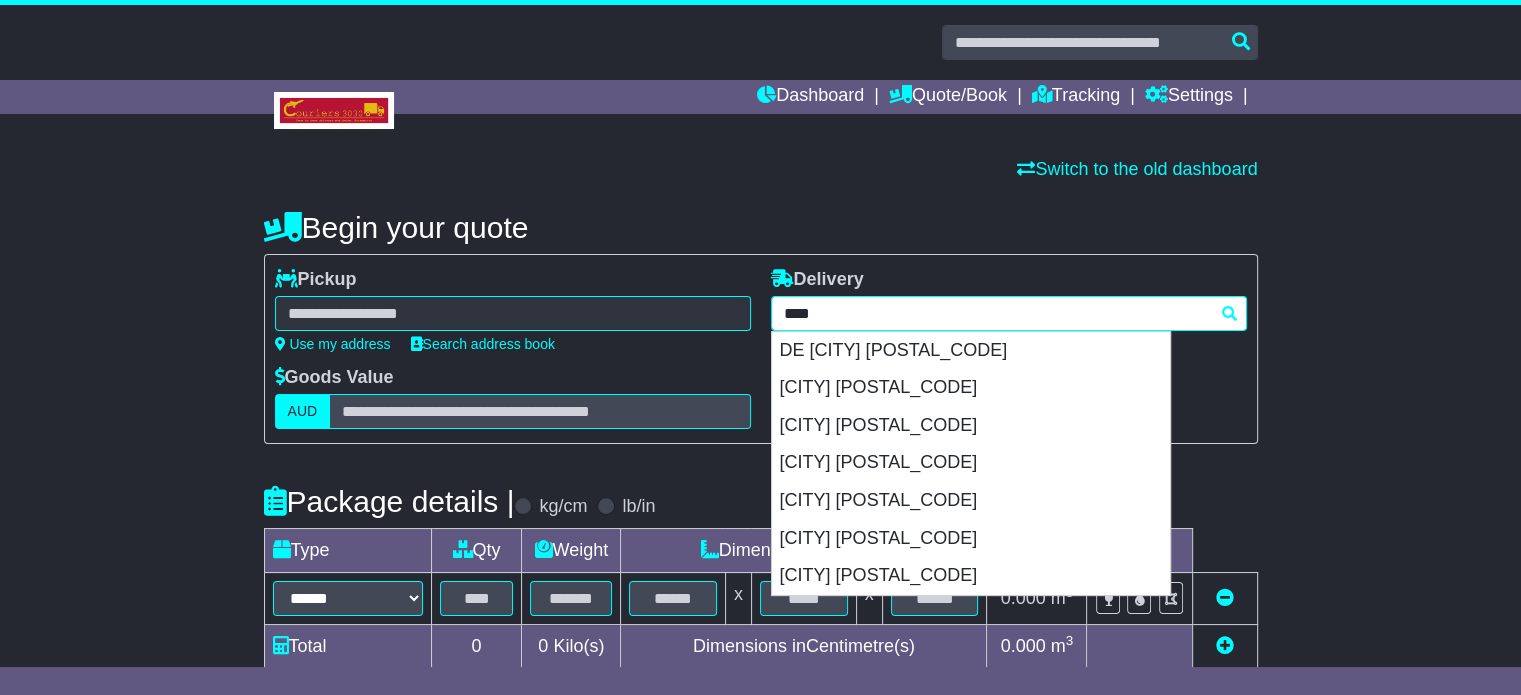 click on "**********" at bounding box center [1009, 310] 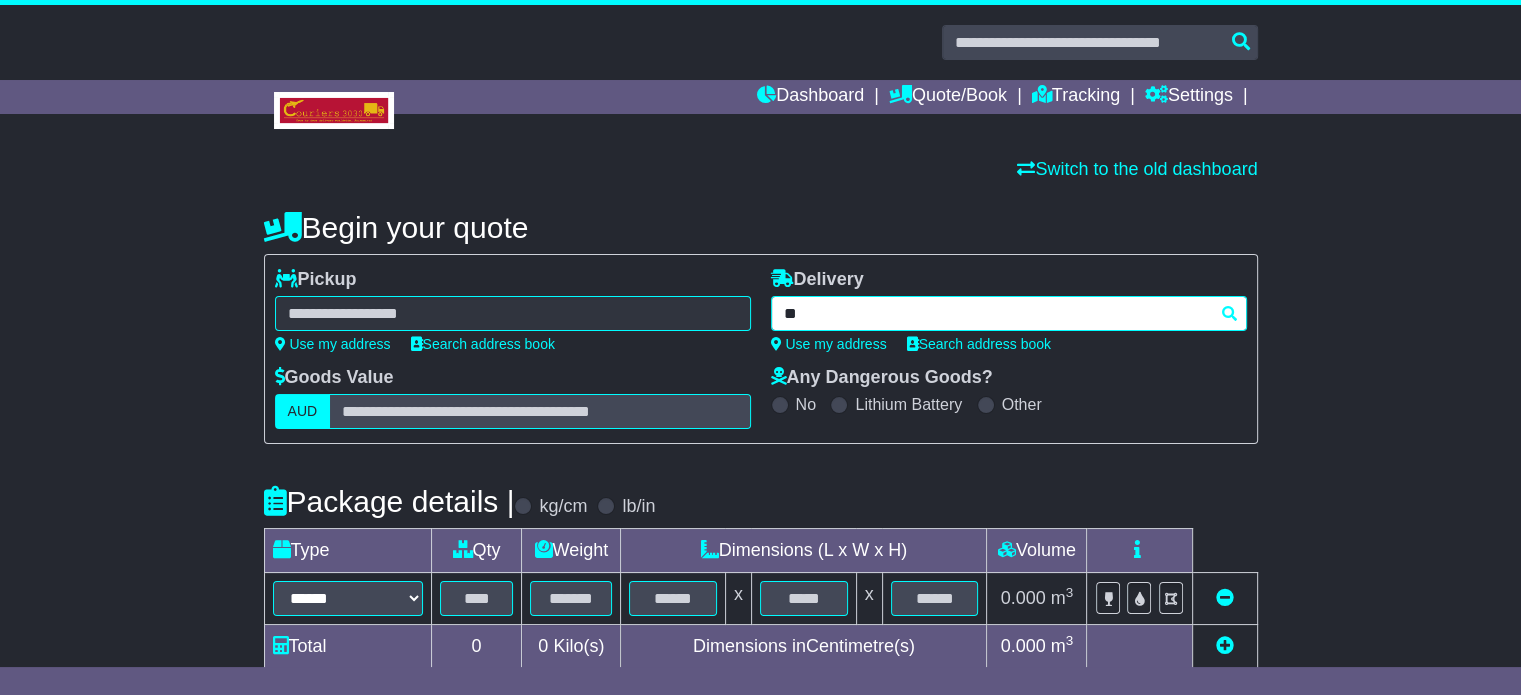 drag, startPoint x: 844, startPoint y: 305, endPoint x: 722, endPoint y: 307, distance: 122.016396 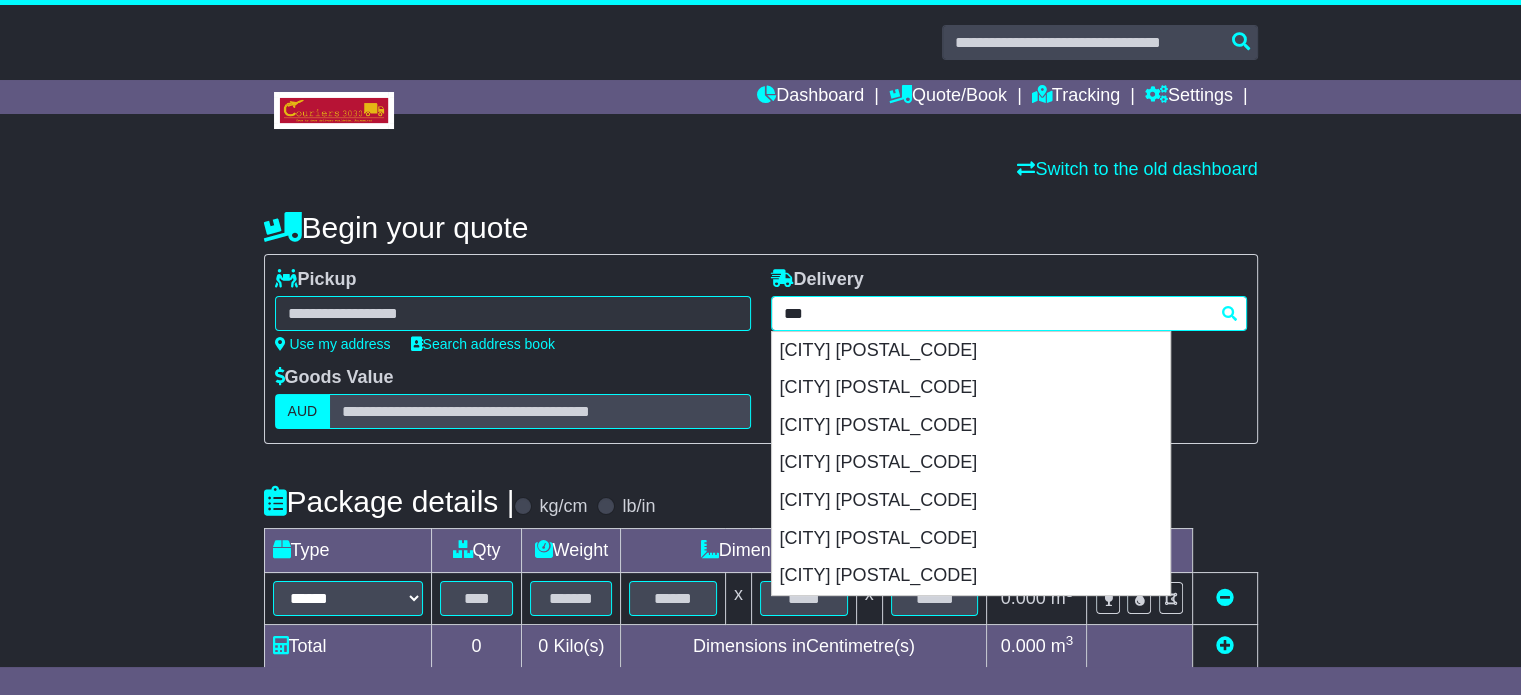 type on "****" 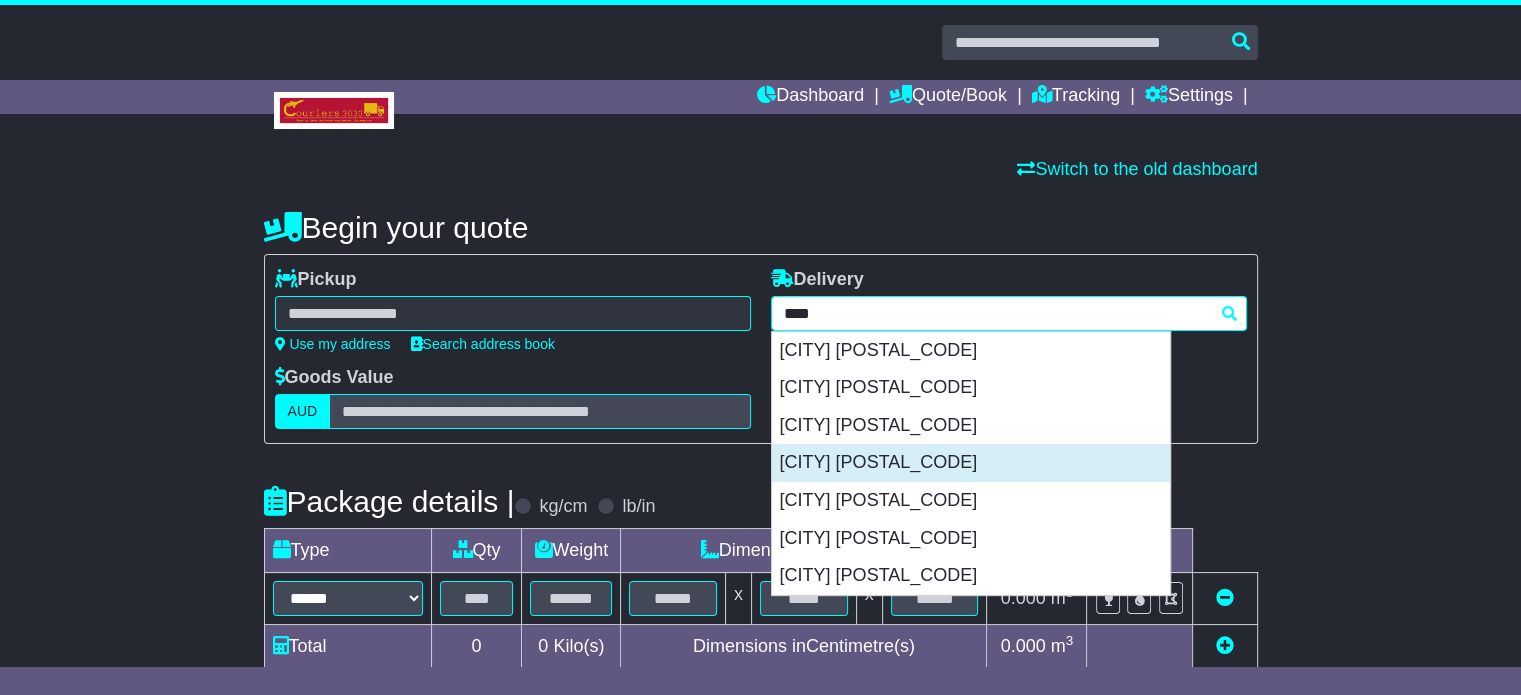 drag, startPoint x: 867, startPoint y: 390, endPoint x: 887, endPoint y: 460, distance: 72.8011 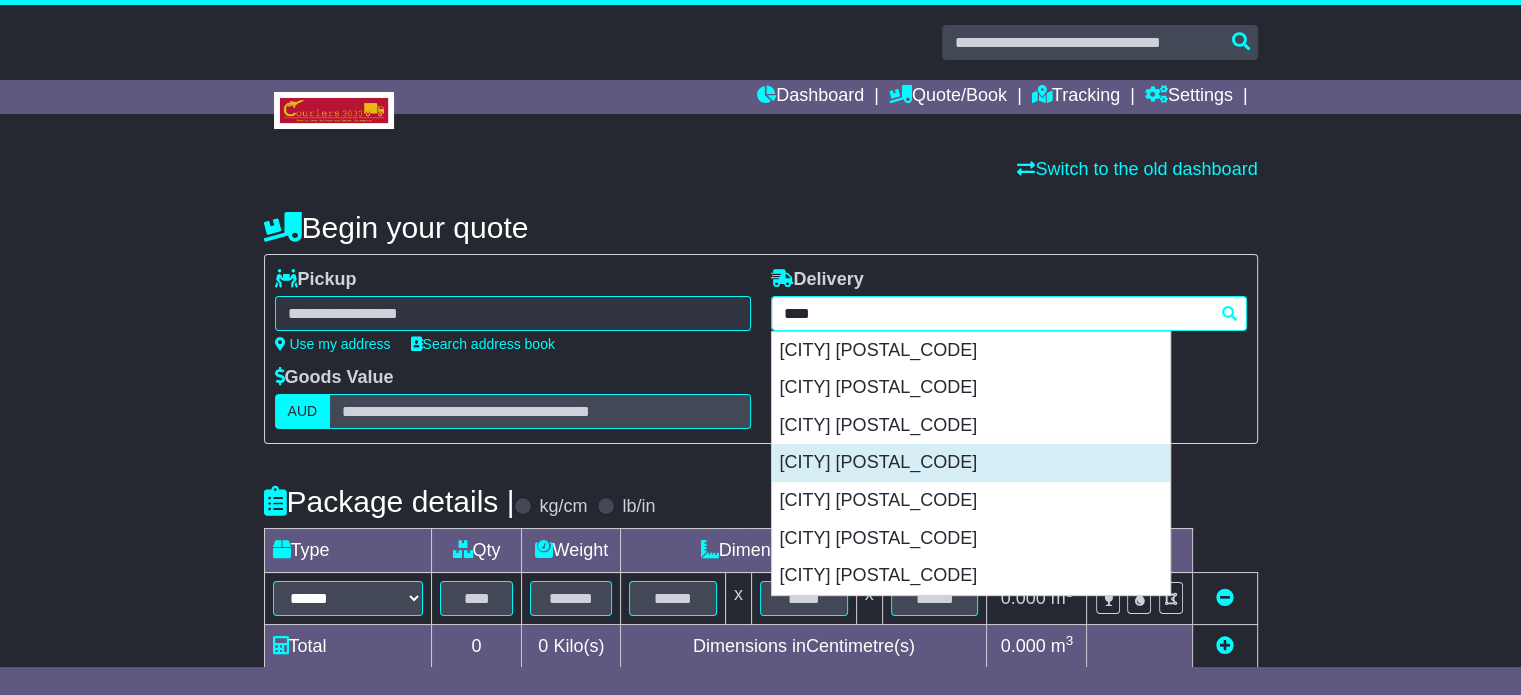 click on "[CITY] [POSTAL_CODE]" at bounding box center (971, 463) 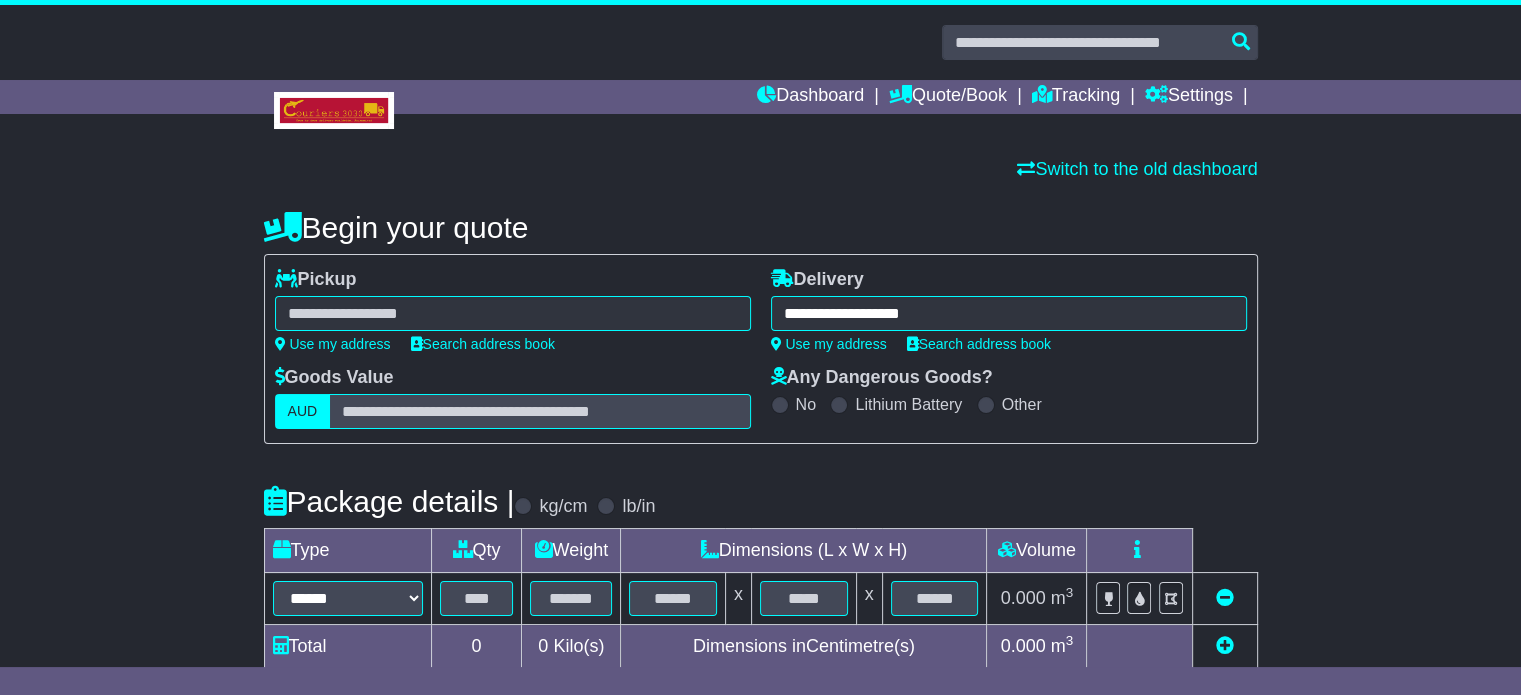type on "**********" 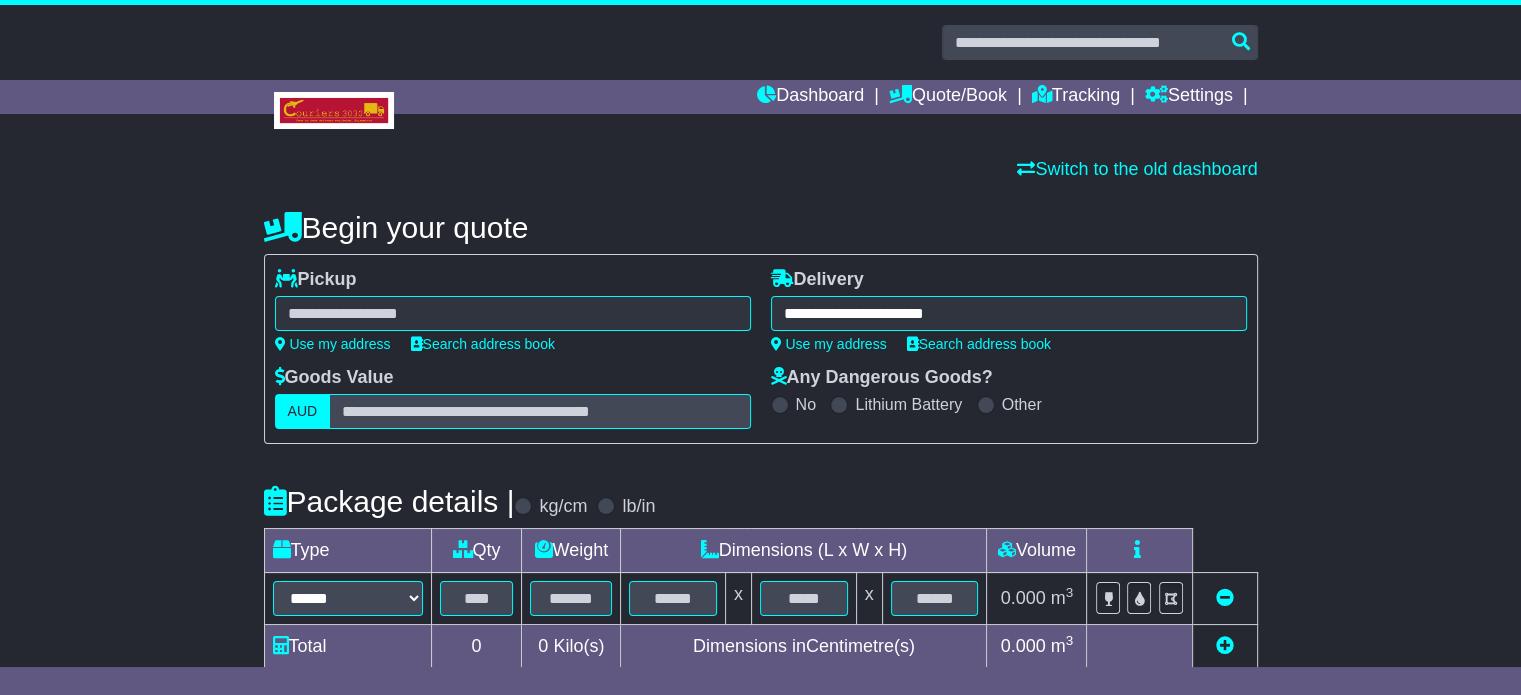 click on "**********" at bounding box center [513, 310] 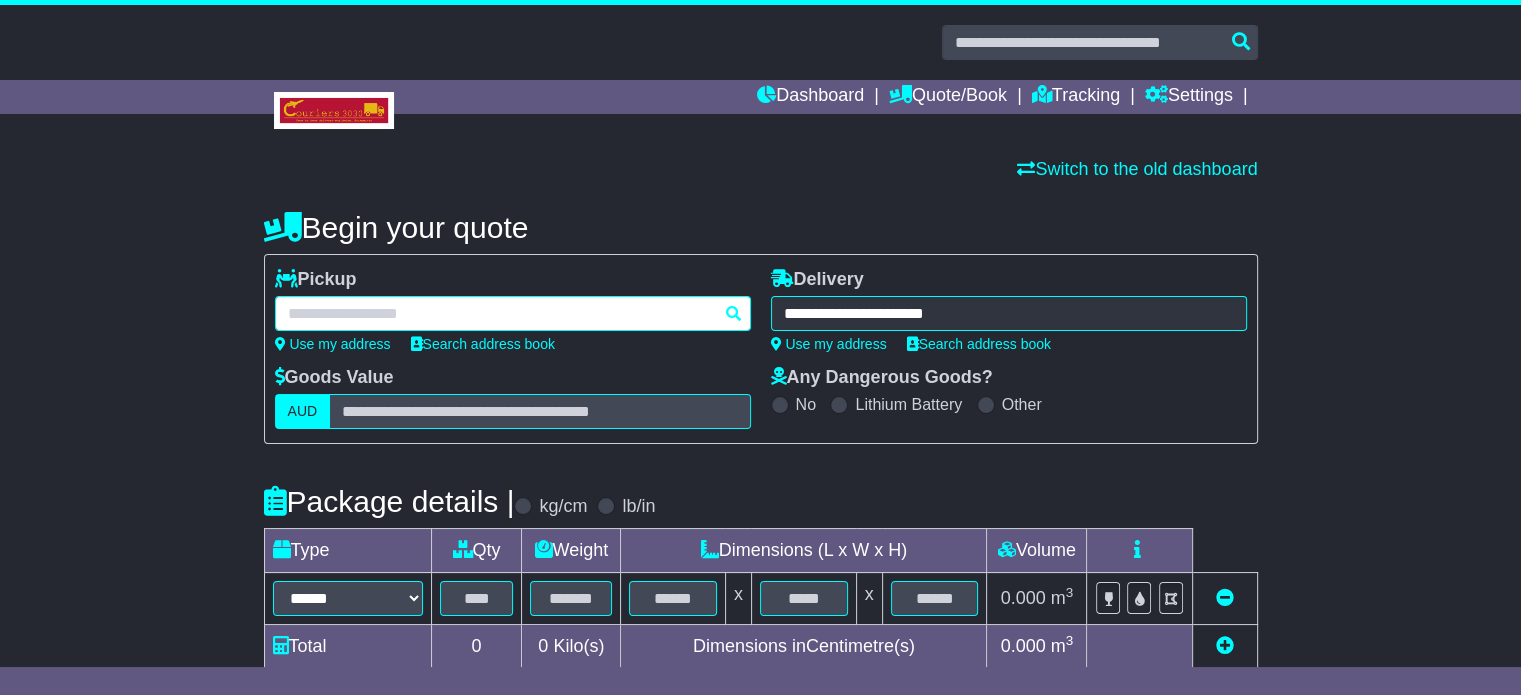 click at bounding box center [513, 313] 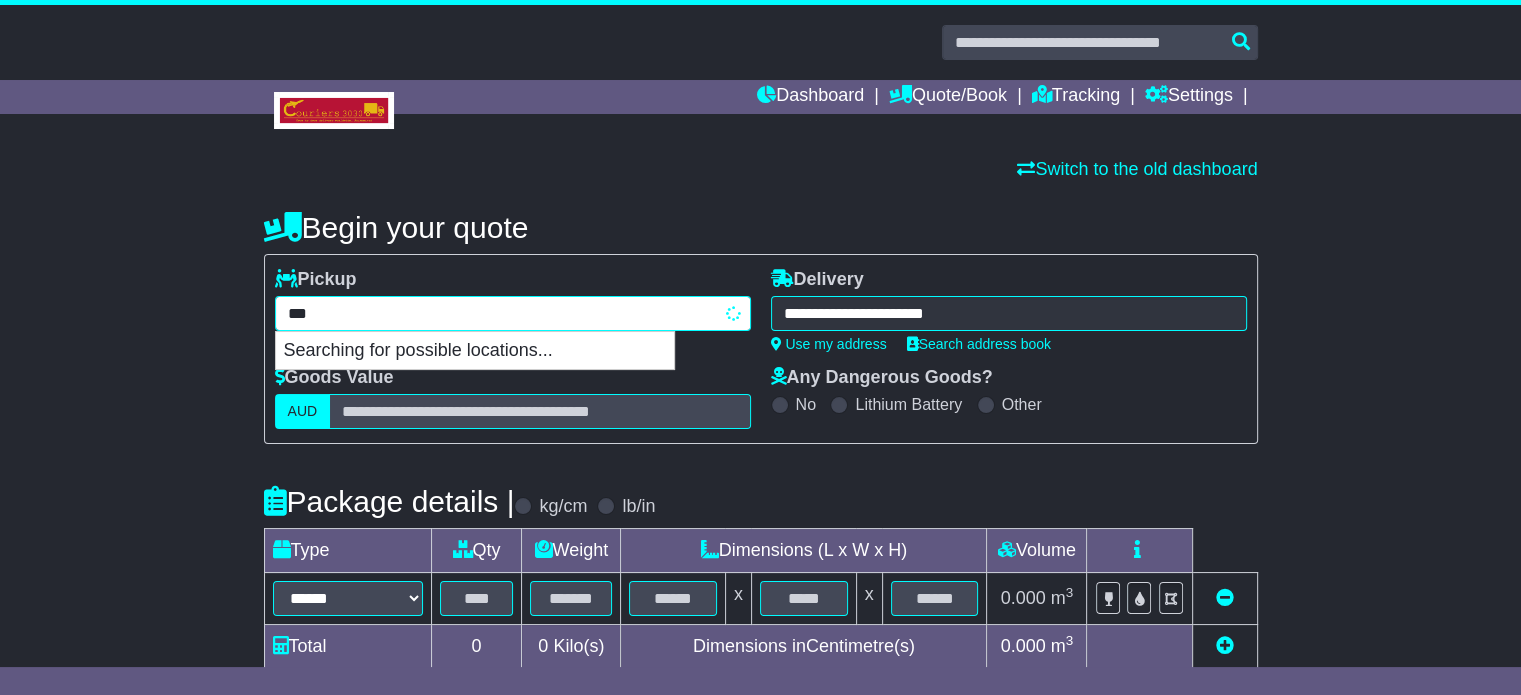 type on "****" 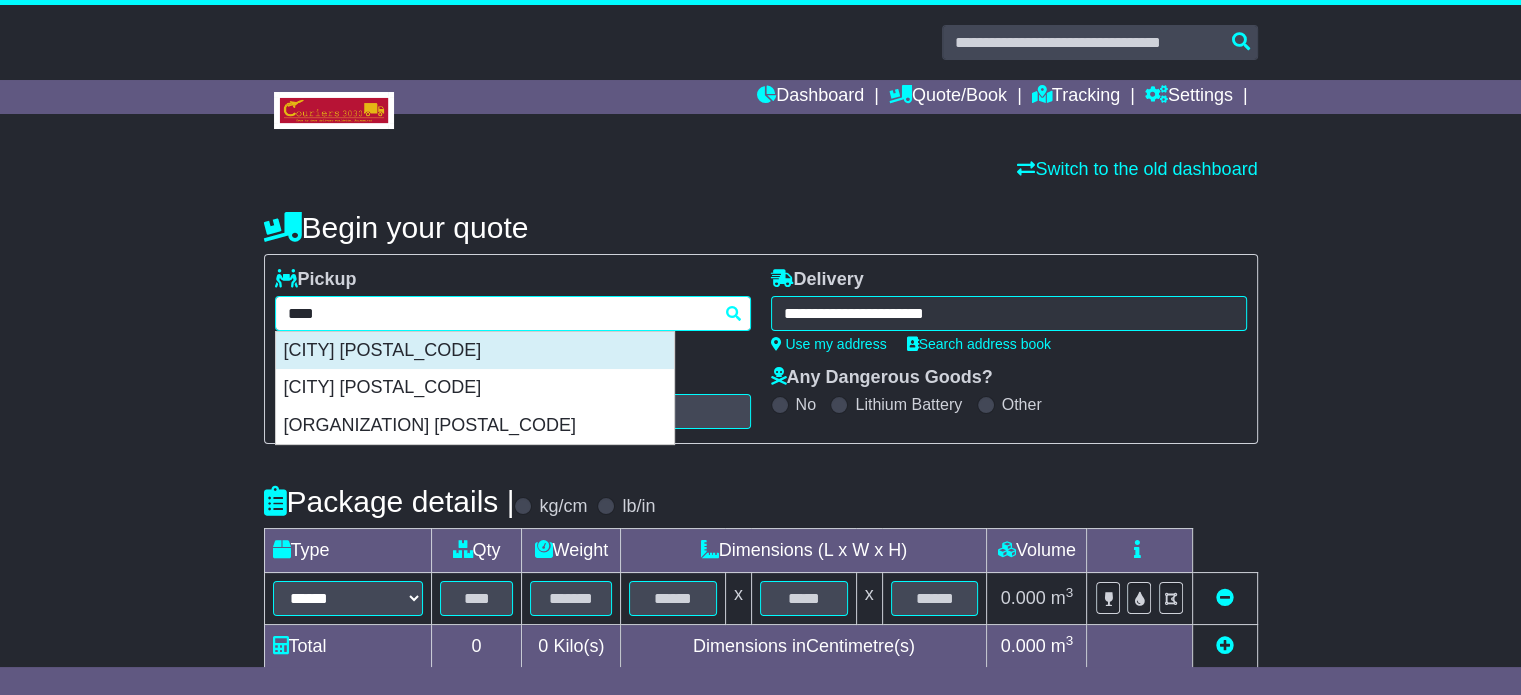 click on "[CITY] [POSTAL_CODE]" at bounding box center [475, 351] 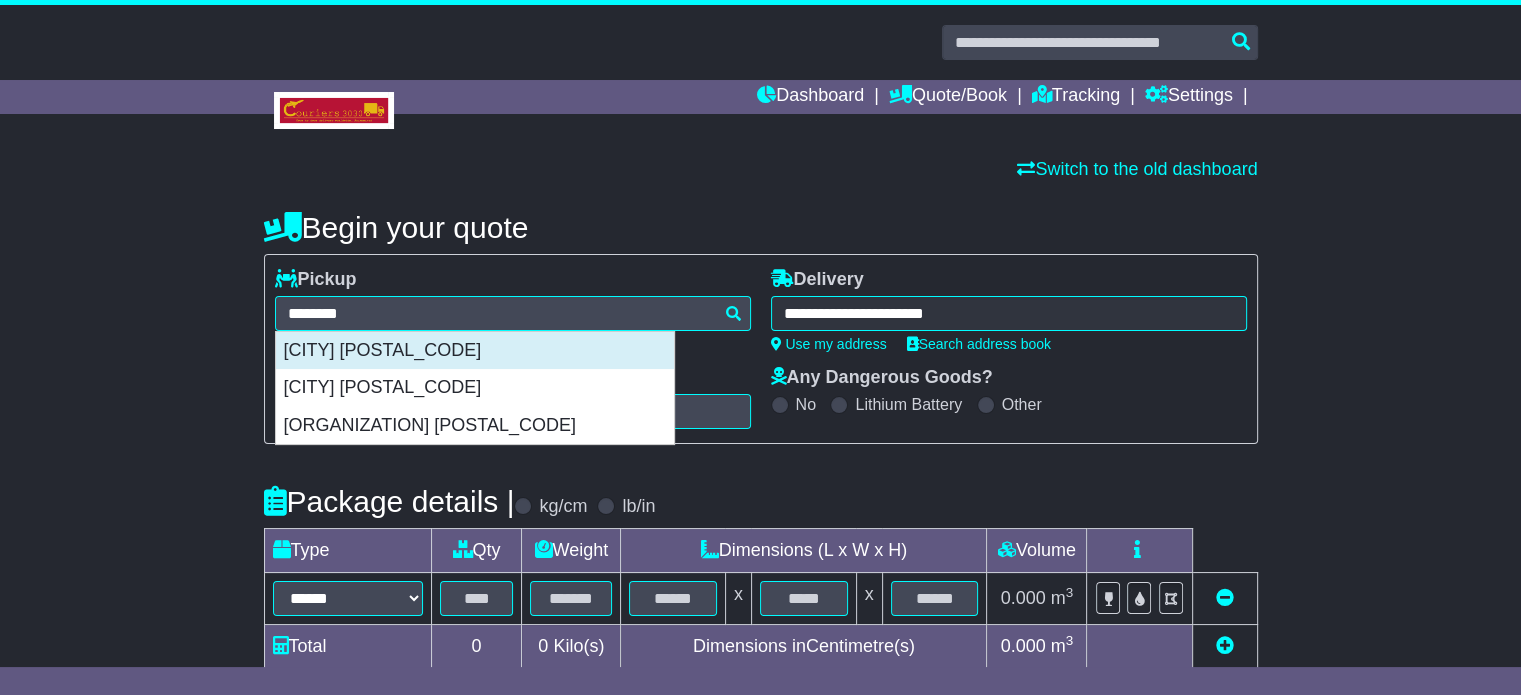 type on "**********" 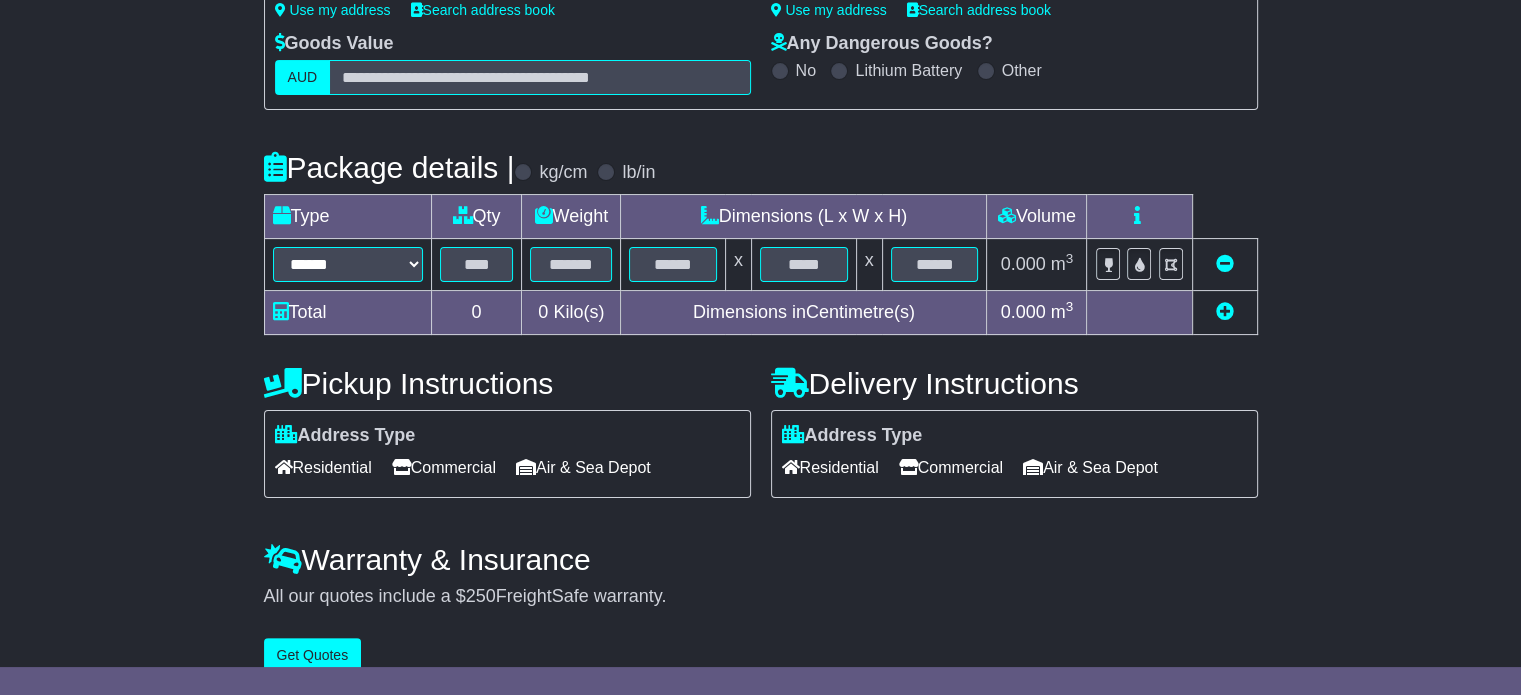 scroll, scrollTop: 360, scrollLeft: 0, axis: vertical 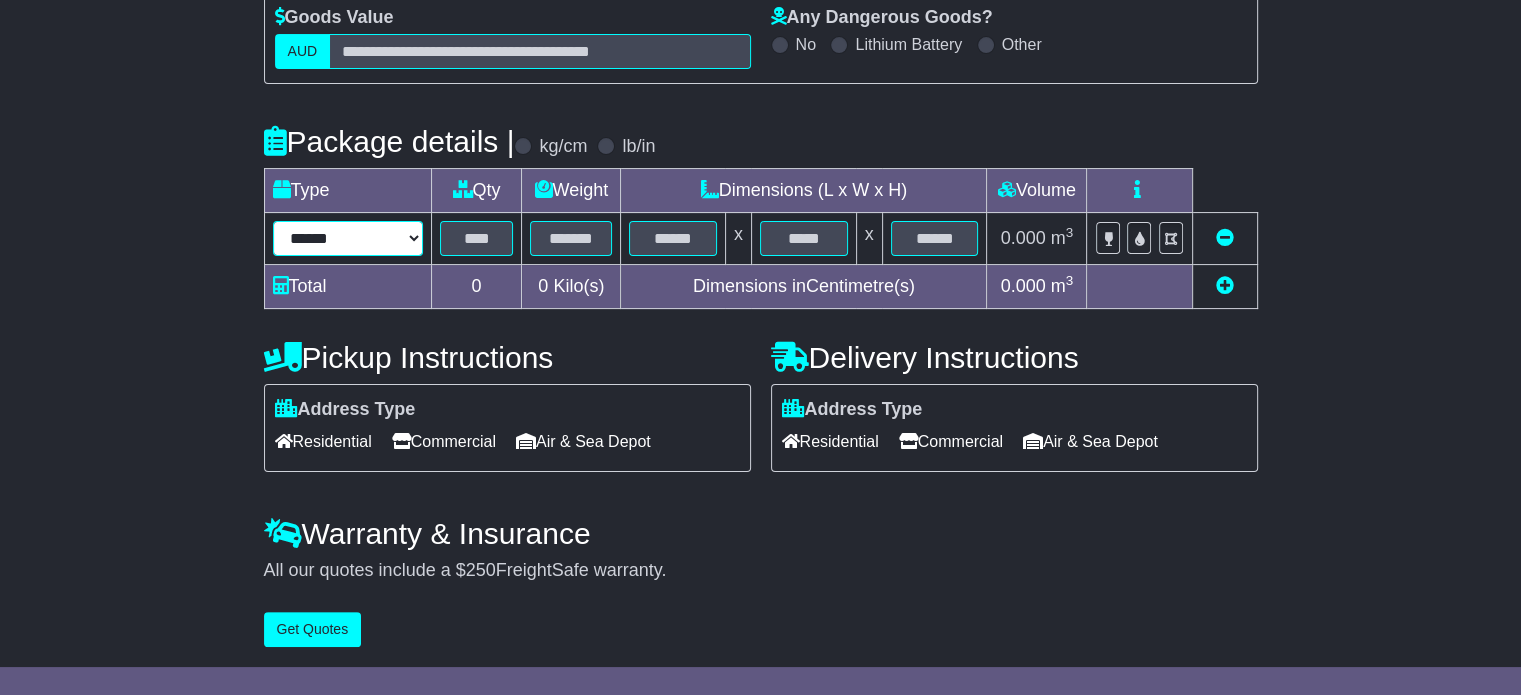 click on "**********" at bounding box center [348, 238] 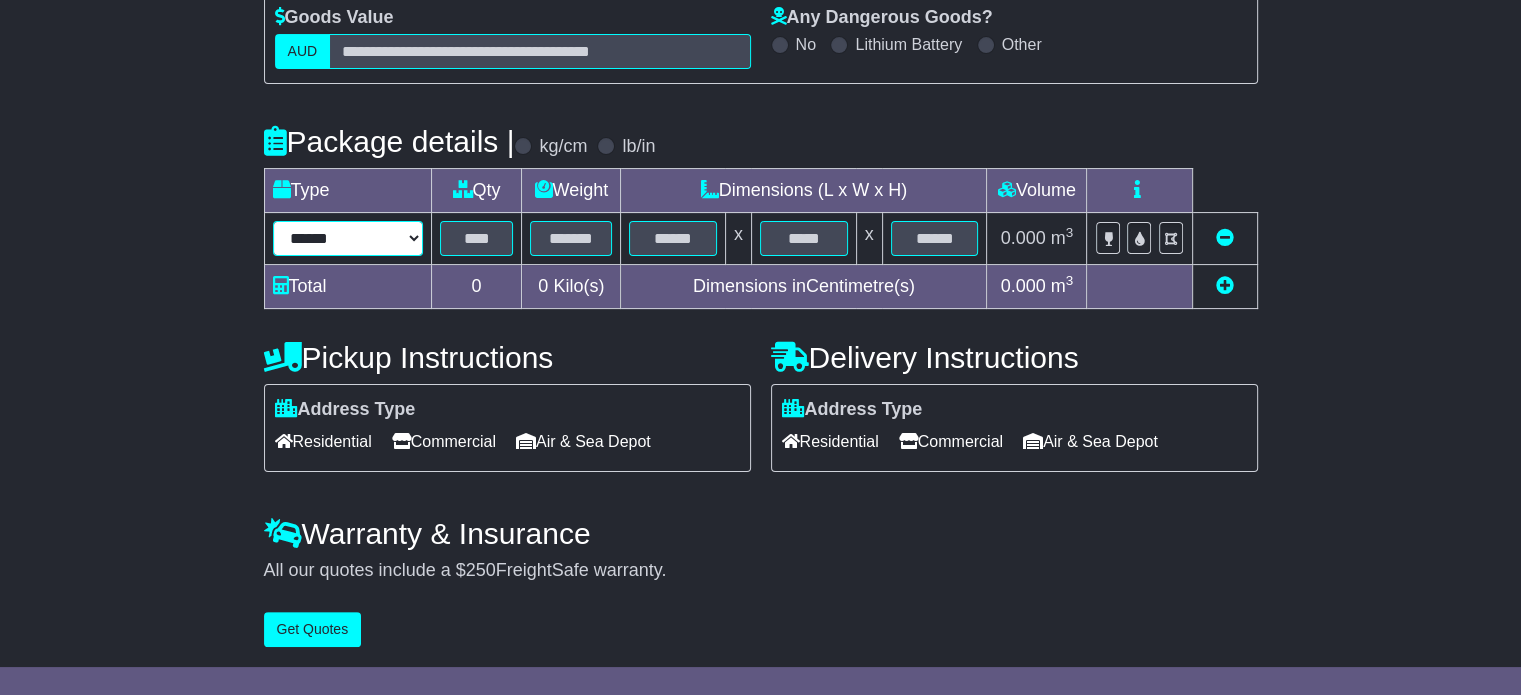 select on "*****" 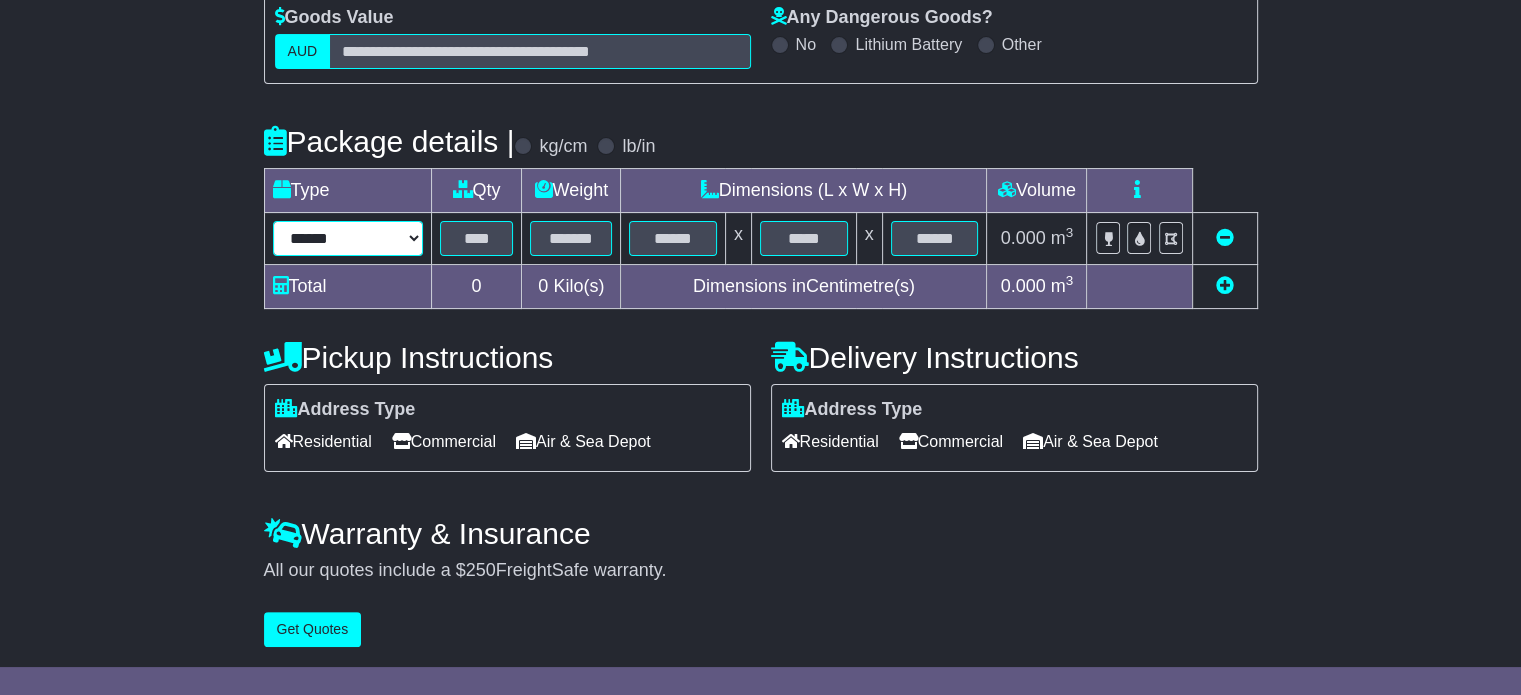 click on "**********" at bounding box center (348, 238) 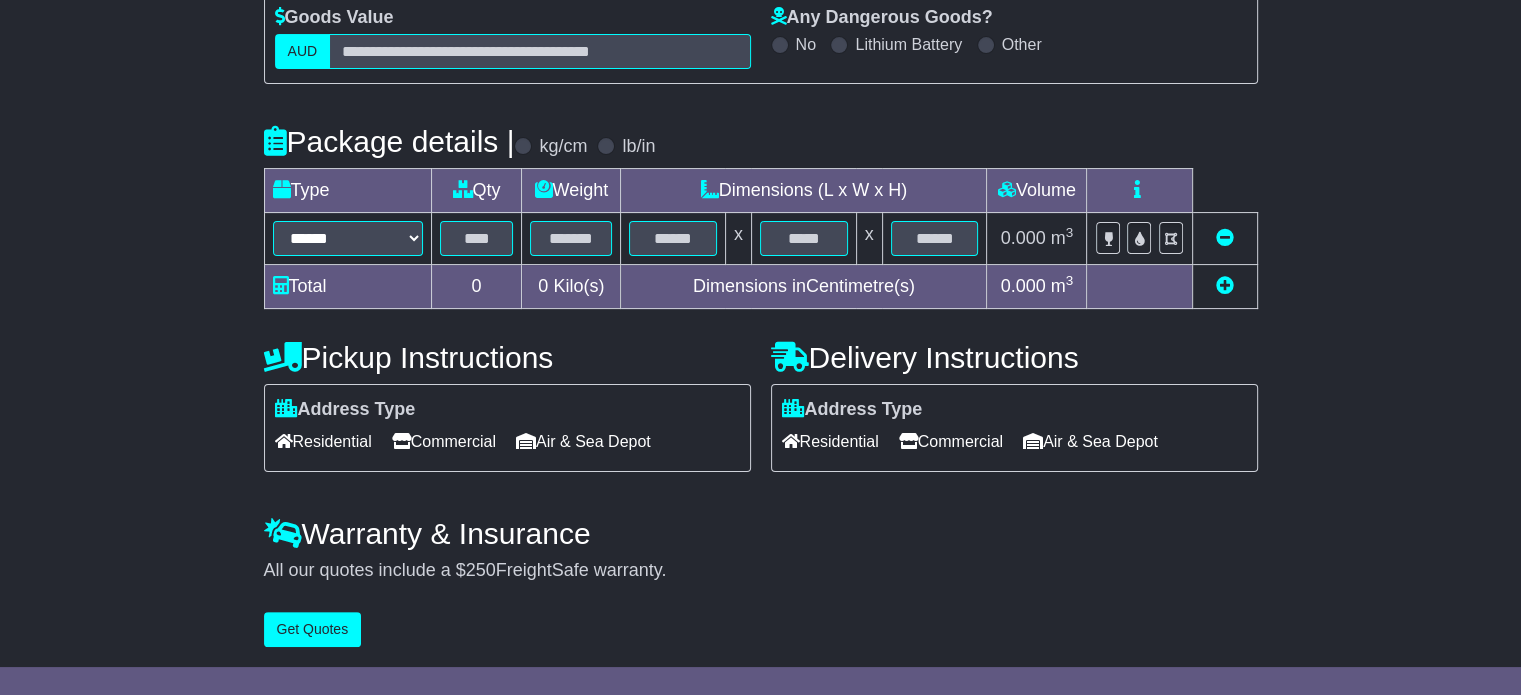 drag, startPoint x: 356, startPoint y: 253, endPoint x: 335, endPoint y: 307, distance: 57.939625 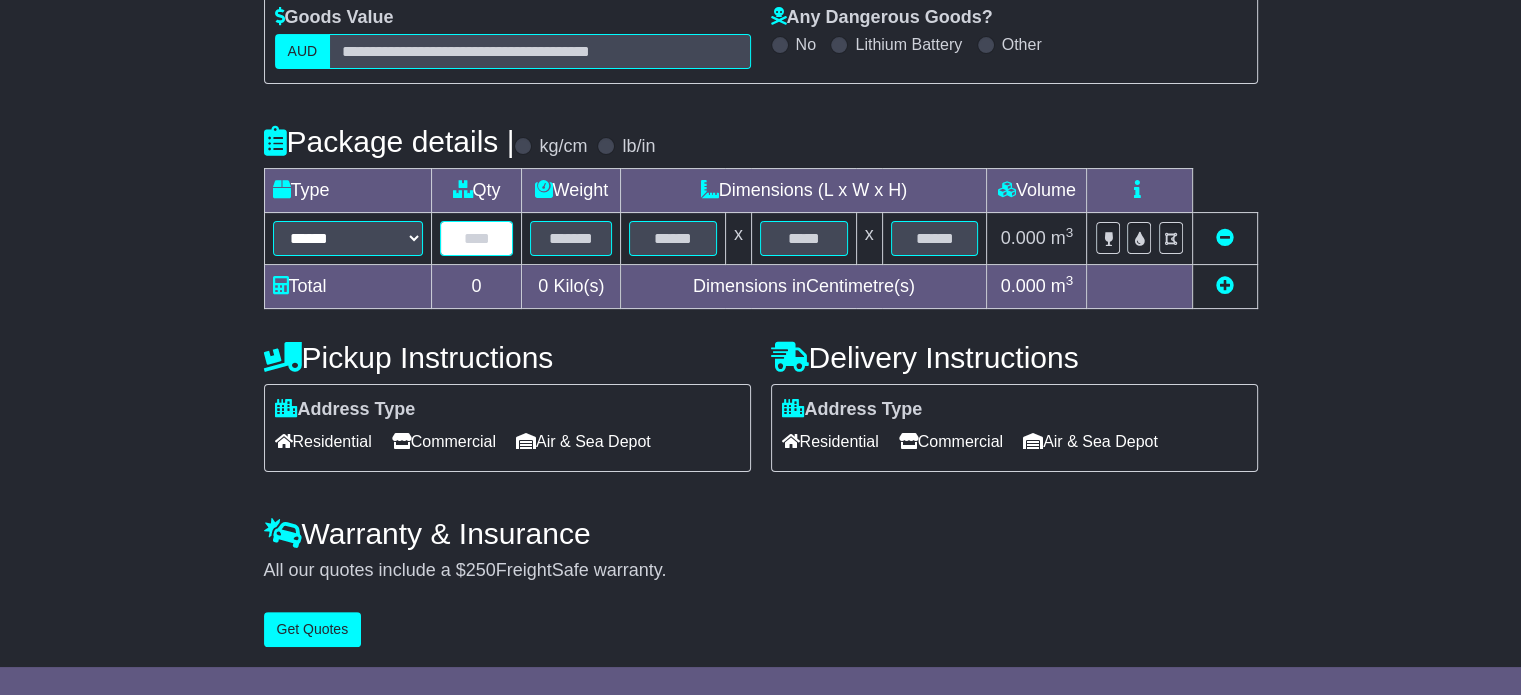 click at bounding box center [477, 238] 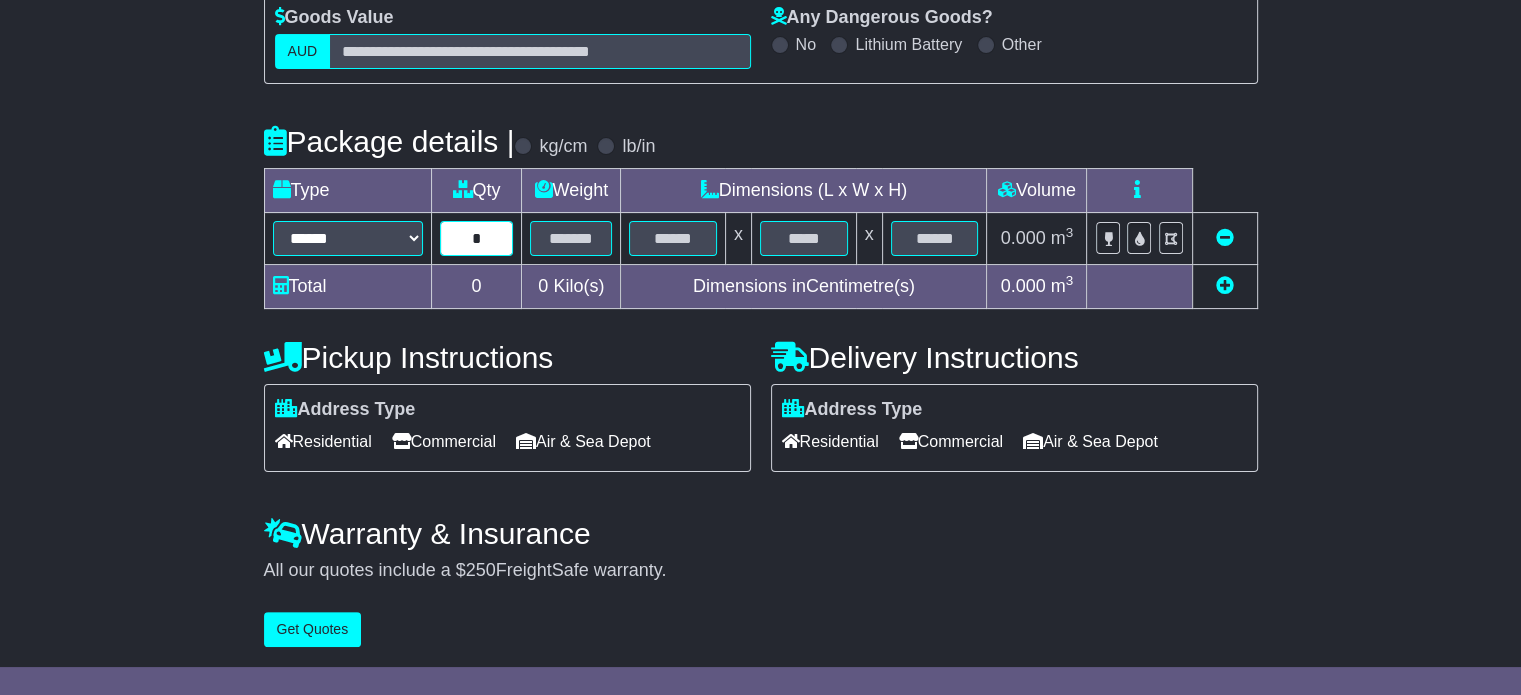 type on "*" 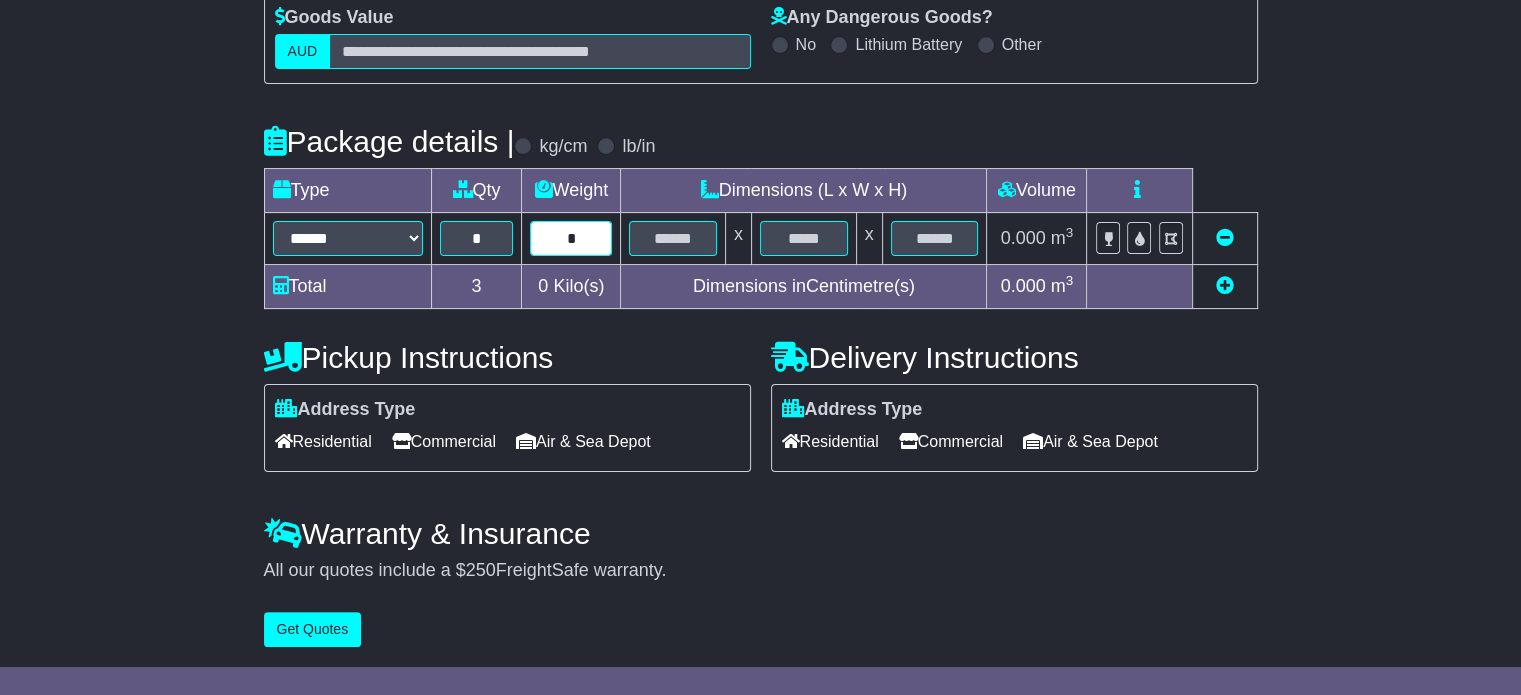 type on "*" 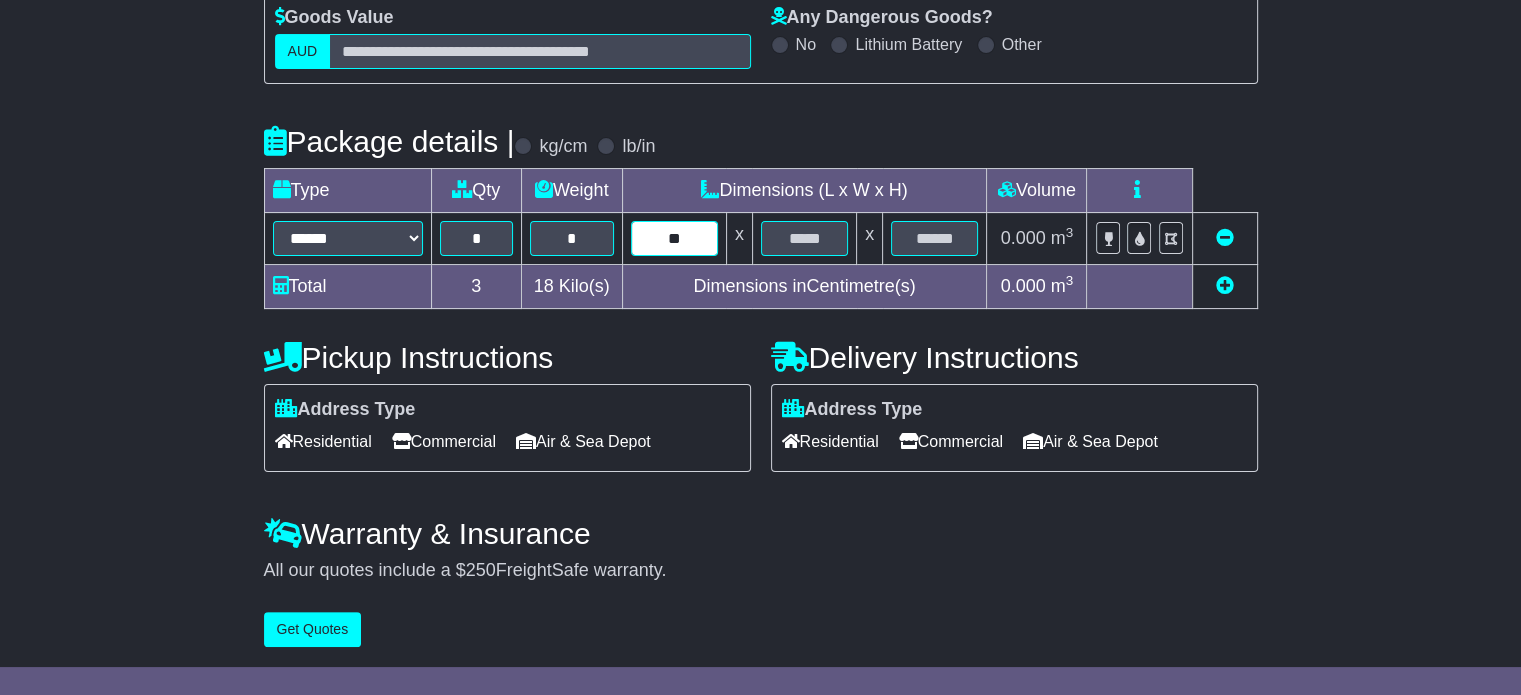 type on "**" 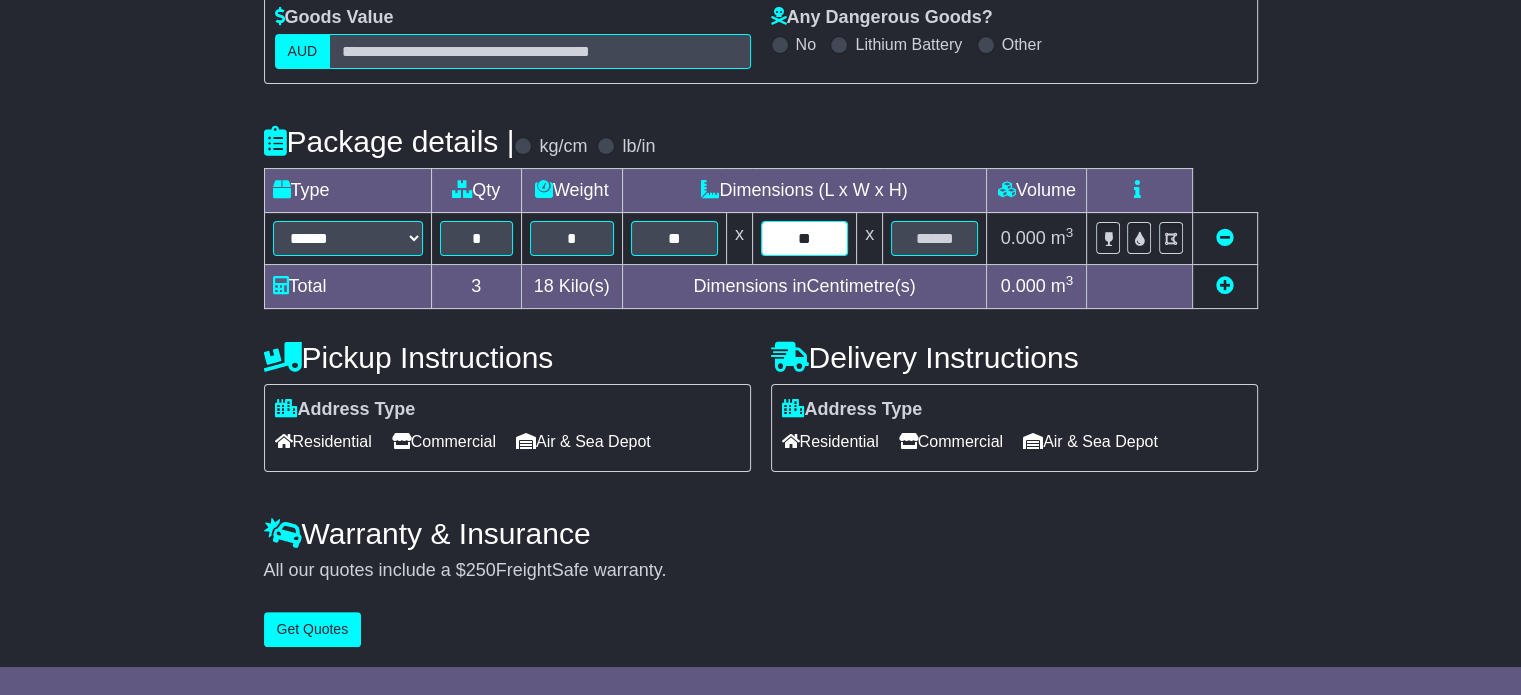 type on "**" 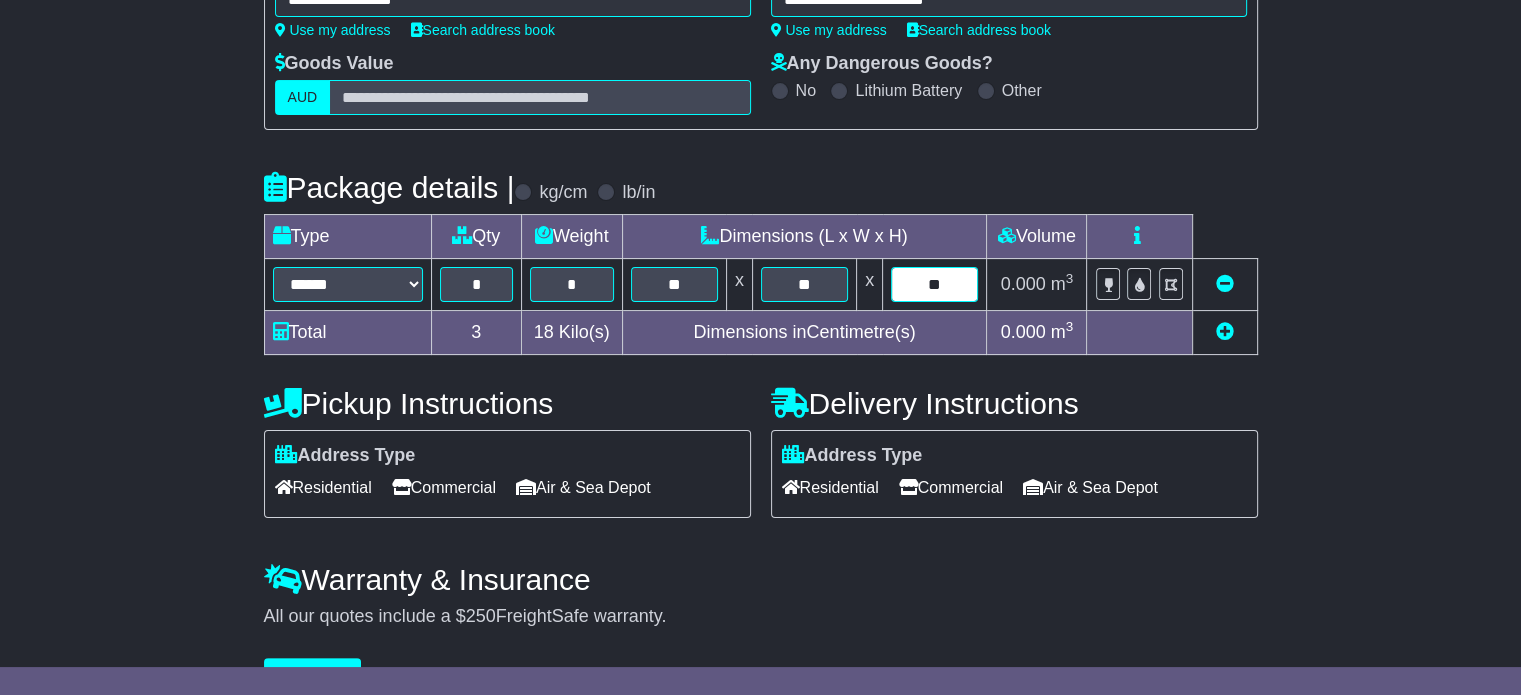 scroll, scrollTop: 360, scrollLeft: 0, axis: vertical 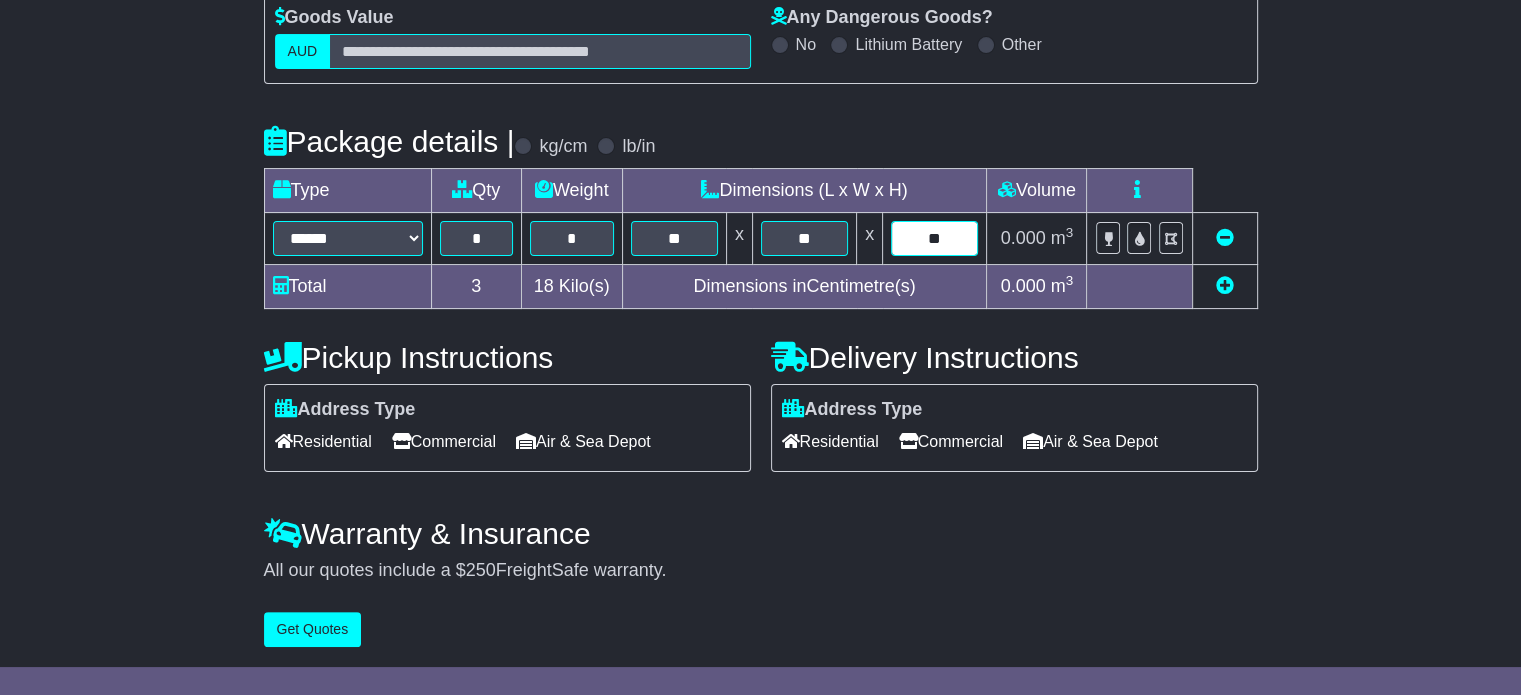type on "**" 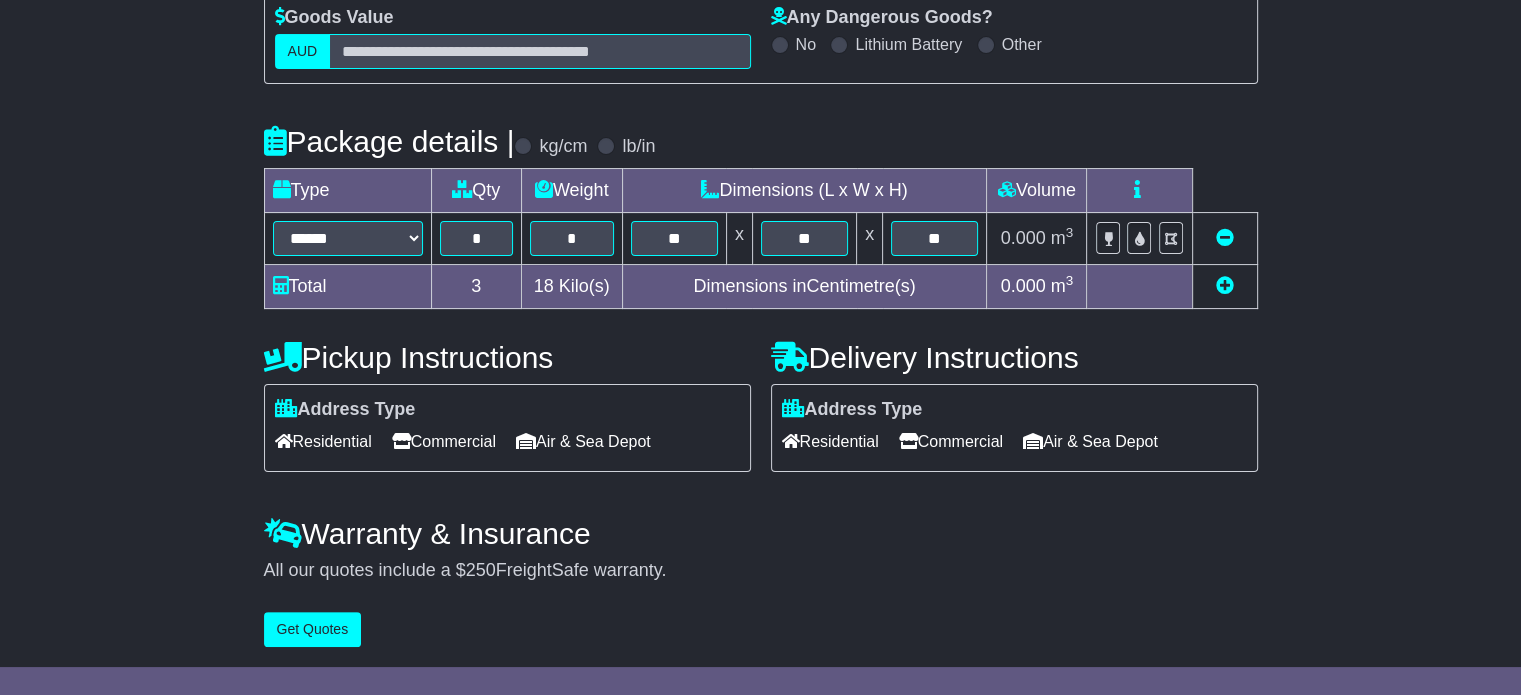 click on "Commercial" at bounding box center (444, 441) 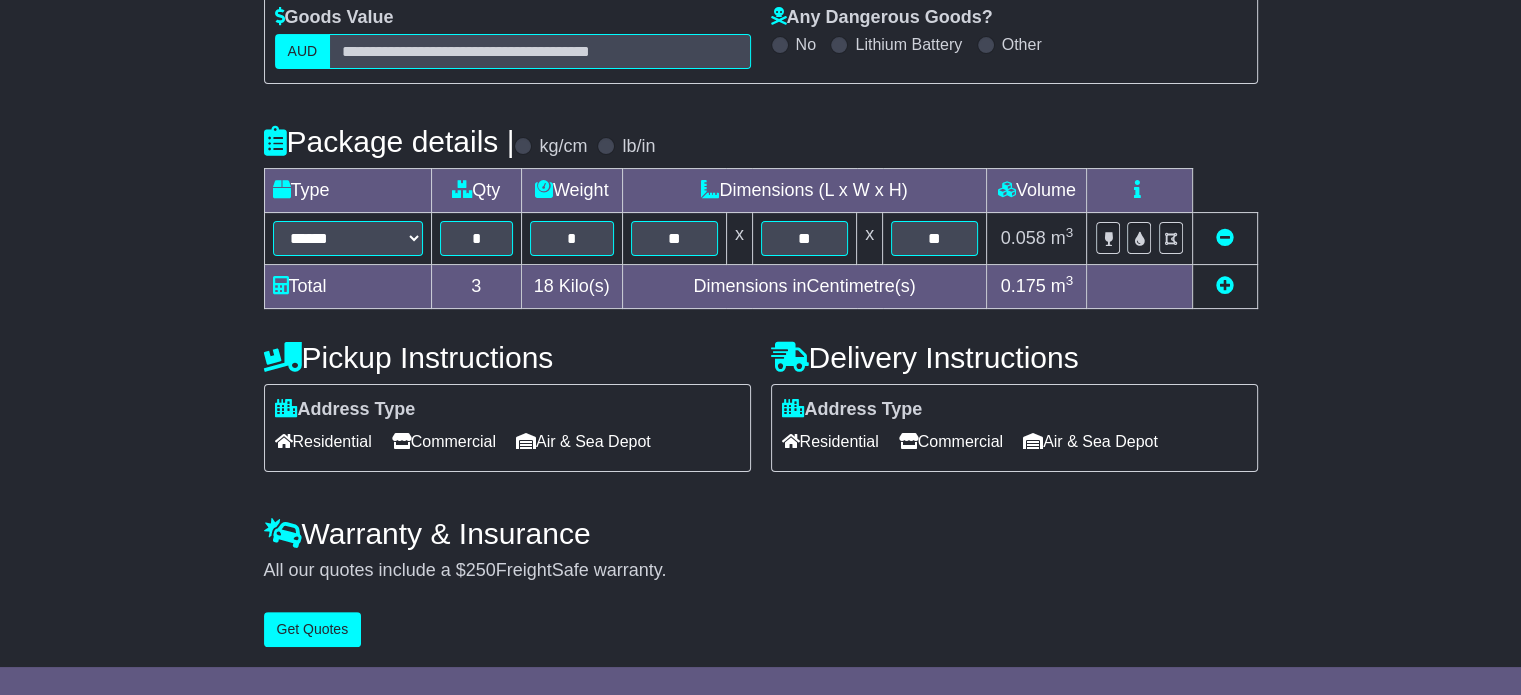 click on "Commercial" at bounding box center [951, 441] 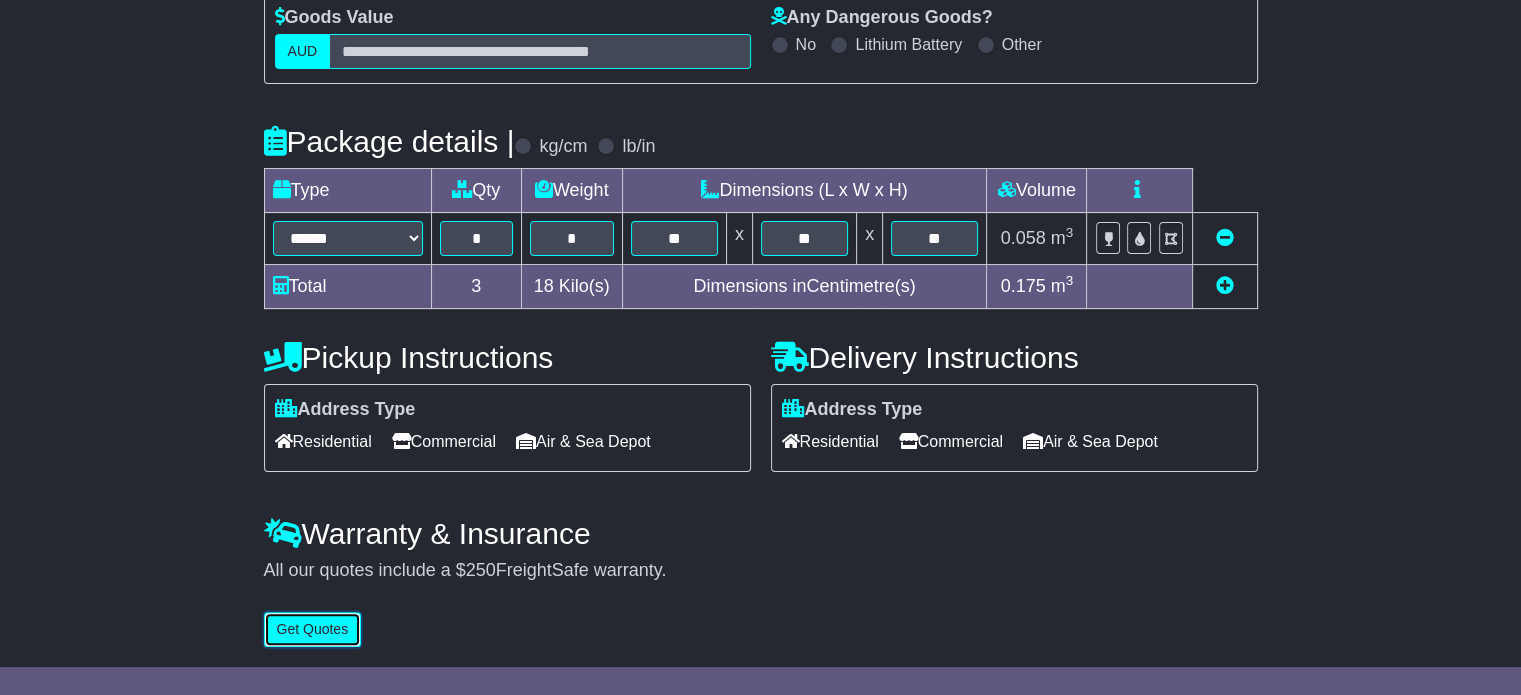 click on "Get Quotes" at bounding box center [313, 629] 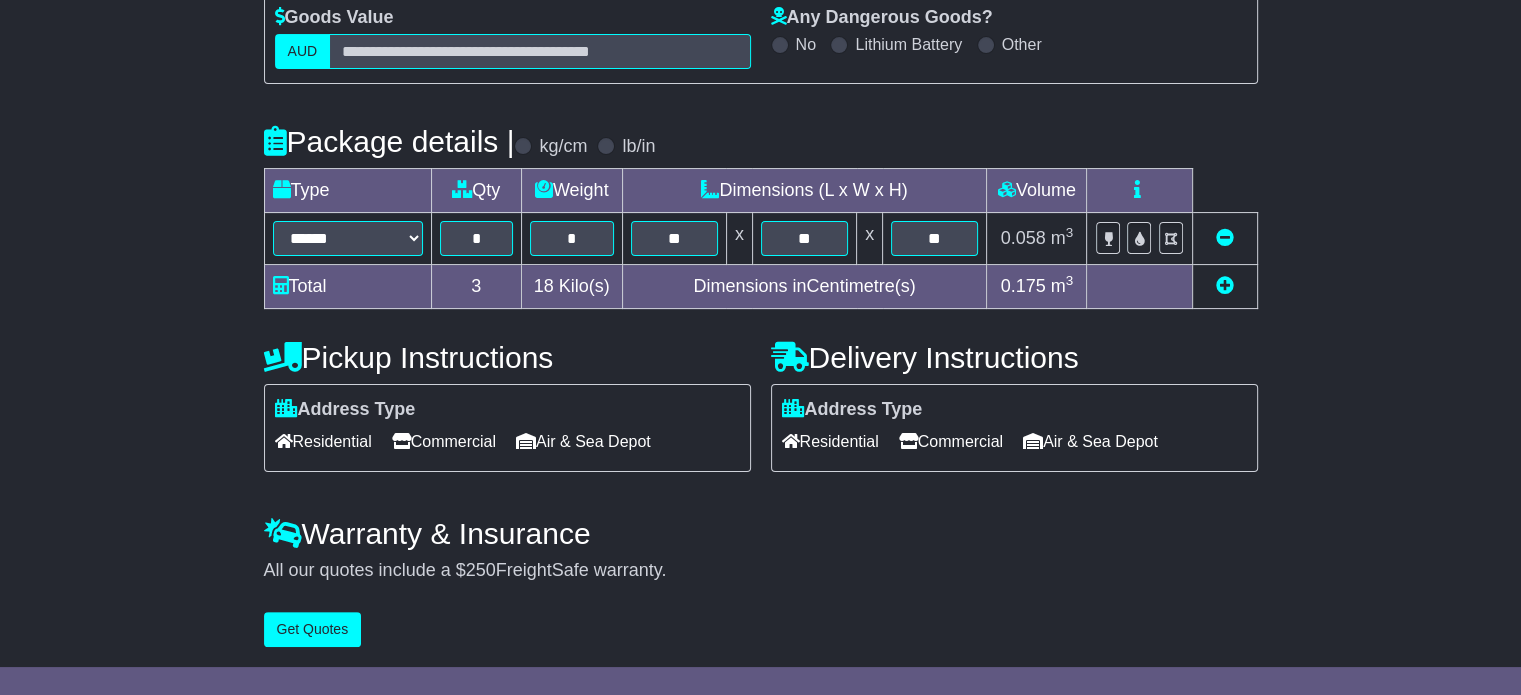 scroll, scrollTop: 0, scrollLeft: 0, axis: both 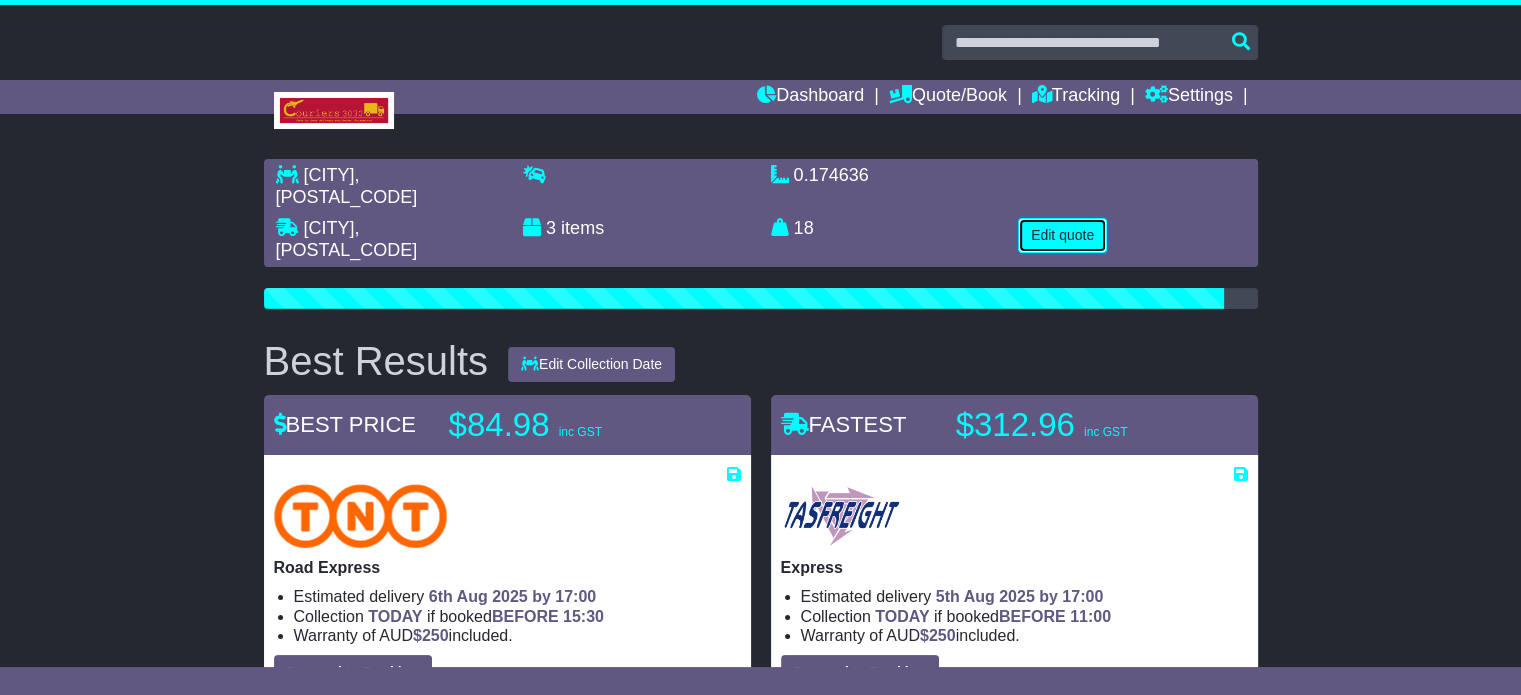 click on "Edit quote" at bounding box center (1062, 235) 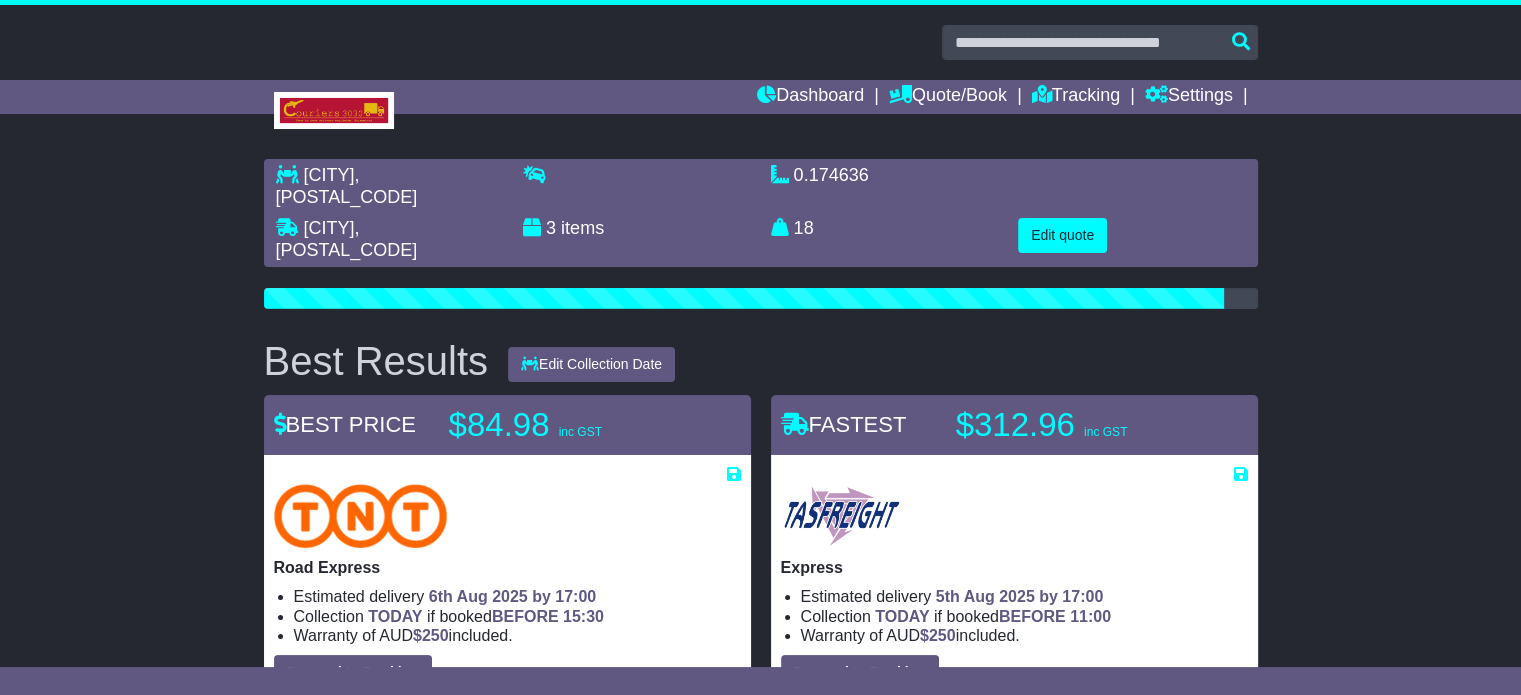 click on "Begin your quote" at bounding box center [0, 0] 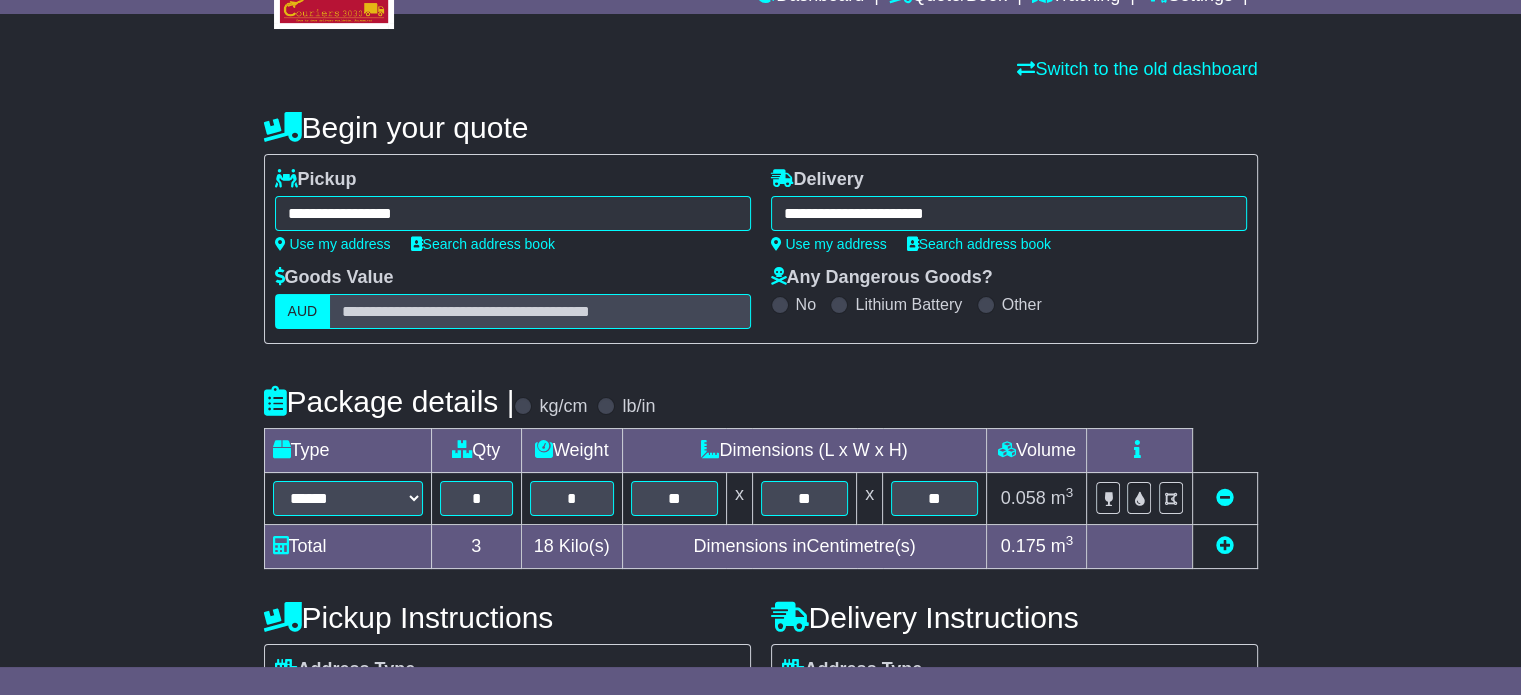scroll, scrollTop: 200, scrollLeft: 0, axis: vertical 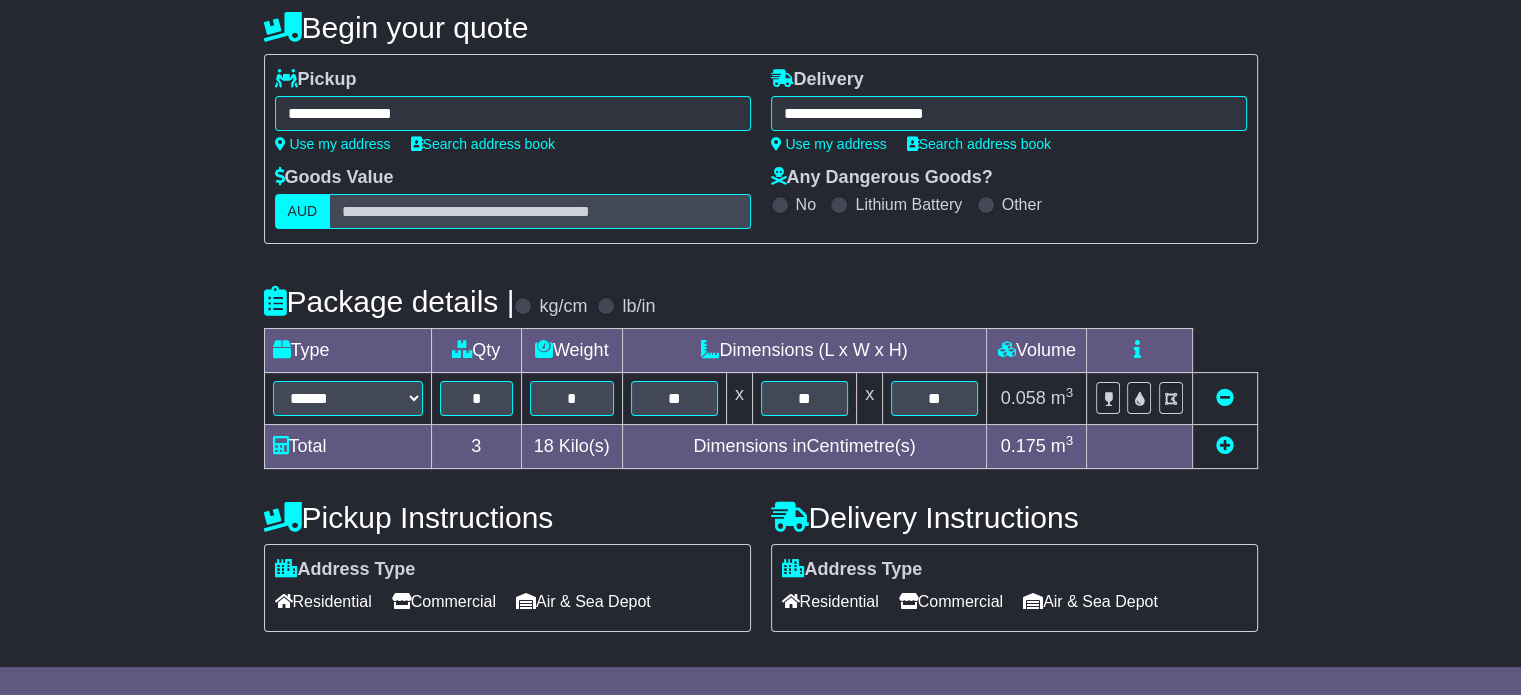 click at bounding box center [1225, 445] 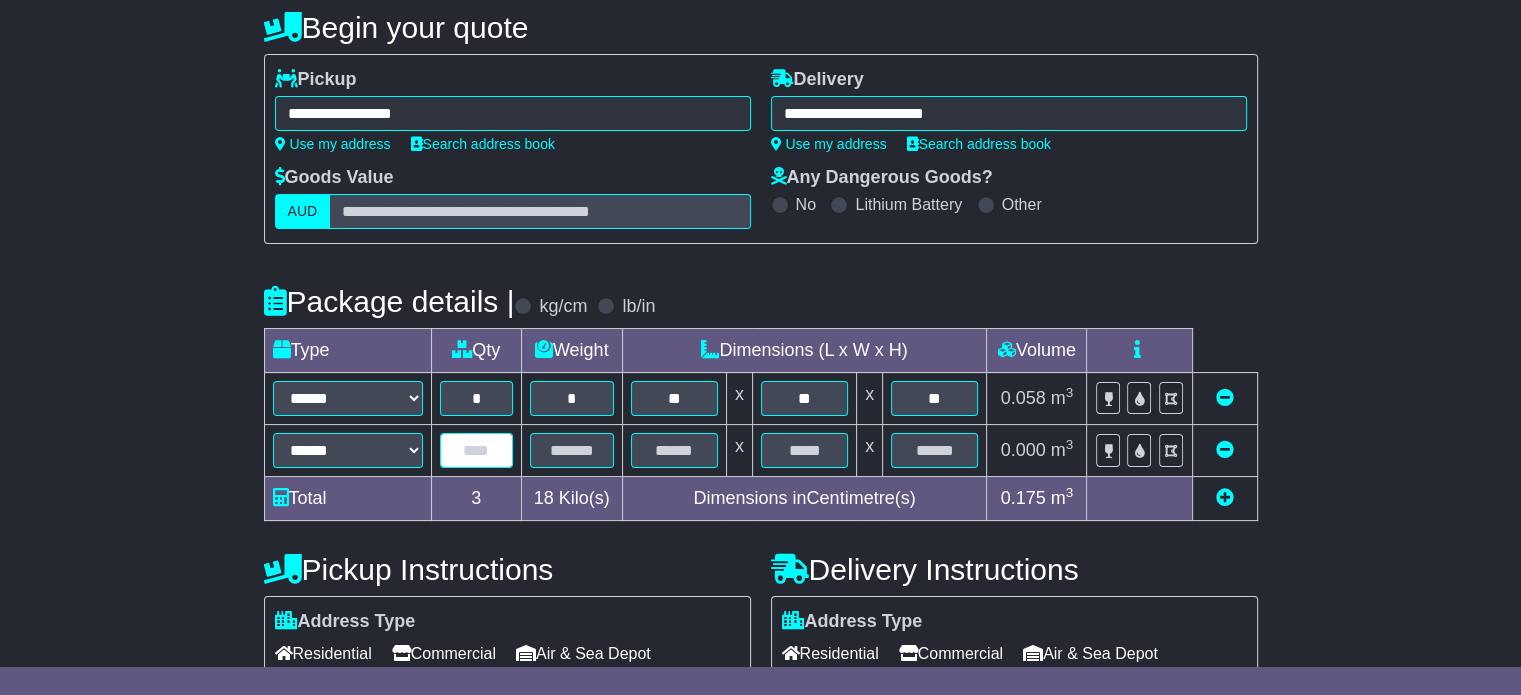 click at bounding box center [476, 450] 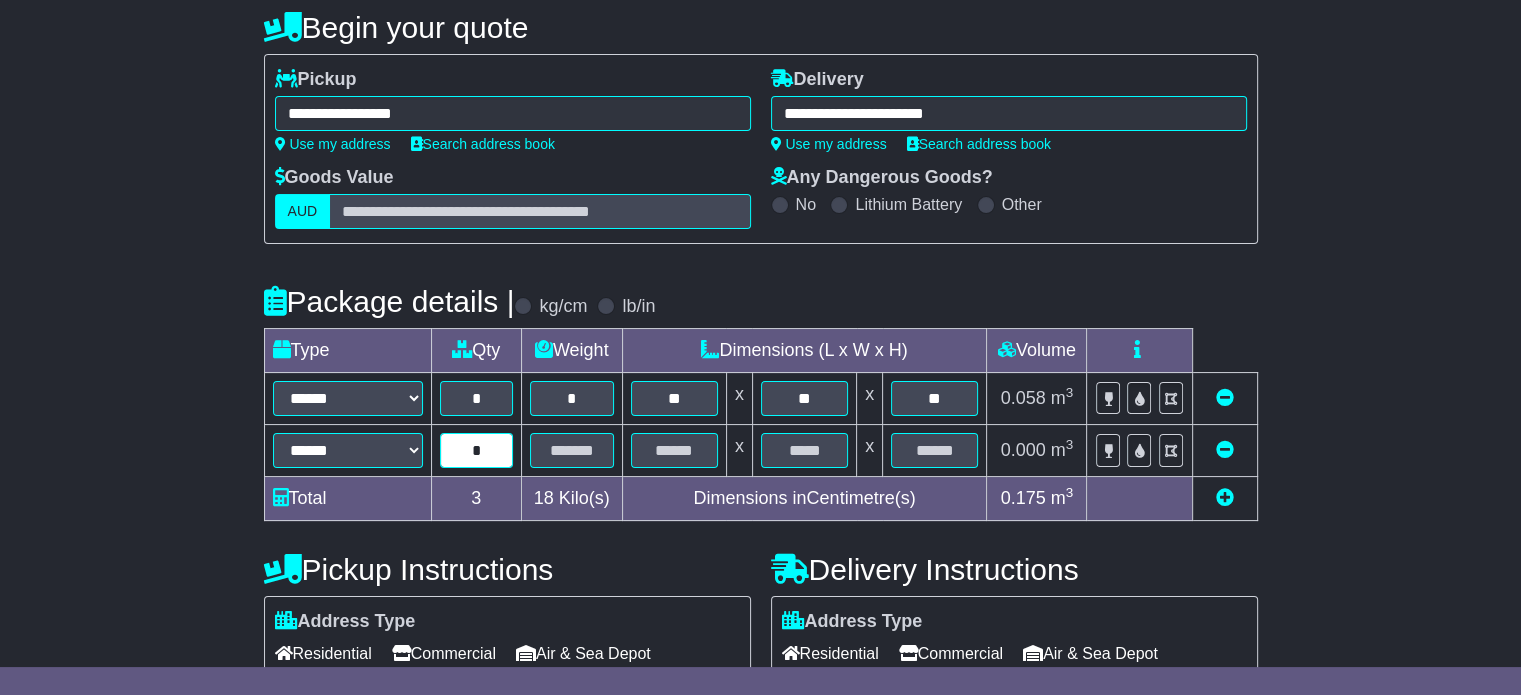type on "*" 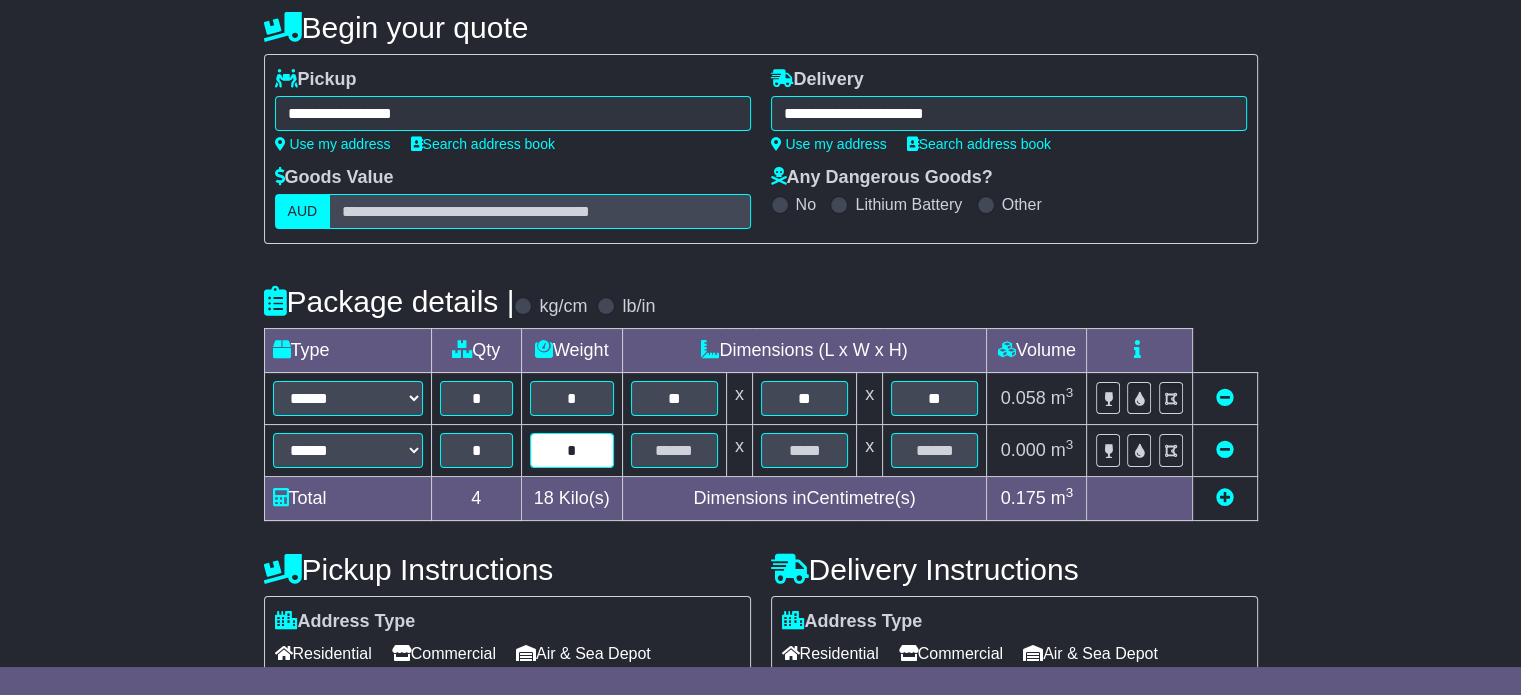 type on "*" 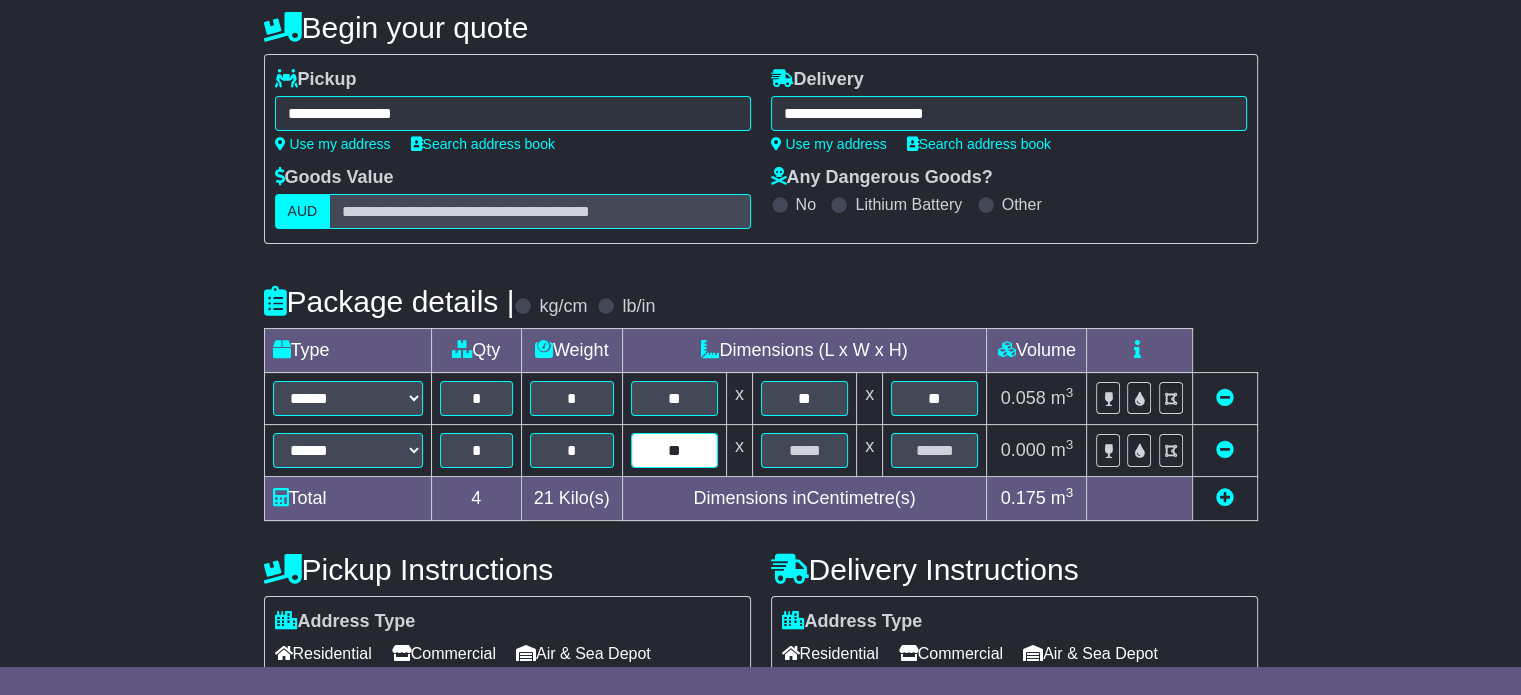 type on "**" 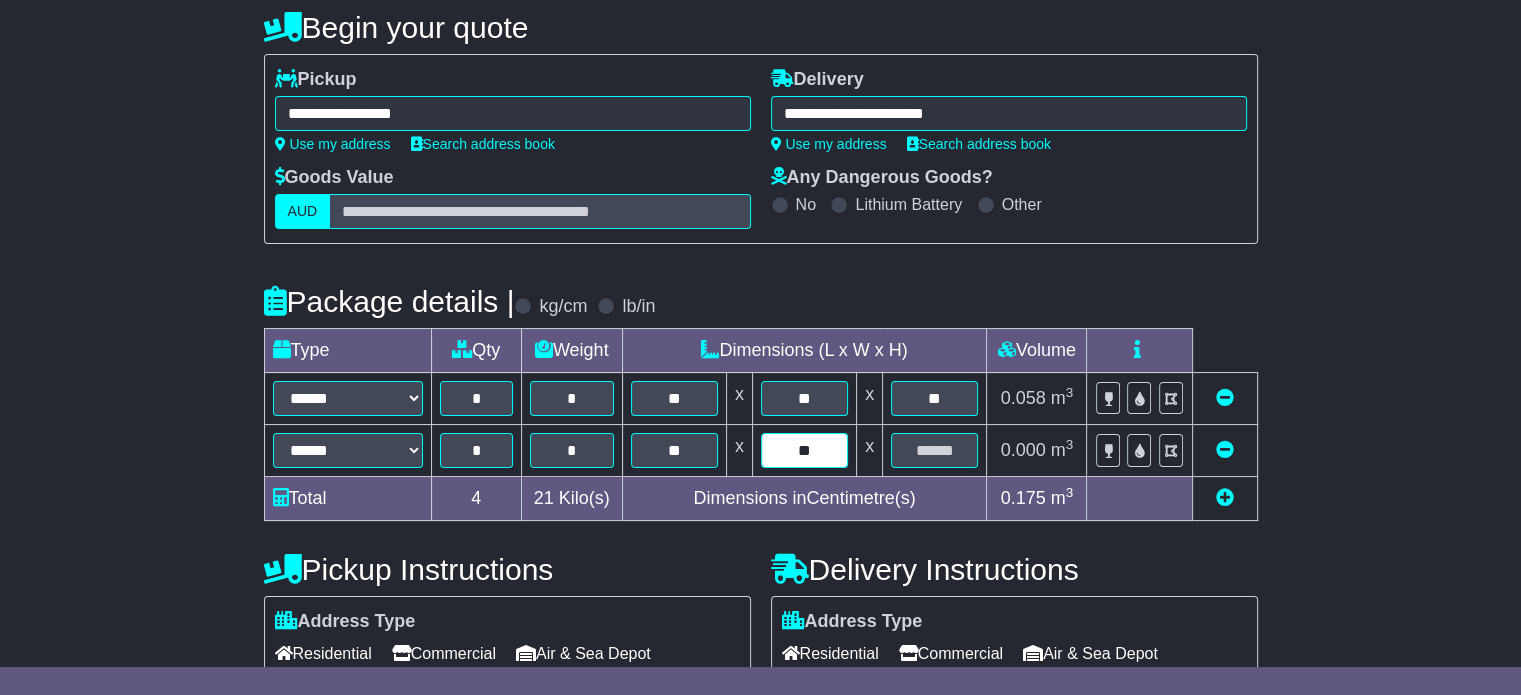 type on "**" 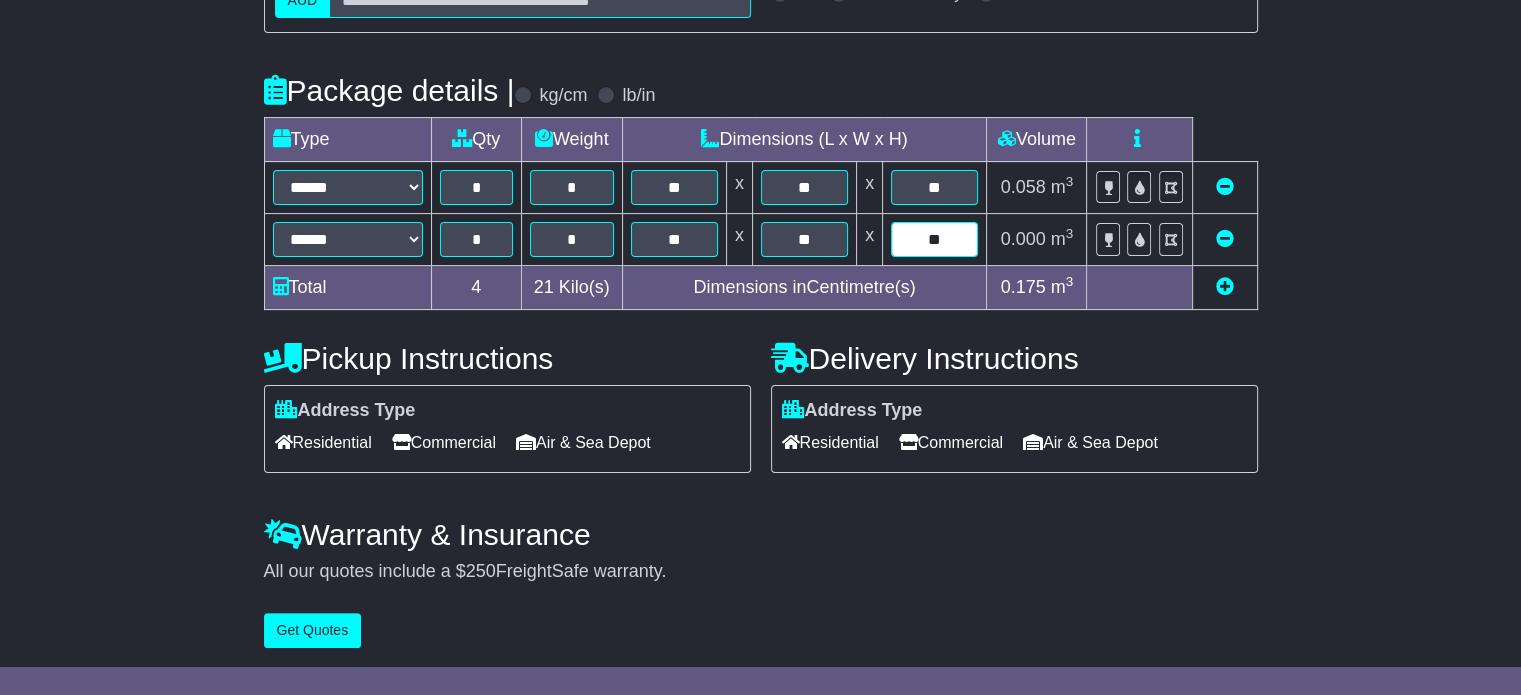 scroll, scrollTop: 412, scrollLeft: 0, axis: vertical 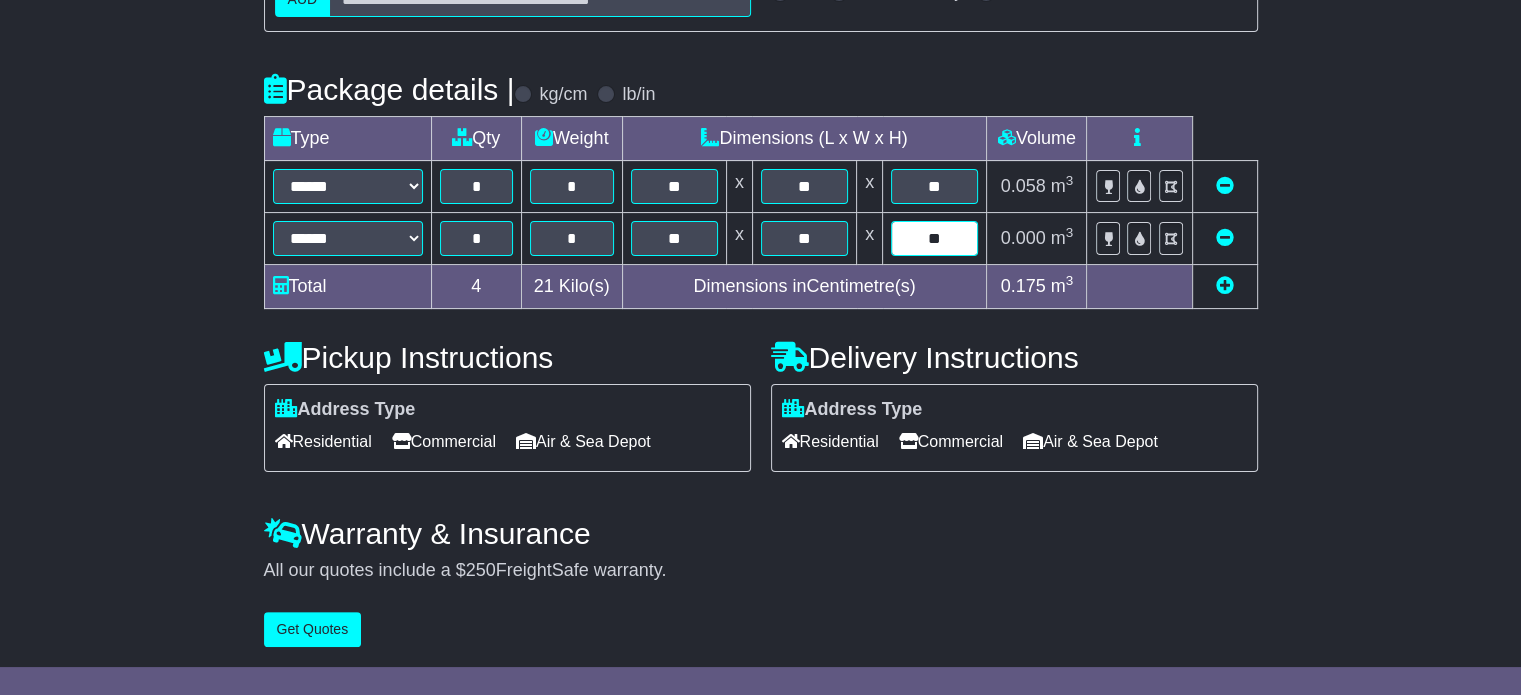 type on "**" 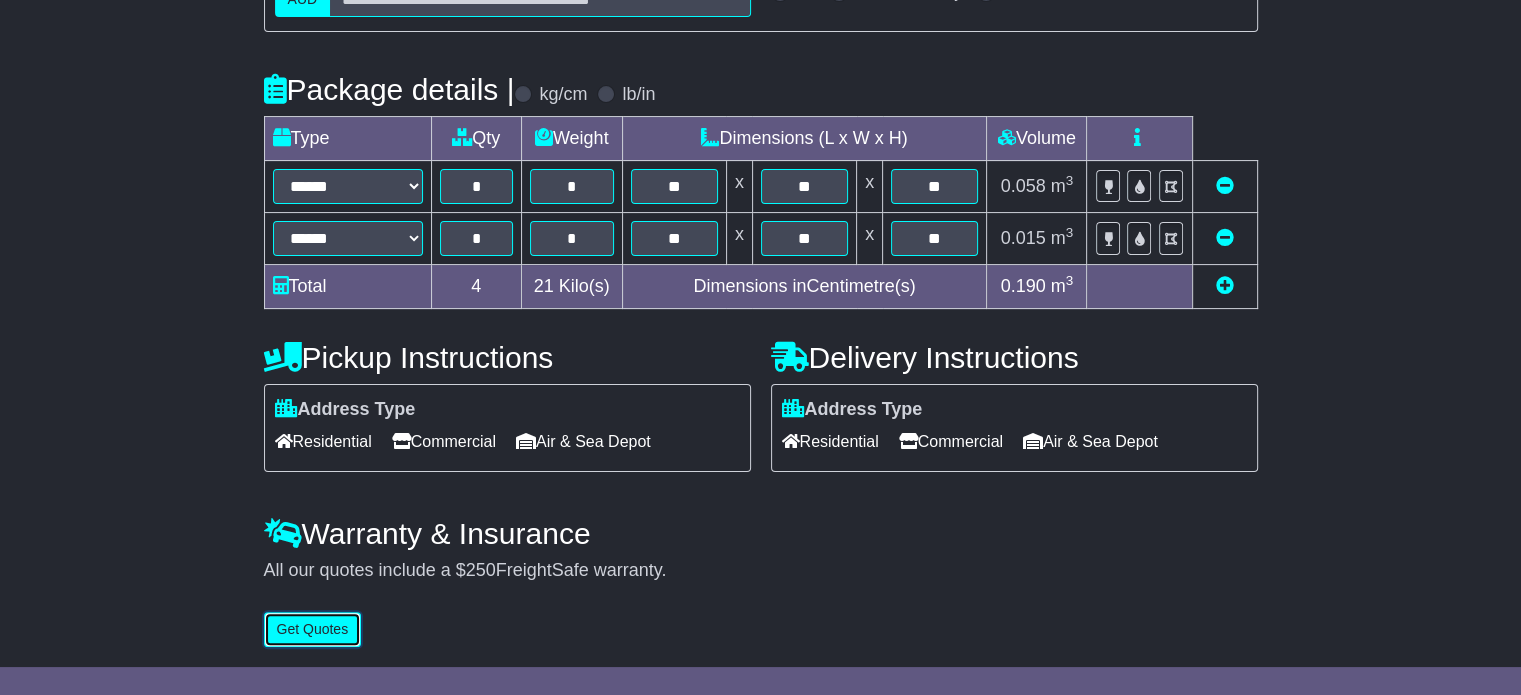 click on "Get Quotes" at bounding box center (313, 629) 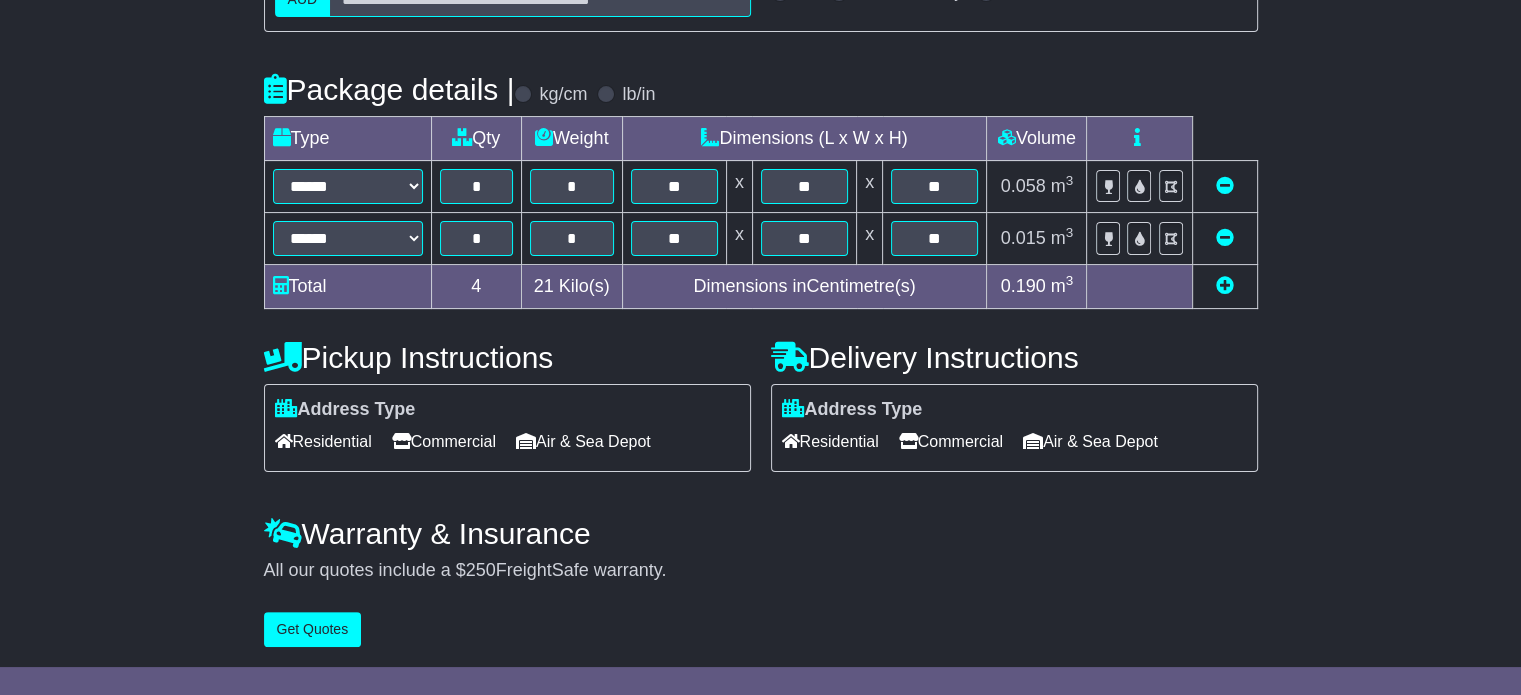 scroll, scrollTop: 0, scrollLeft: 0, axis: both 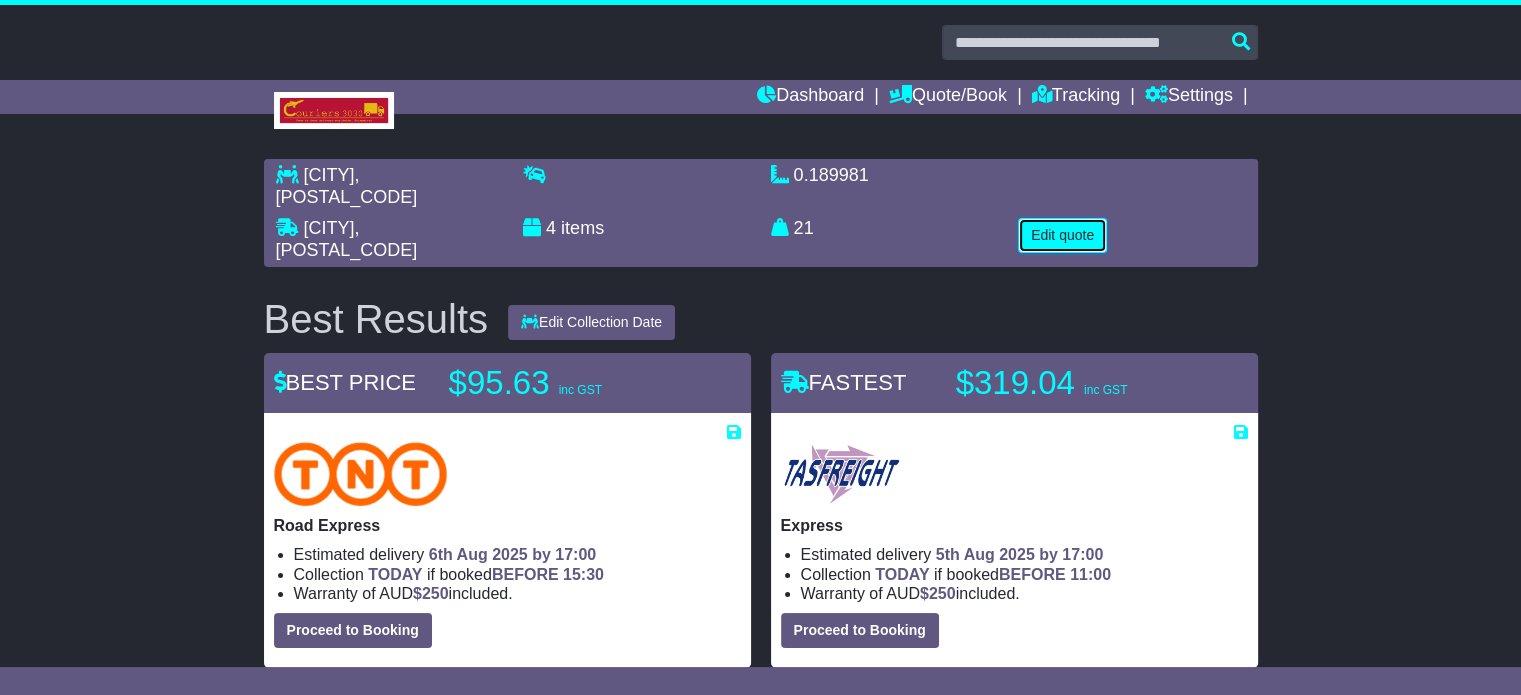 click on "Edit quote" at bounding box center [1062, 235] 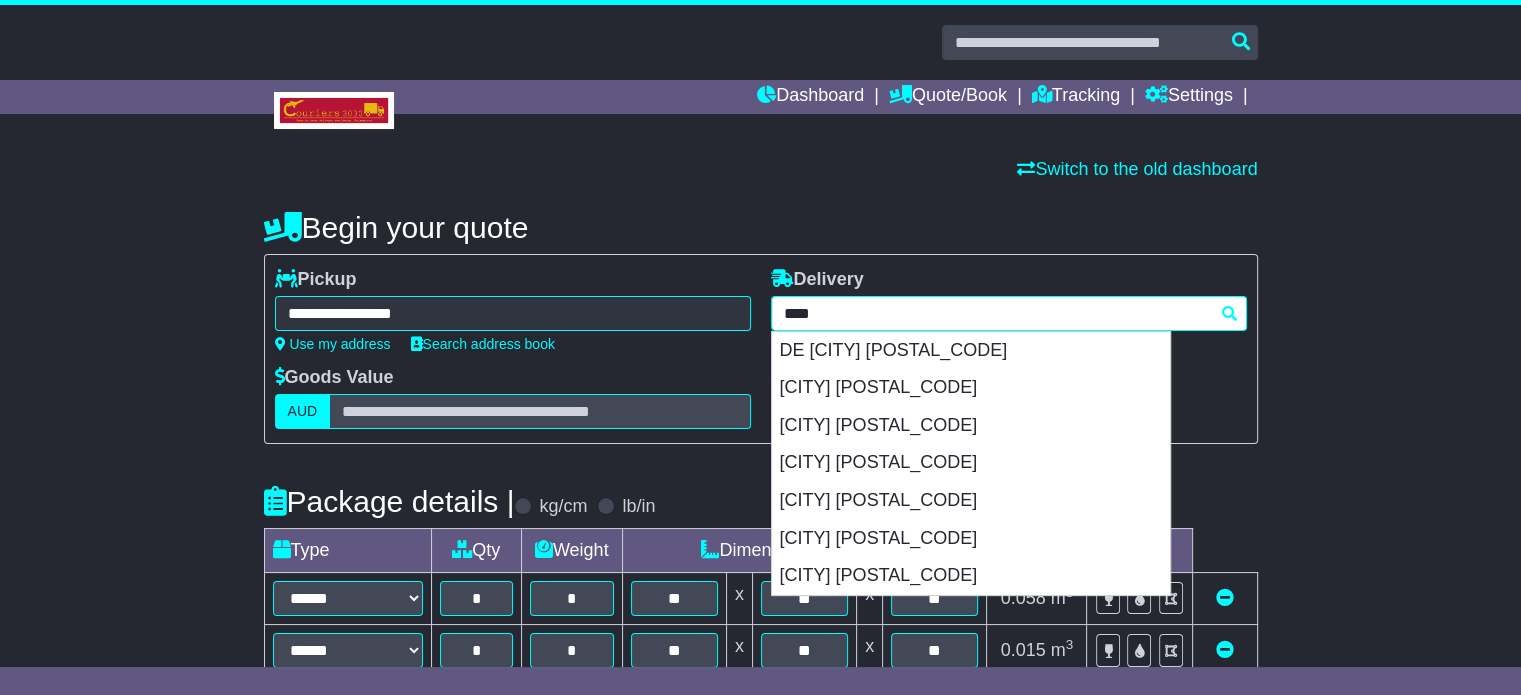 drag, startPoint x: 1016, startPoint y: 302, endPoint x: 522, endPoint y: 327, distance: 494.63217 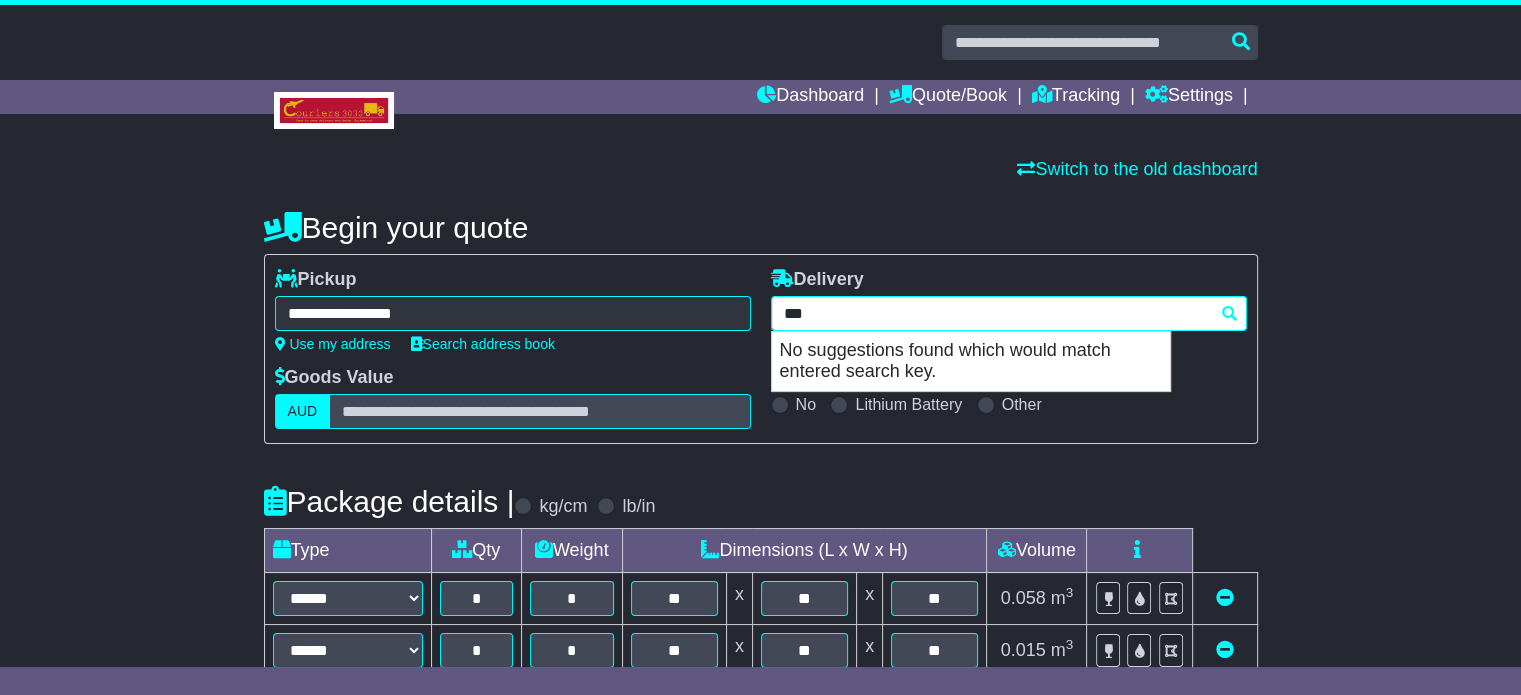 type on "****" 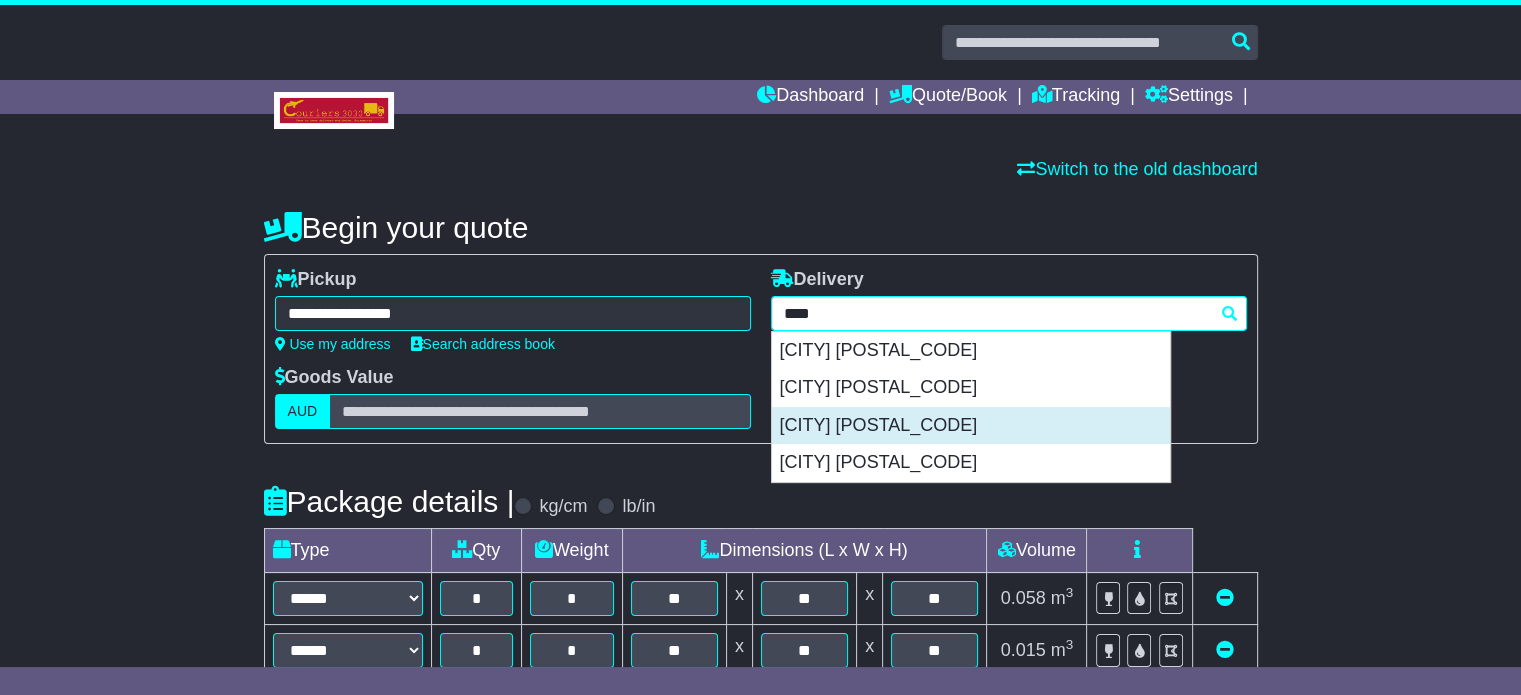 click on "[CITY] [POSTAL_CODE]" at bounding box center (971, 426) 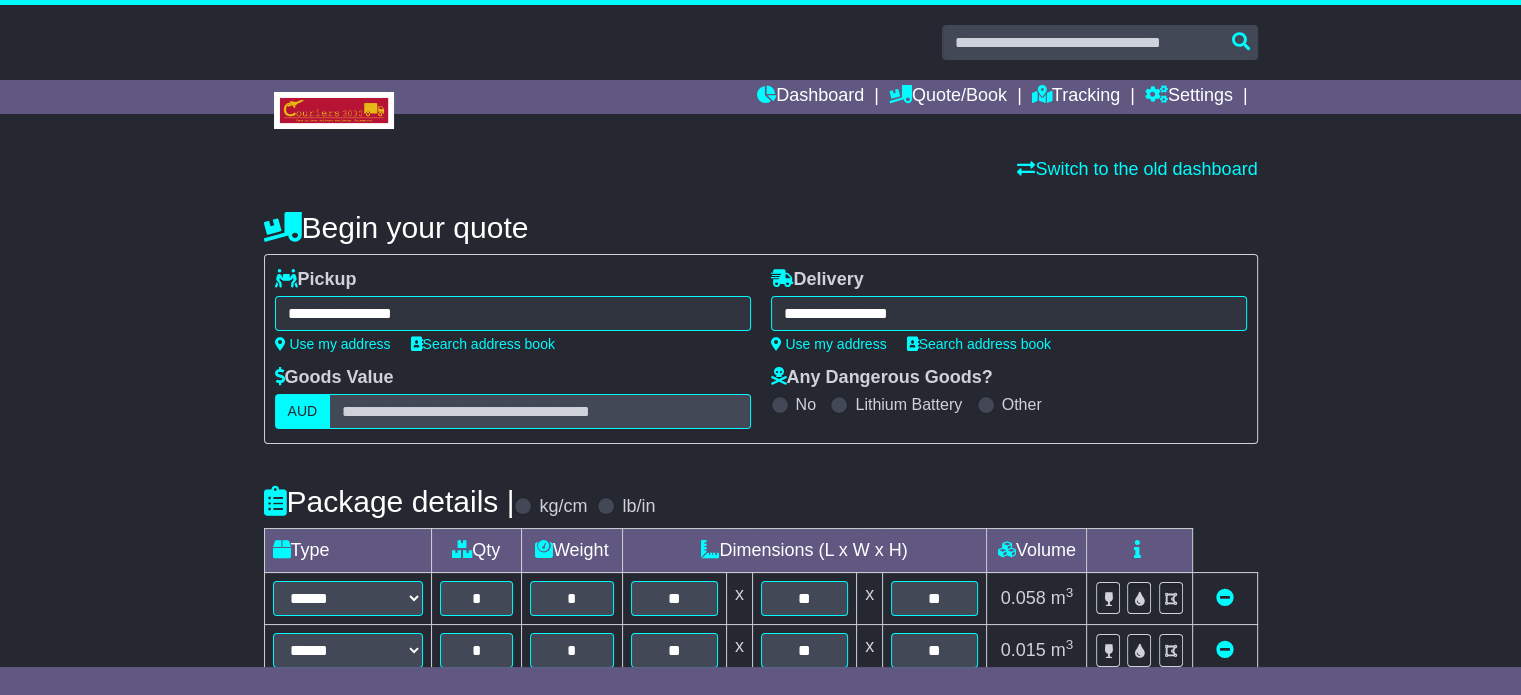 type on "**********" 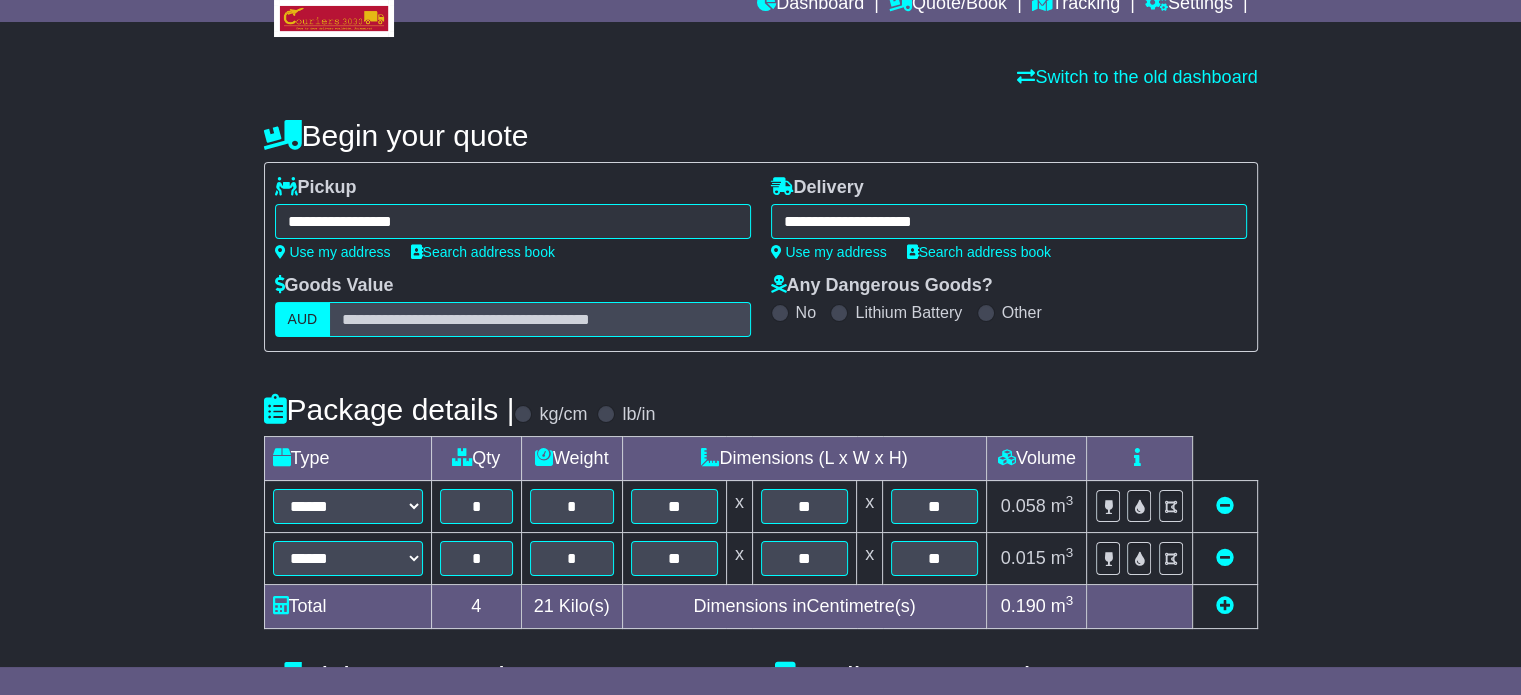 scroll, scrollTop: 200, scrollLeft: 0, axis: vertical 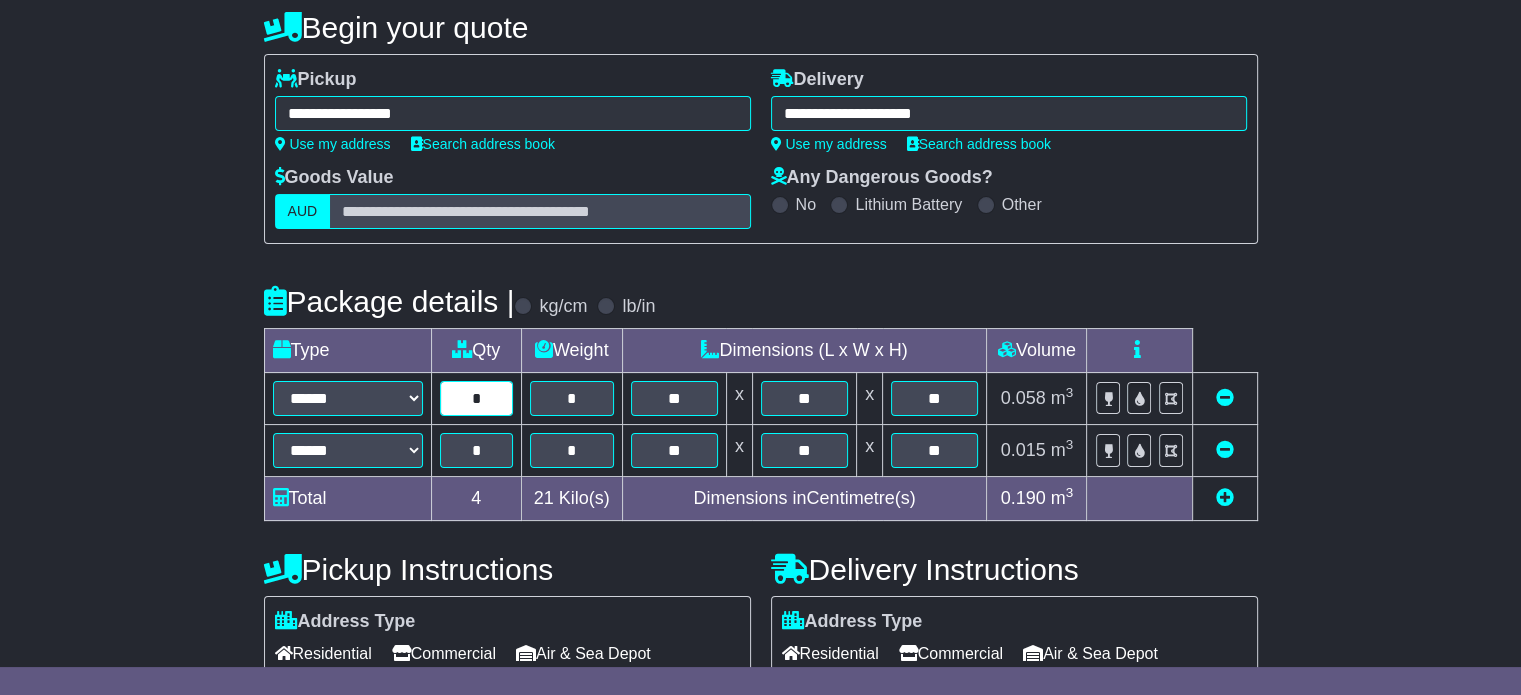 drag, startPoint x: 474, startPoint y: 396, endPoint x: 466, endPoint y: 404, distance: 11.313708 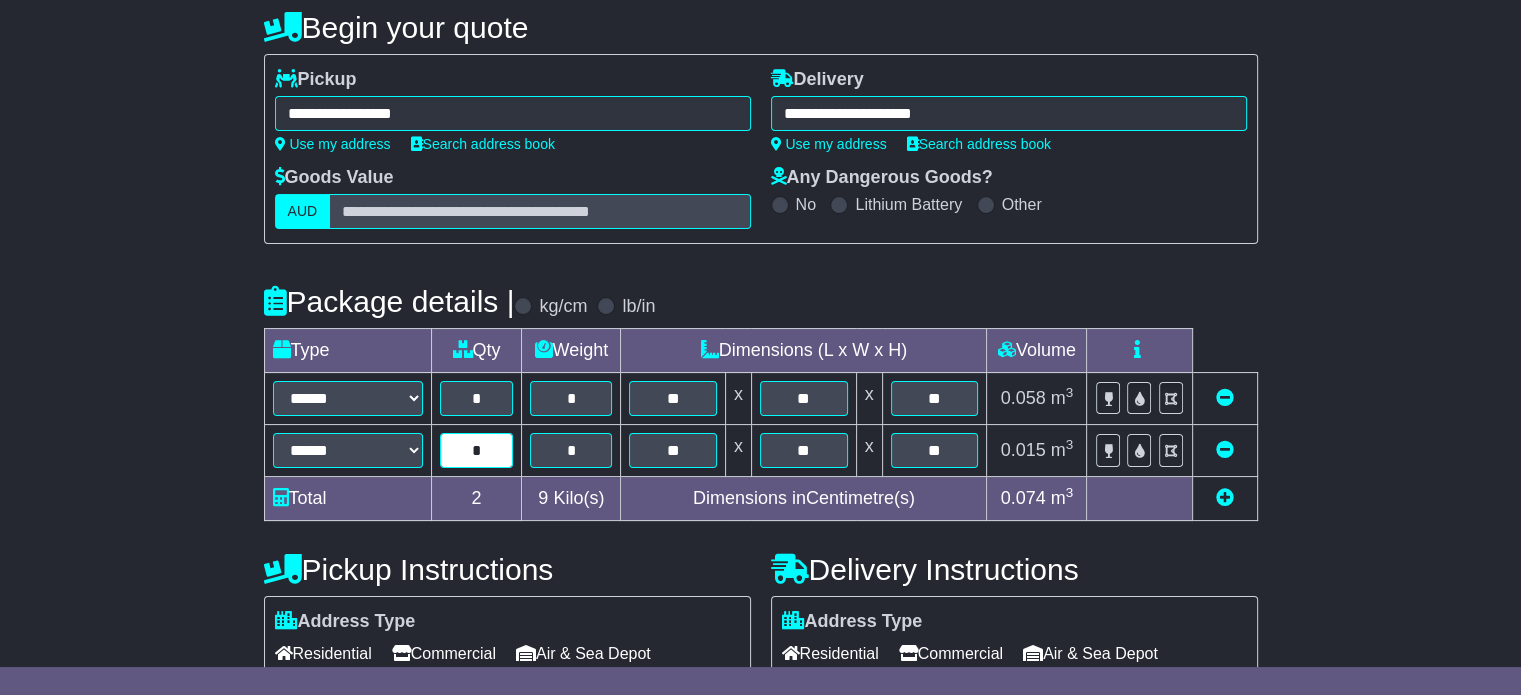 drag, startPoint x: 494, startPoint y: 451, endPoint x: 452, endPoint y: 451, distance: 42 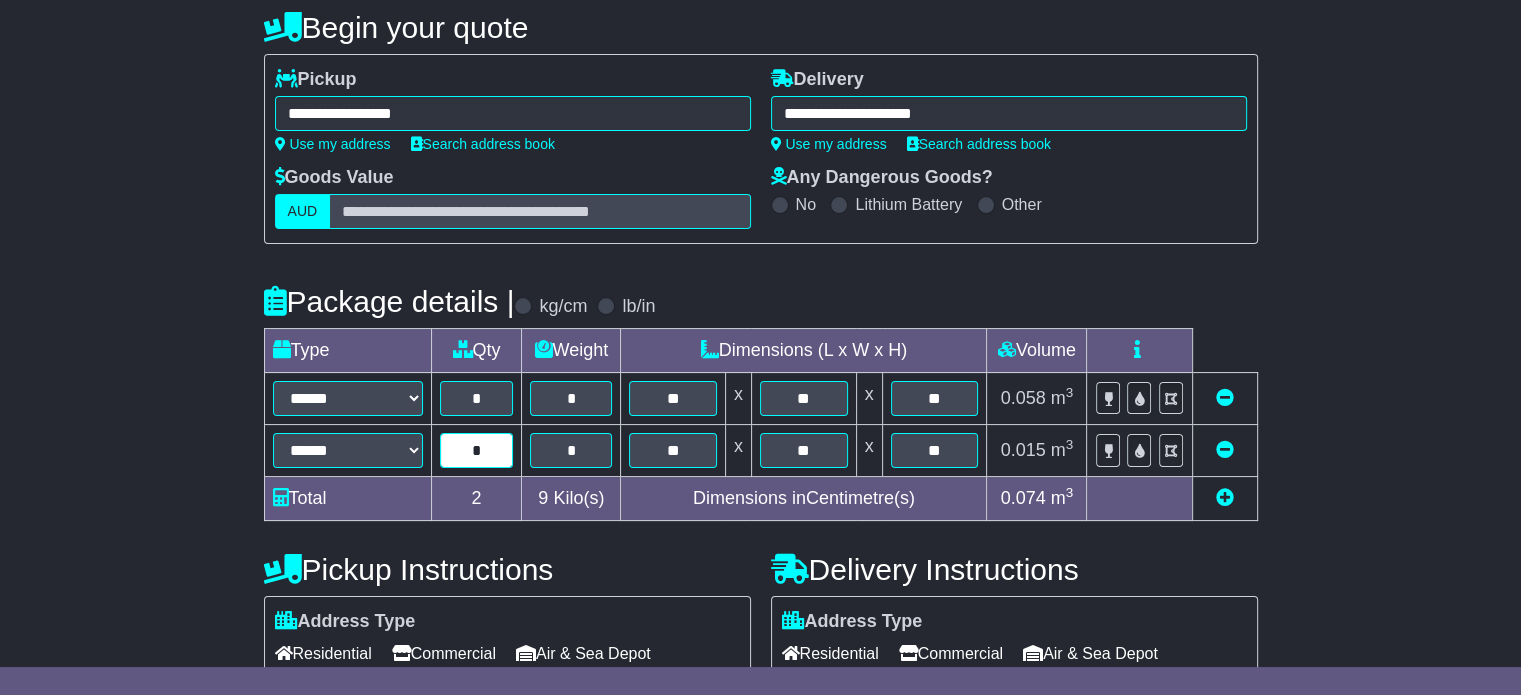 click on "*" at bounding box center (477, 450) 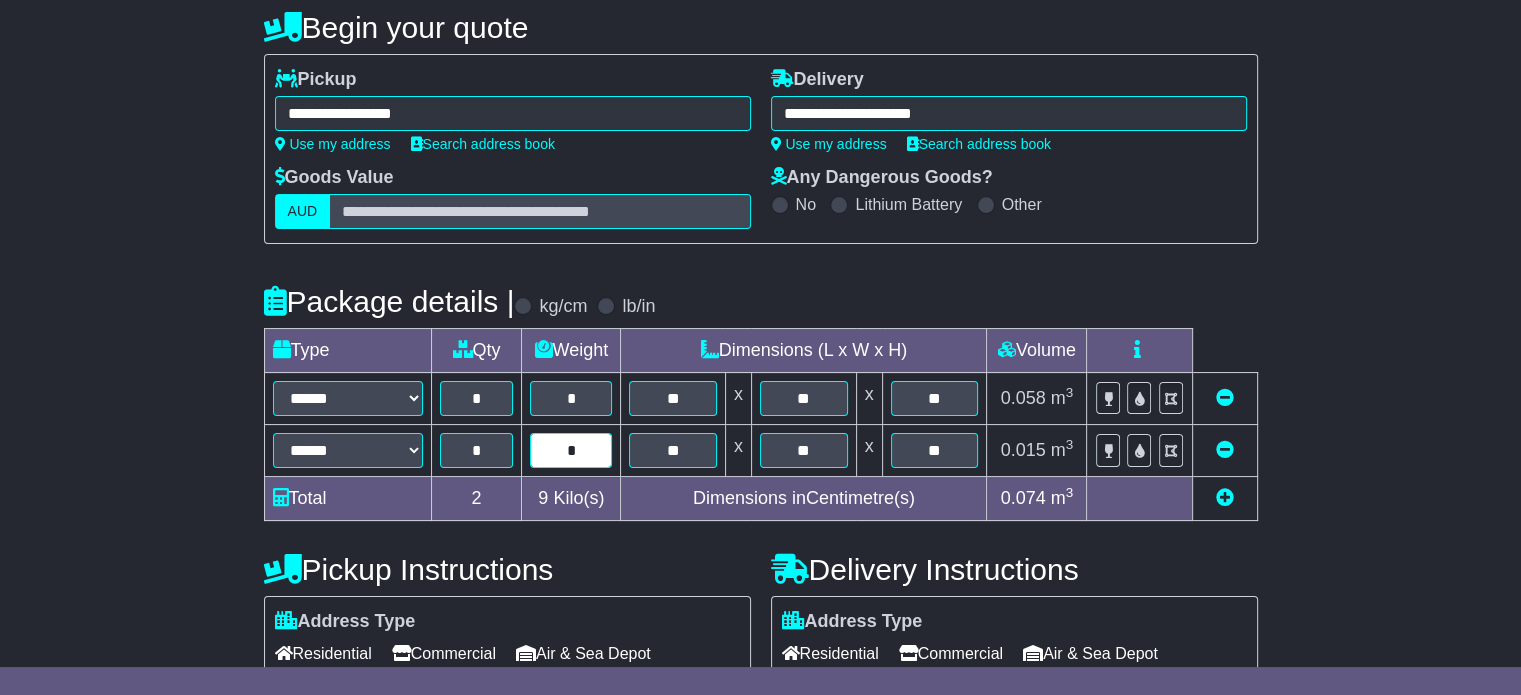 type on "*" 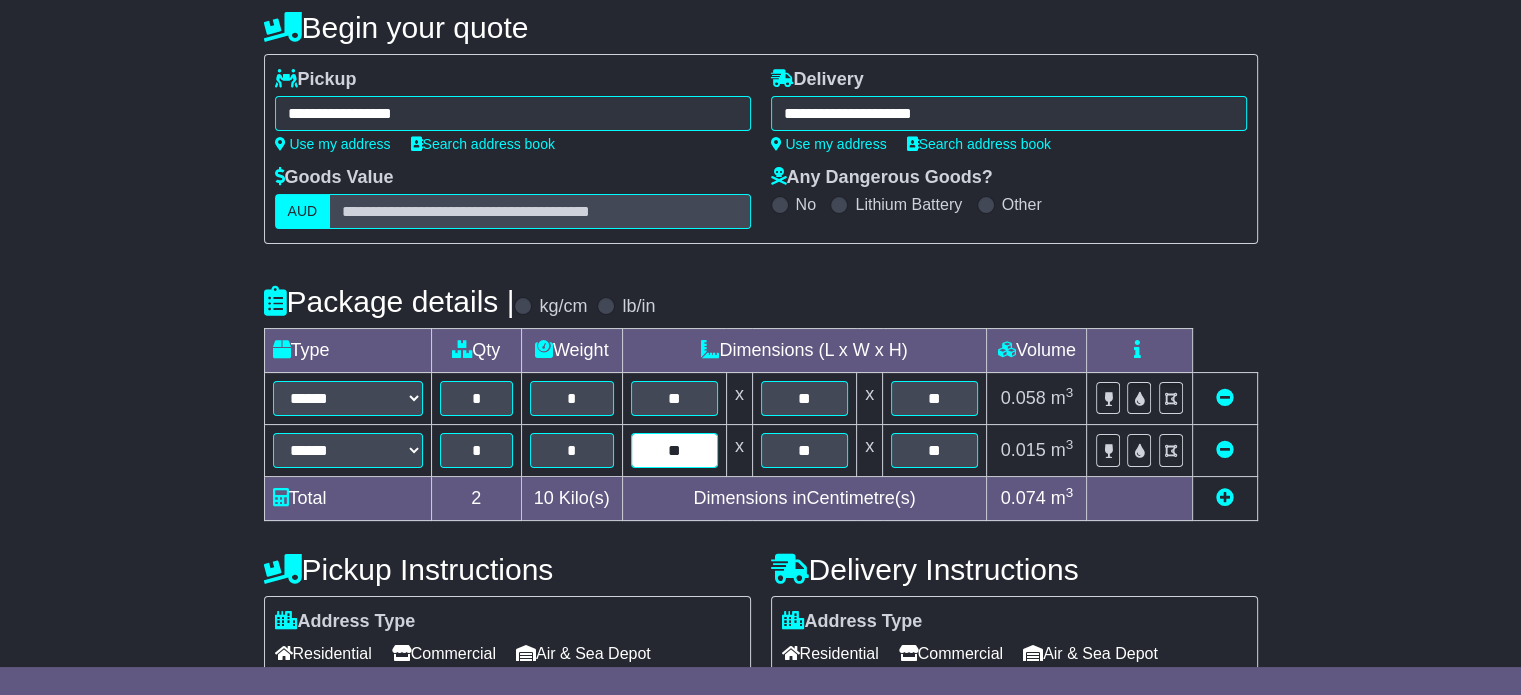 type on "**" 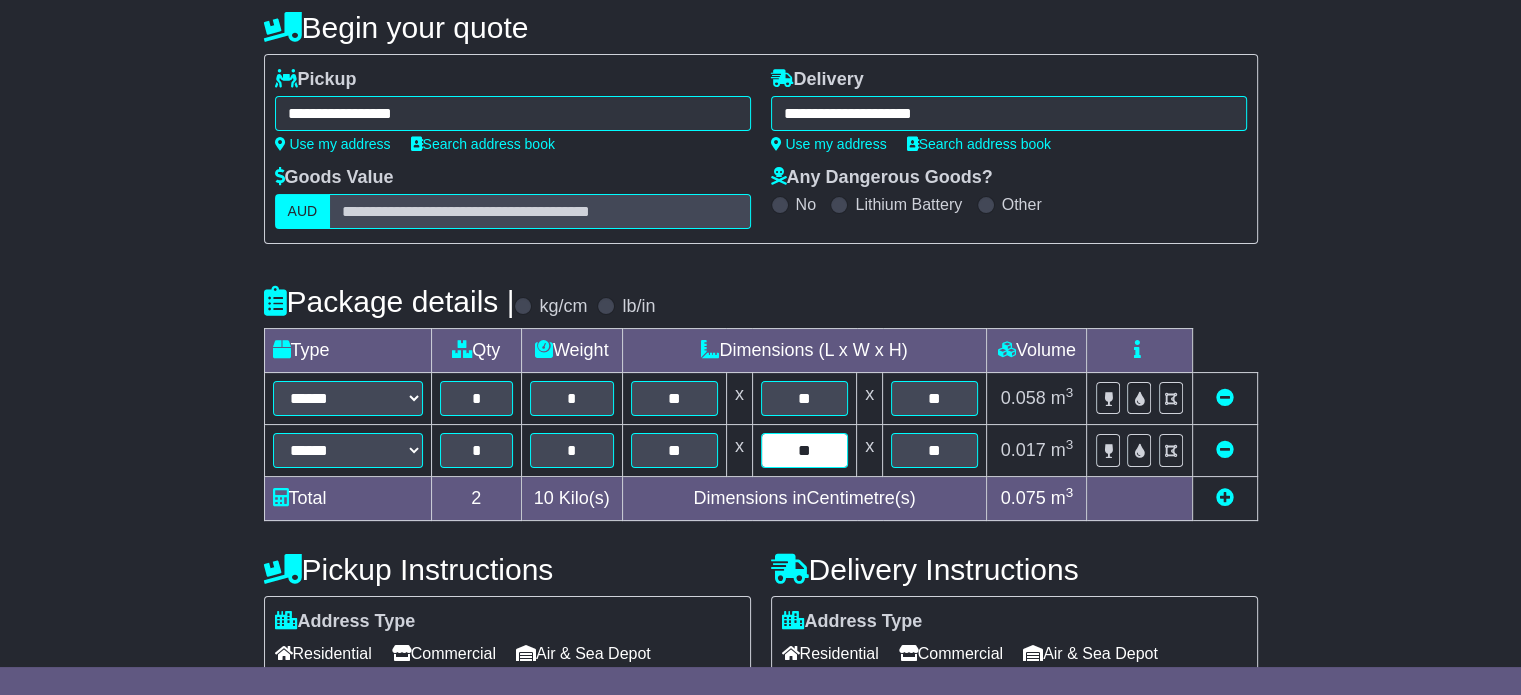 type on "**" 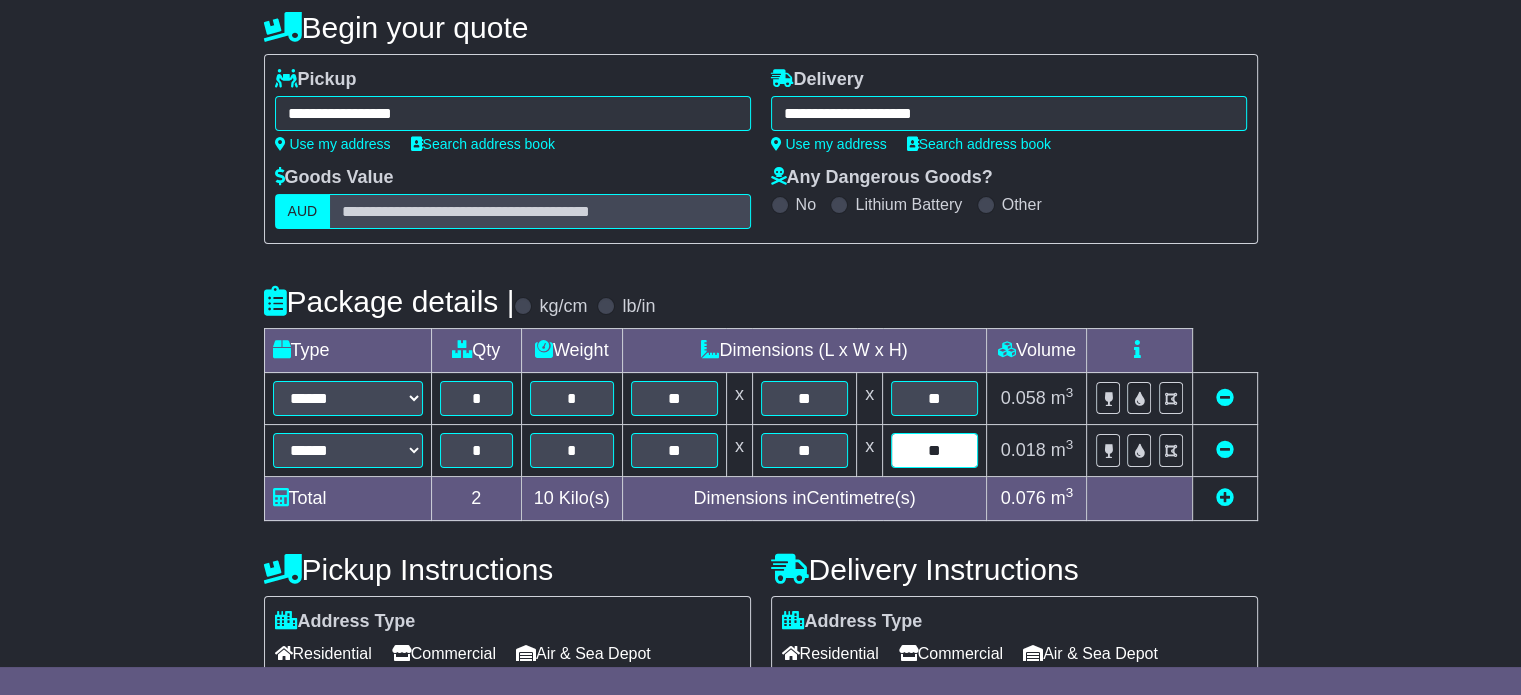 type on "**" 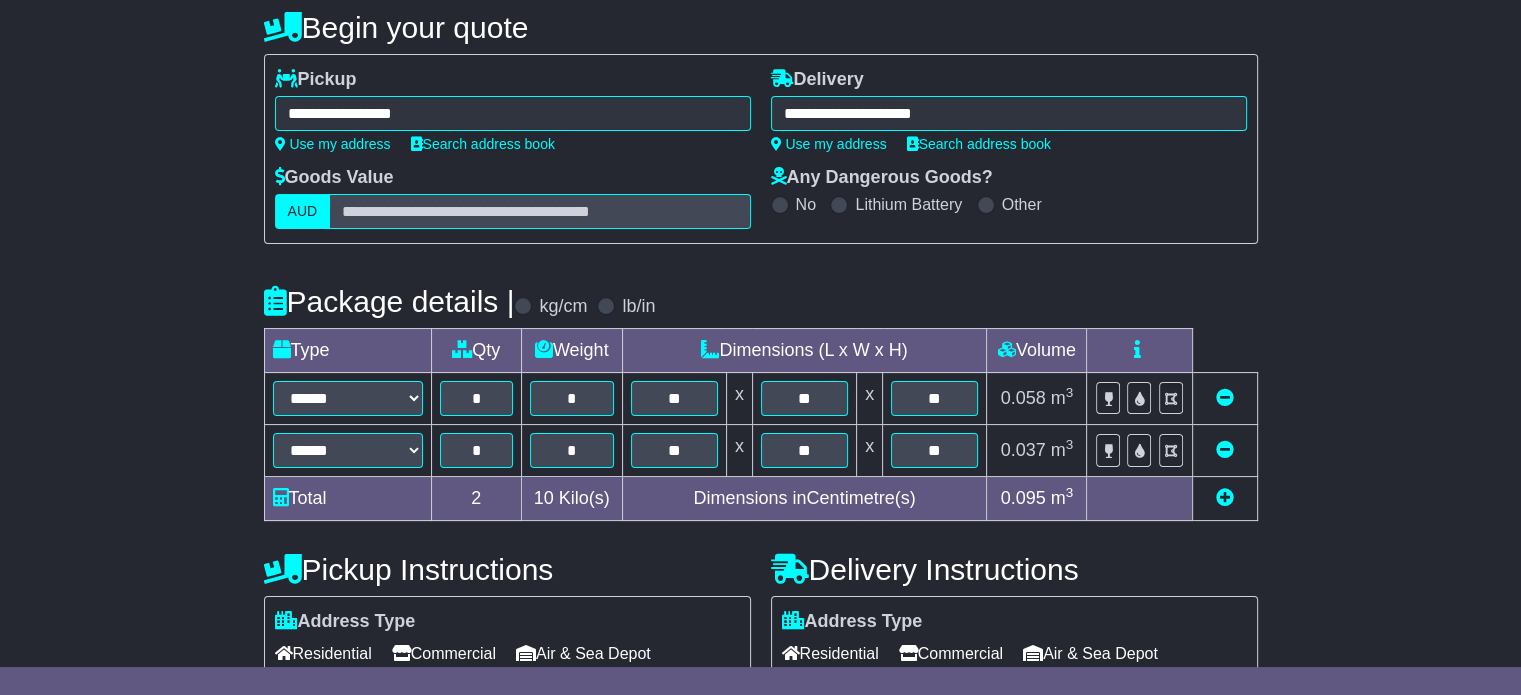 scroll, scrollTop: 412, scrollLeft: 0, axis: vertical 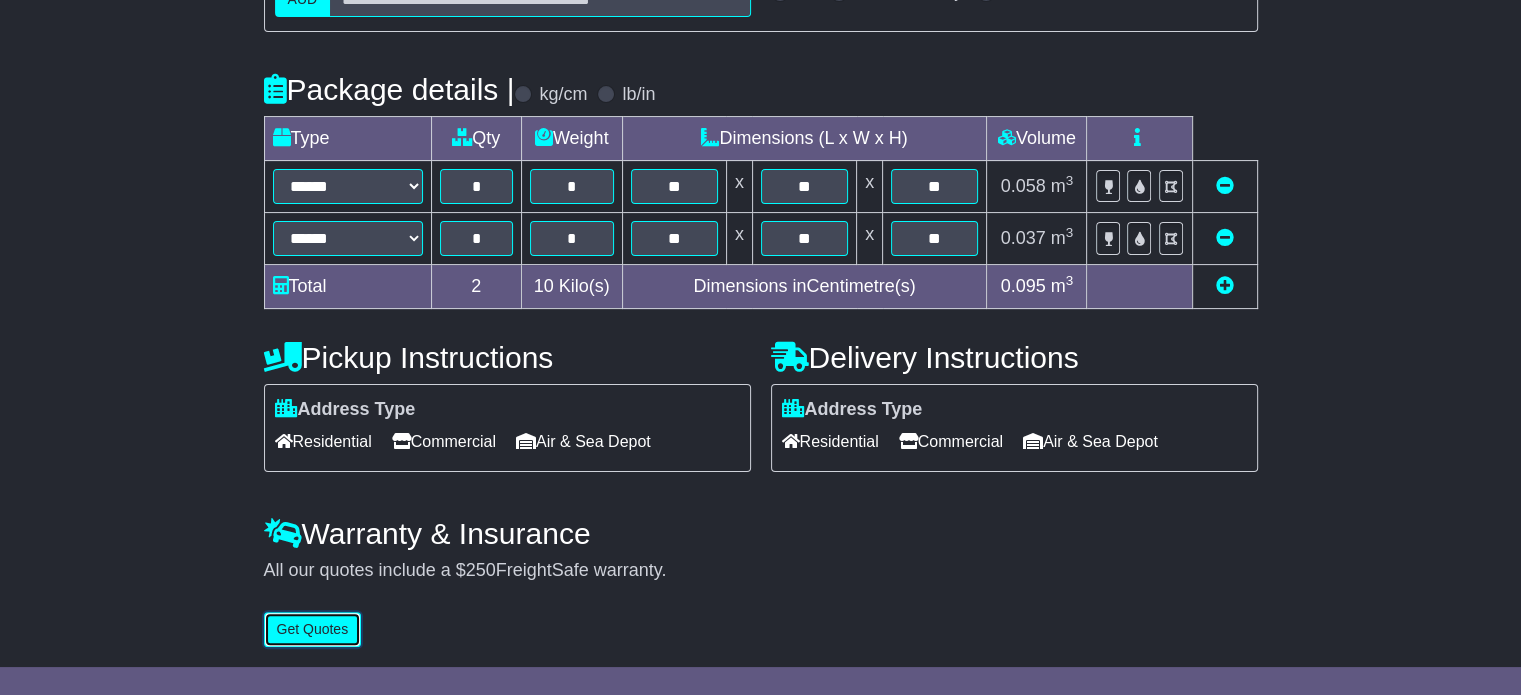 type 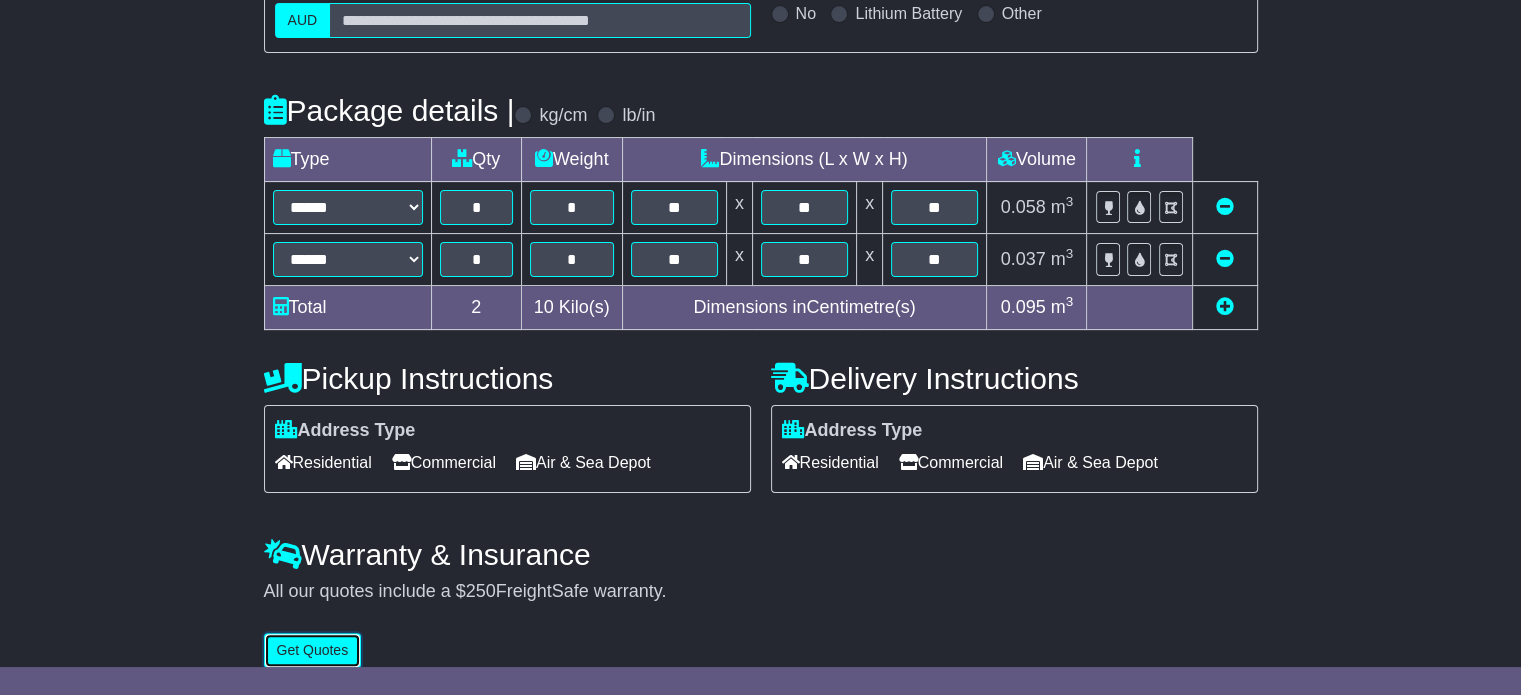 scroll, scrollTop: 412, scrollLeft: 0, axis: vertical 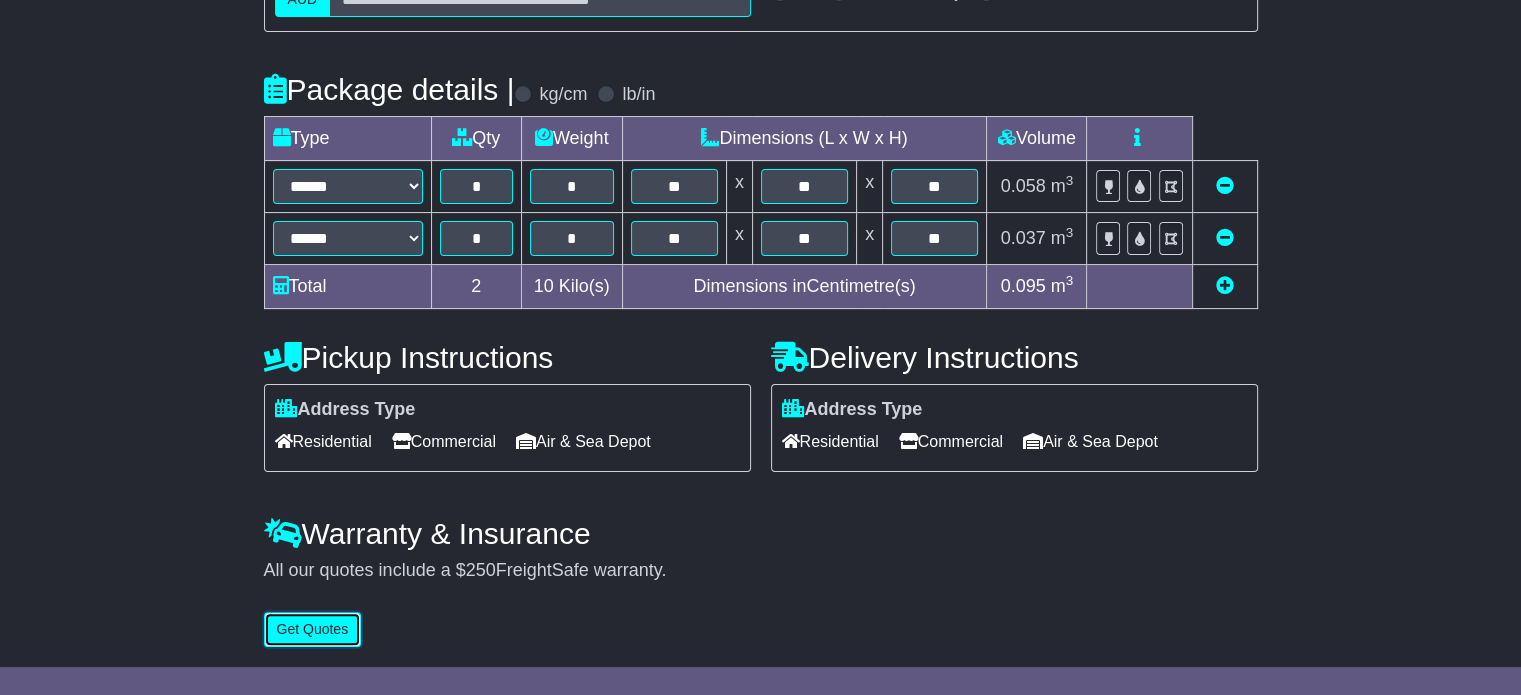 click on "Get Quotes" at bounding box center [313, 629] 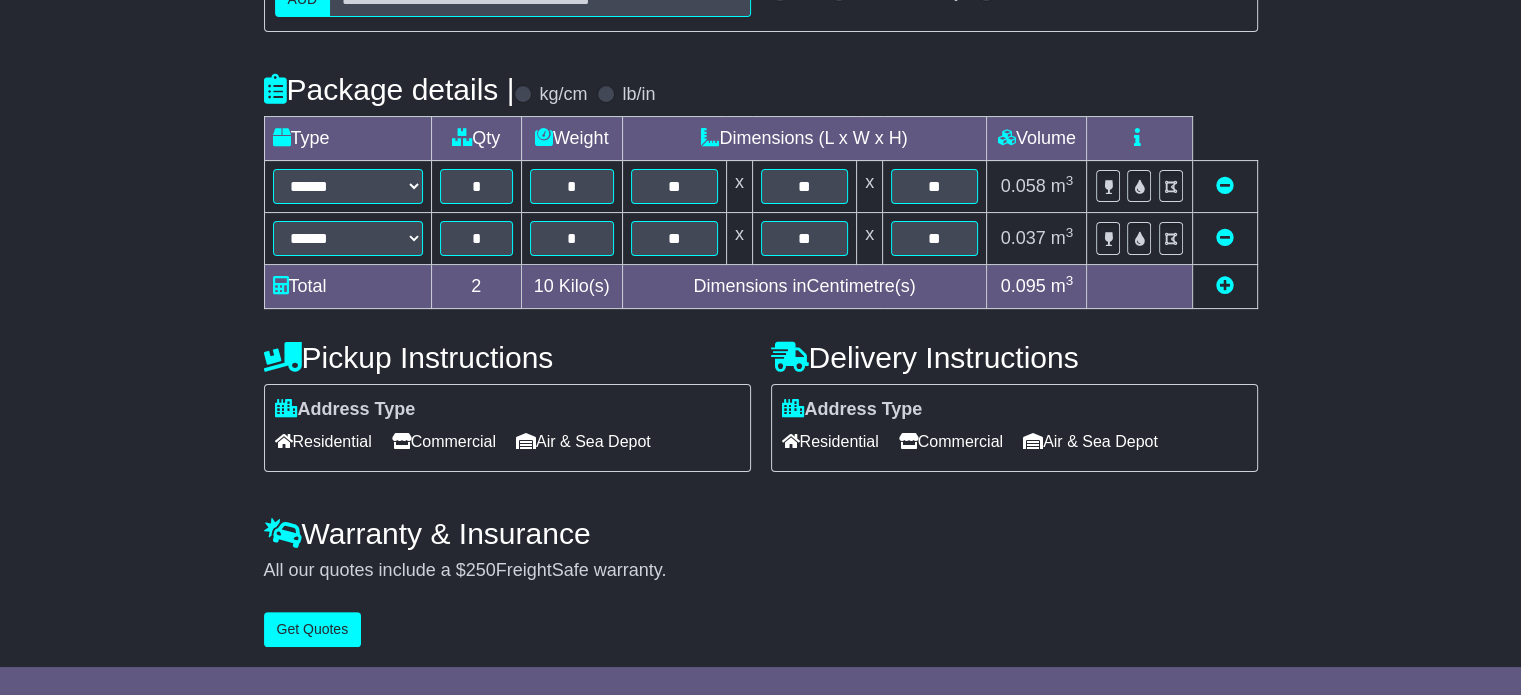 scroll, scrollTop: 0, scrollLeft: 0, axis: both 